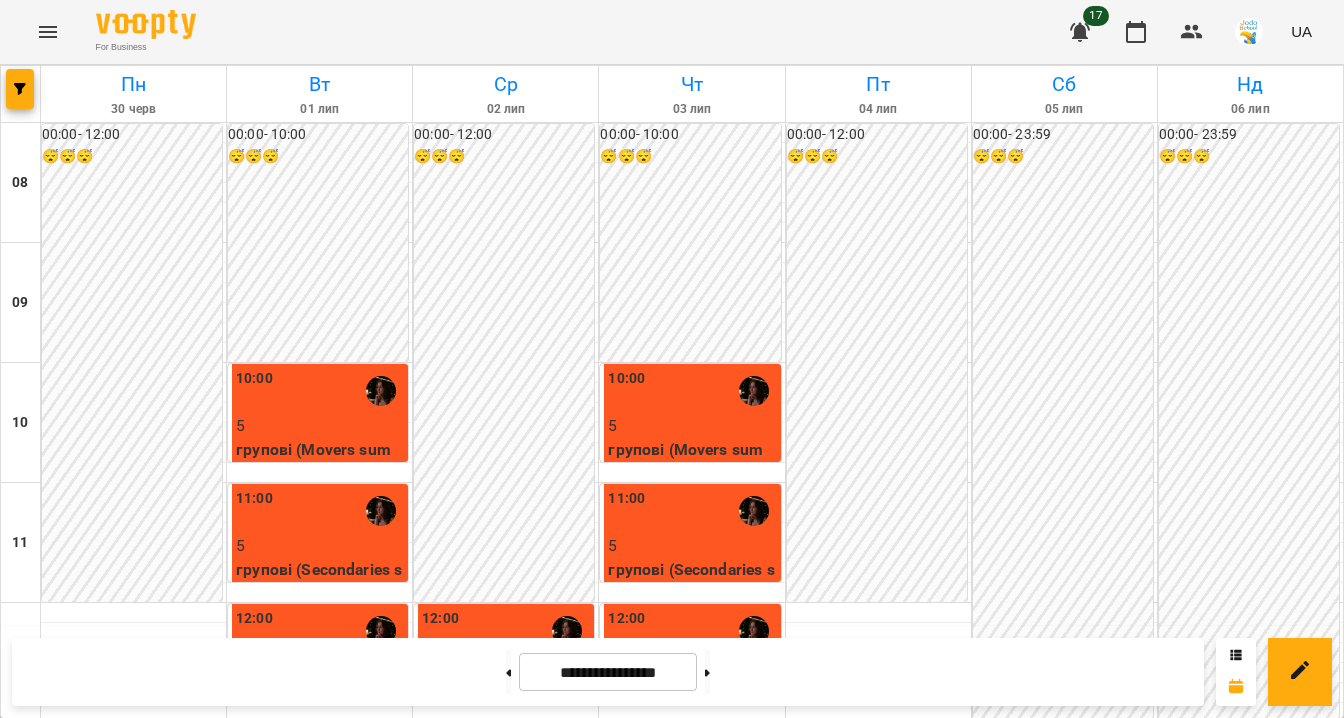 scroll, scrollTop: 0, scrollLeft: 0, axis: both 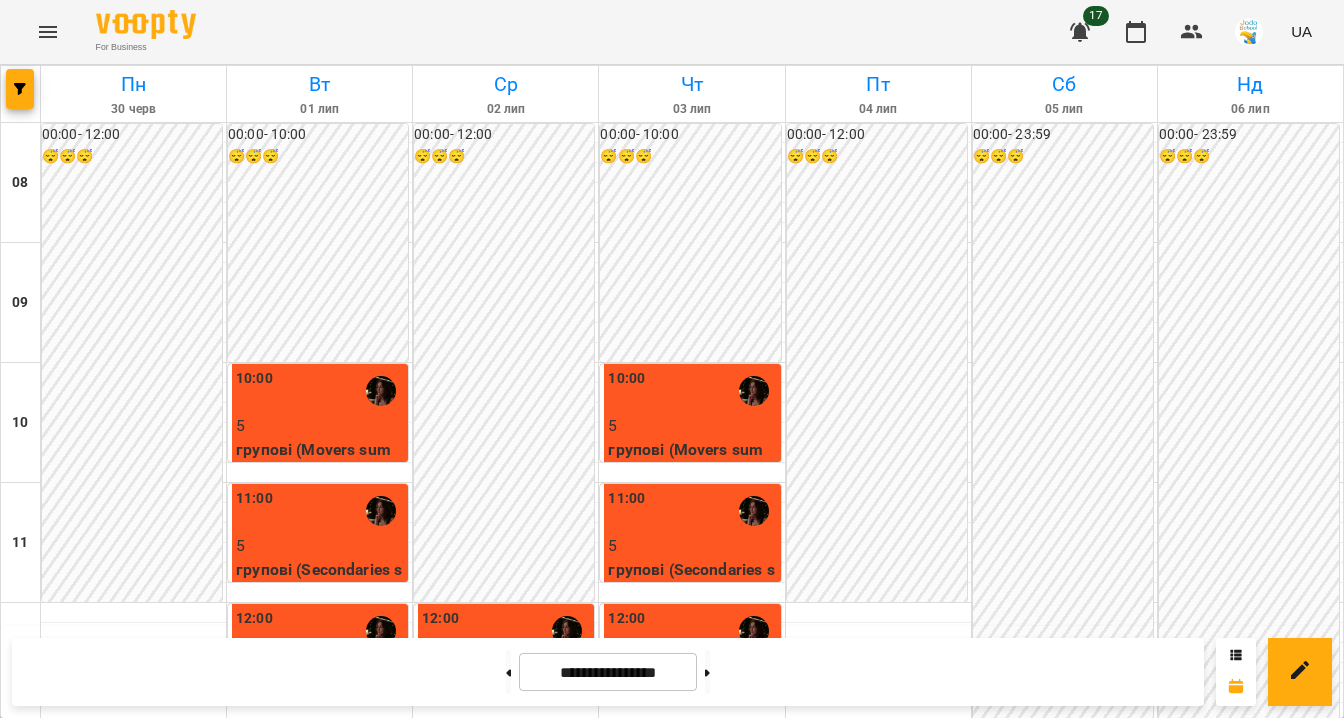 click at bounding box center (48, 32) 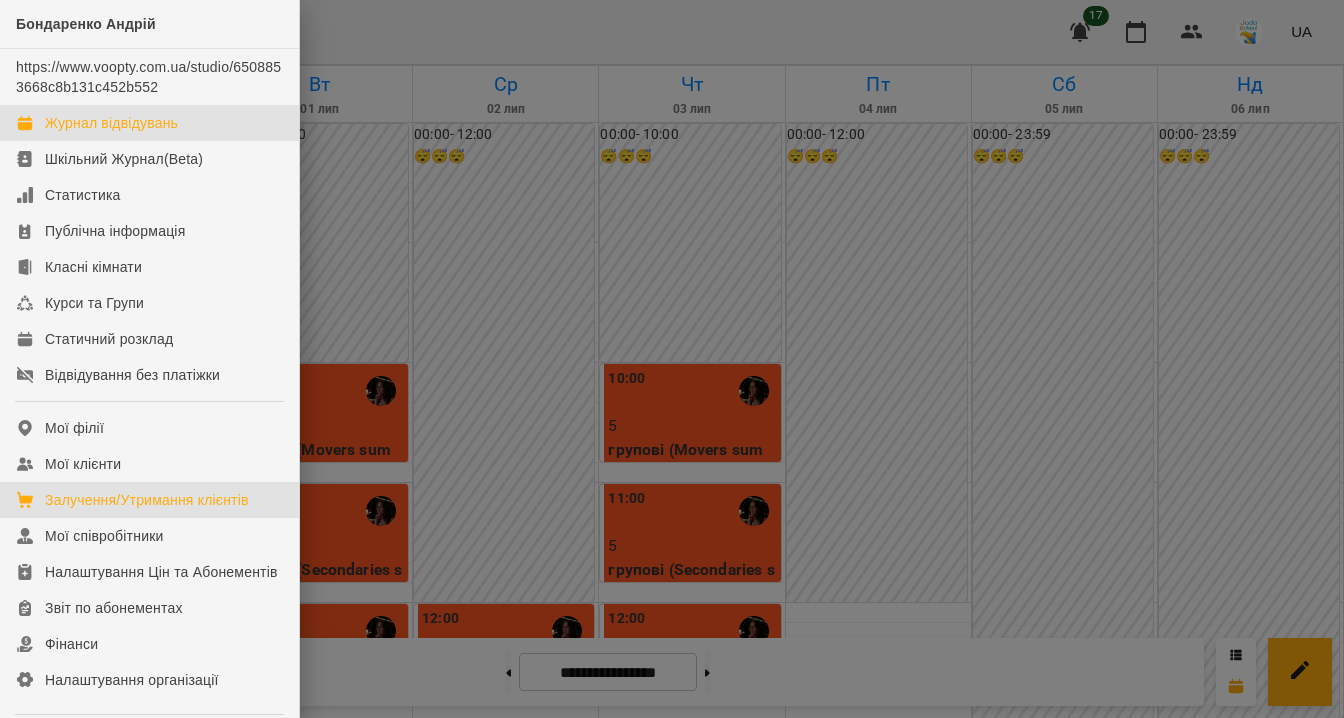 click on "Залучення/Утримання клієнтів" at bounding box center [147, 500] 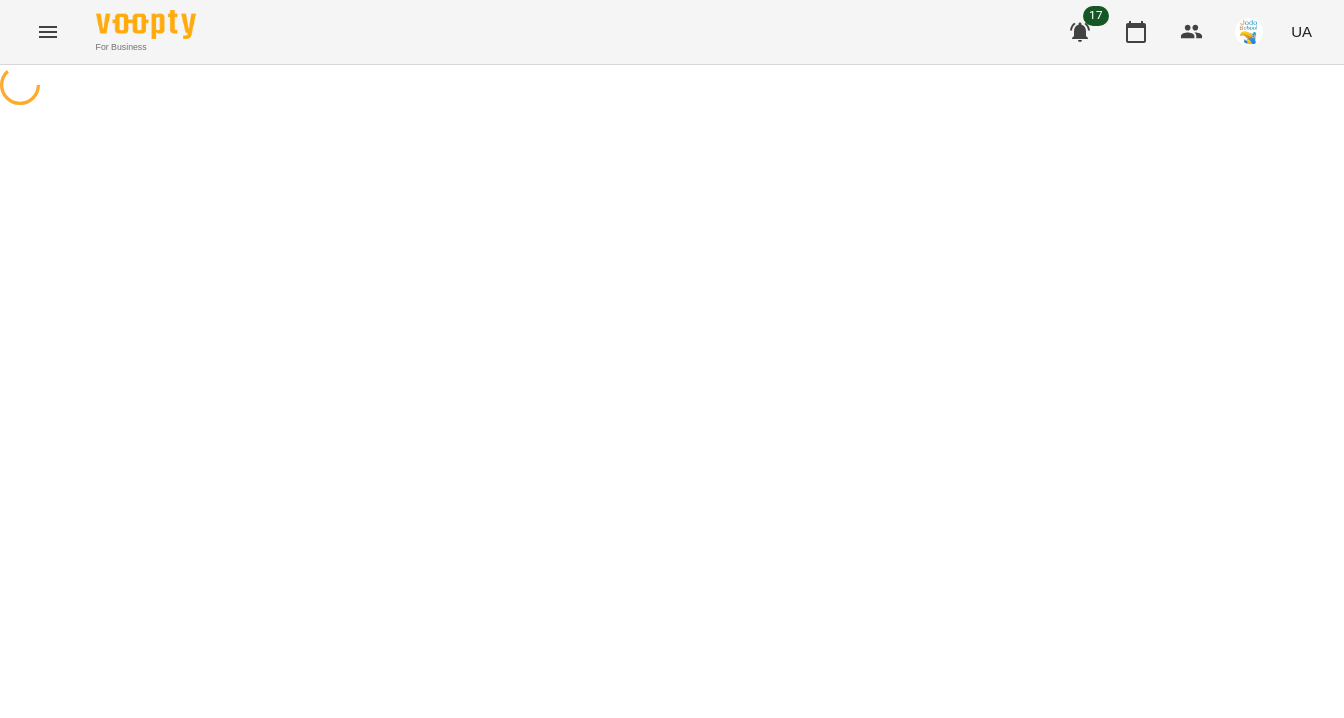 select on "**********" 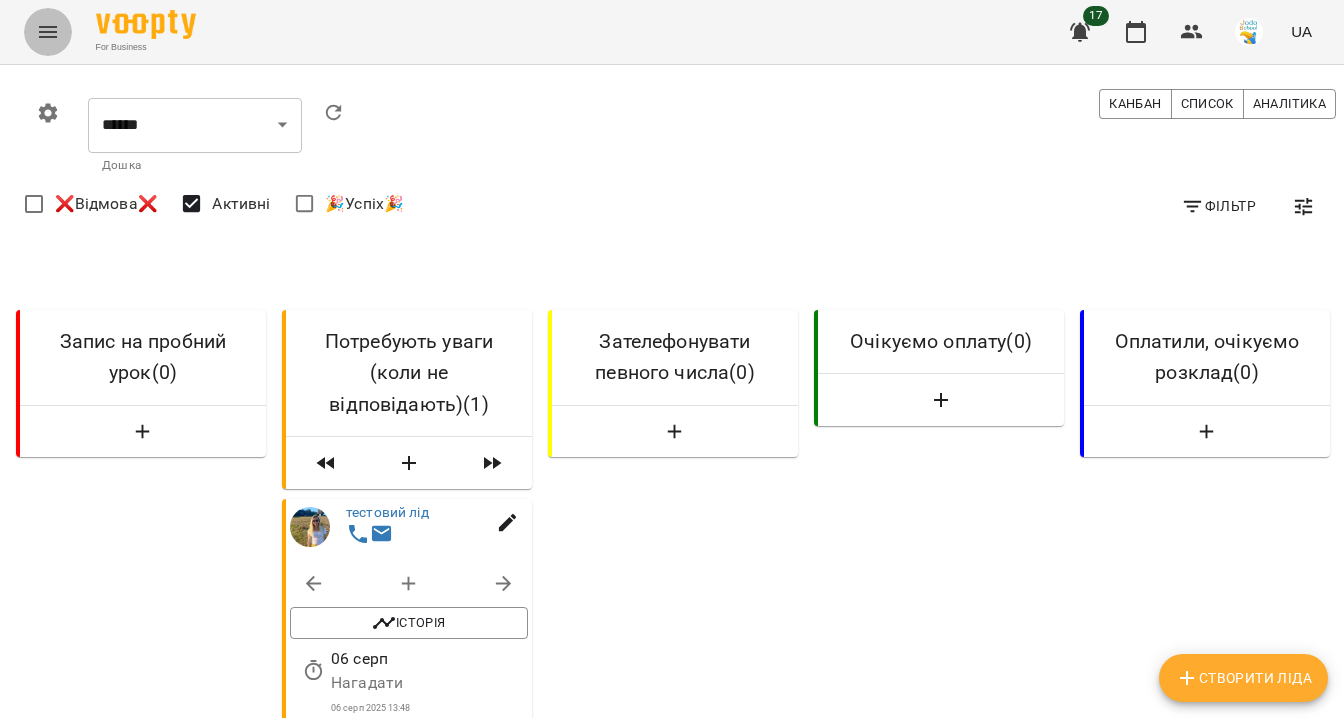 click 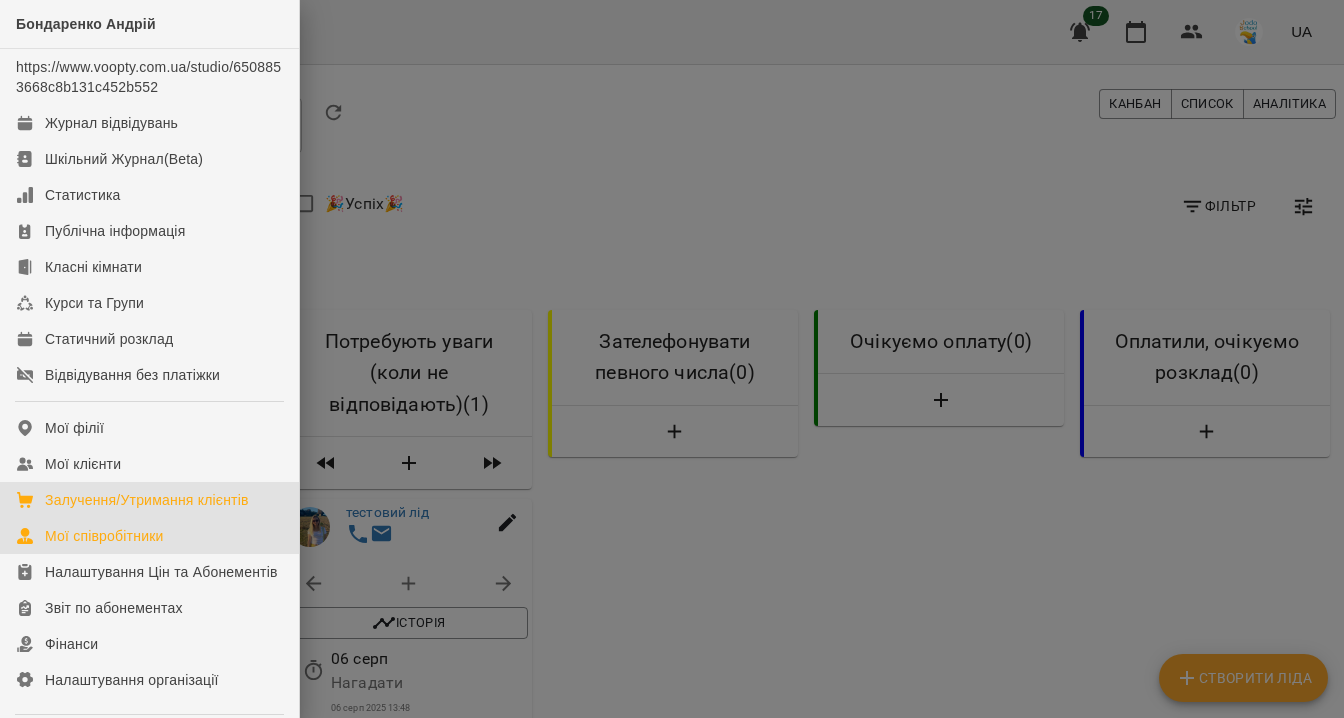 click on "Мої співробітники" at bounding box center (104, 536) 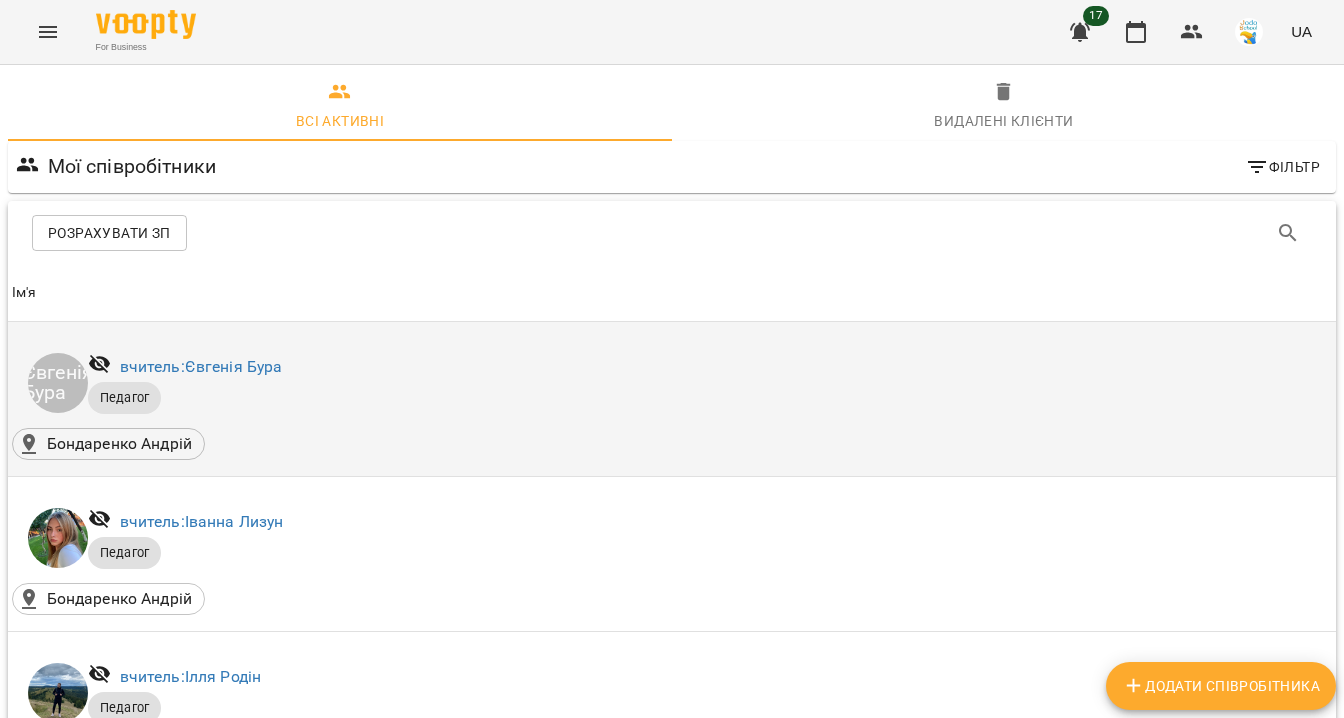 scroll, scrollTop: 823, scrollLeft: 0, axis: vertical 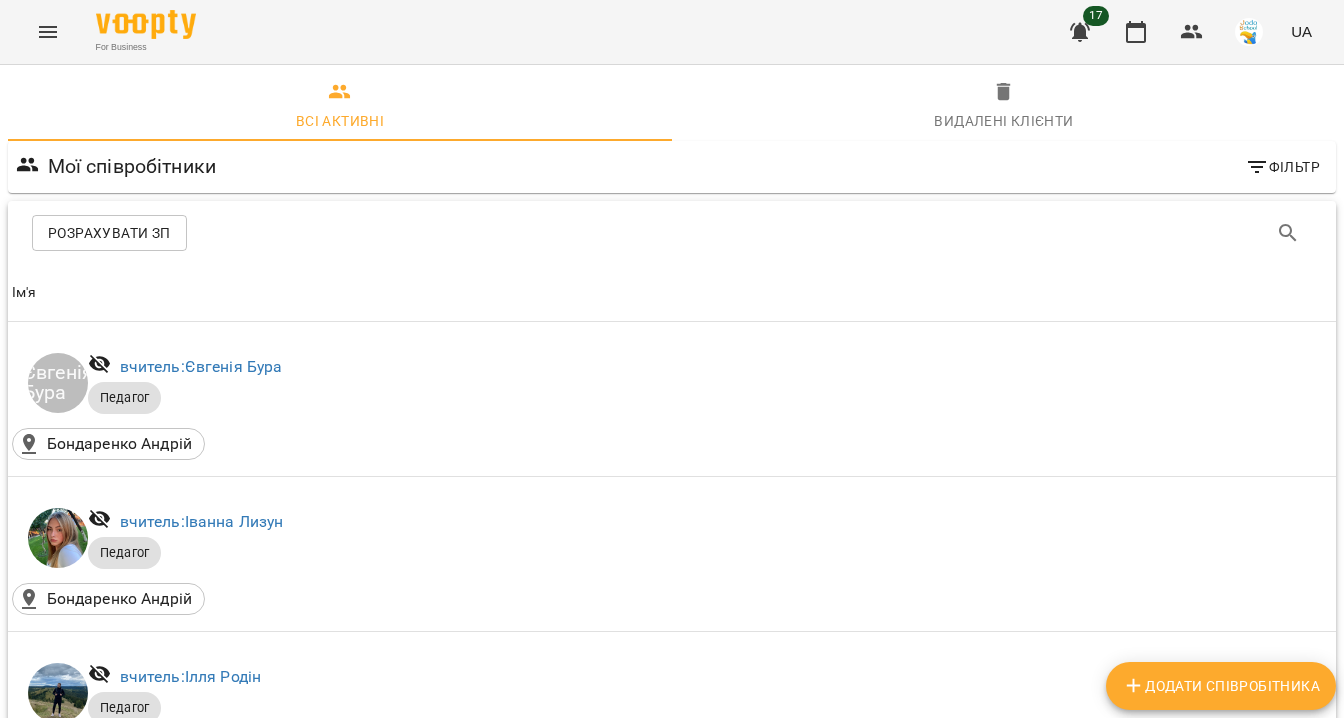 click on "Директор, старший методист:  Бондаренко Оксана" at bounding box center [308, 1142] 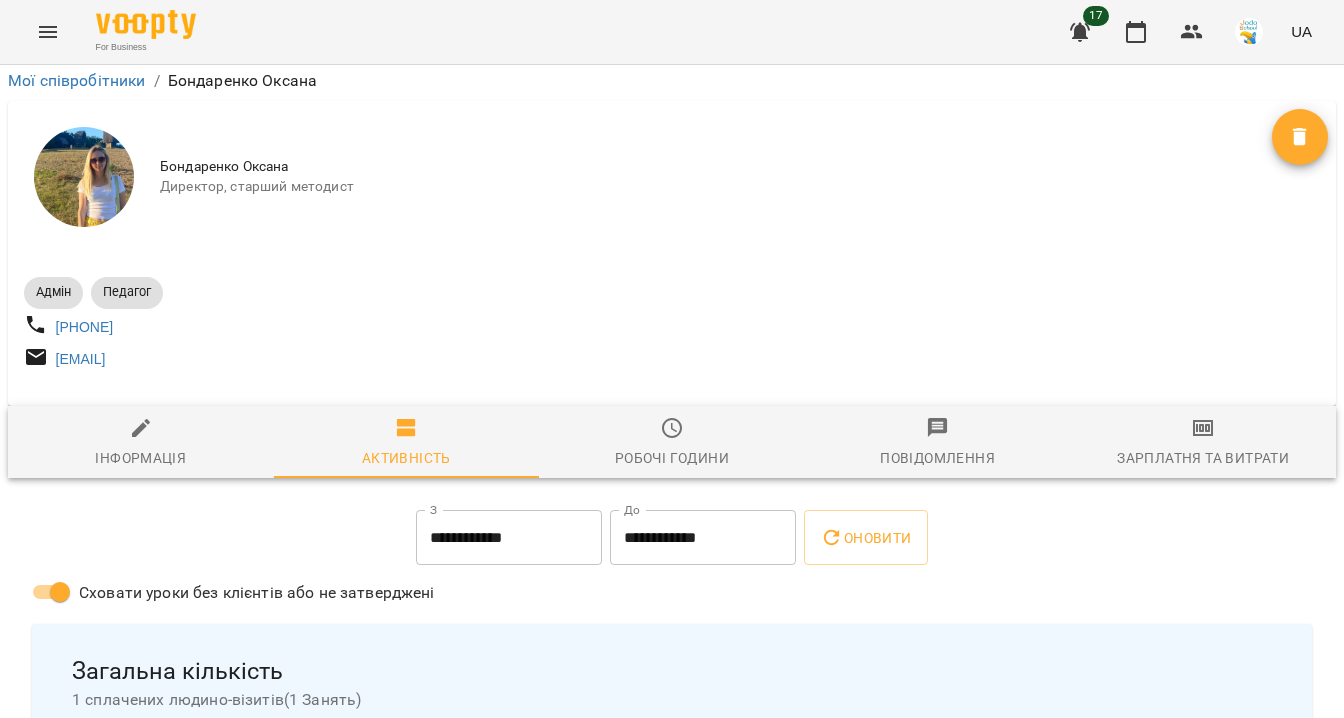 scroll, scrollTop: 309, scrollLeft: 0, axis: vertical 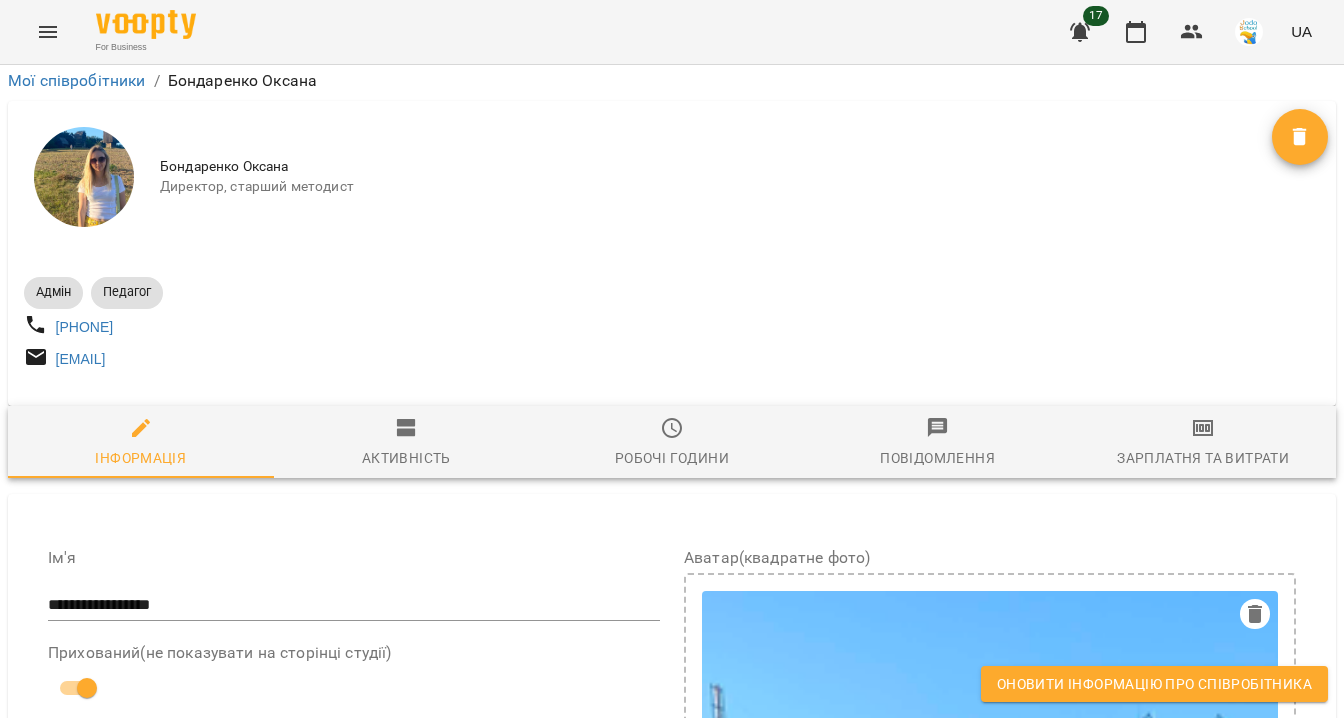 click on "**********" at bounding box center [672, 1797] 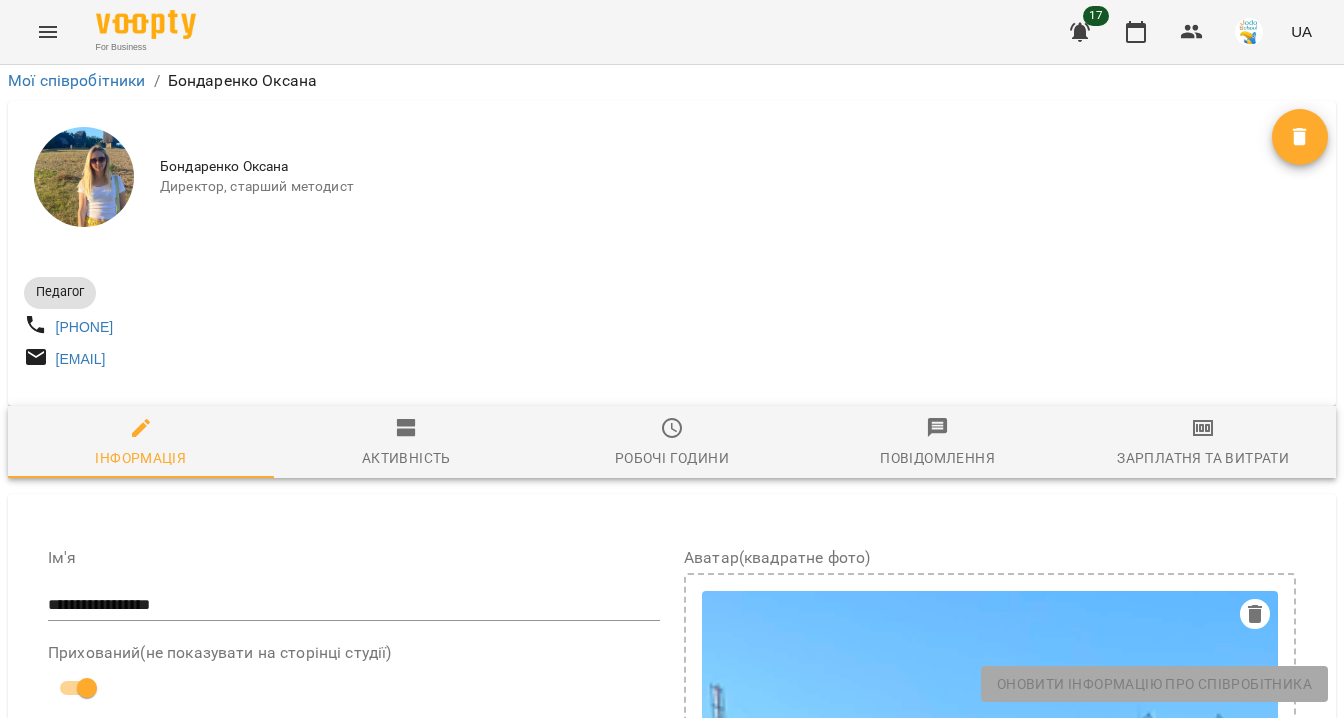 scroll, scrollTop: 84, scrollLeft: 0, axis: vertical 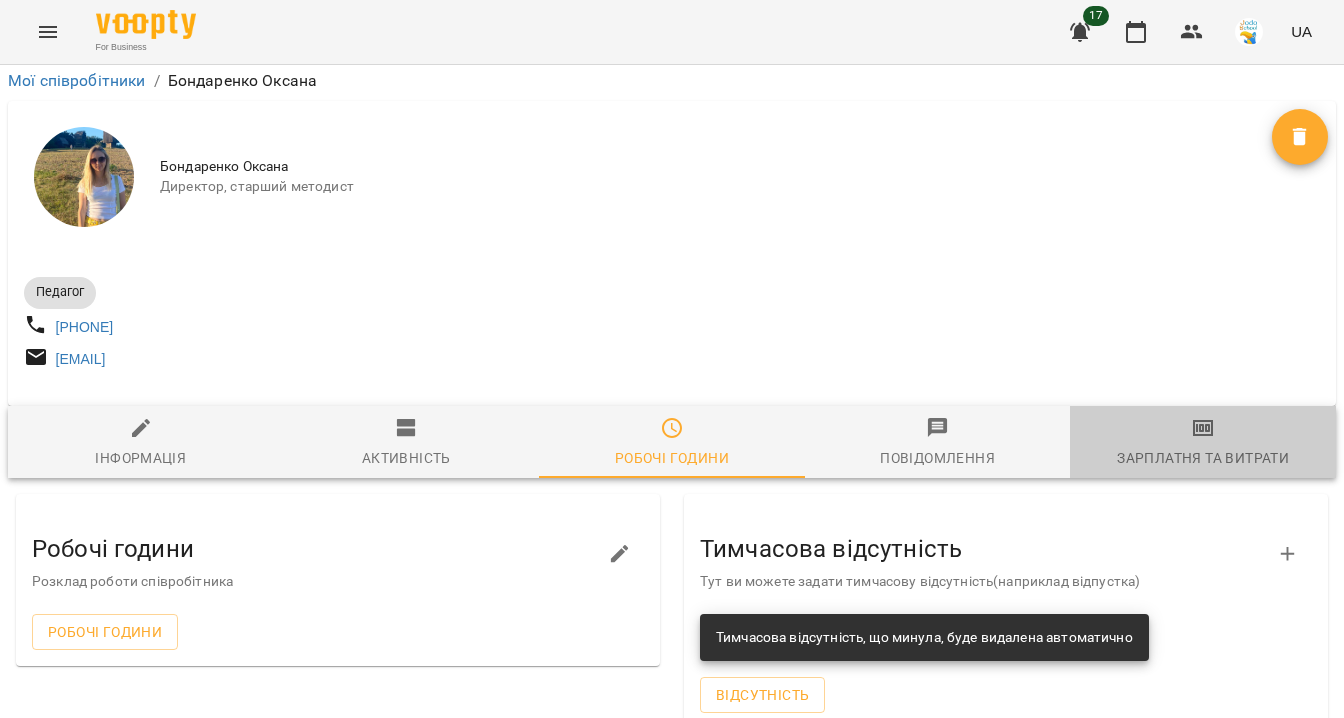 click on "Зарплатня та Витрати" at bounding box center [1203, 443] 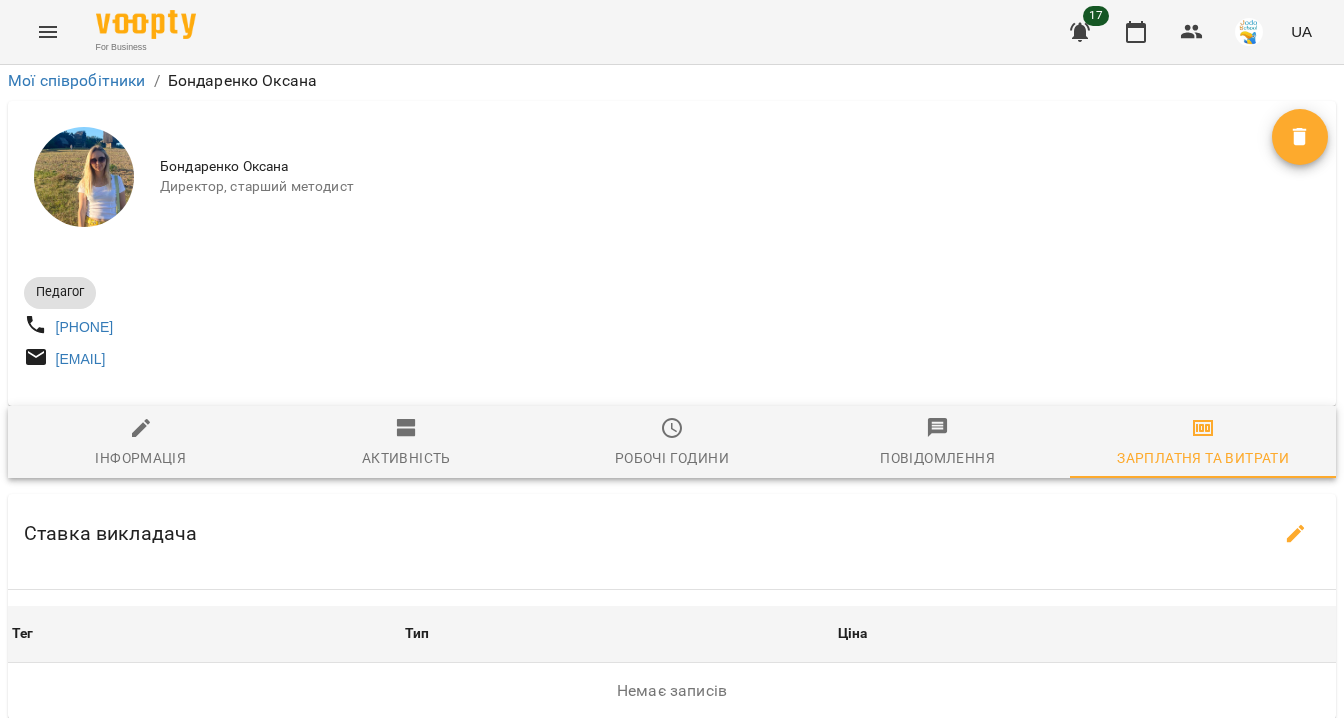 scroll, scrollTop: 314, scrollLeft: 0, axis: vertical 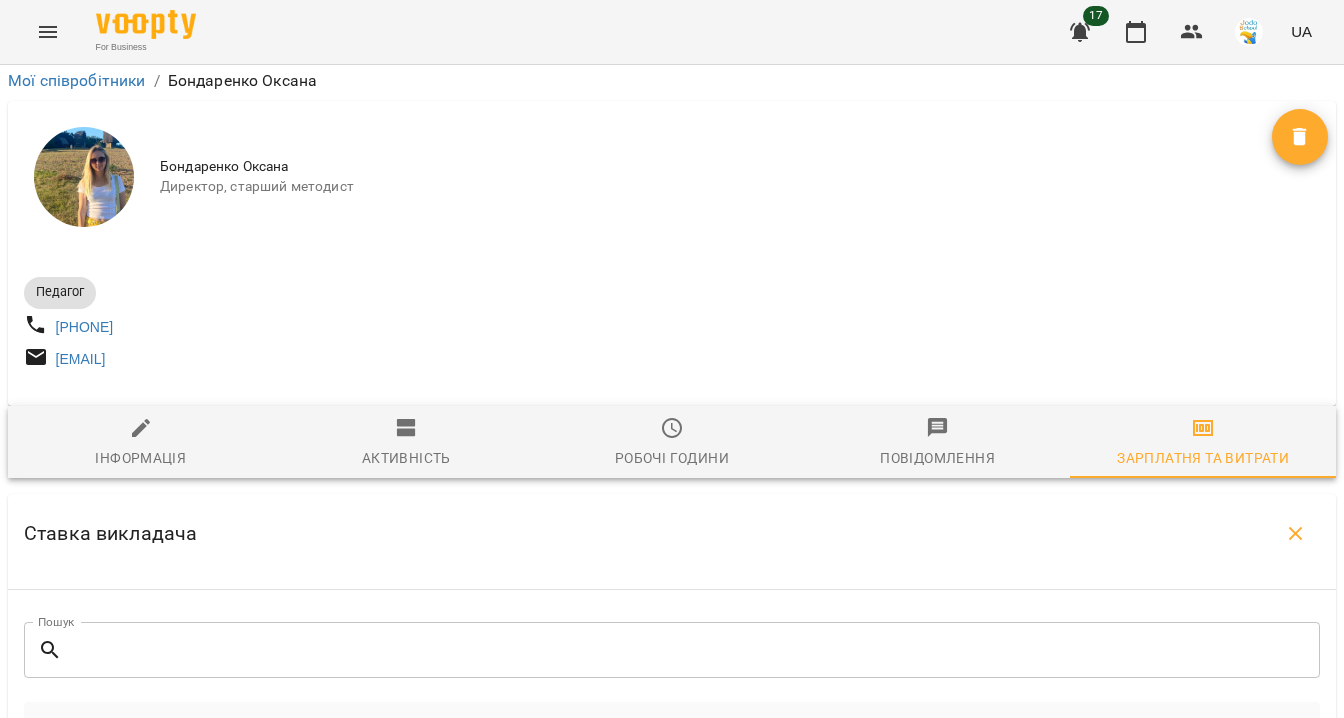 click at bounding box center (511, 975) 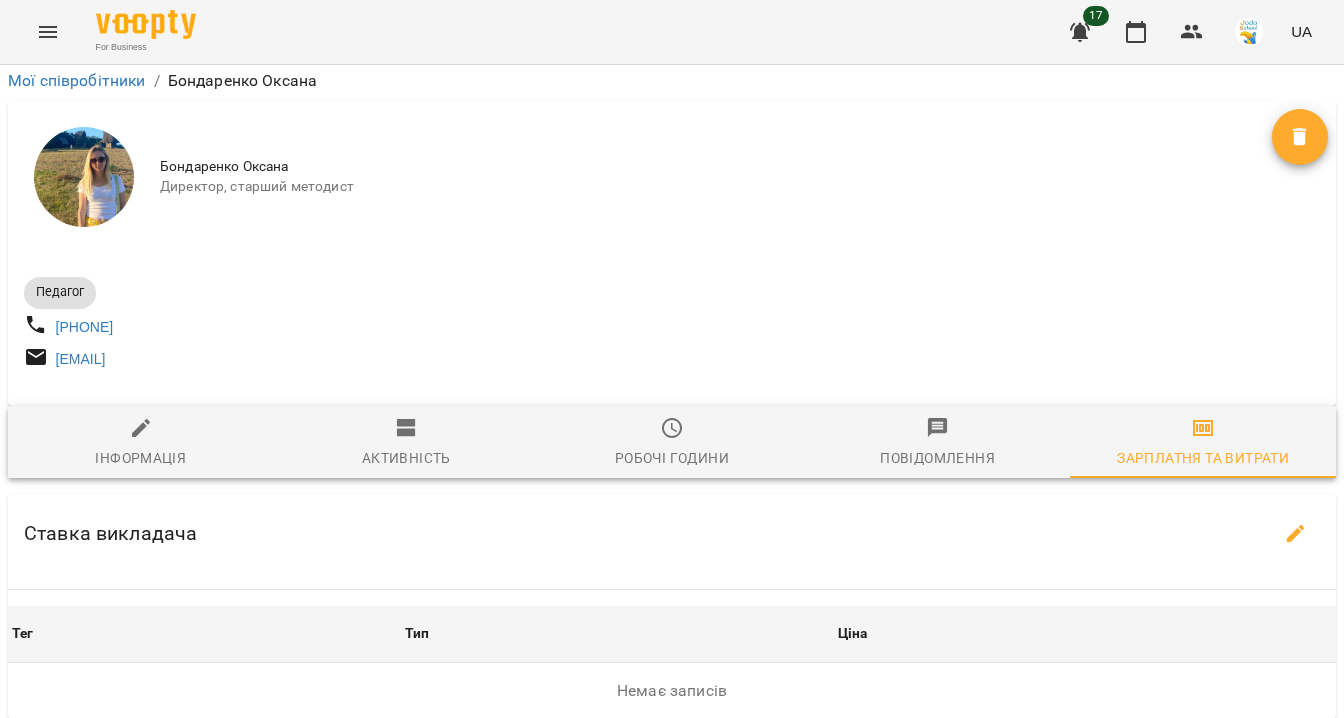 scroll, scrollTop: 205, scrollLeft: 0, axis: vertical 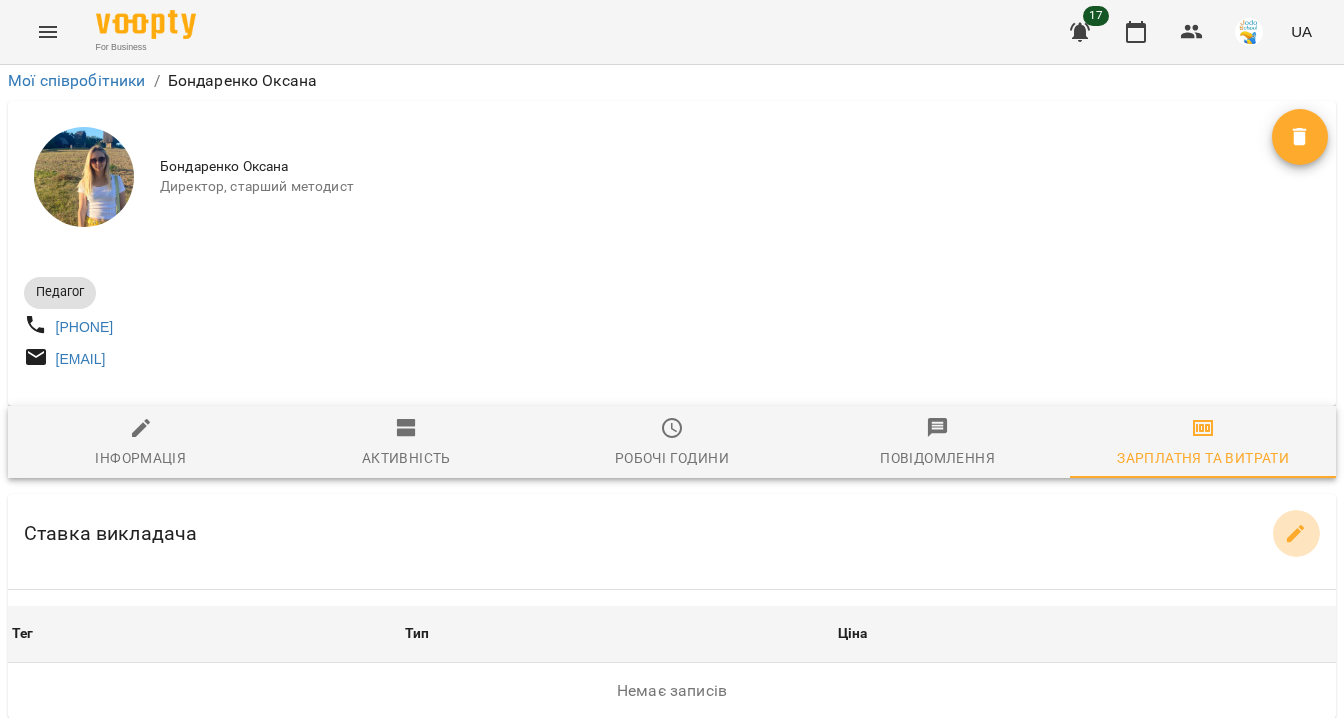 click at bounding box center [1296, 534] 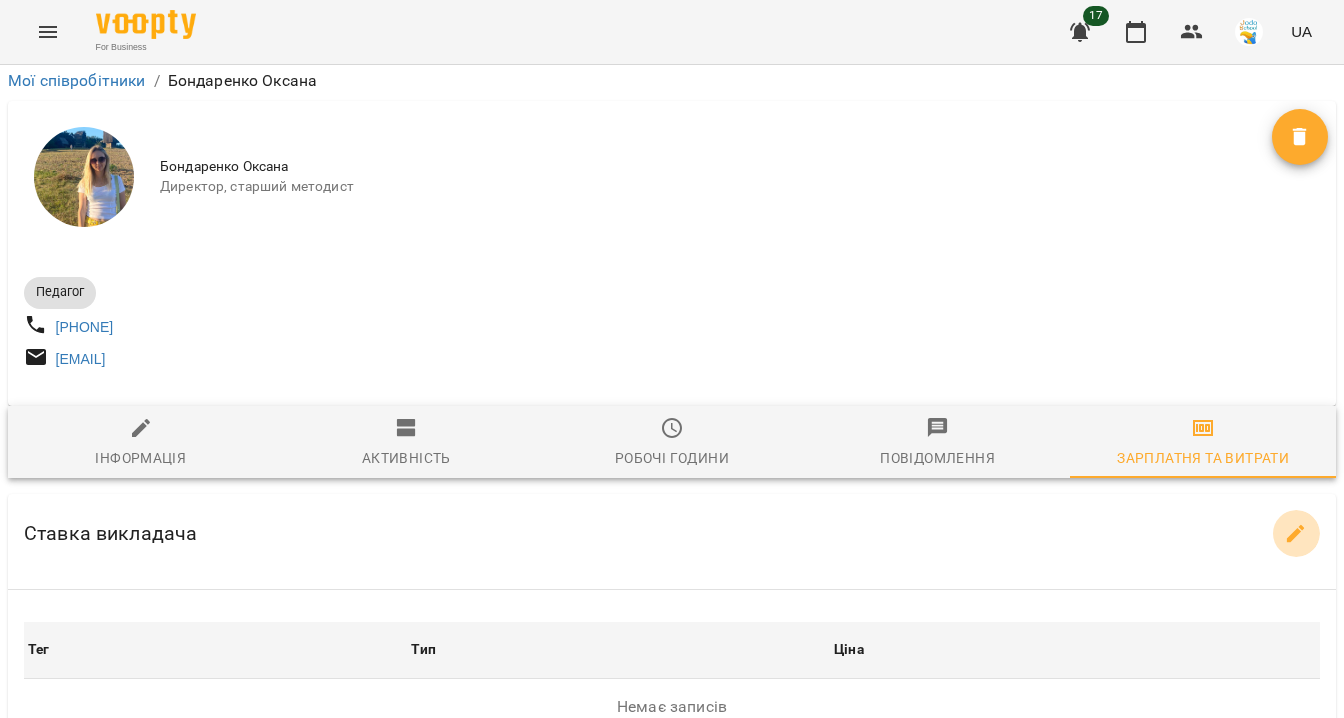 select on "*******" 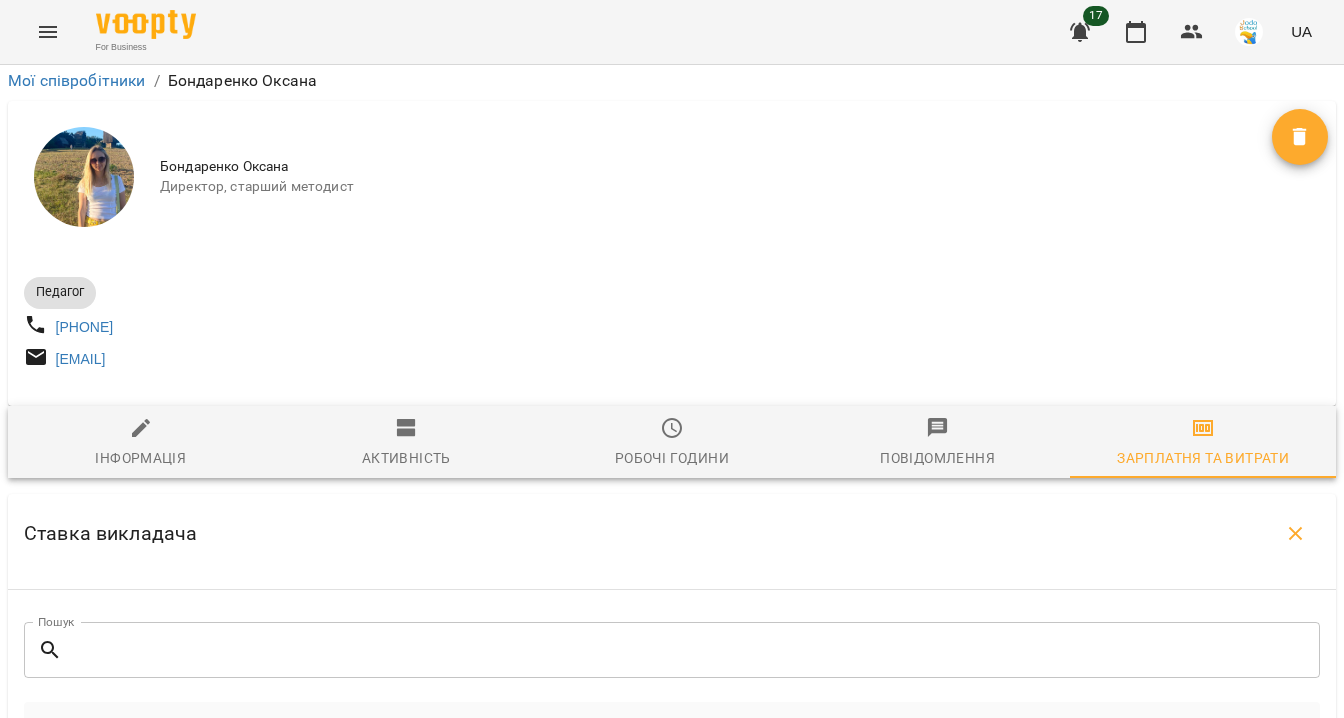 scroll, scrollTop: 1327, scrollLeft: 0, axis: vertical 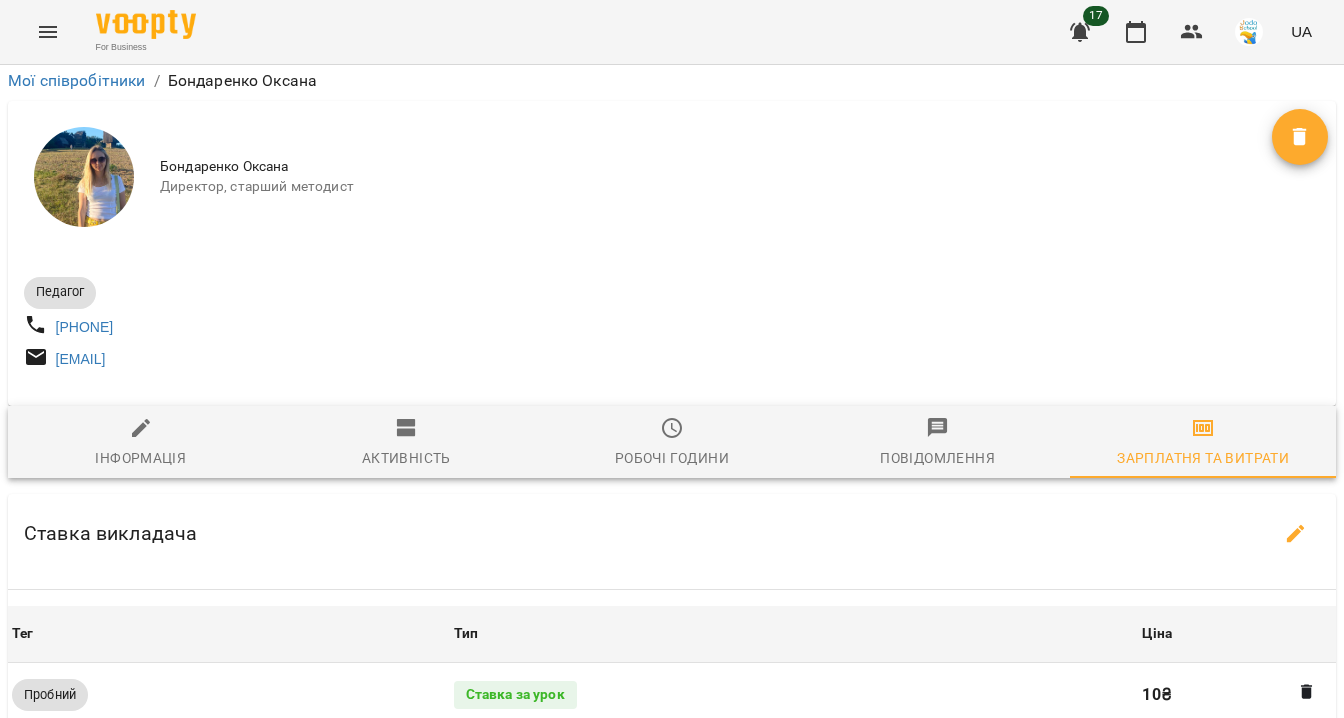 click on "Зарплатня та Витрати" at bounding box center [1203, 458] 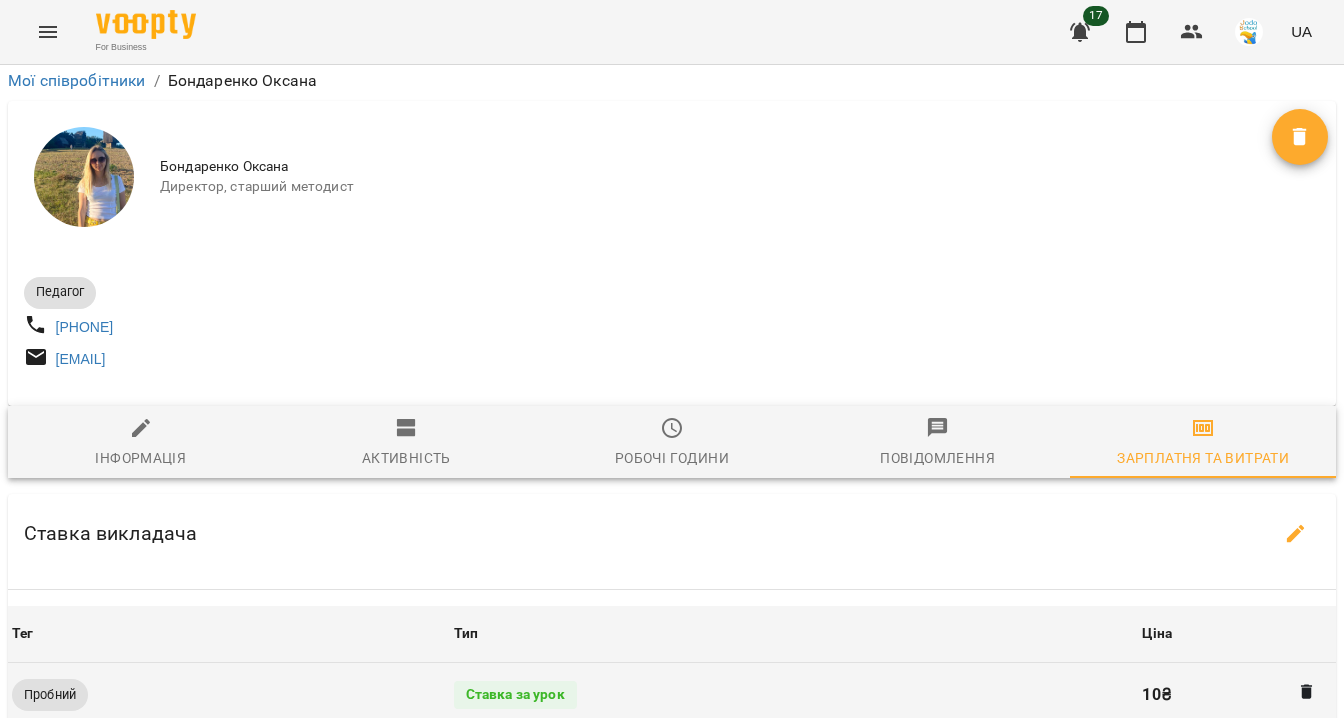 scroll, scrollTop: 87, scrollLeft: 0, axis: vertical 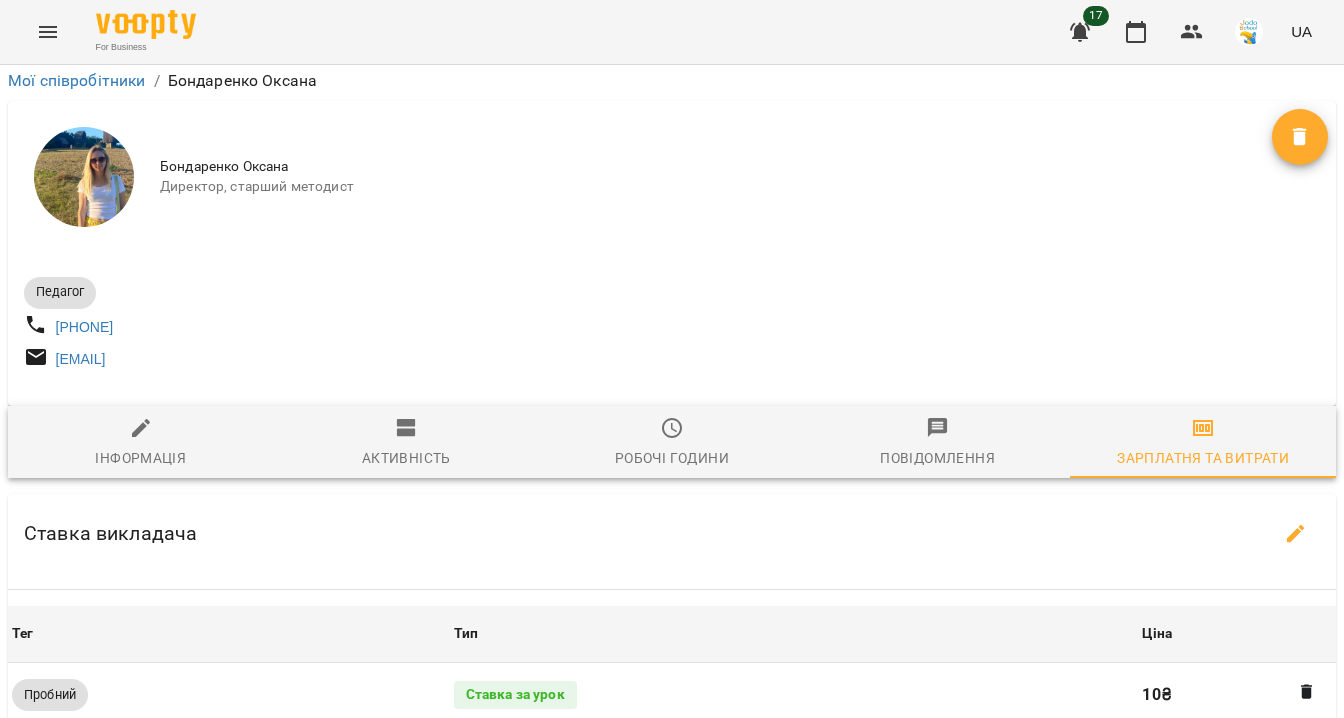 click at bounding box center [672, 398] 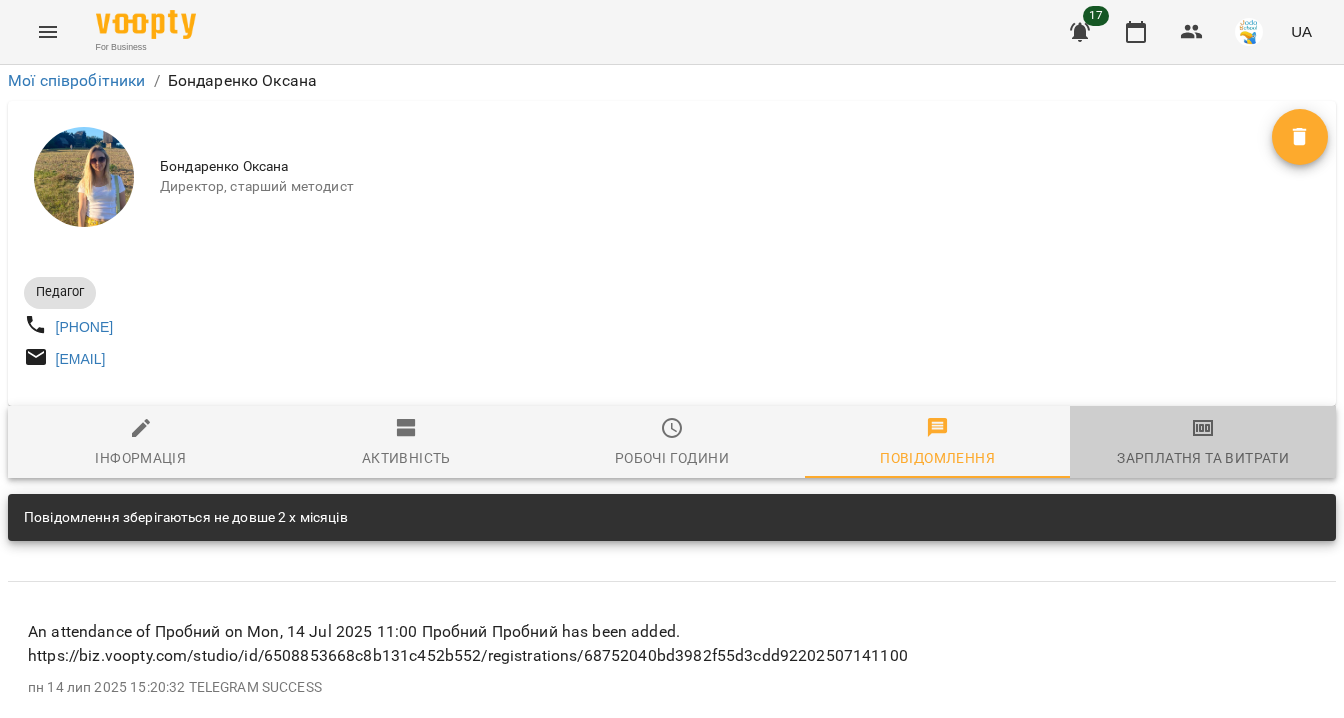 click 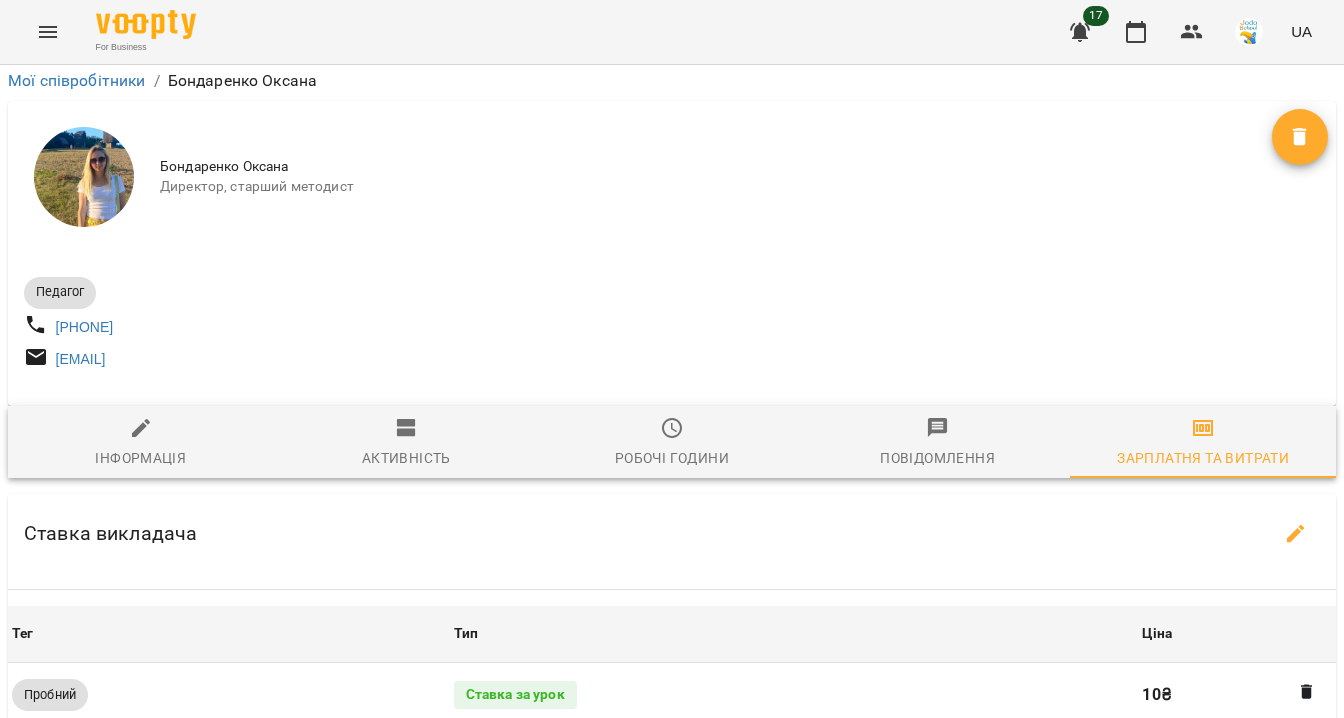 scroll, scrollTop: 464, scrollLeft: 0, axis: vertical 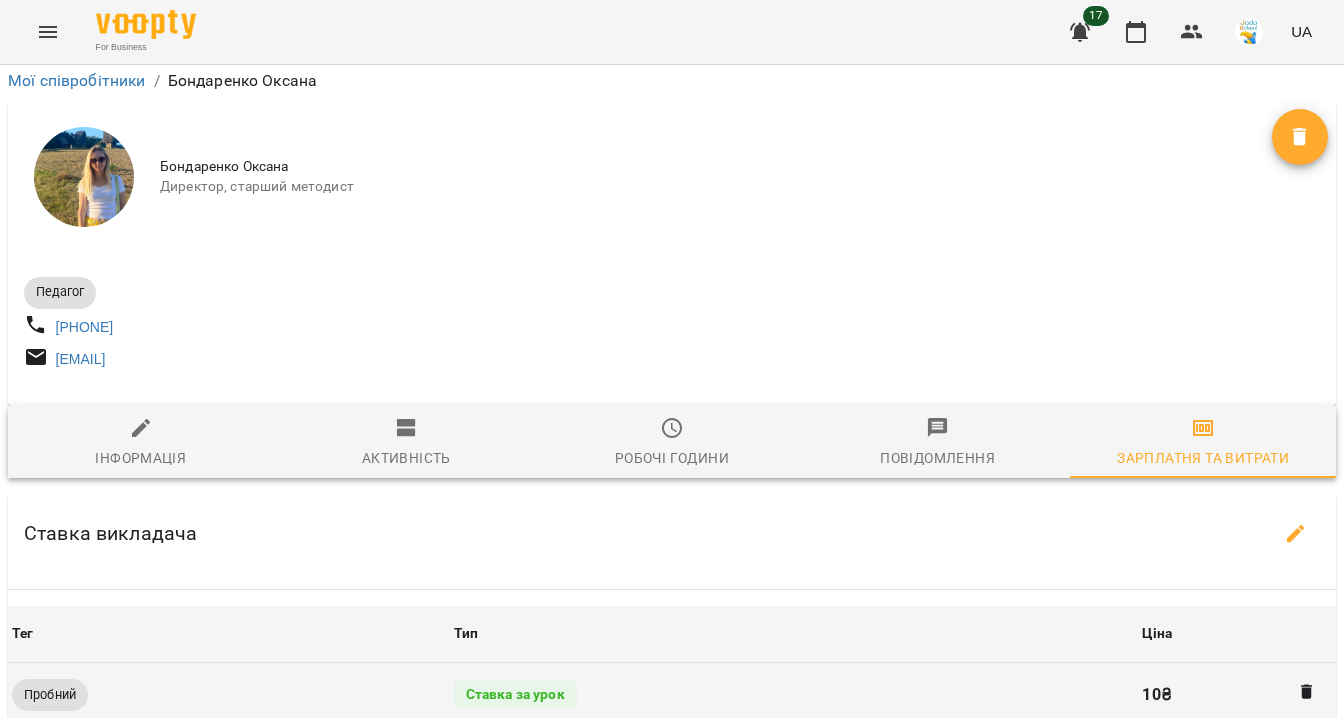 click on "Ставка за урок" at bounding box center [515, 695] 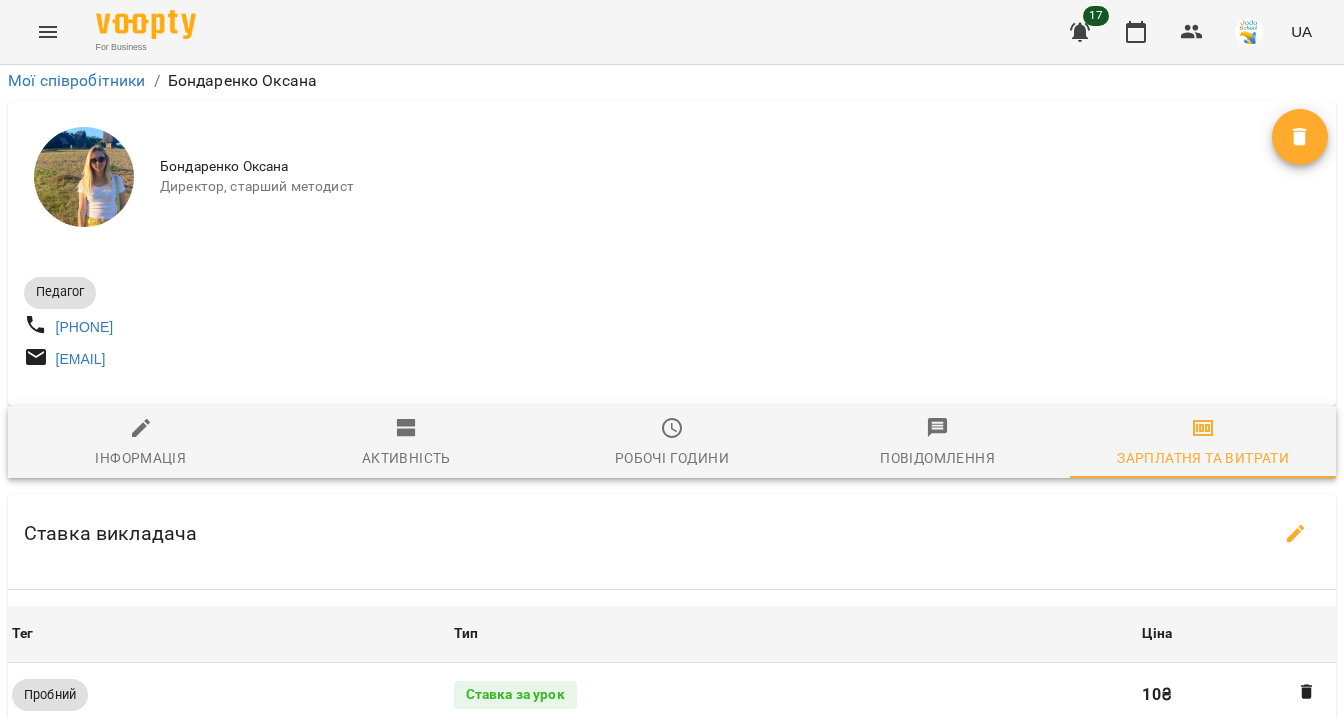 click on "**********" at bounding box center (509, 872) 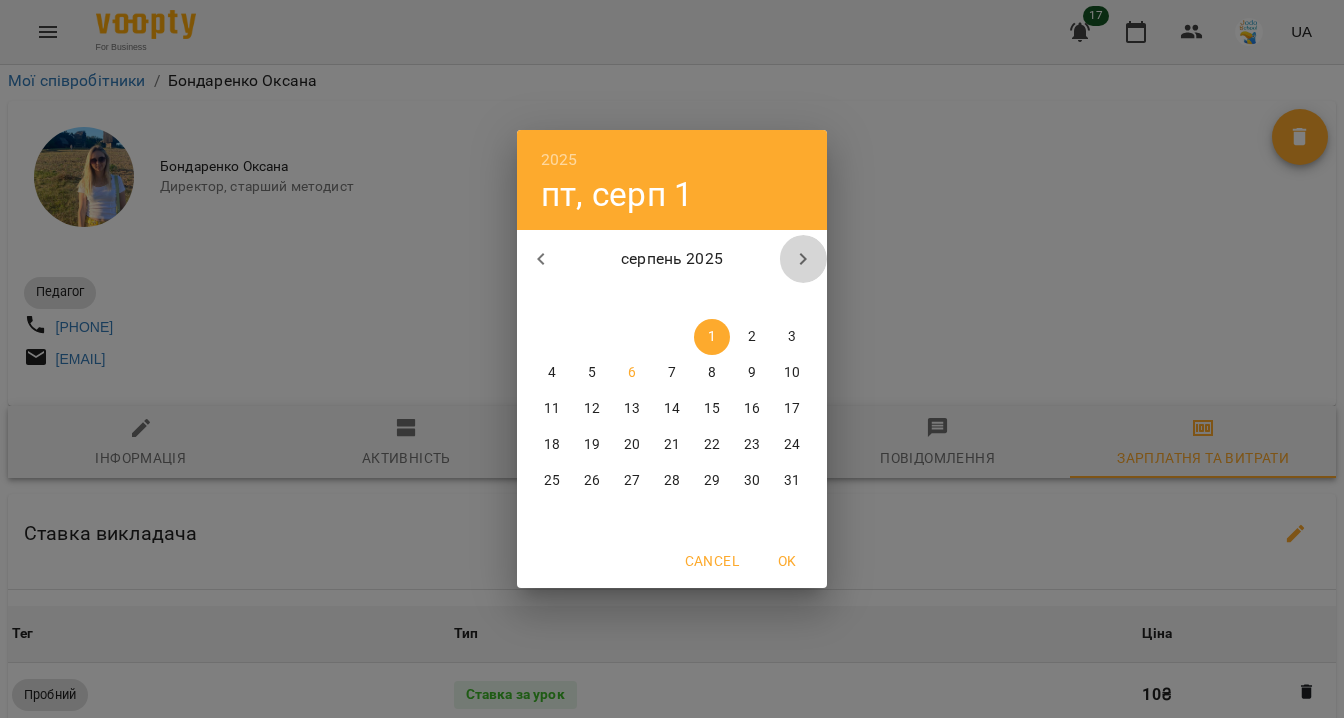click 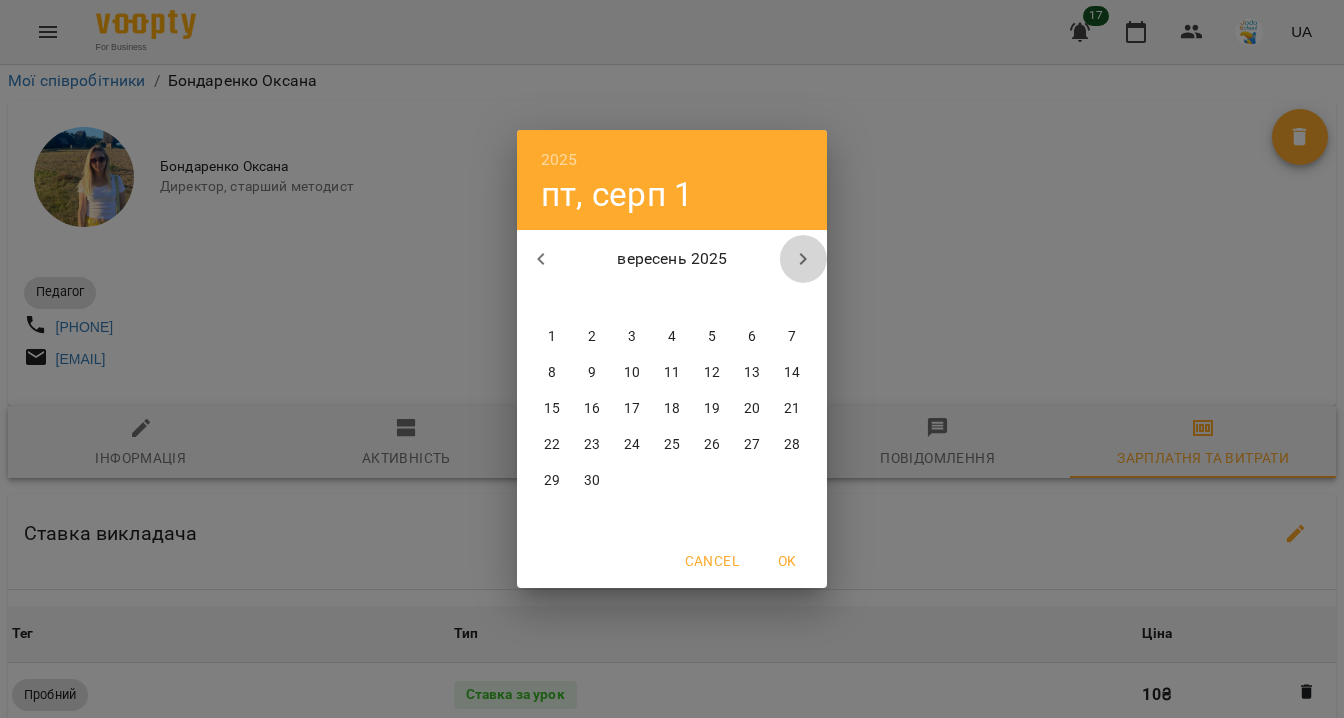 click 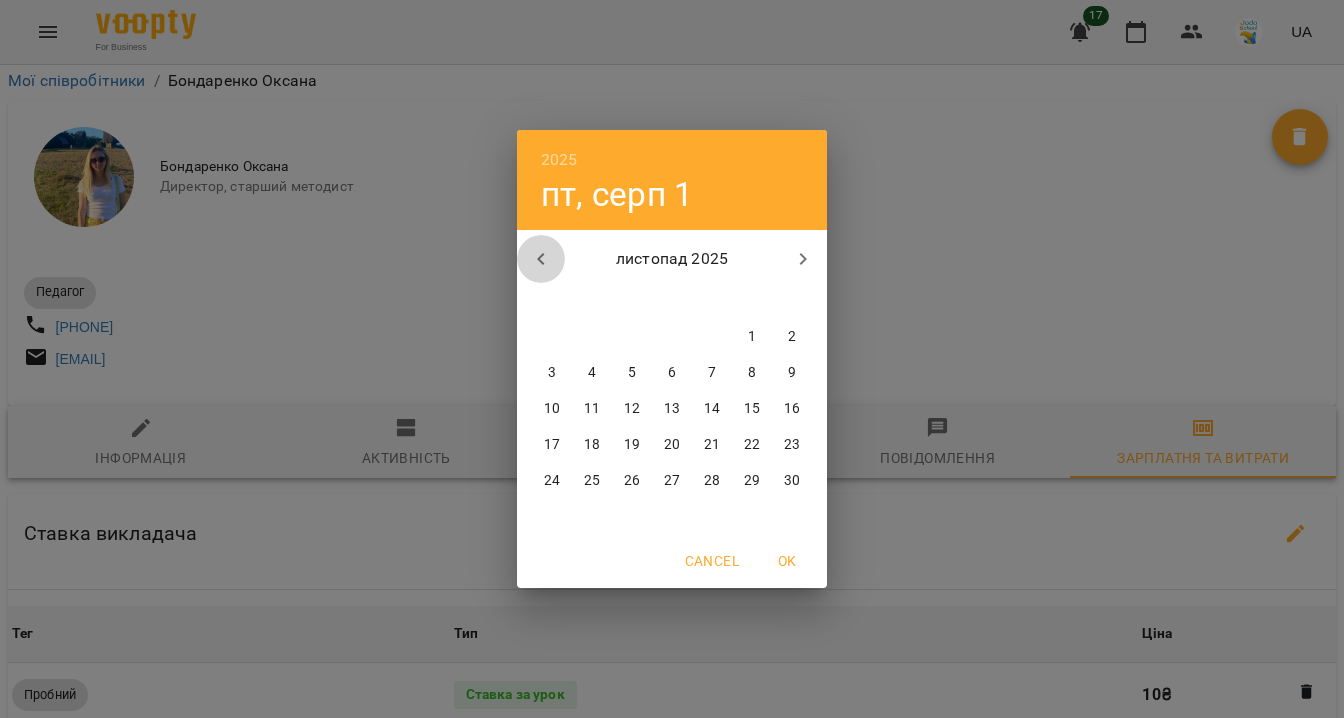 click 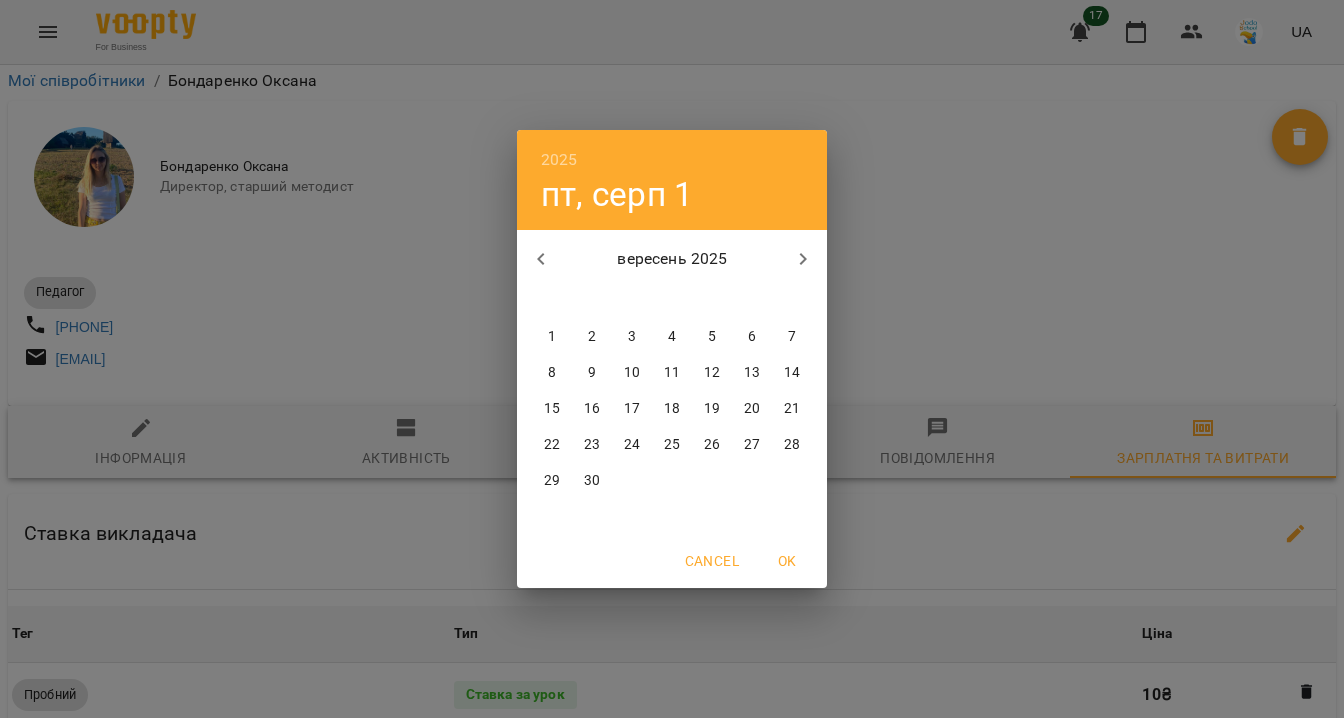 click 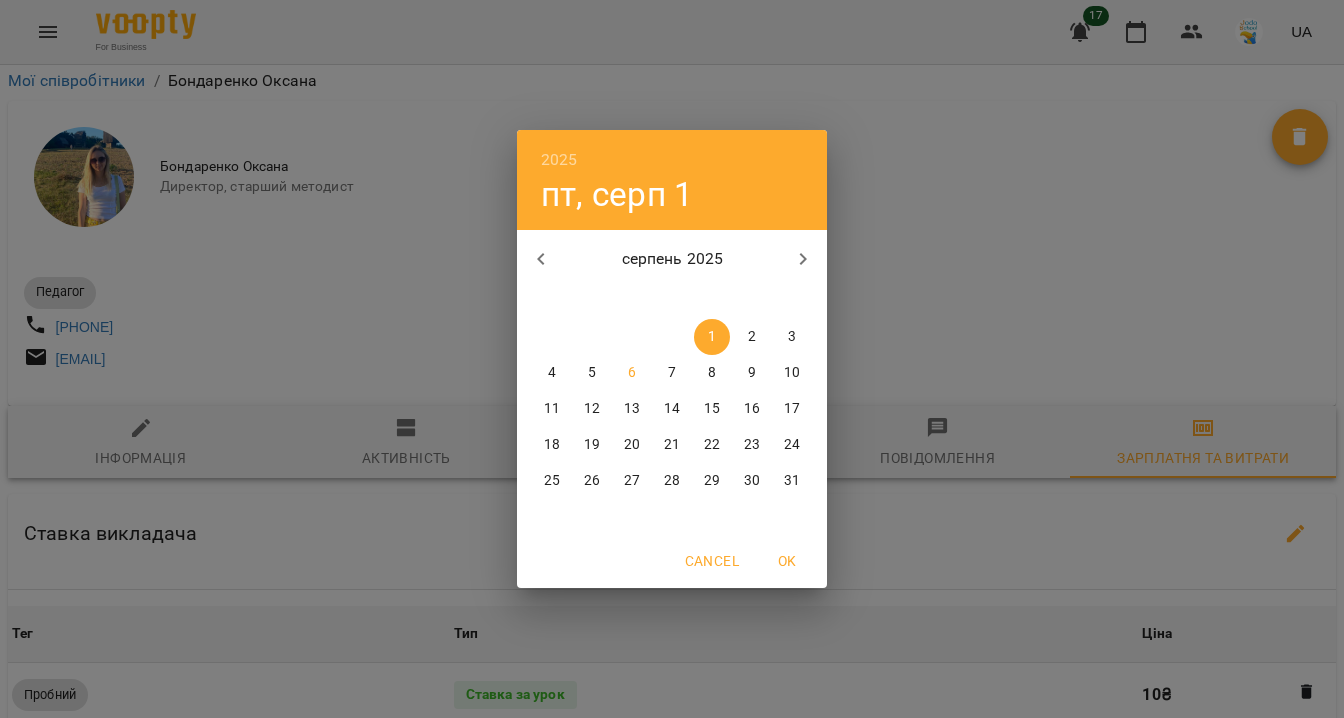 click 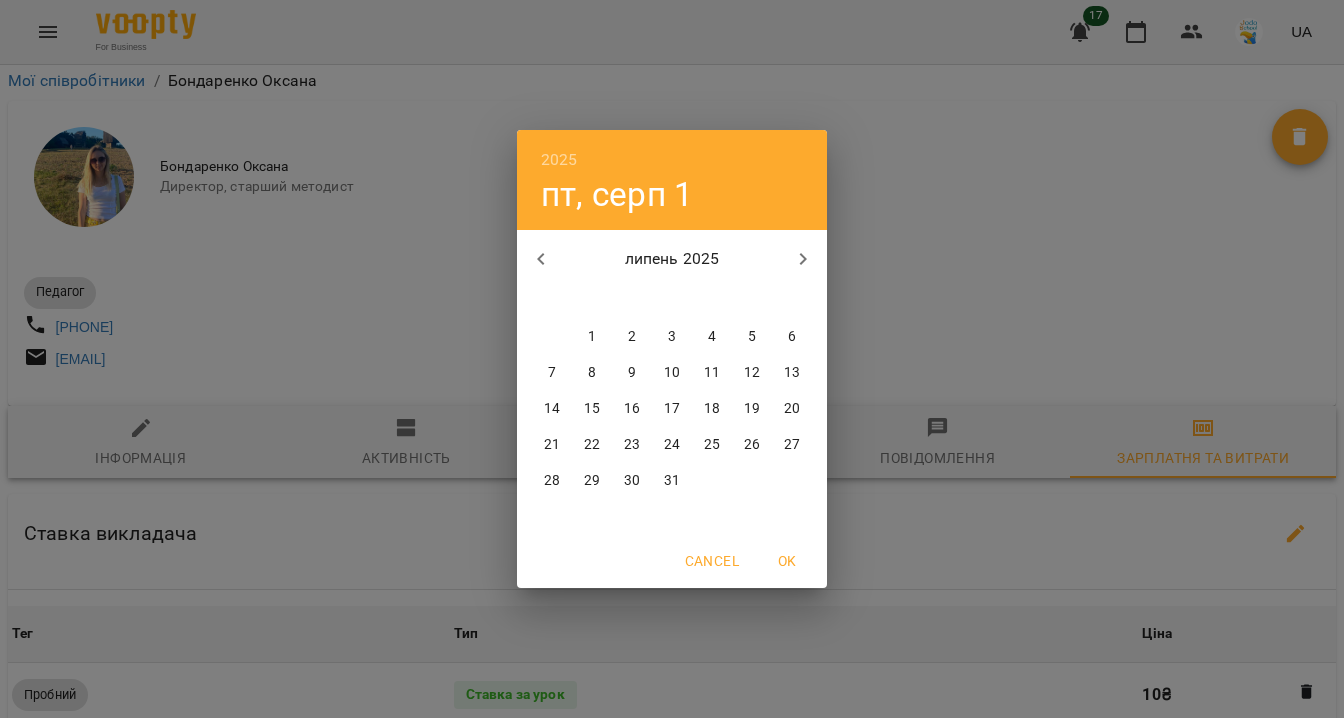click 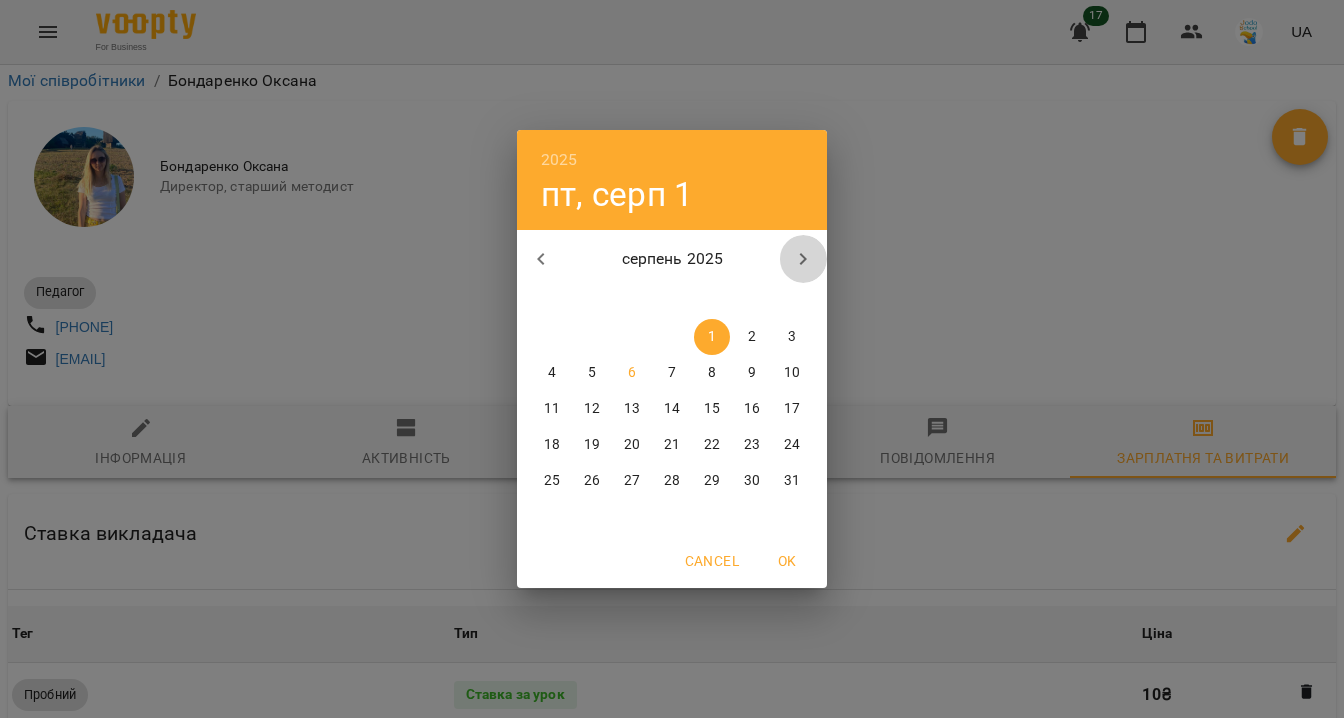 click 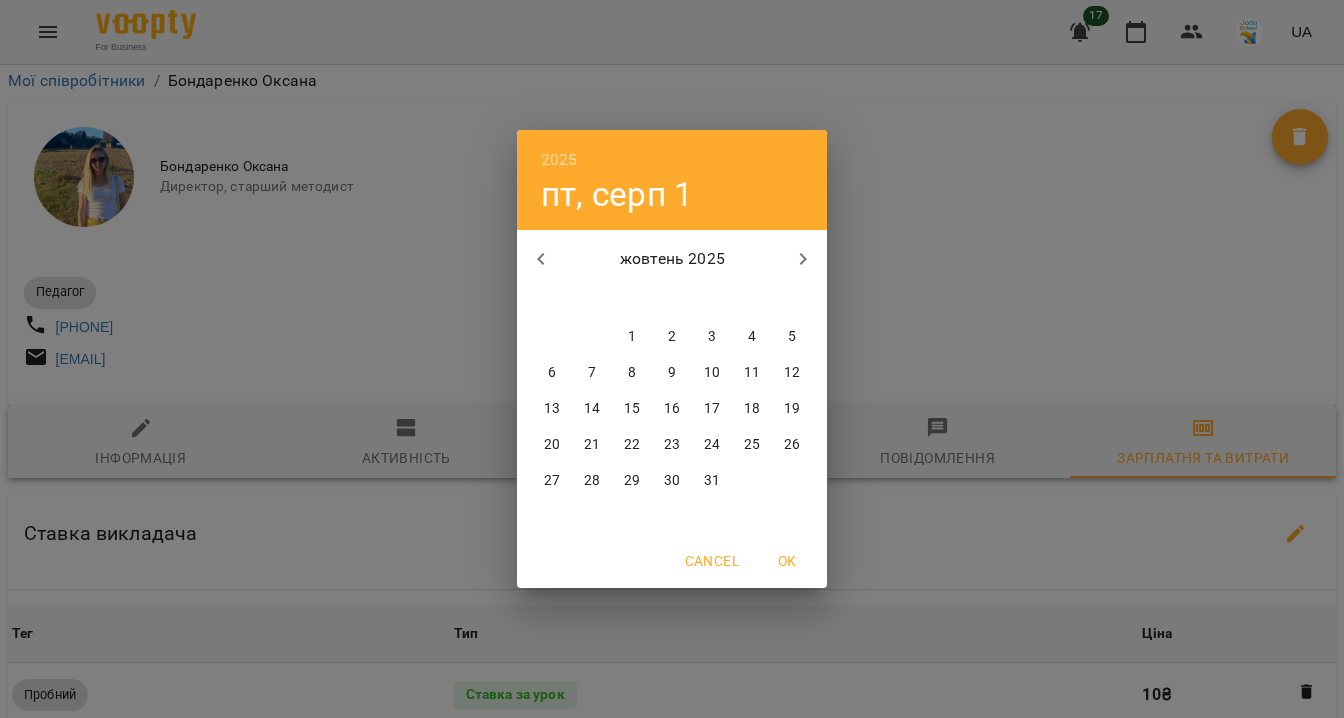 click 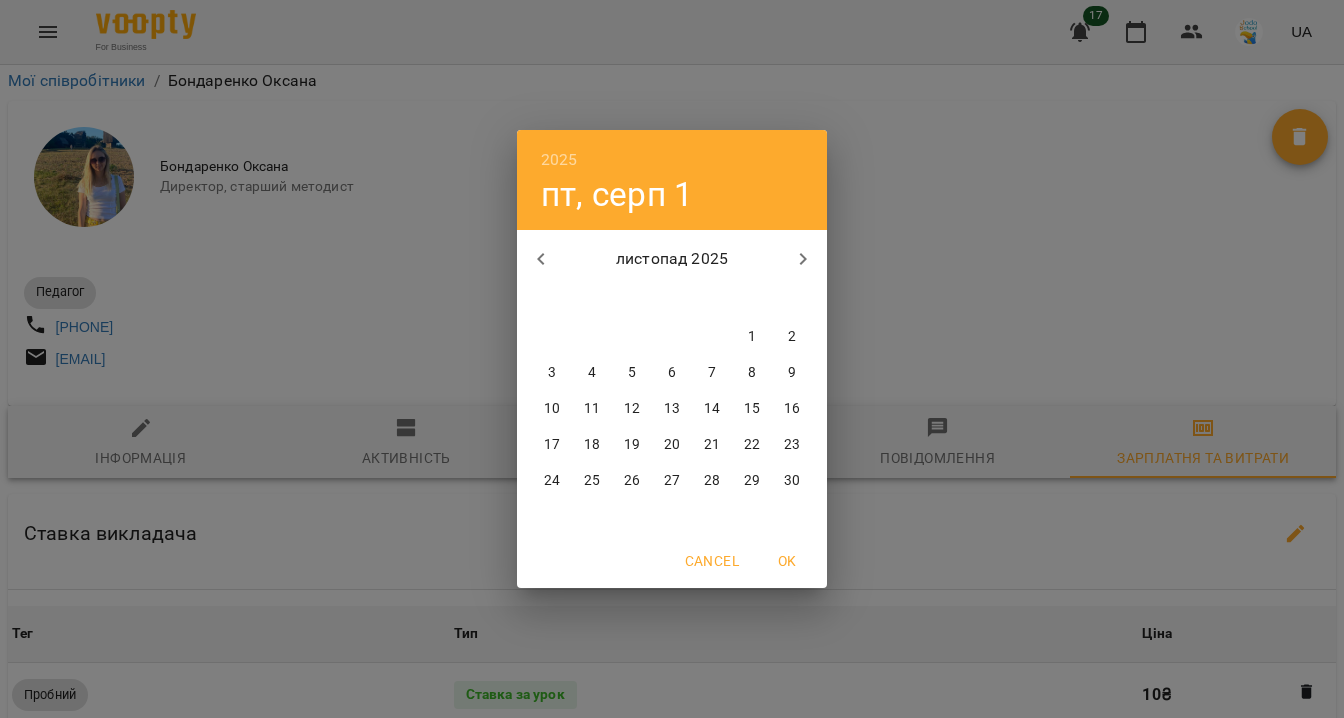 click on "5" at bounding box center [632, 373] 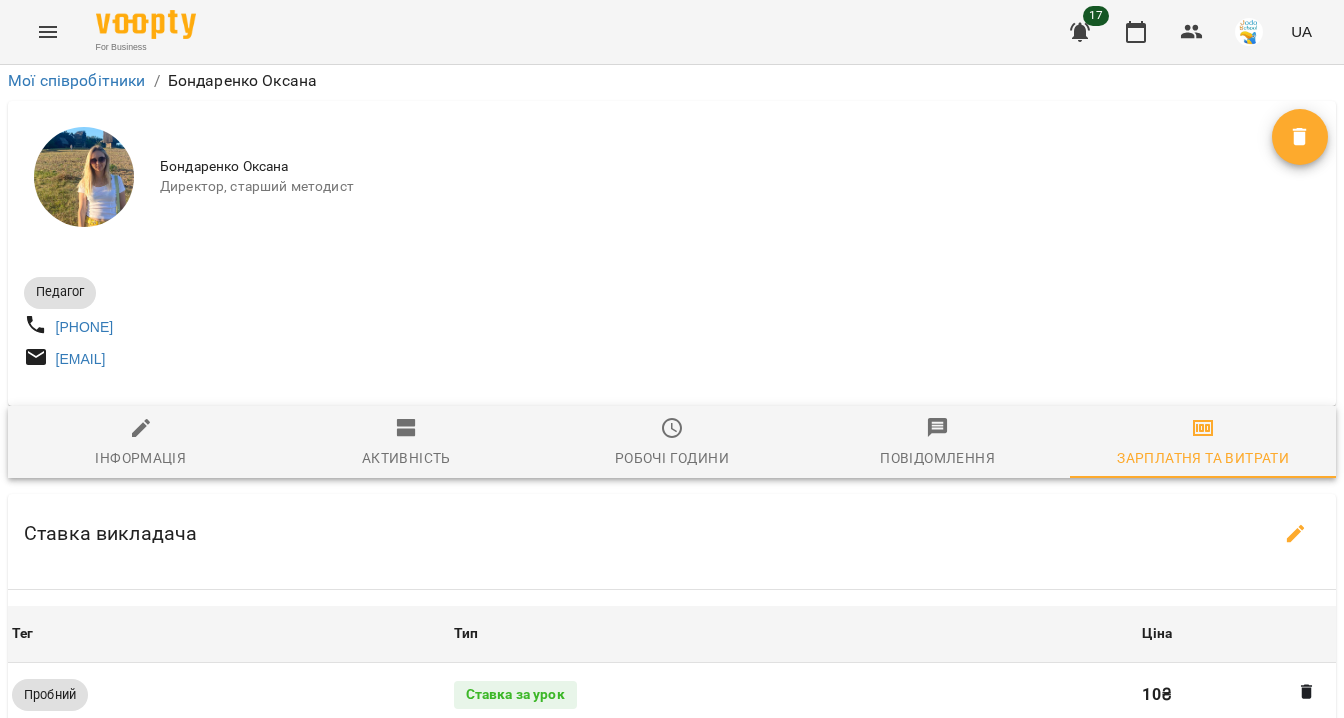 click on "**********" at bounding box center [703, 872] 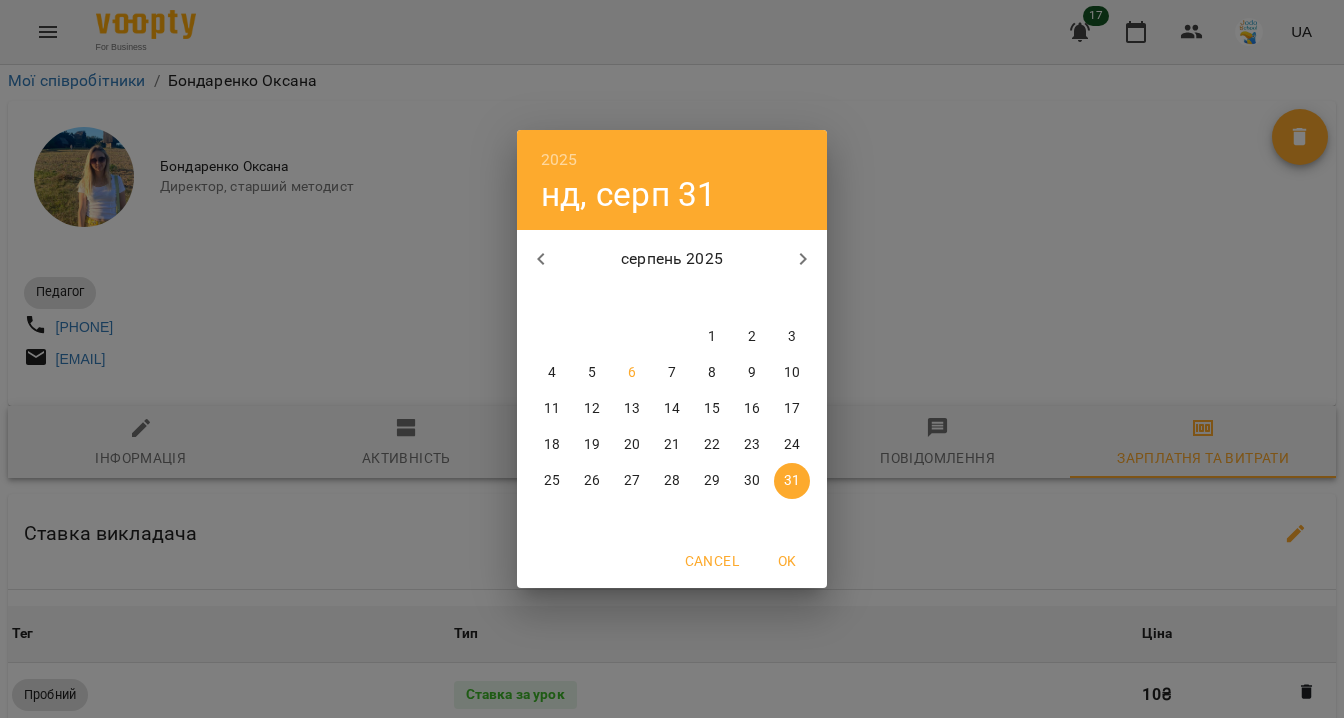 click 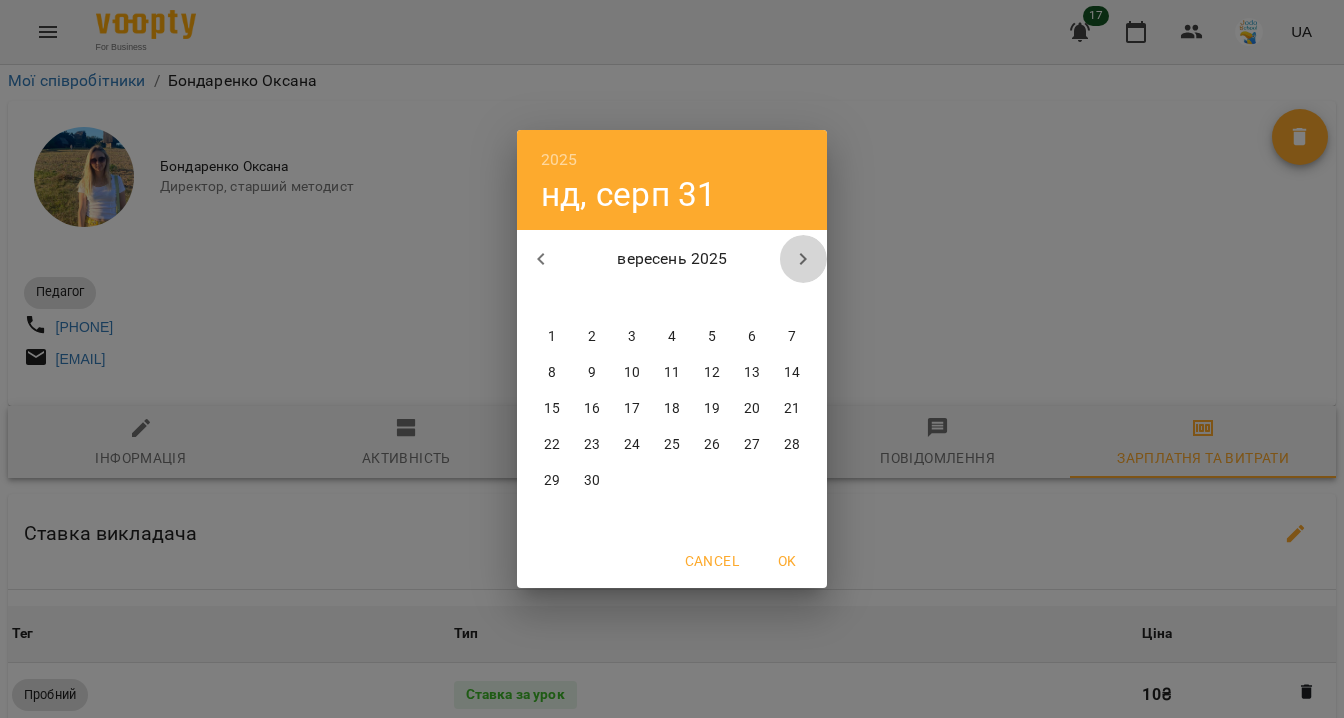 click 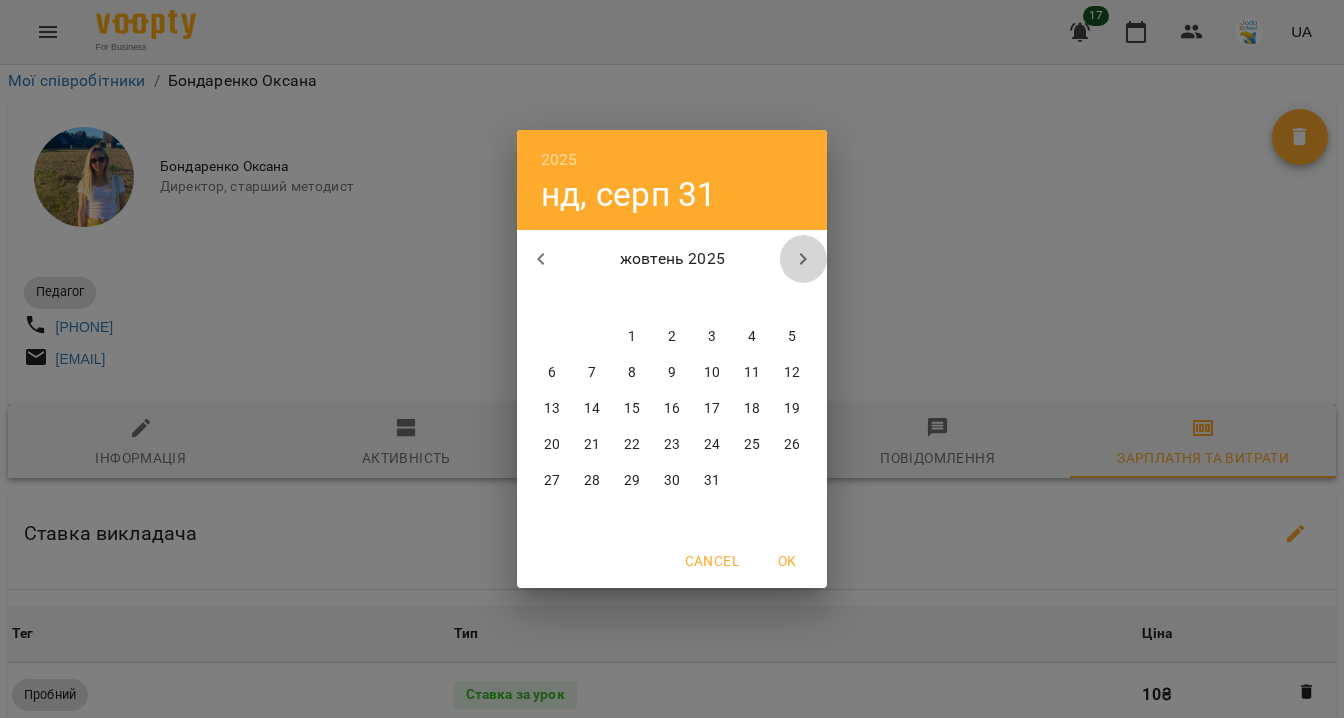 click 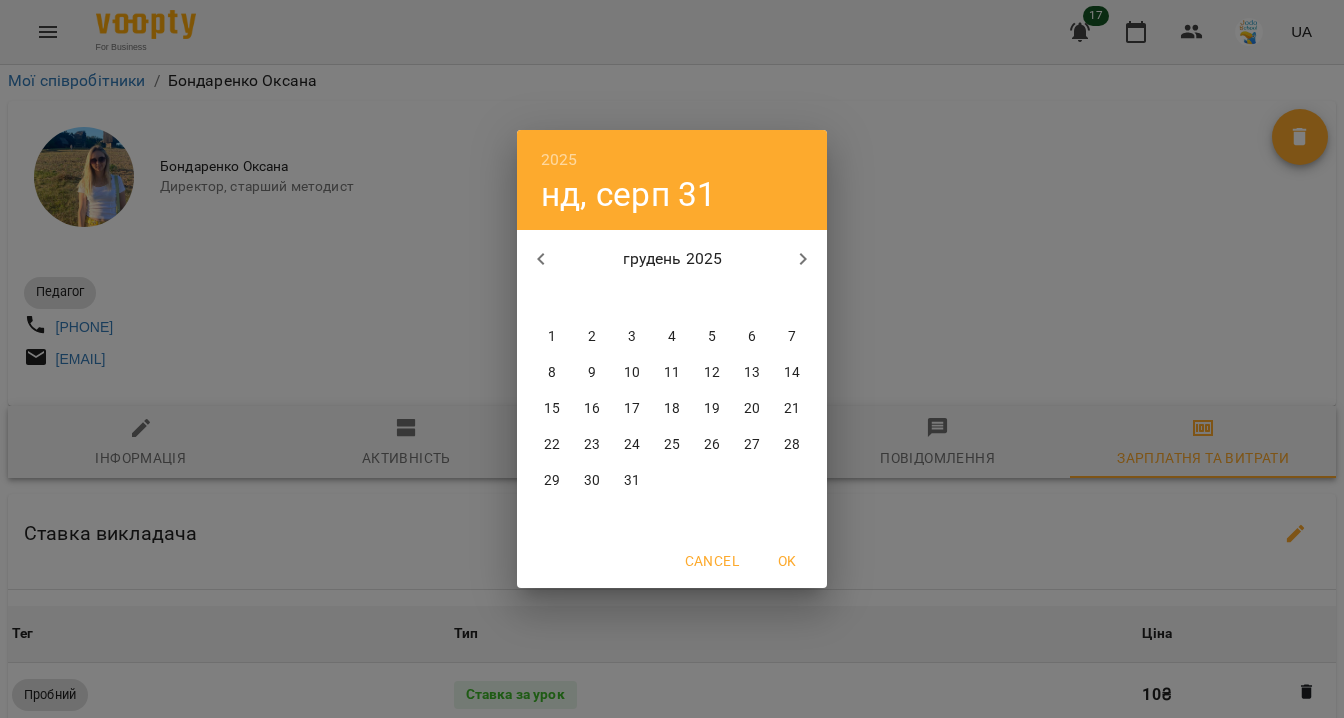 click 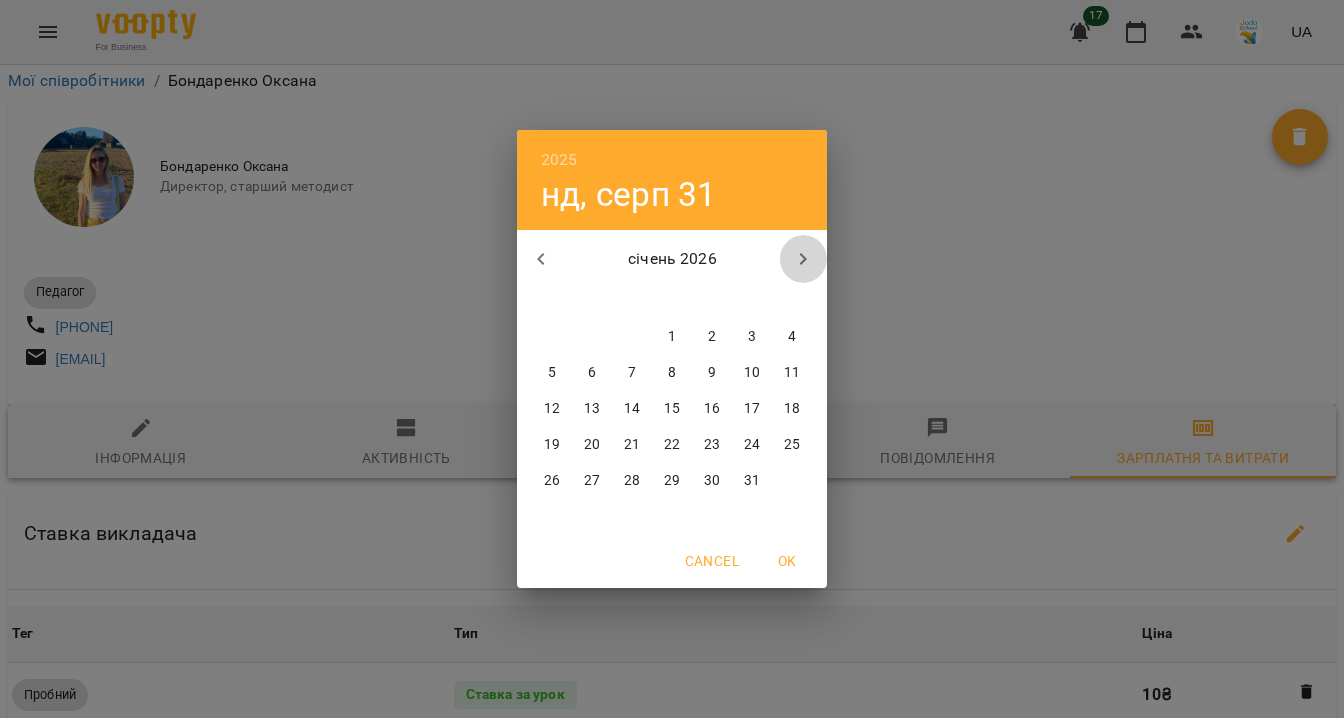 click 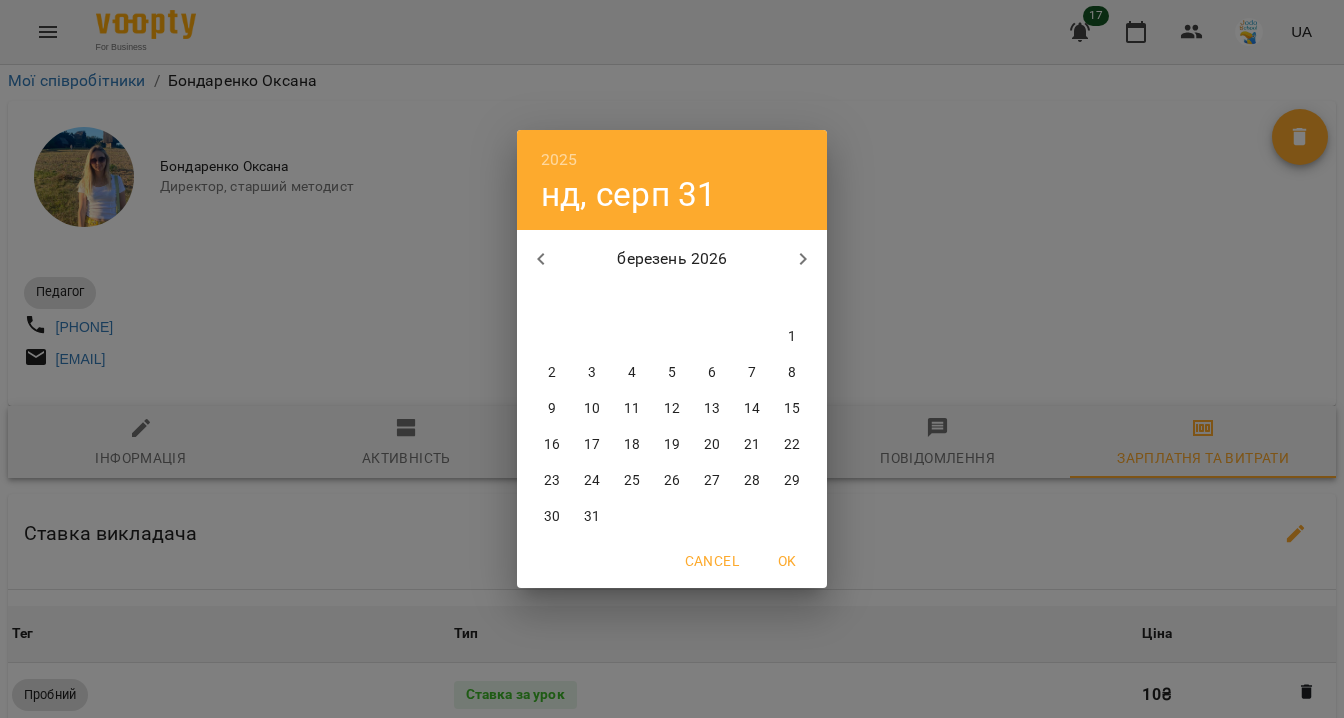 click 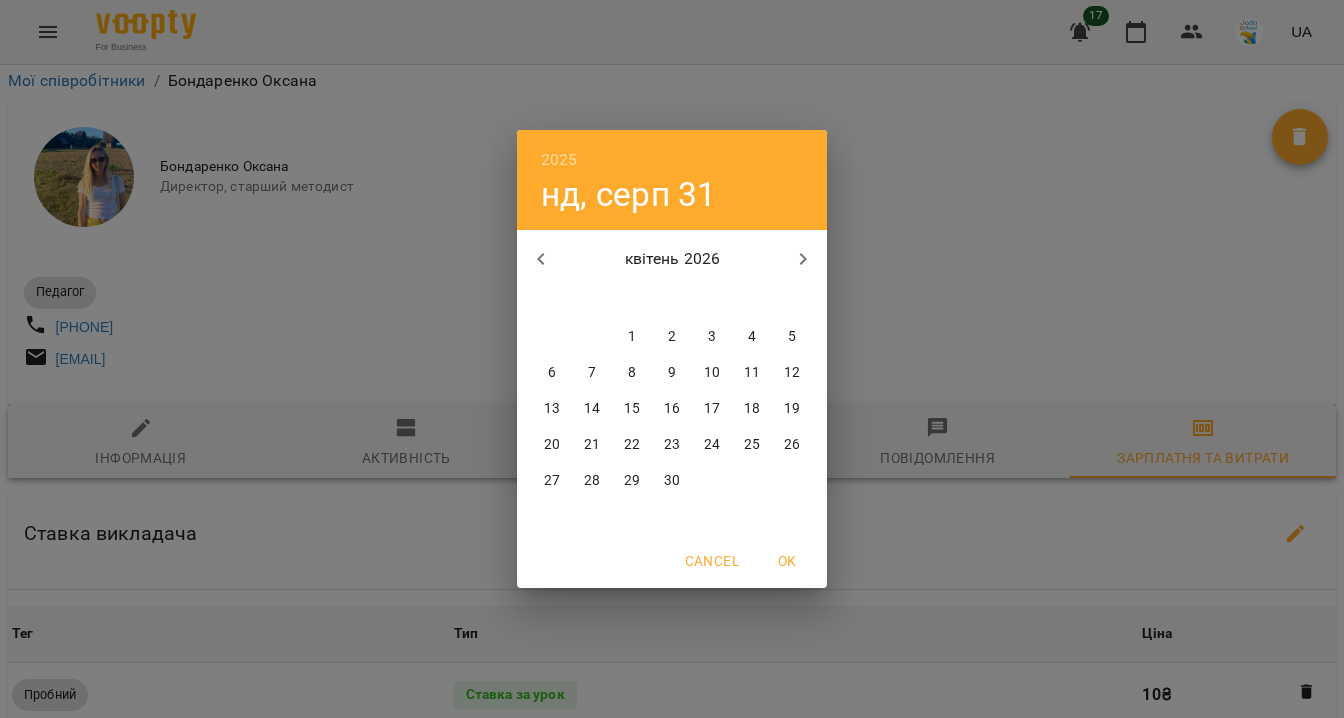 click 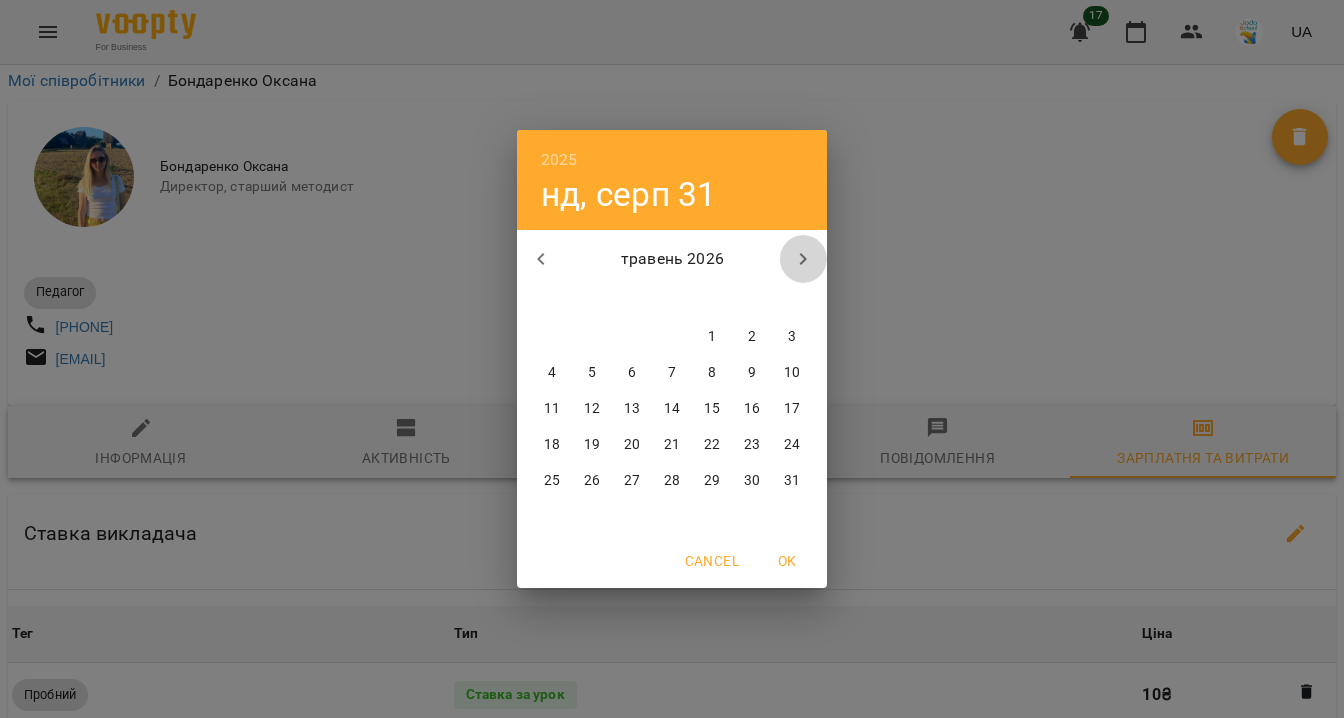 click 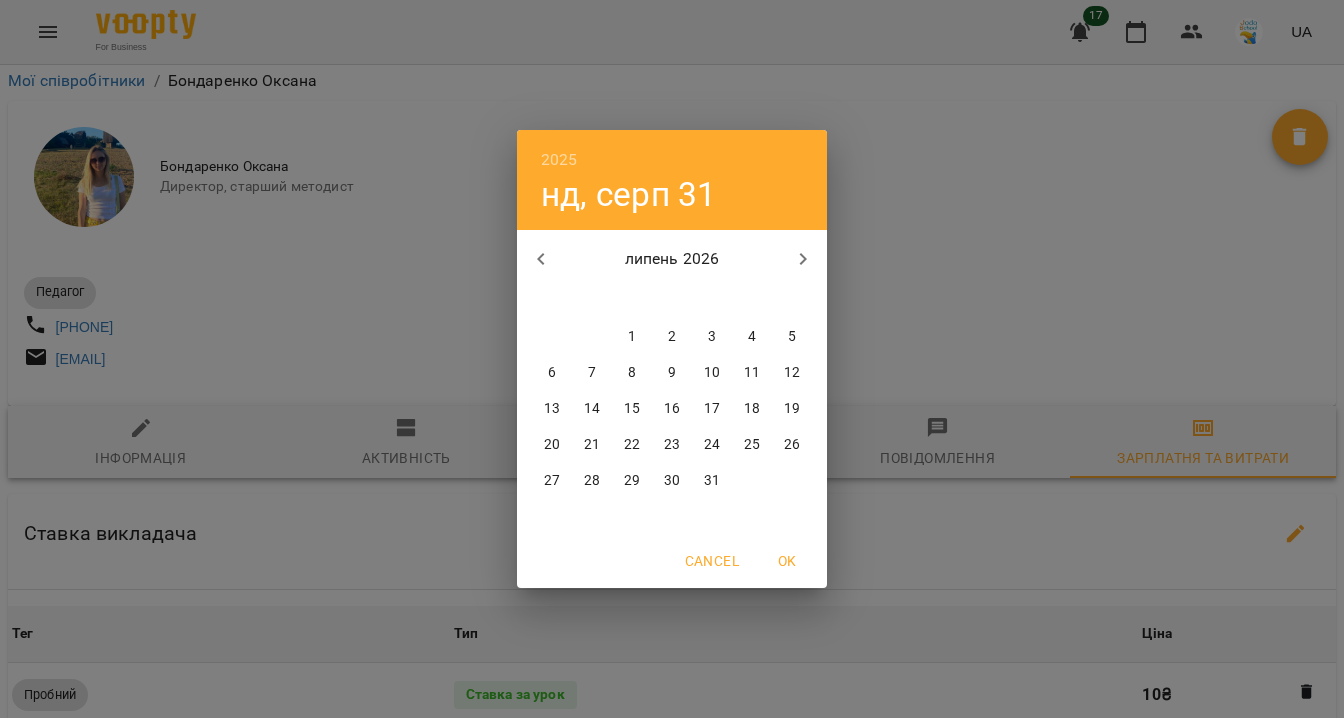 click on "18" at bounding box center (752, 409) 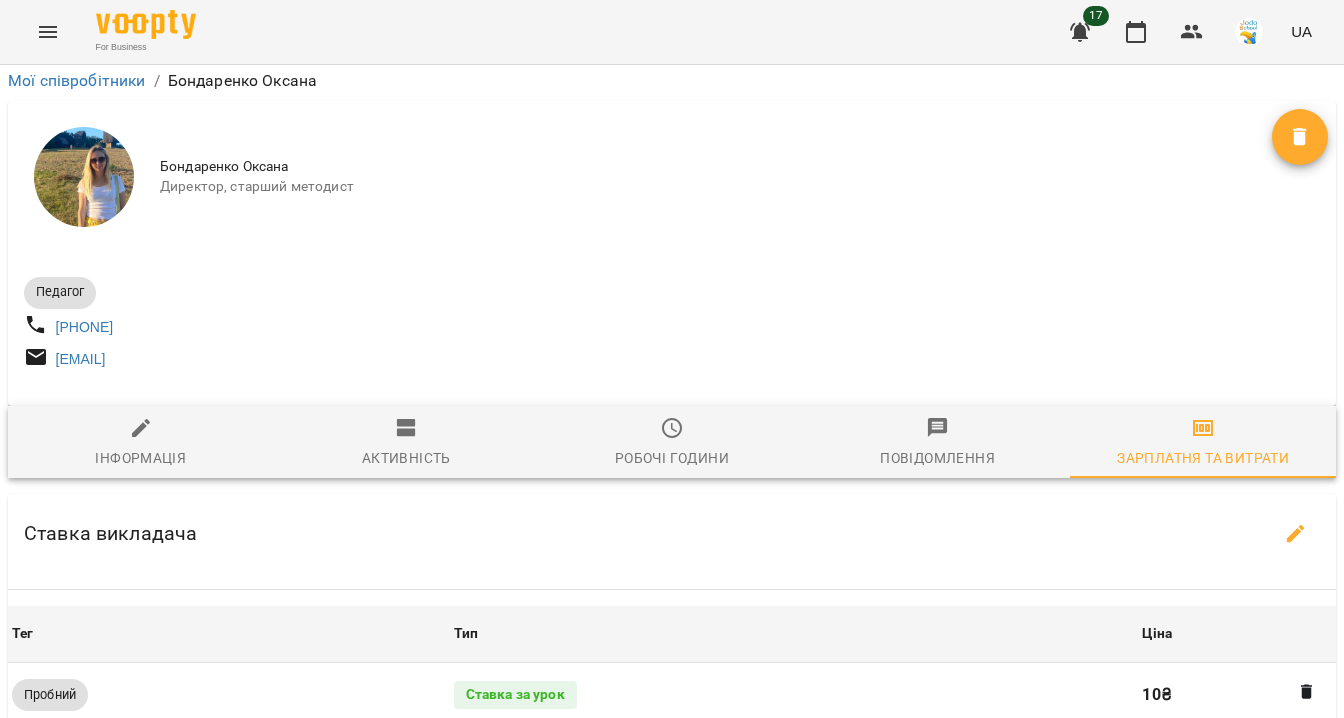 click on "Оновити" at bounding box center (865, 872) 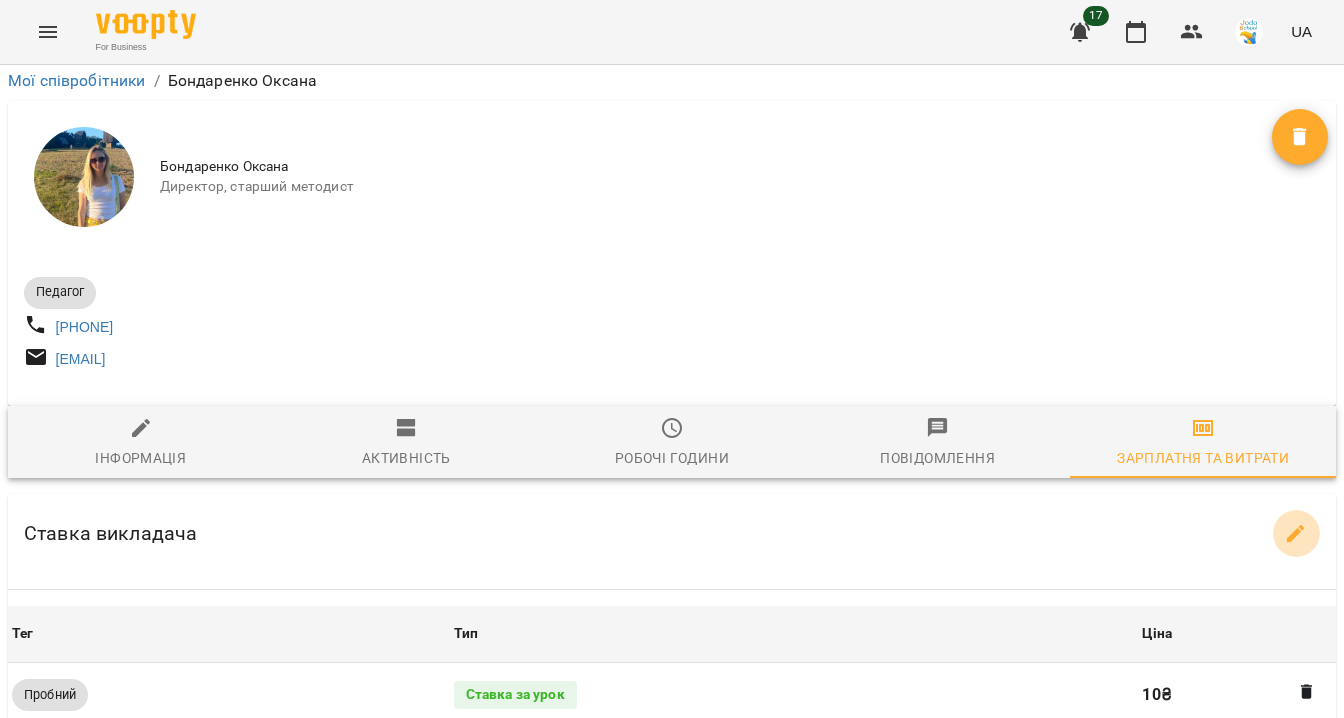 click 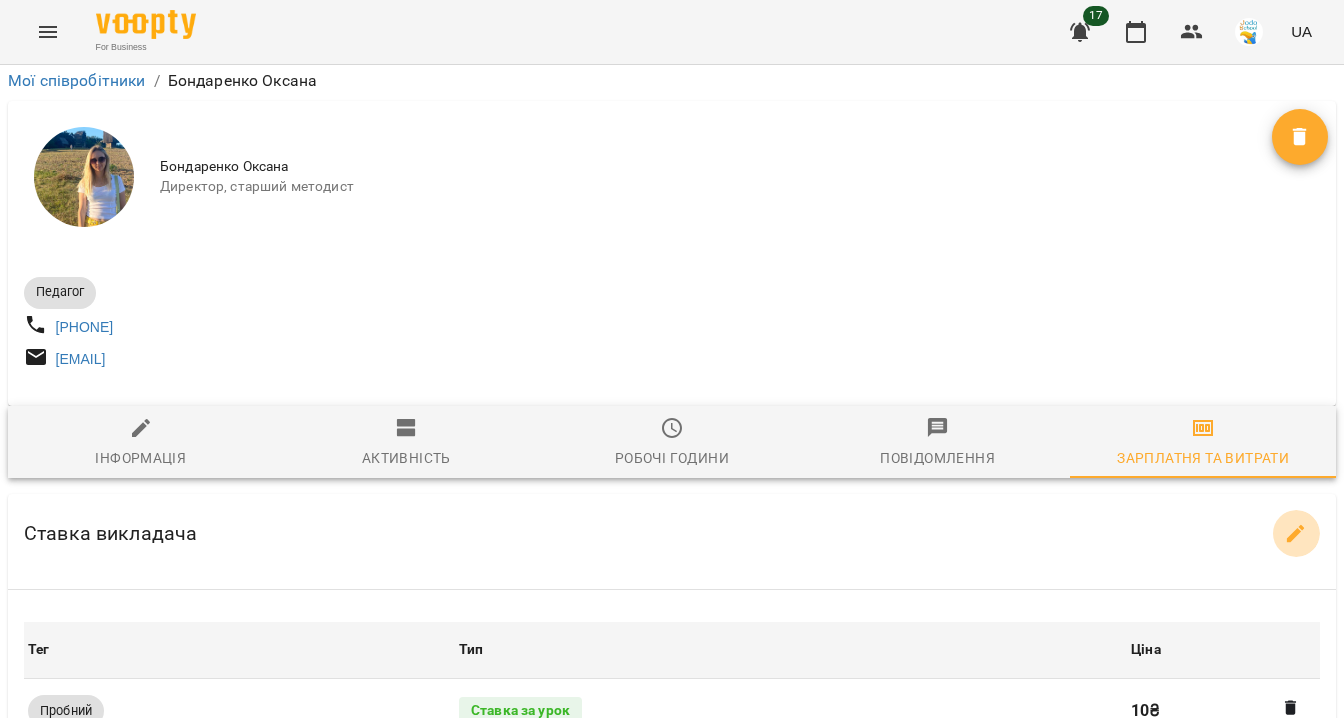 select on "*******" 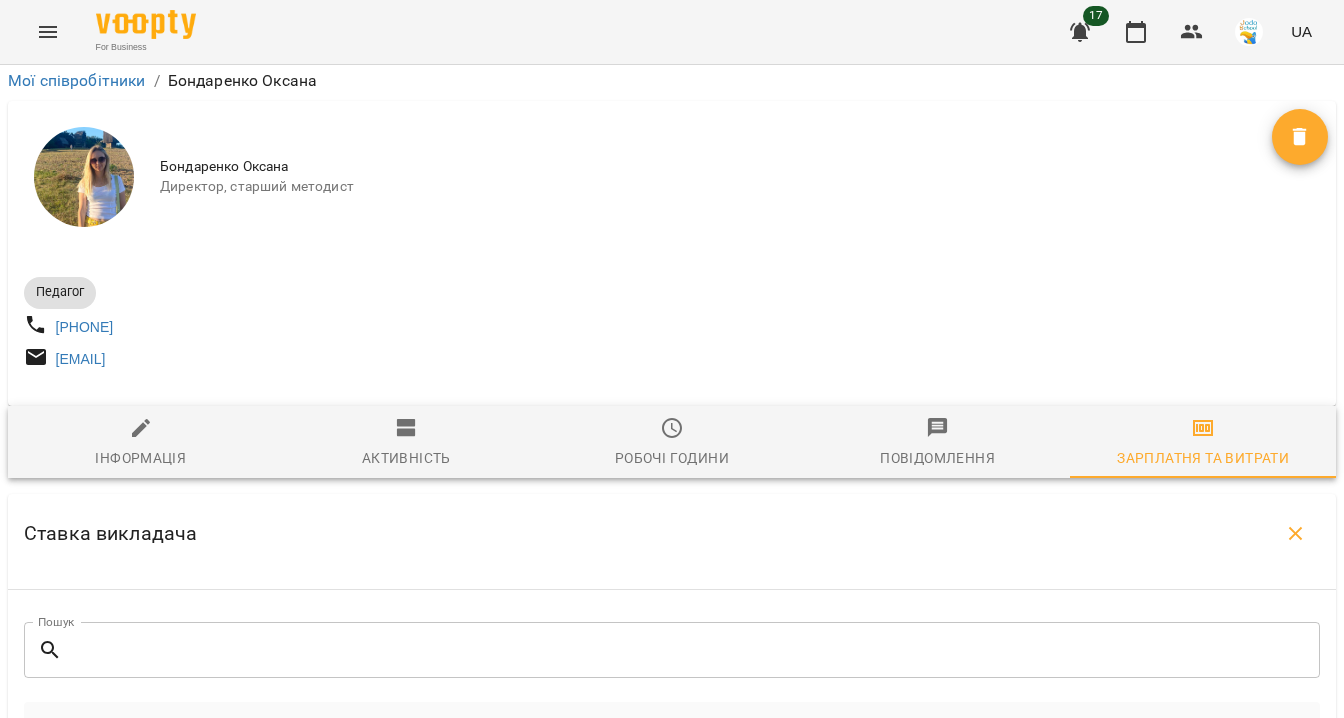 click on "**" at bounding box center [511, 975] 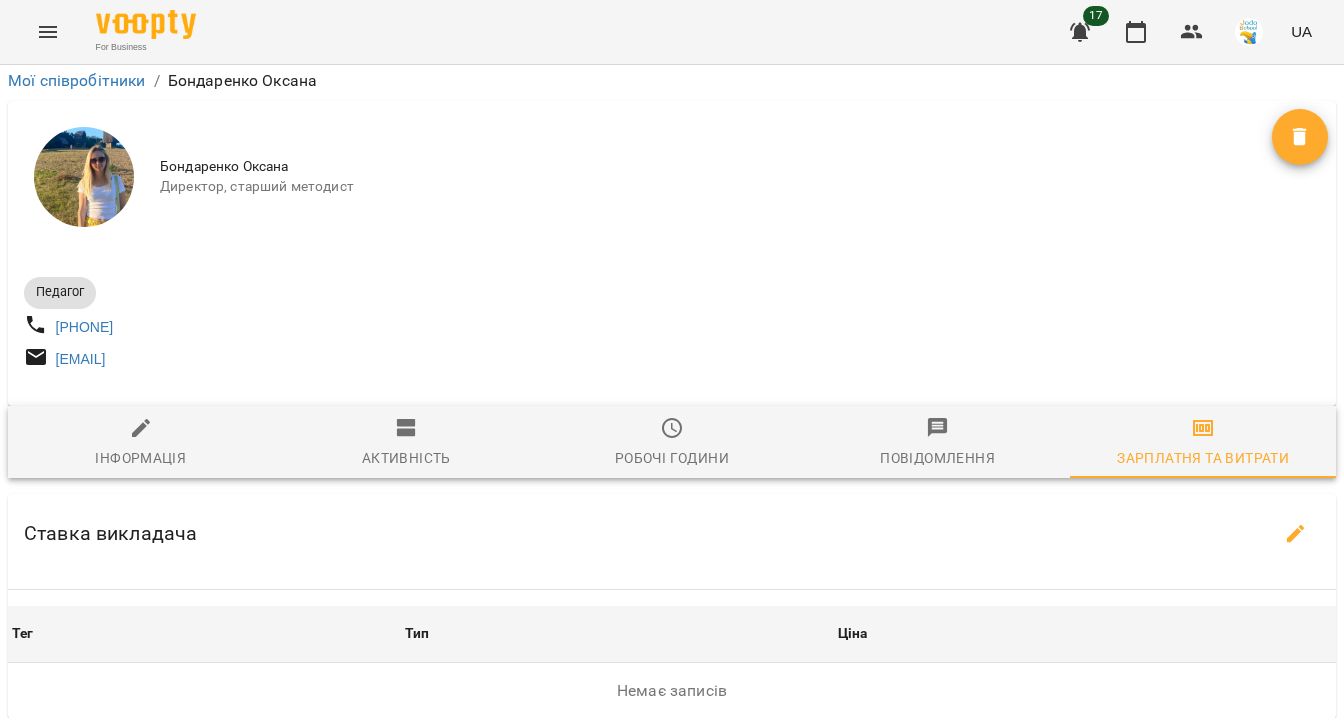 scroll, scrollTop: 0, scrollLeft: 0, axis: both 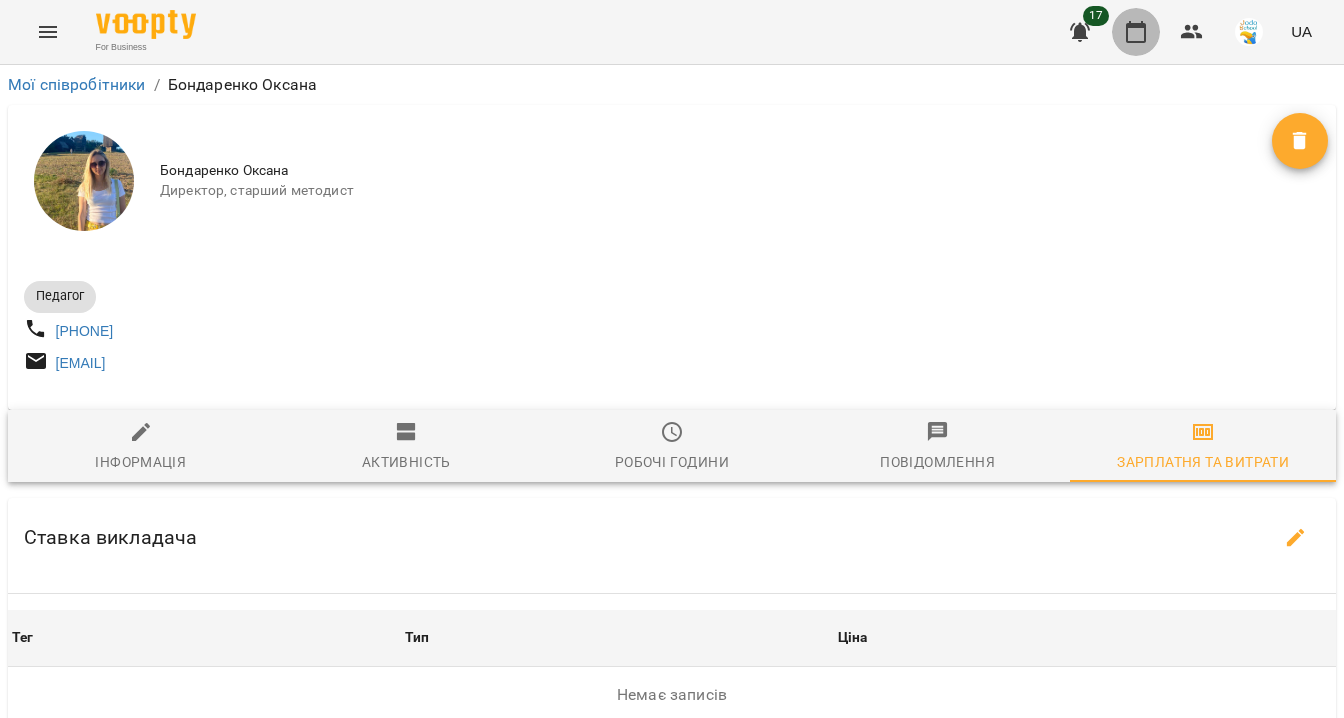 click 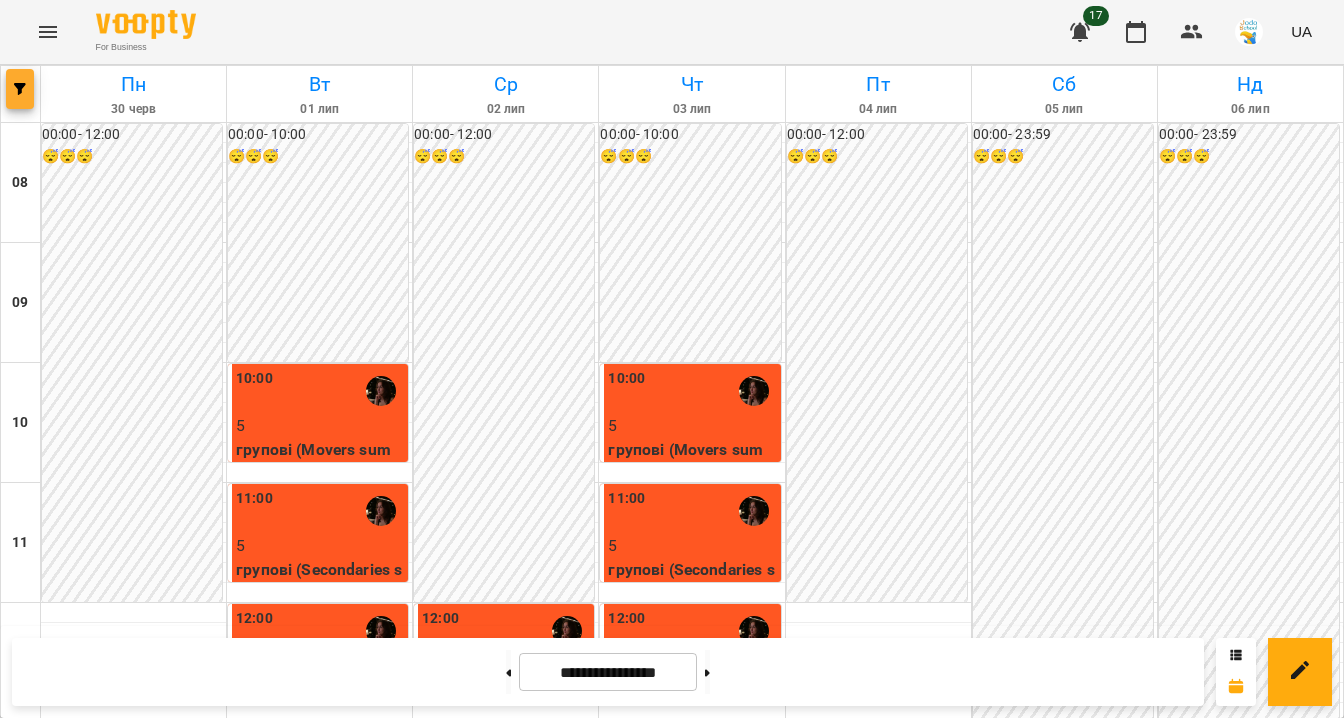 click 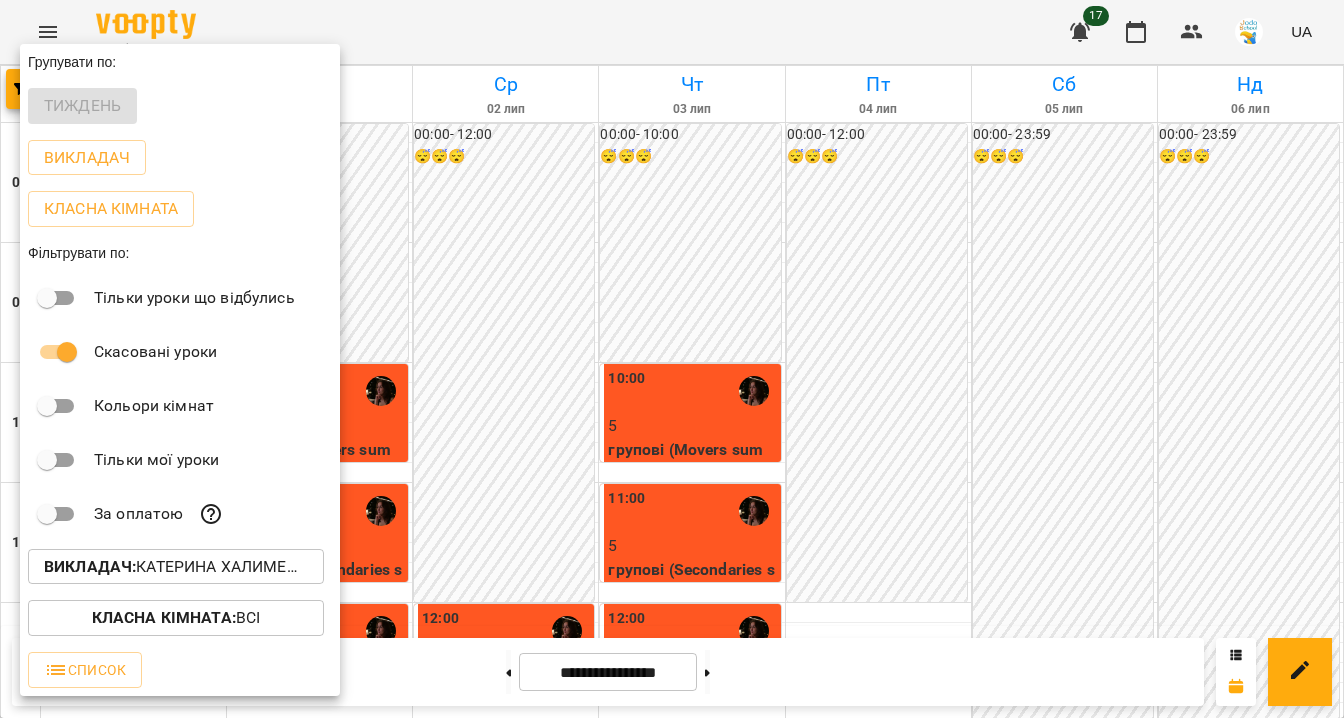 click on "Викладач :  Катерина Халимендик" at bounding box center [176, 567] 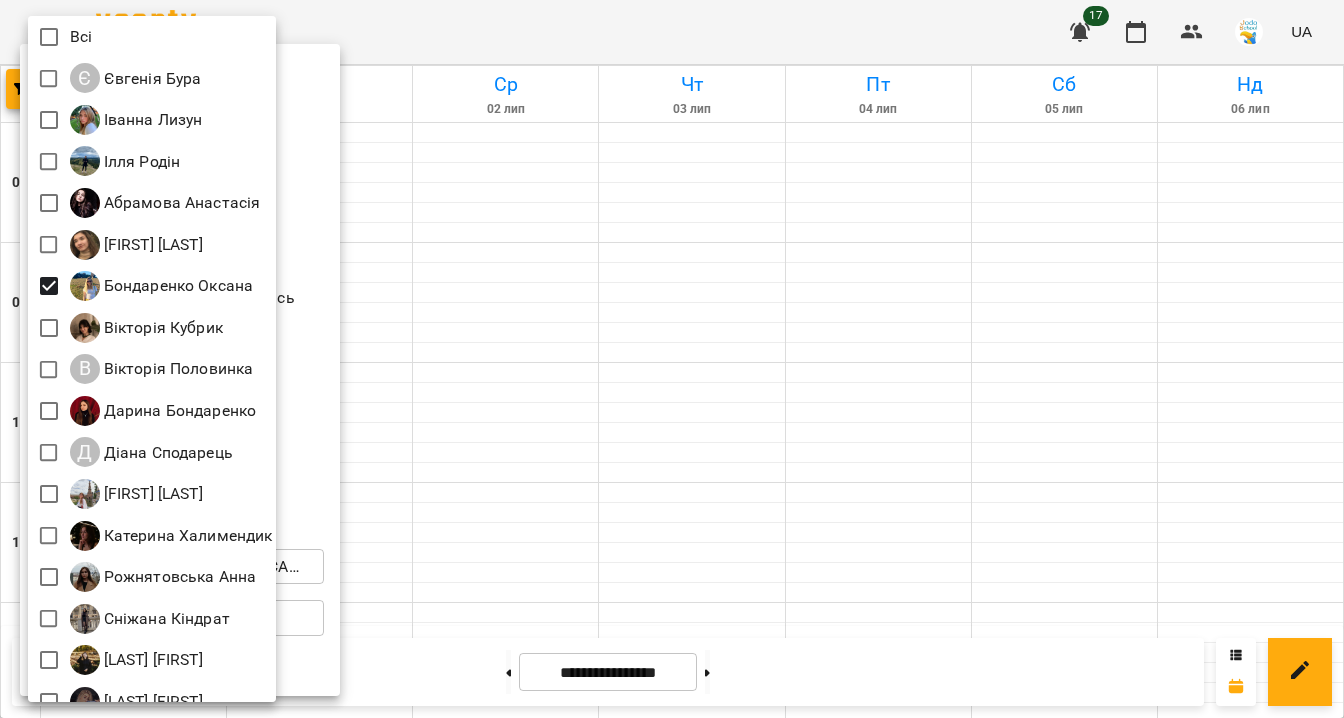 click at bounding box center [672, 359] 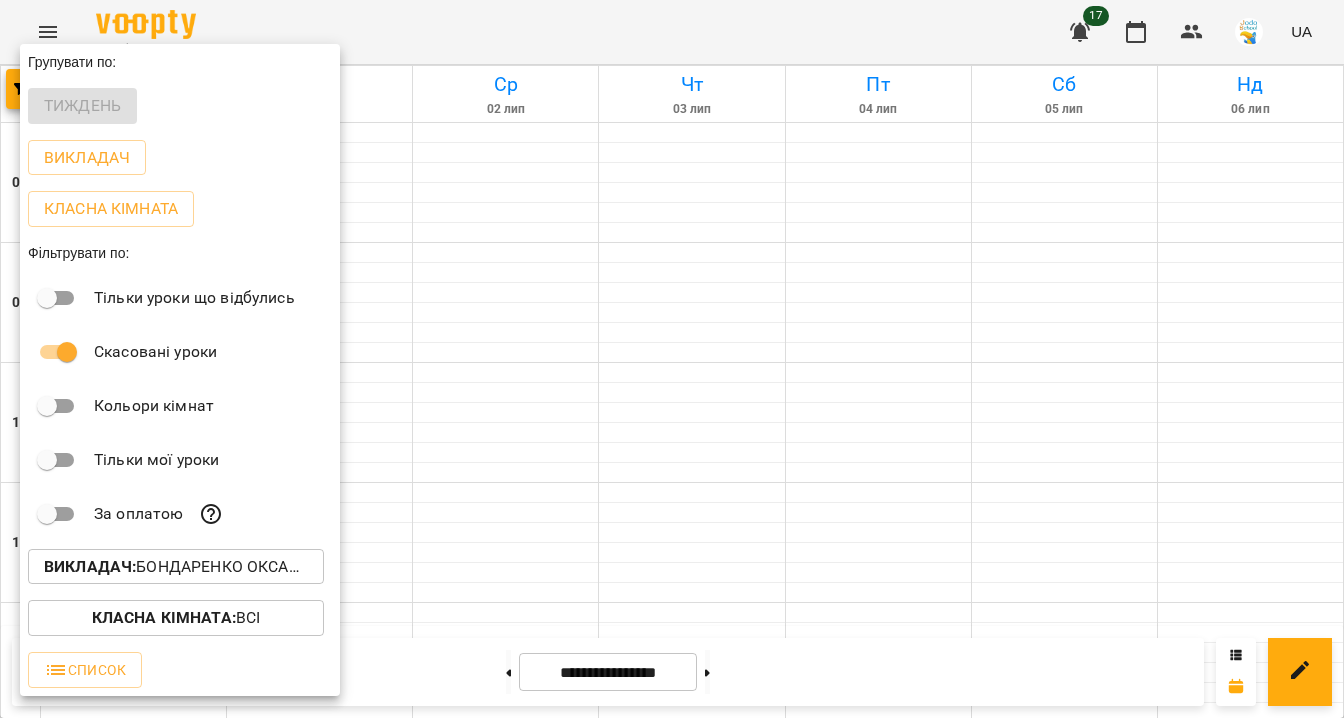 click at bounding box center (672, 359) 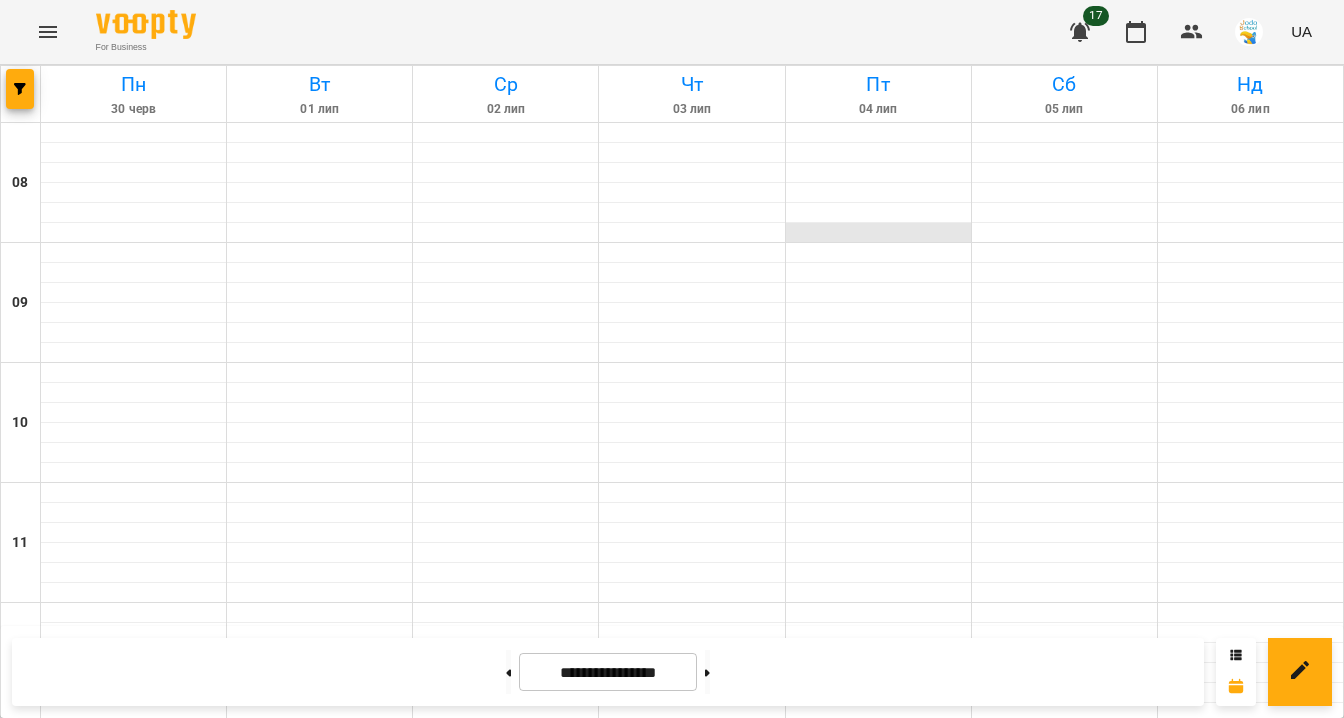 scroll, scrollTop: 574, scrollLeft: 0, axis: vertical 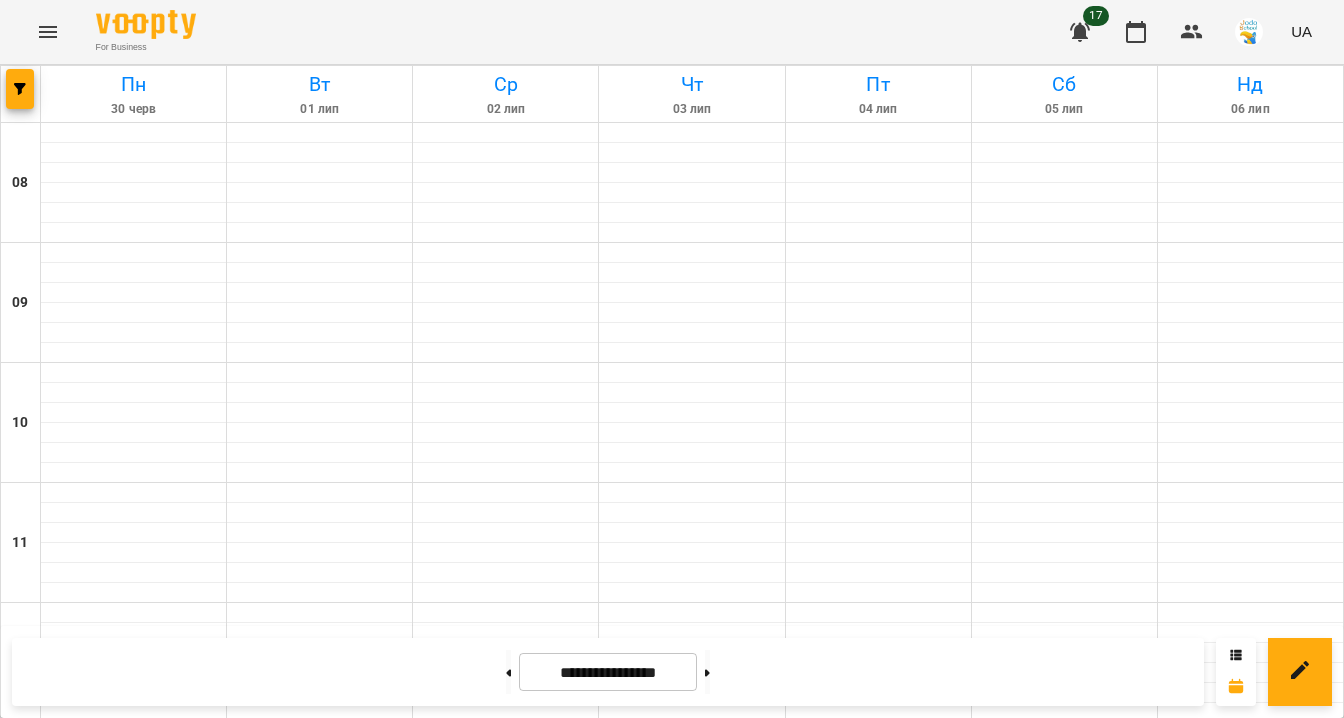 click at bounding box center [878, 853] 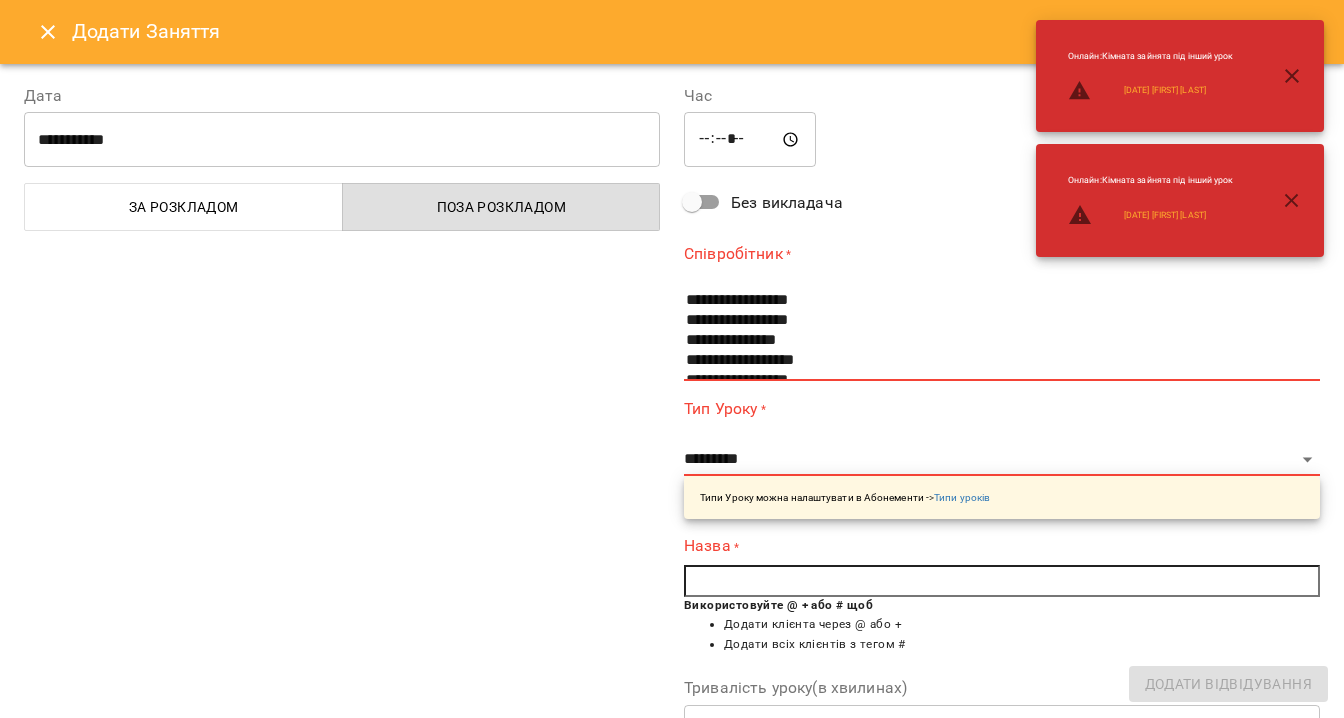 scroll, scrollTop: 87, scrollLeft: 0, axis: vertical 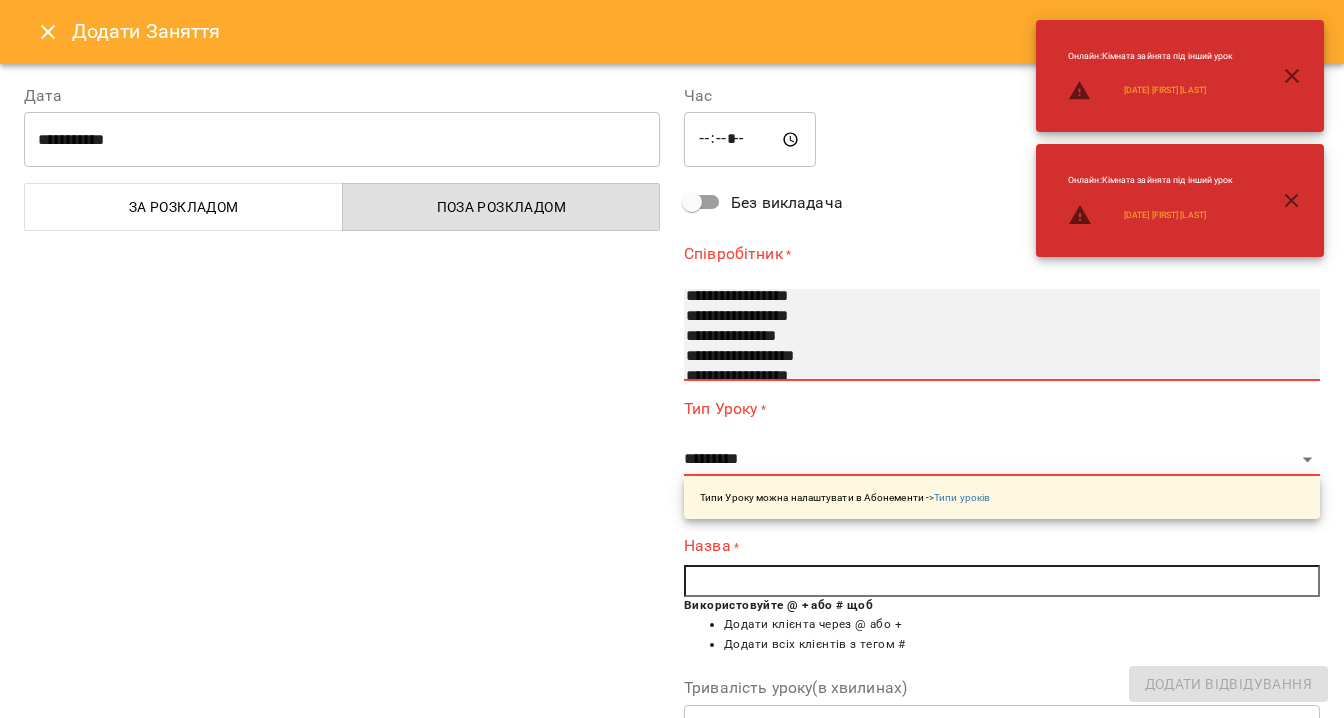 select on "**********" 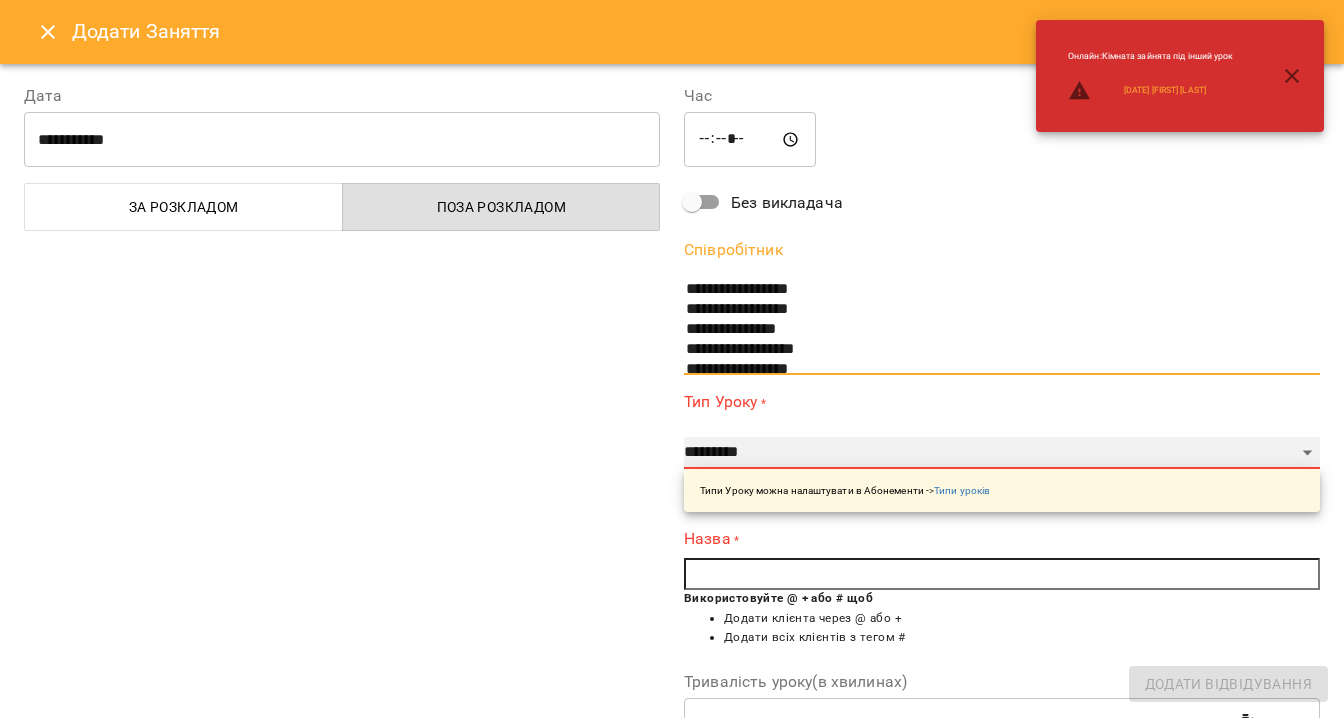 click on "**********" at bounding box center (1002, 453) 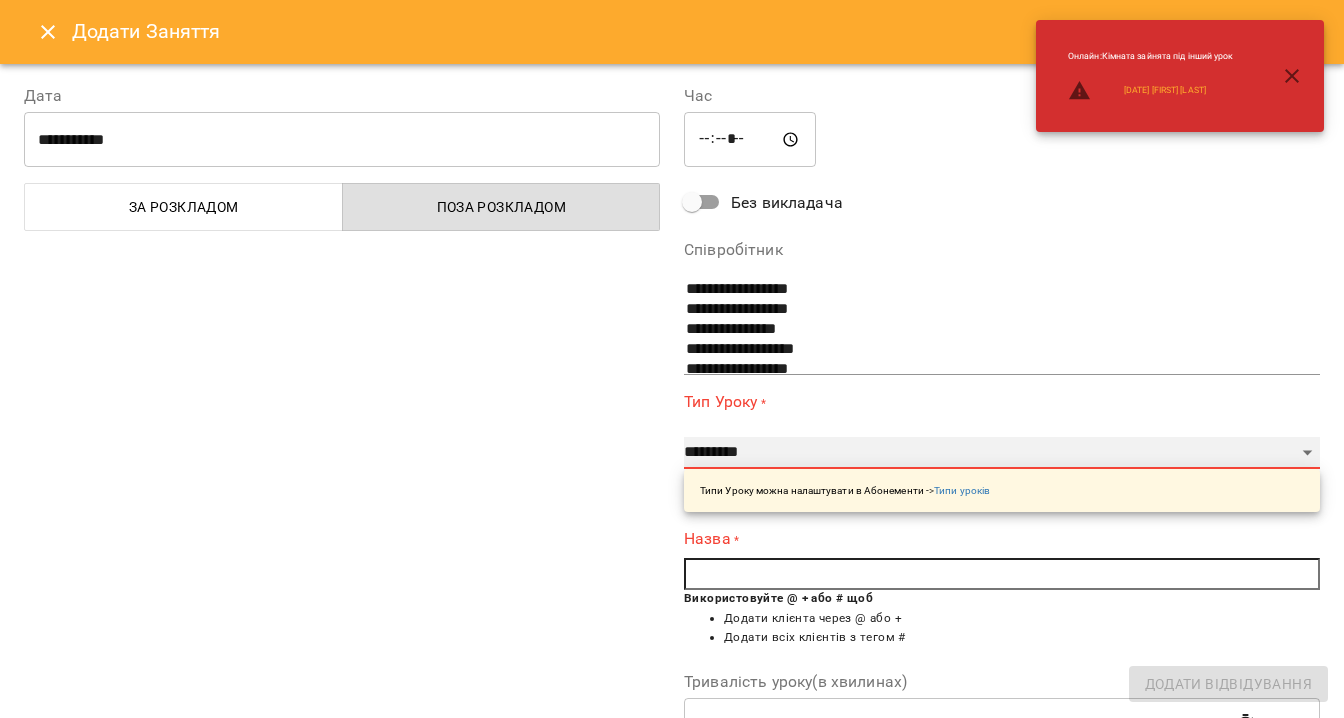 select on "*******" 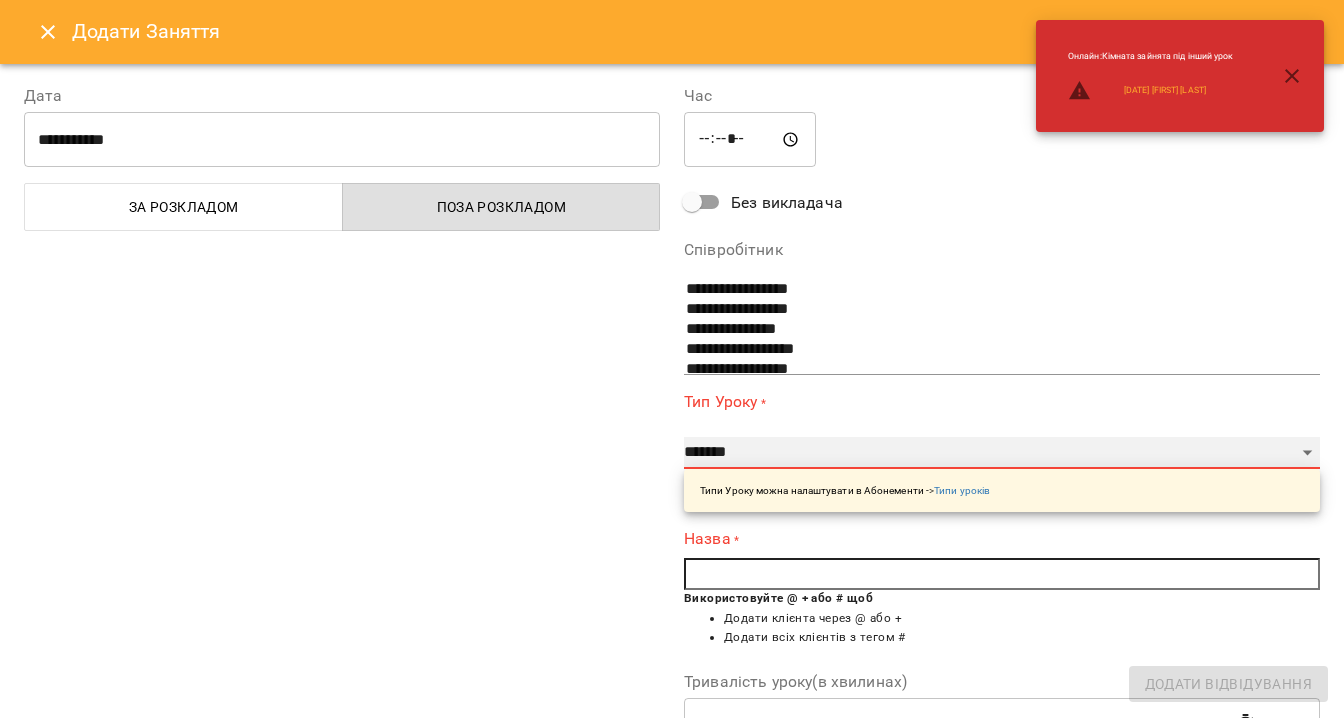 type on "**" 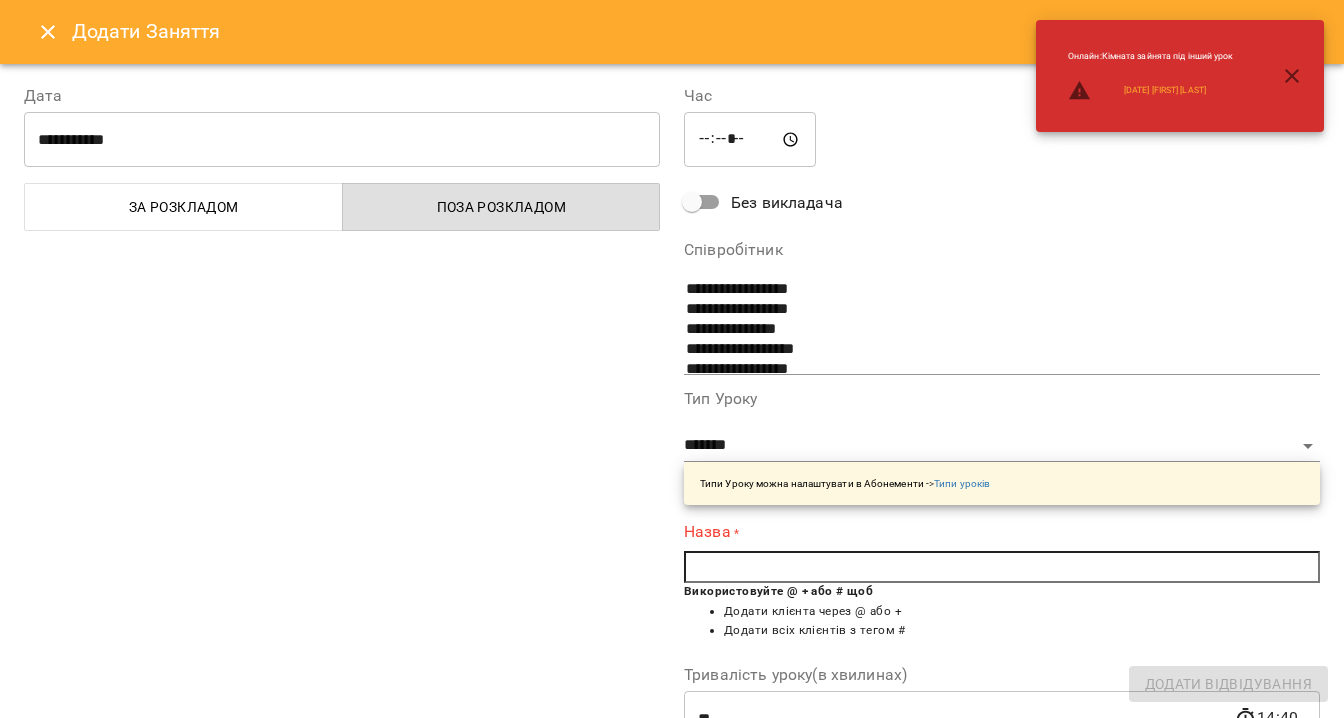 click at bounding box center [1002, 567] 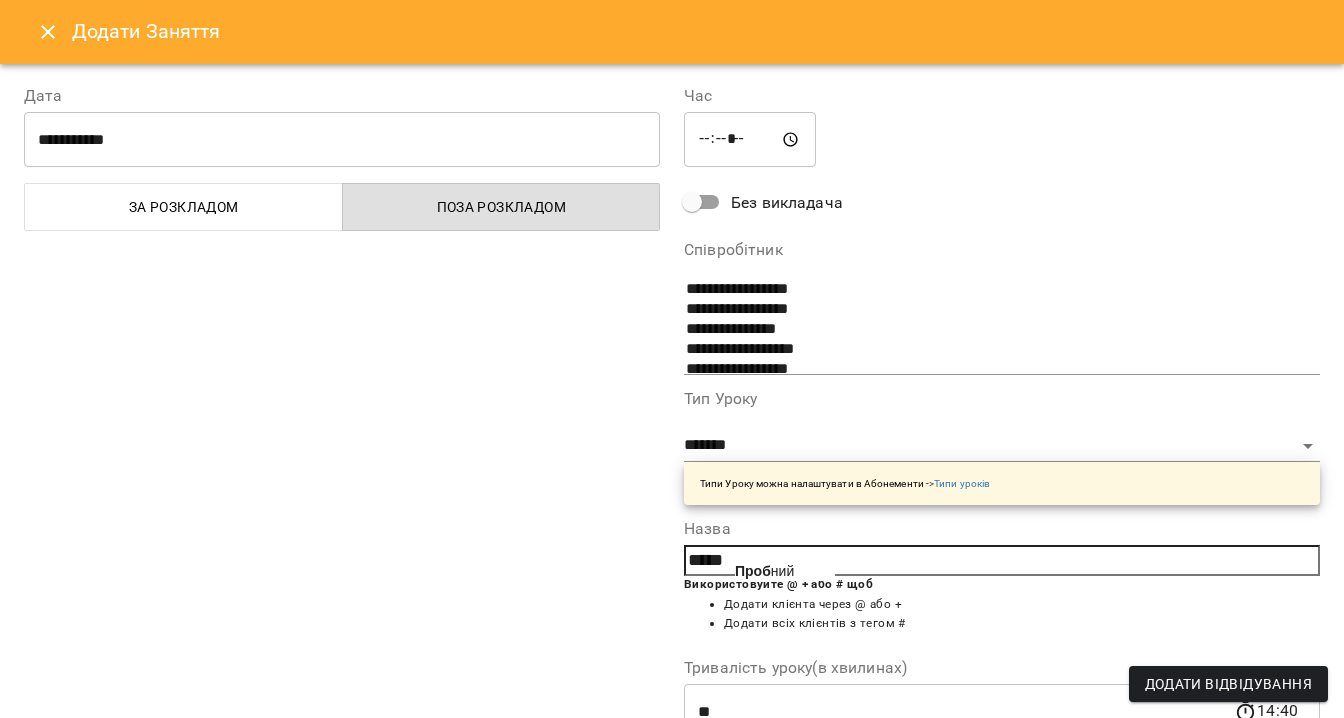 click on "Проб" 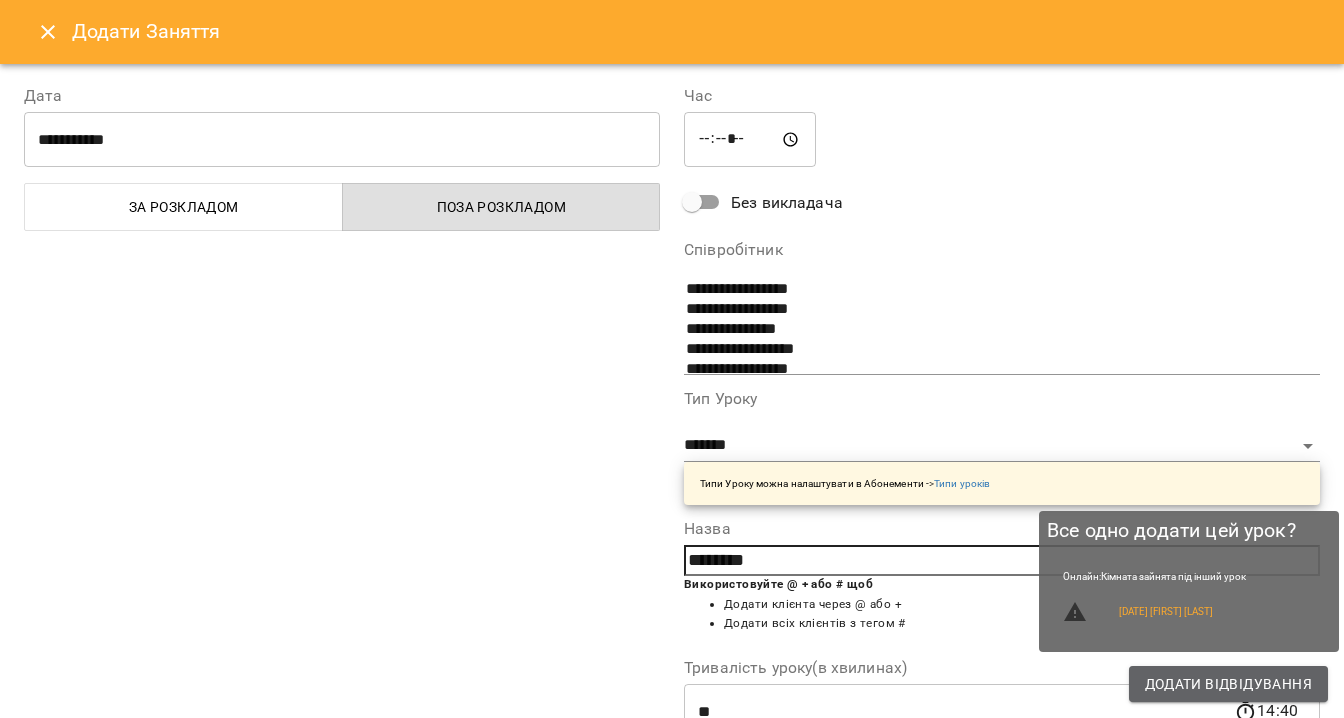 click on "Додати Відвідування" at bounding box center (1228, 684) 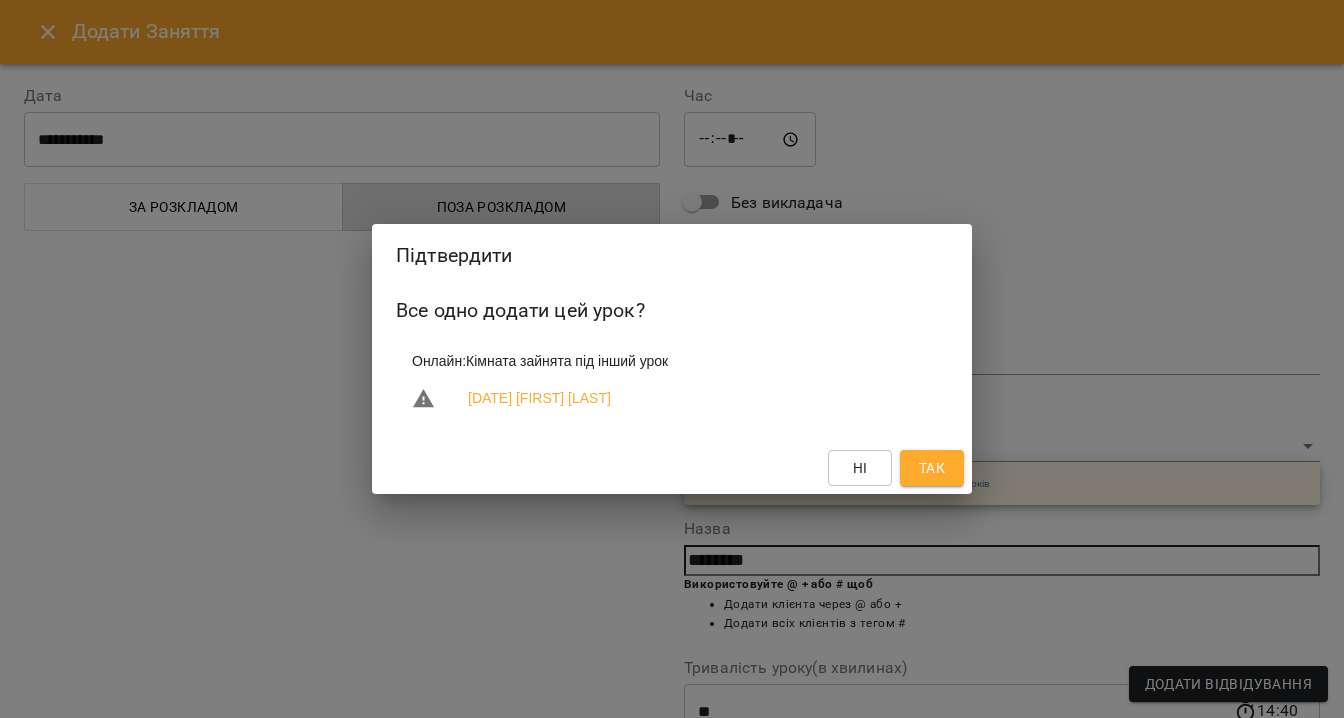 click on "Так" at bounding box center (932, 468) 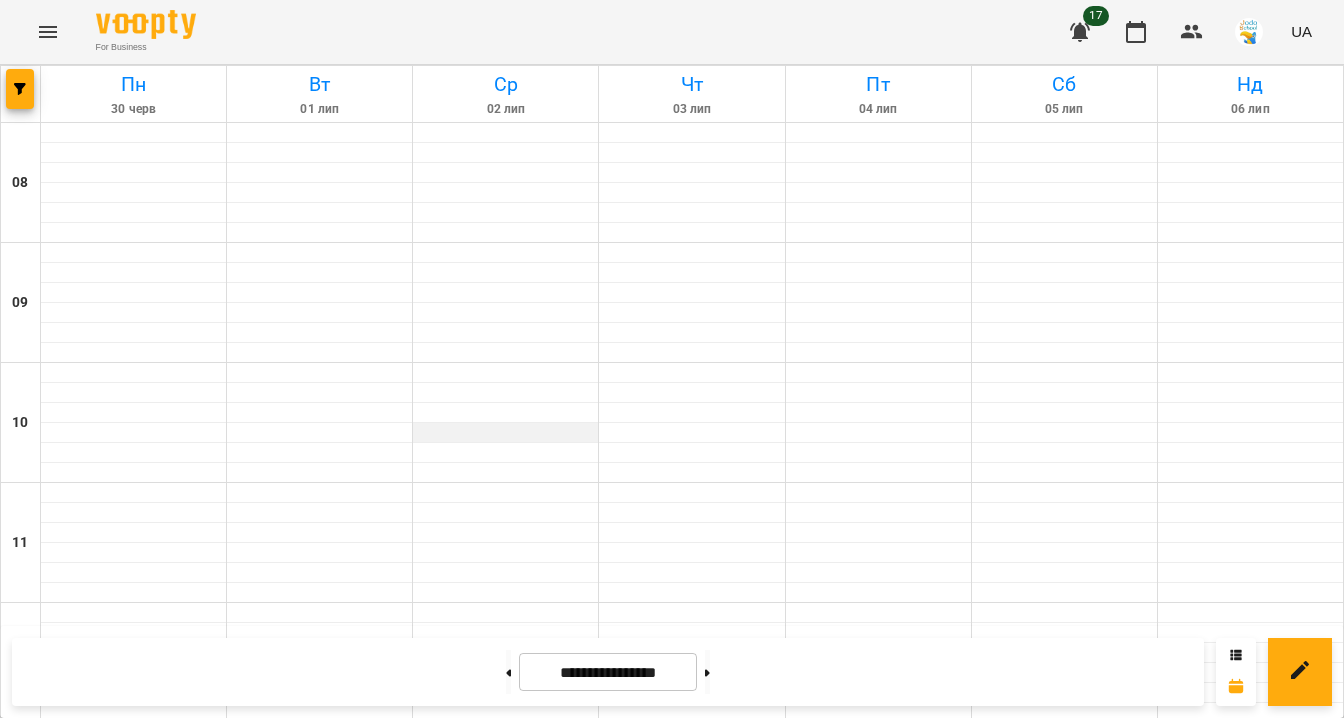 scroll, scrollTop: 548, scrollLeft: 0, axis: vertical 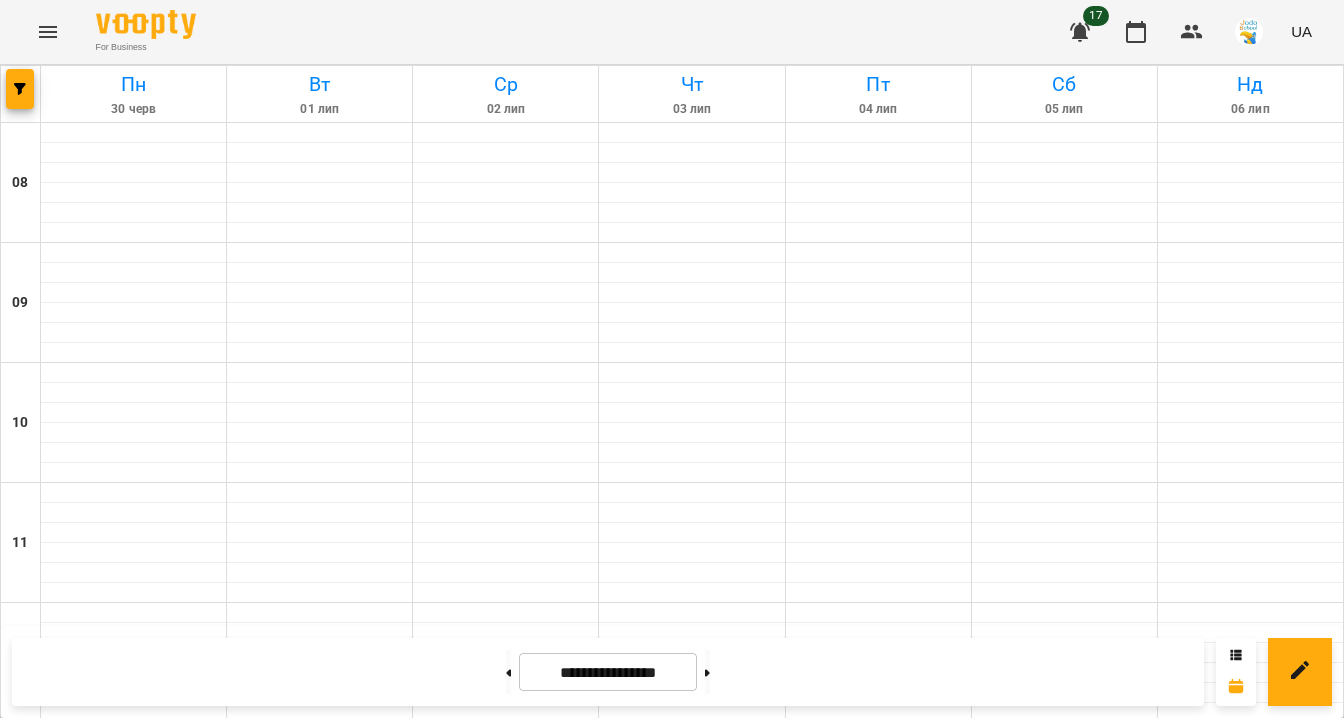 click on "14:00" at bounding box center (879, 871) 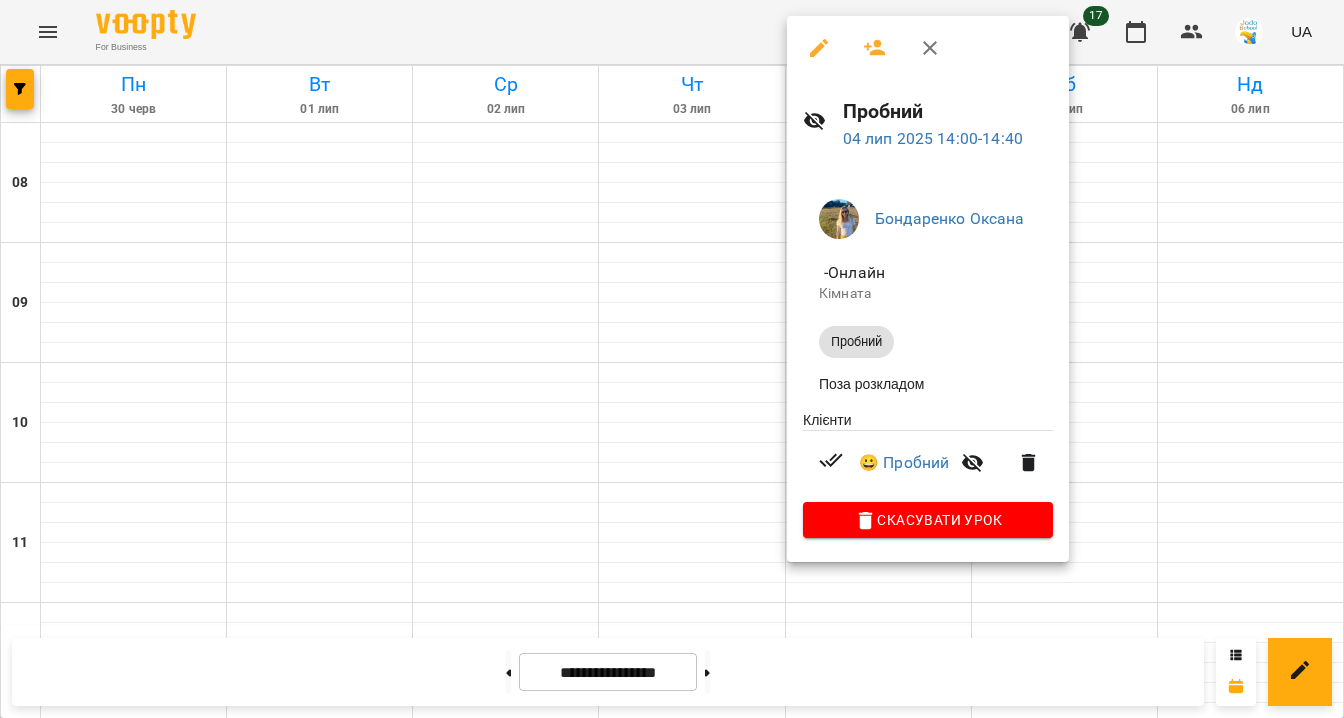 click 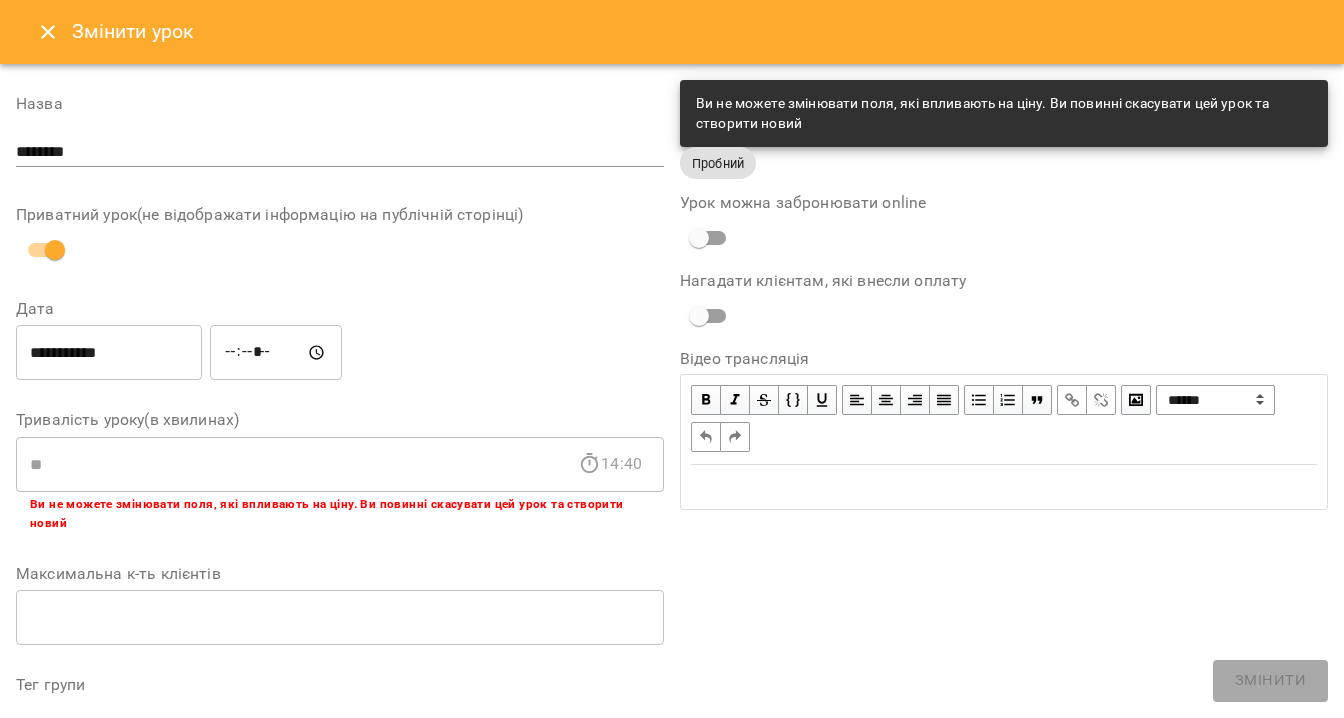 click 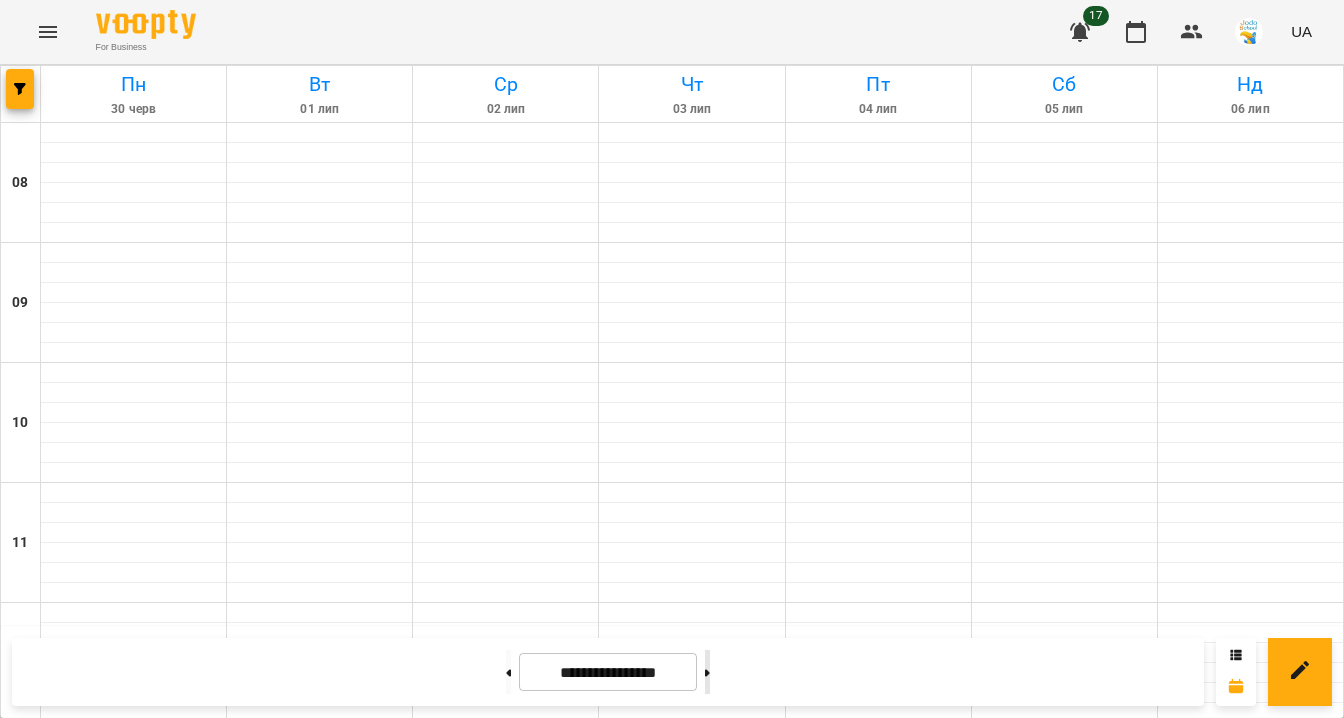 click at bounding box center [707, 672] 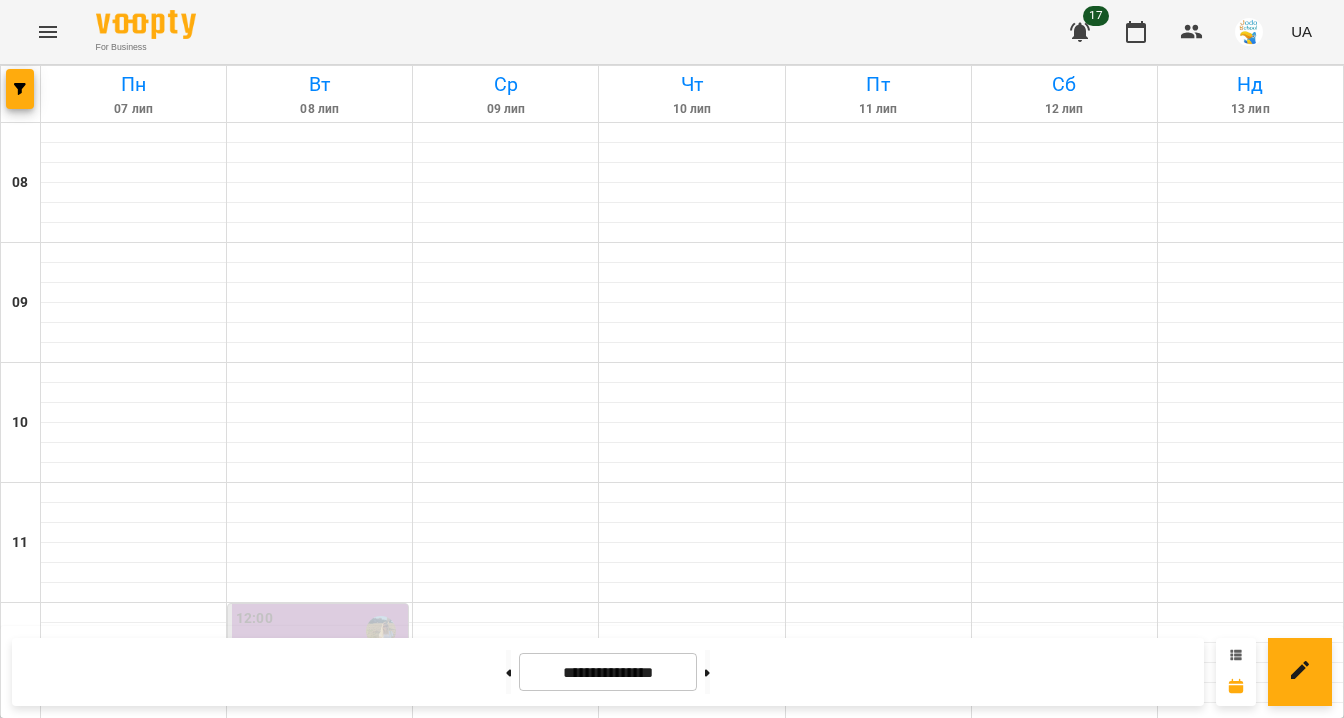 click 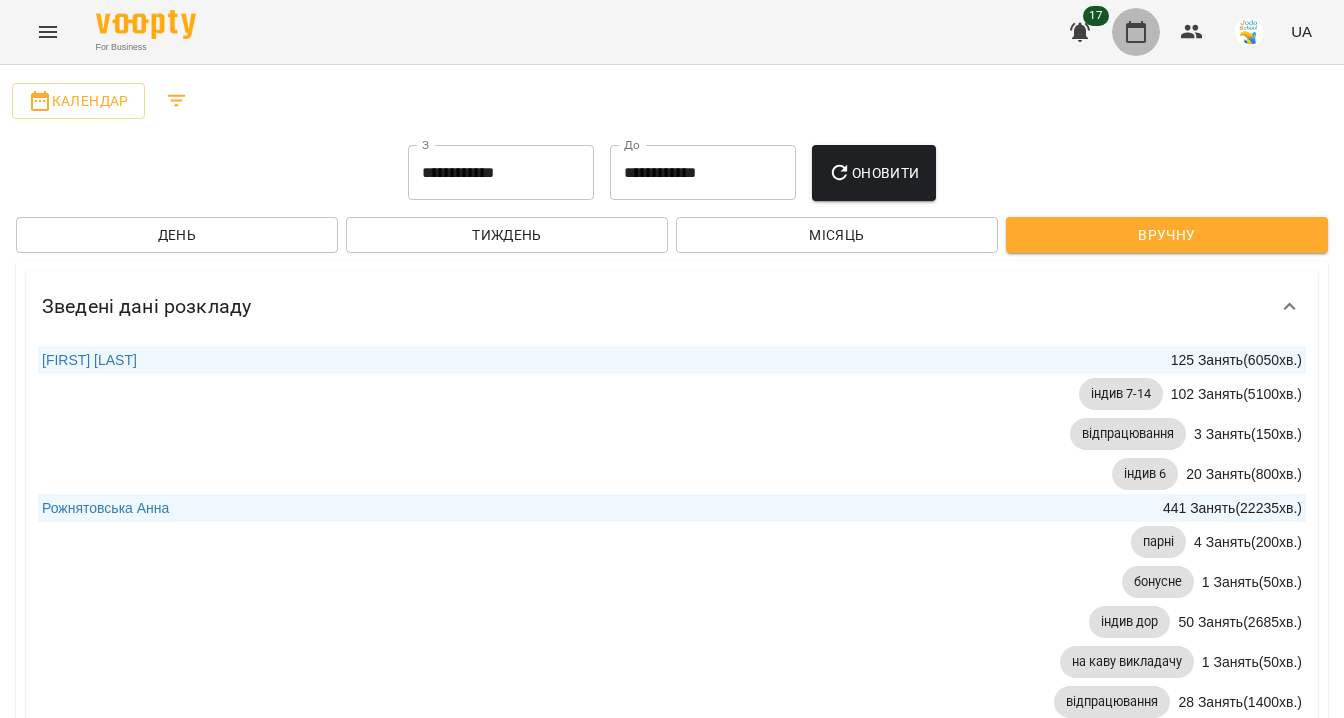 click 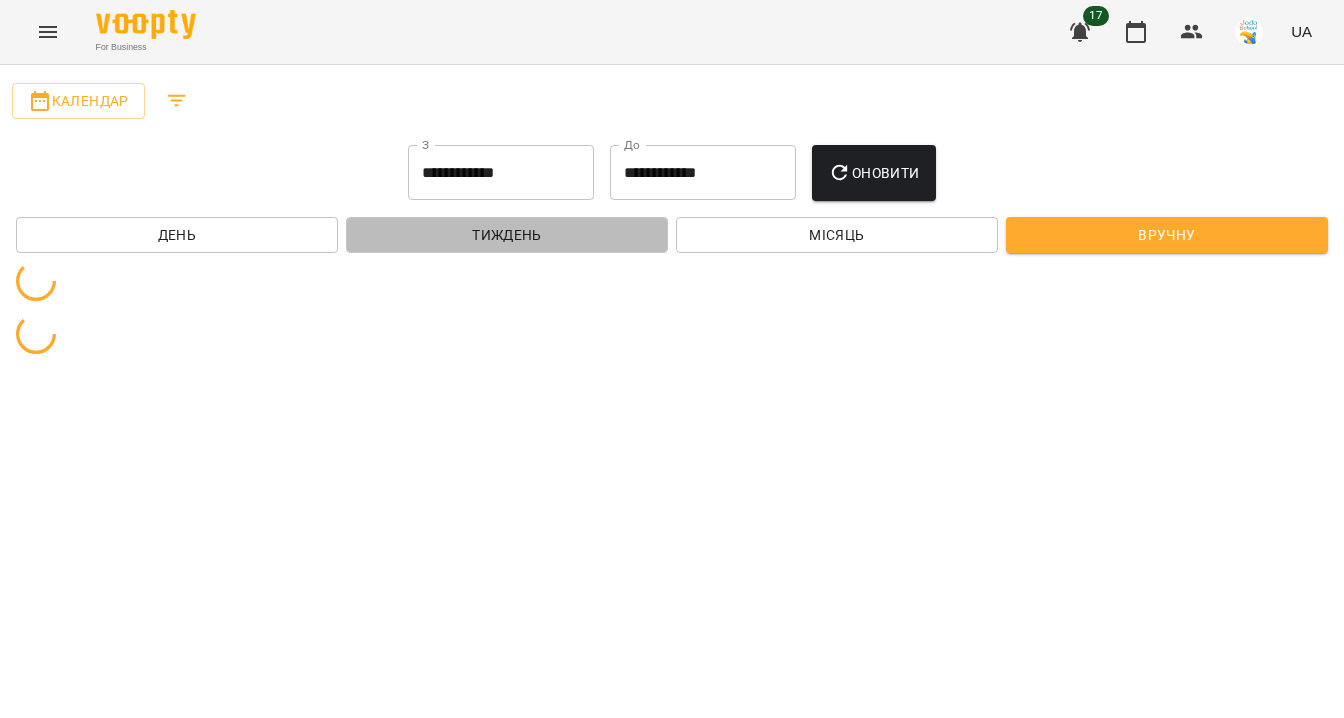 click on "Тиждень" at bounding box center (507, 235) 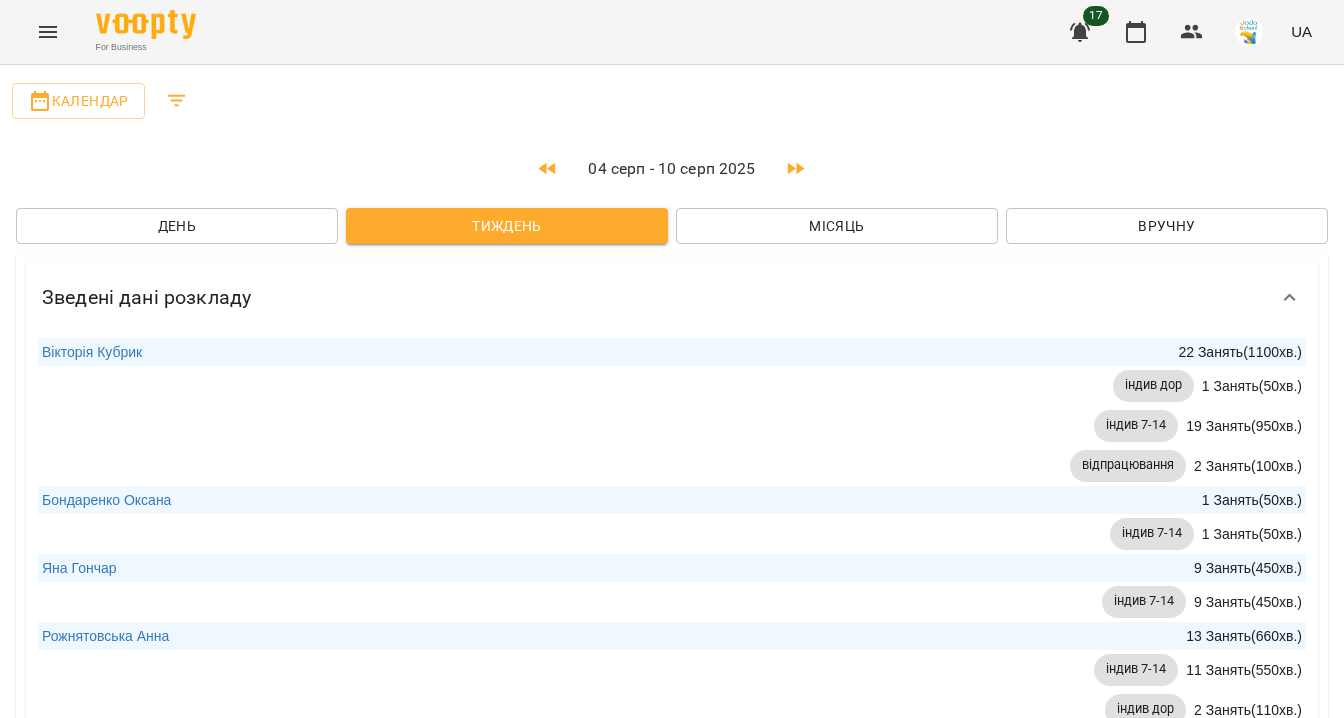 click on "Тиждень" at bounding box center [507, 226] 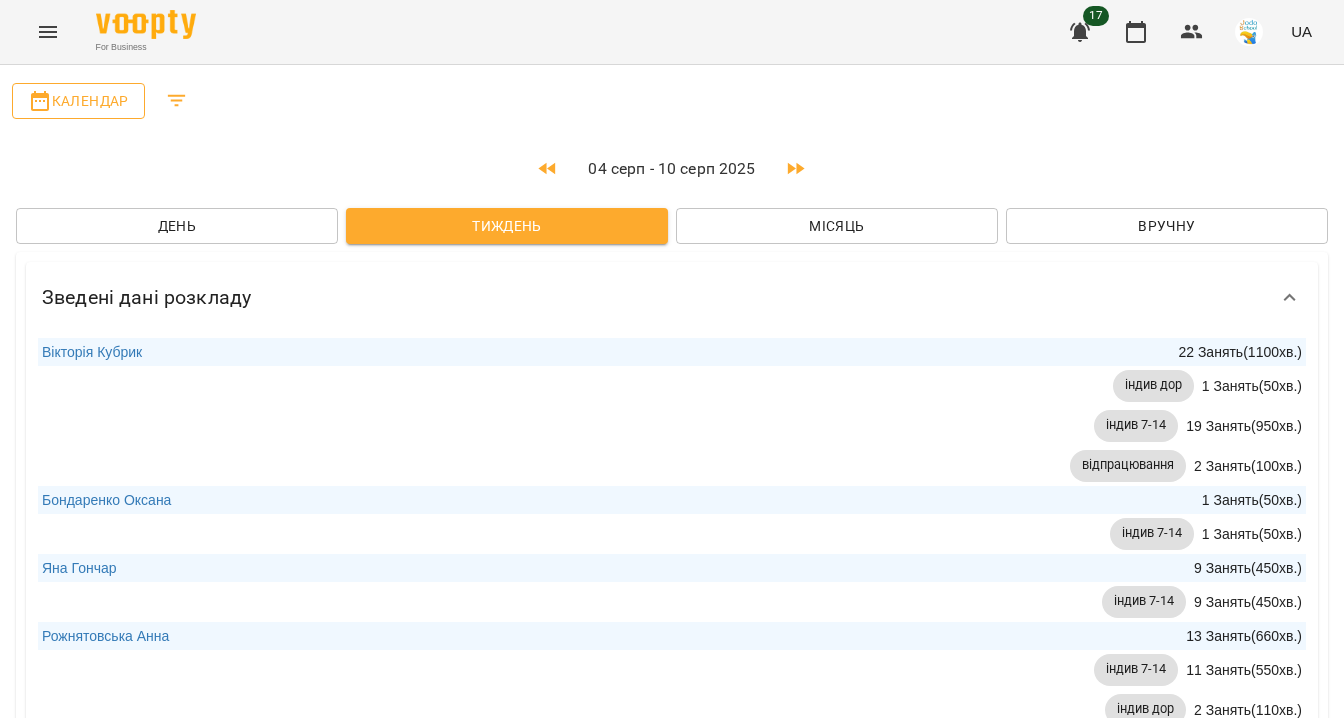 click on "Календар" at bounding box center (78, 101) 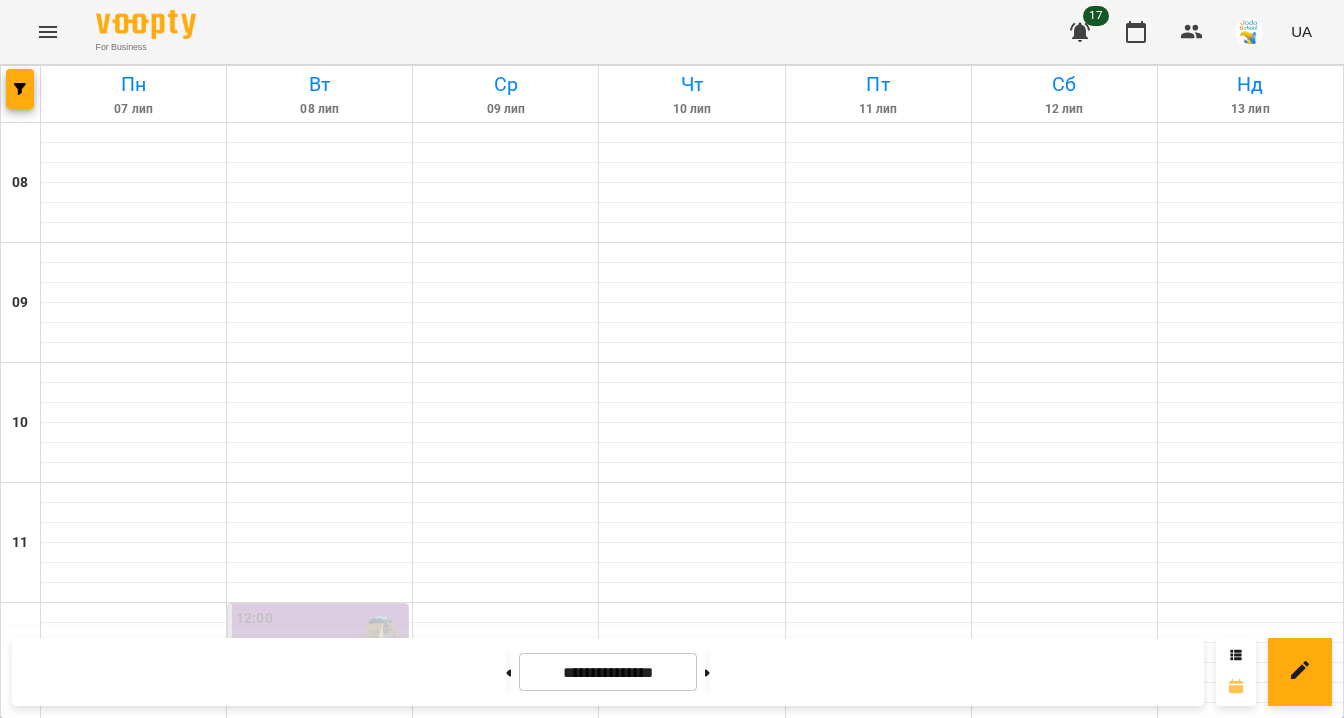 click 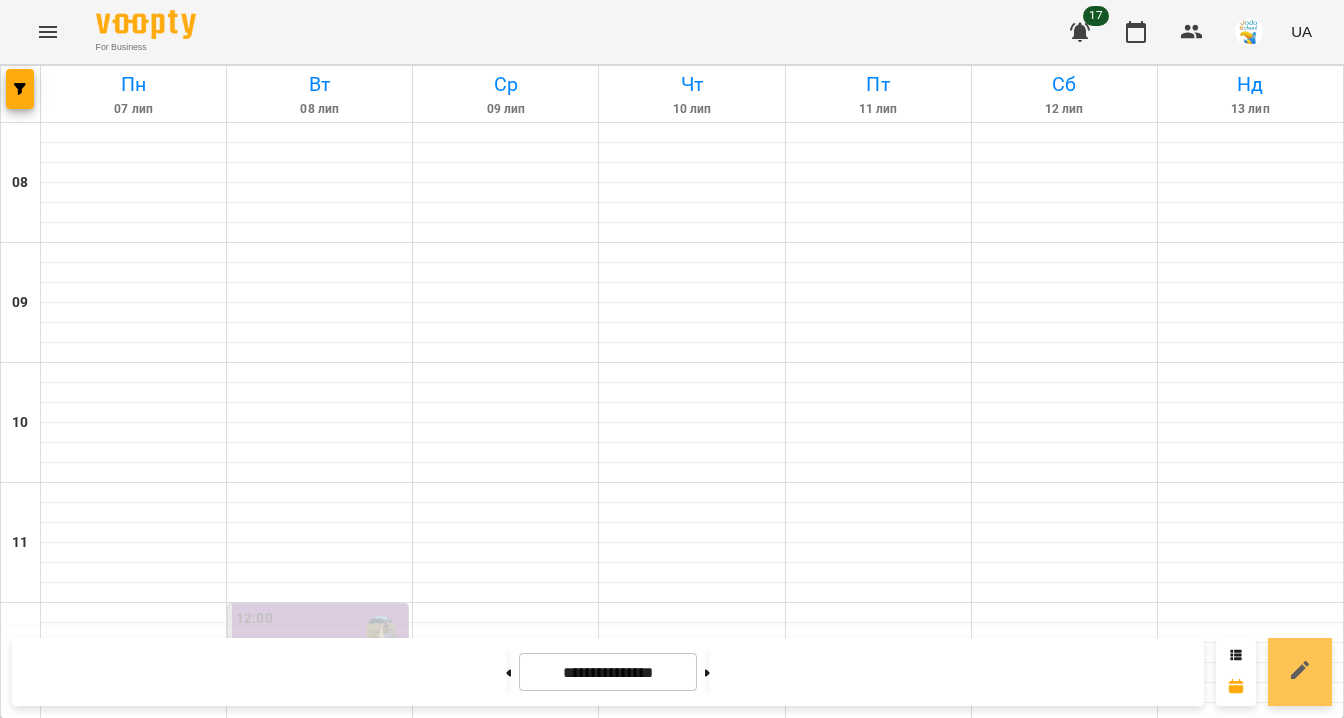 click 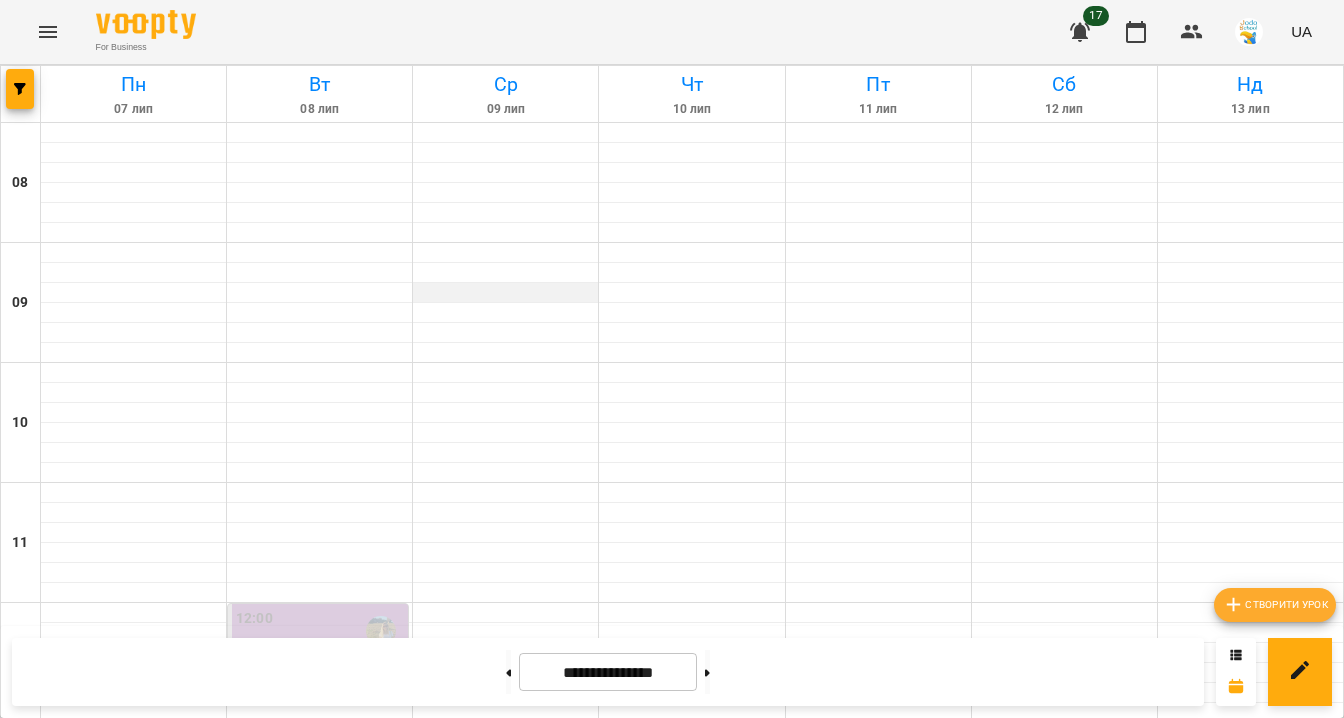 scroll, scrollTop: 0, scrollLeft: 0, axis: both 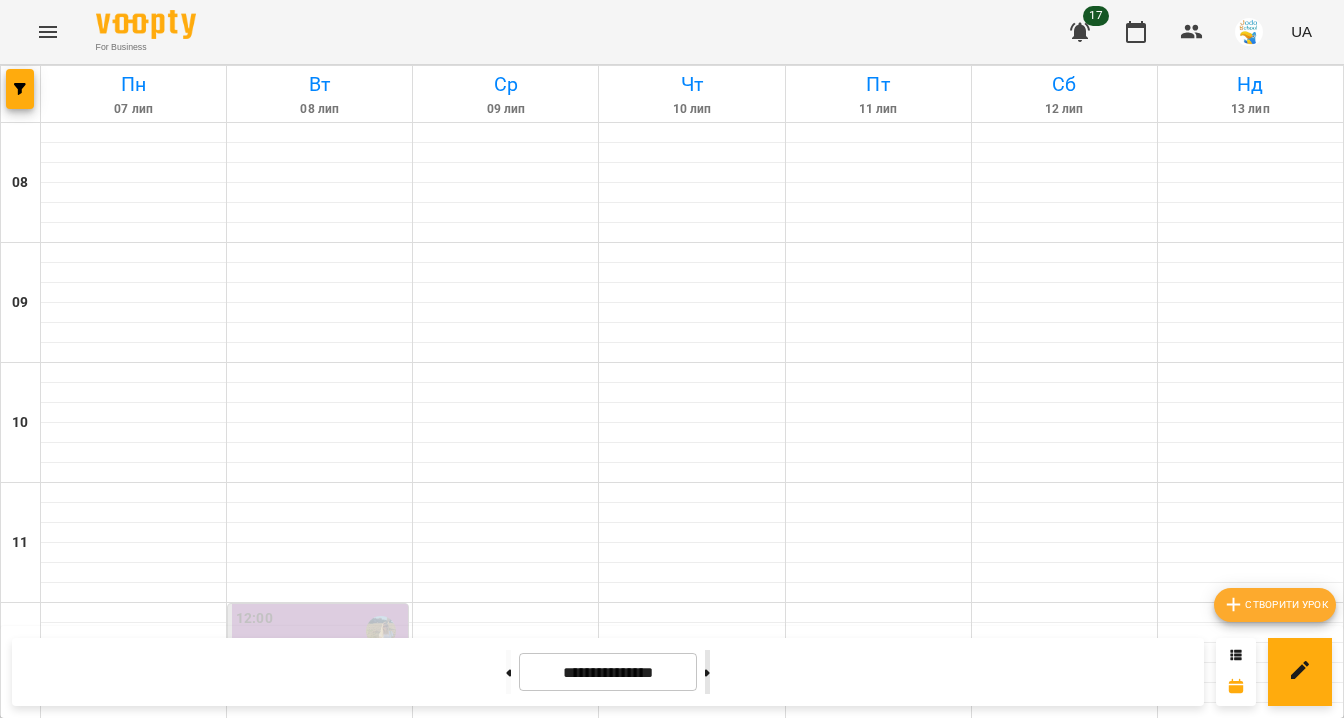 click at bounding box center (707, 672) 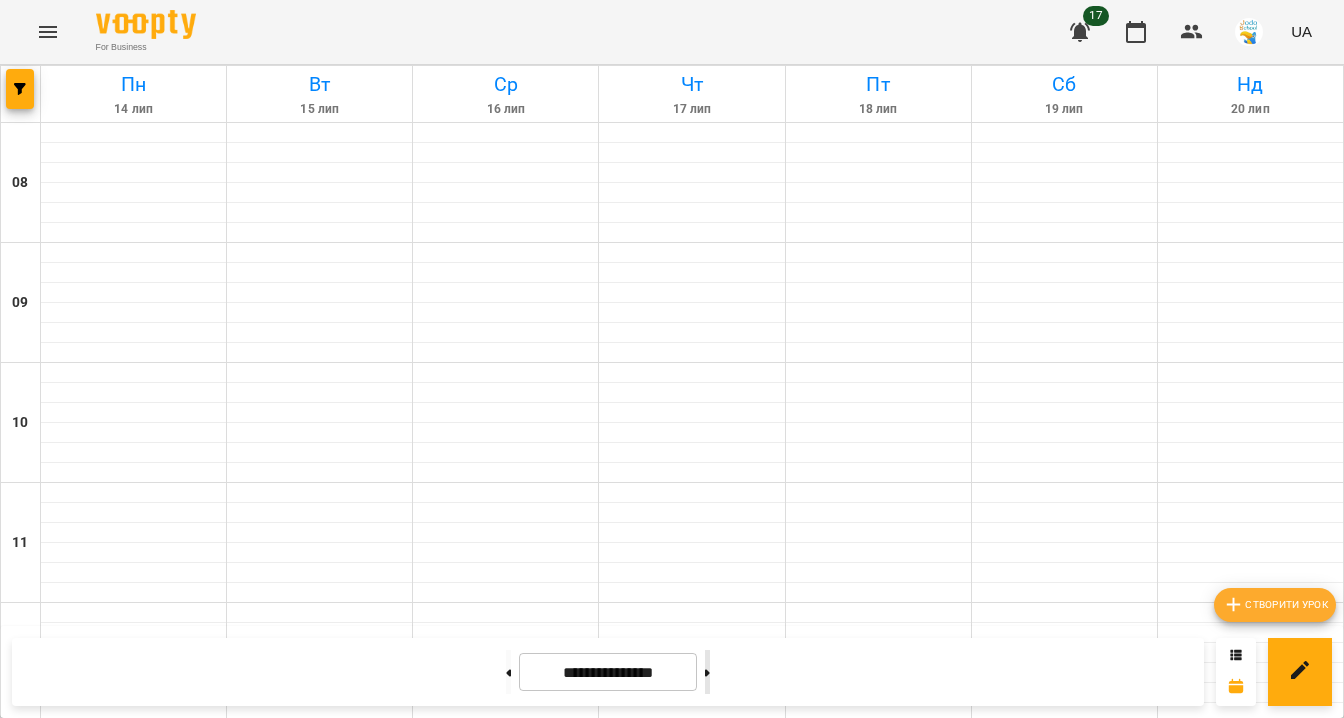 click at bounding box center [707, 672] 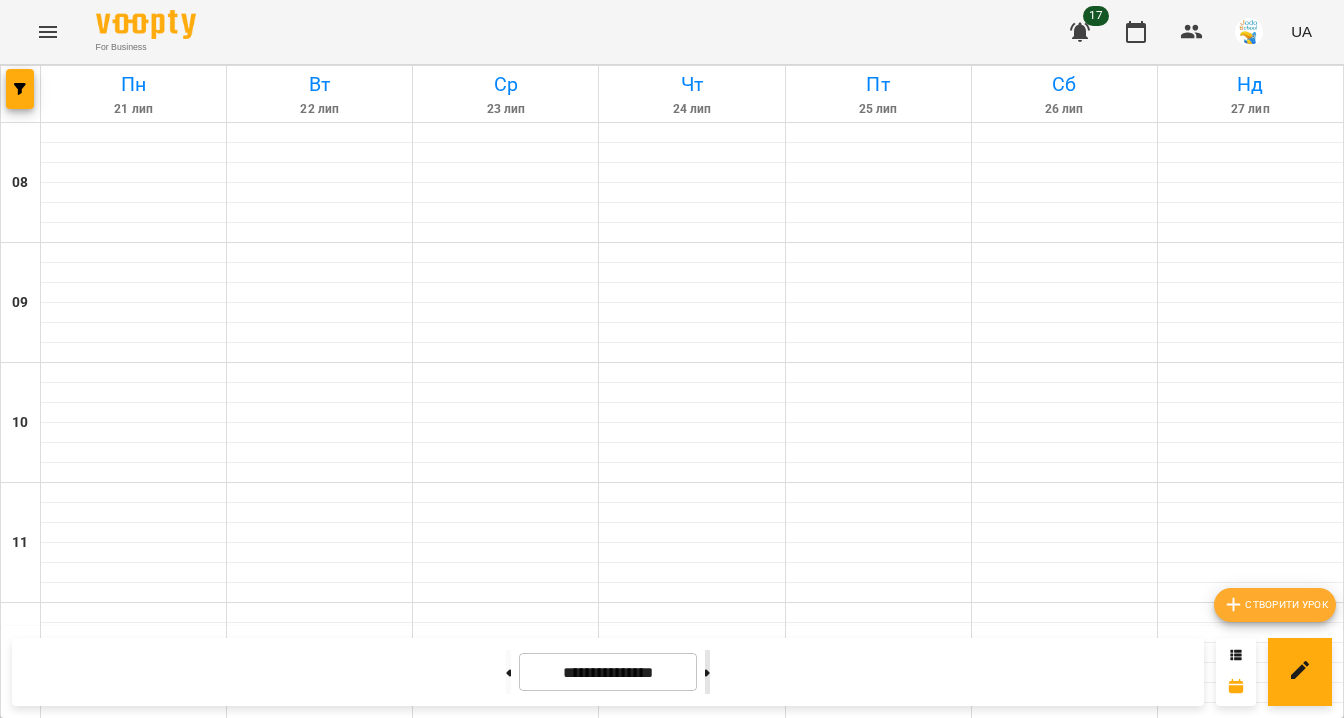 click at bounding box center [707, 672] 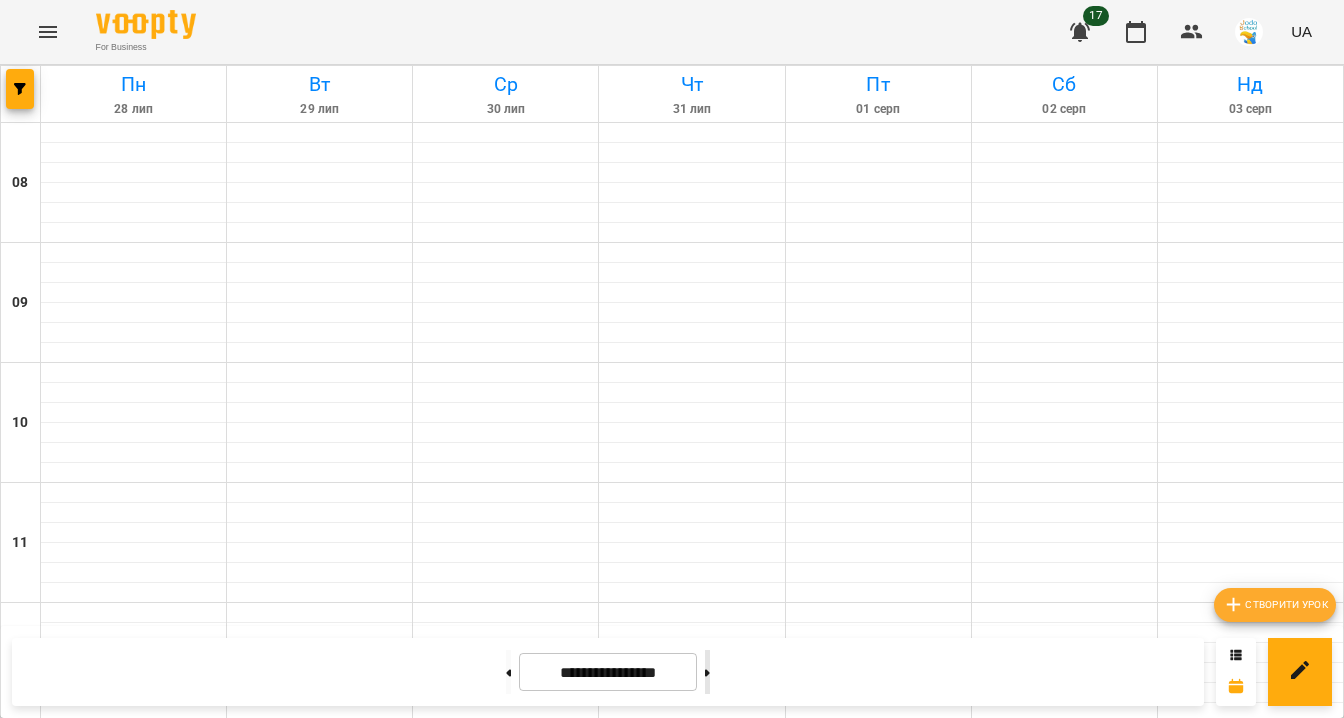 click at bounding box center (707, 672) 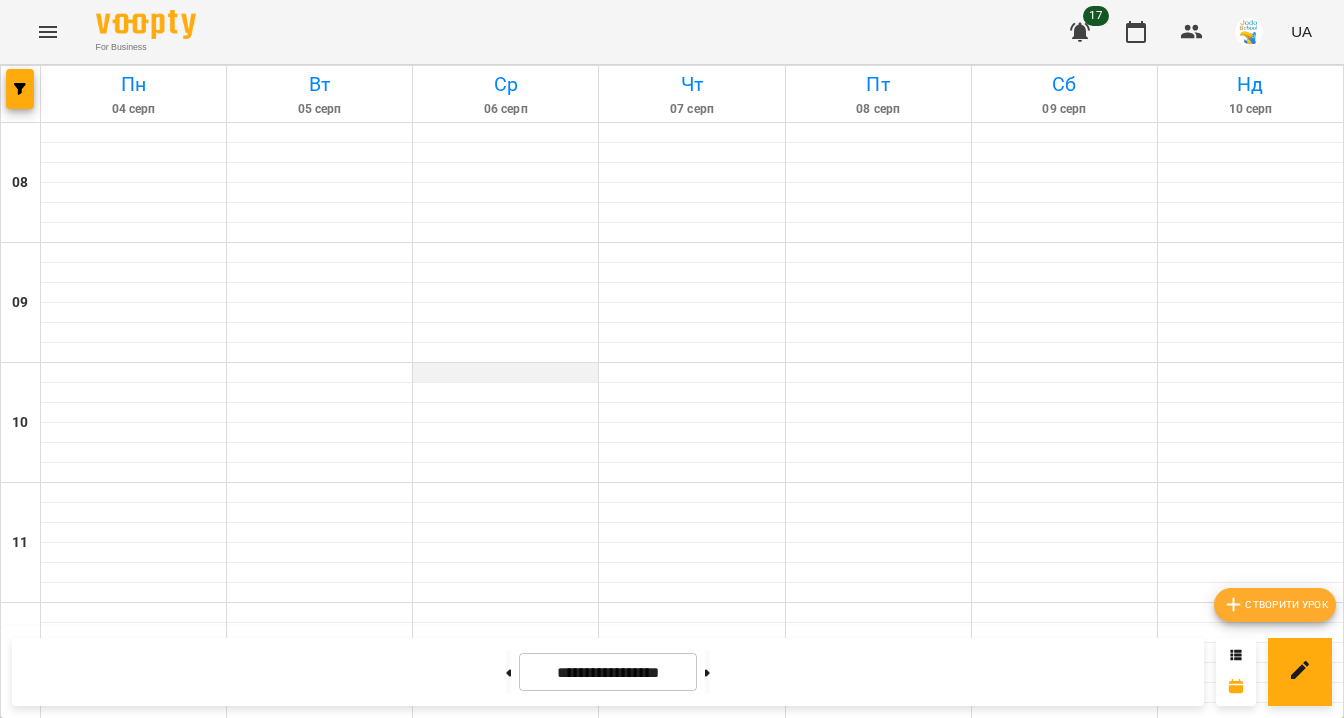 click at bounding box center [505, 373] 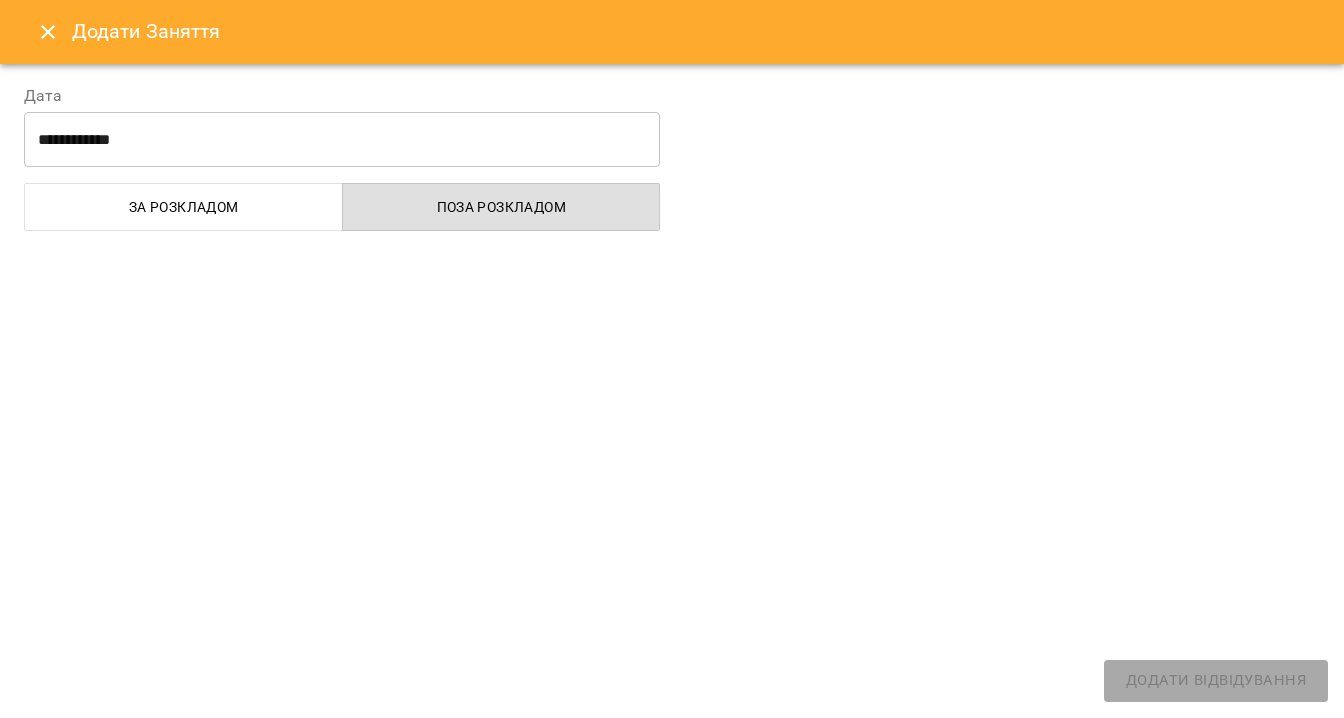 select 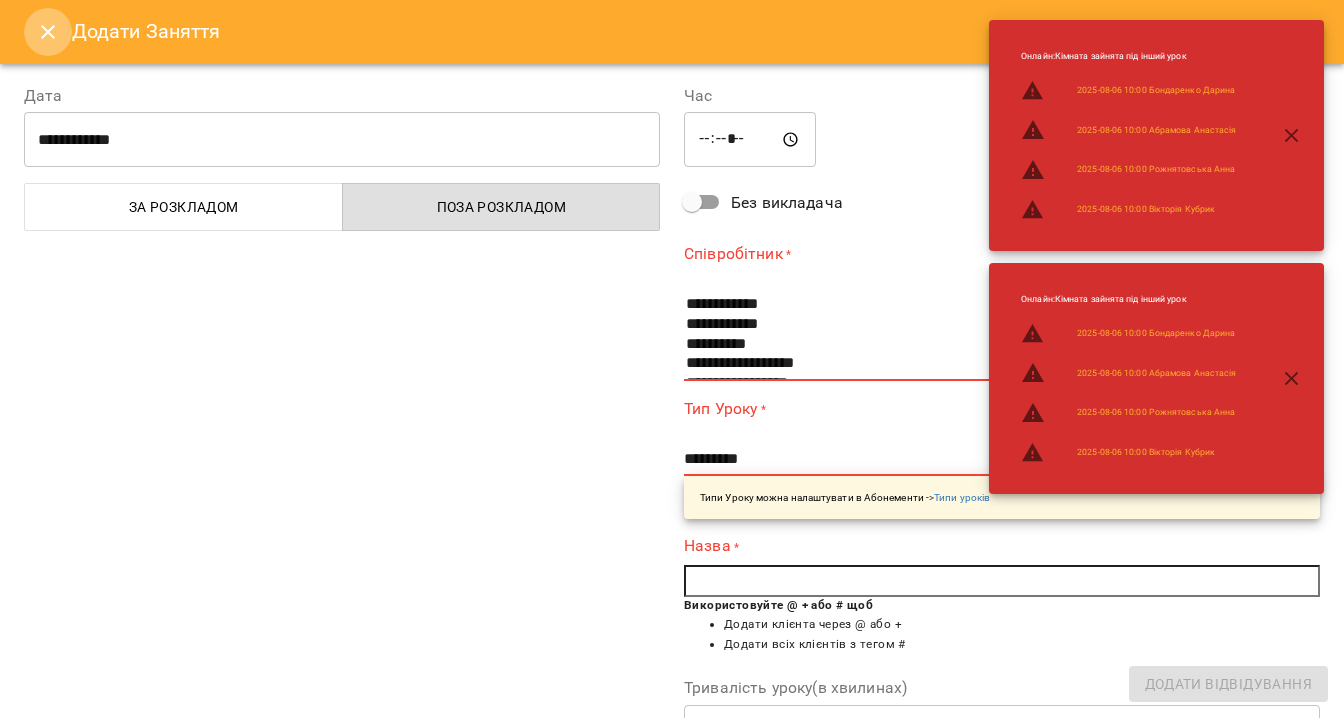 click 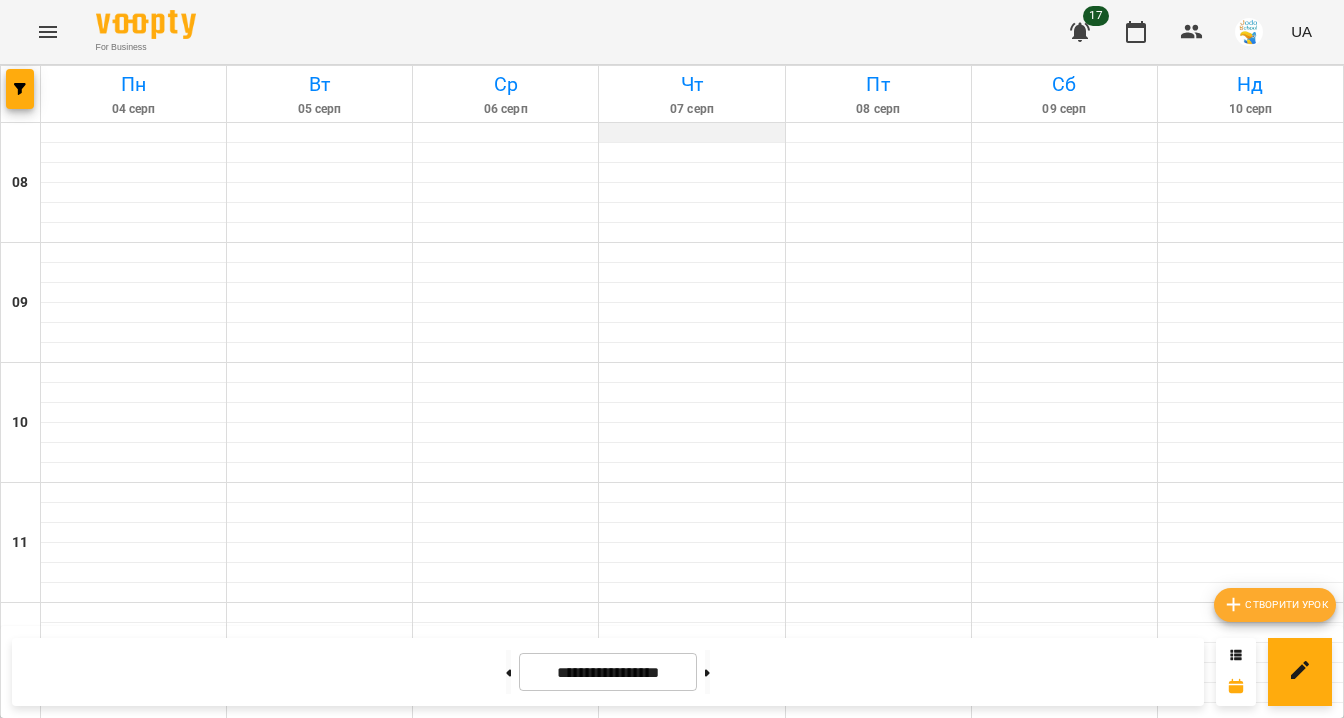click at bounding box center (691, 133) 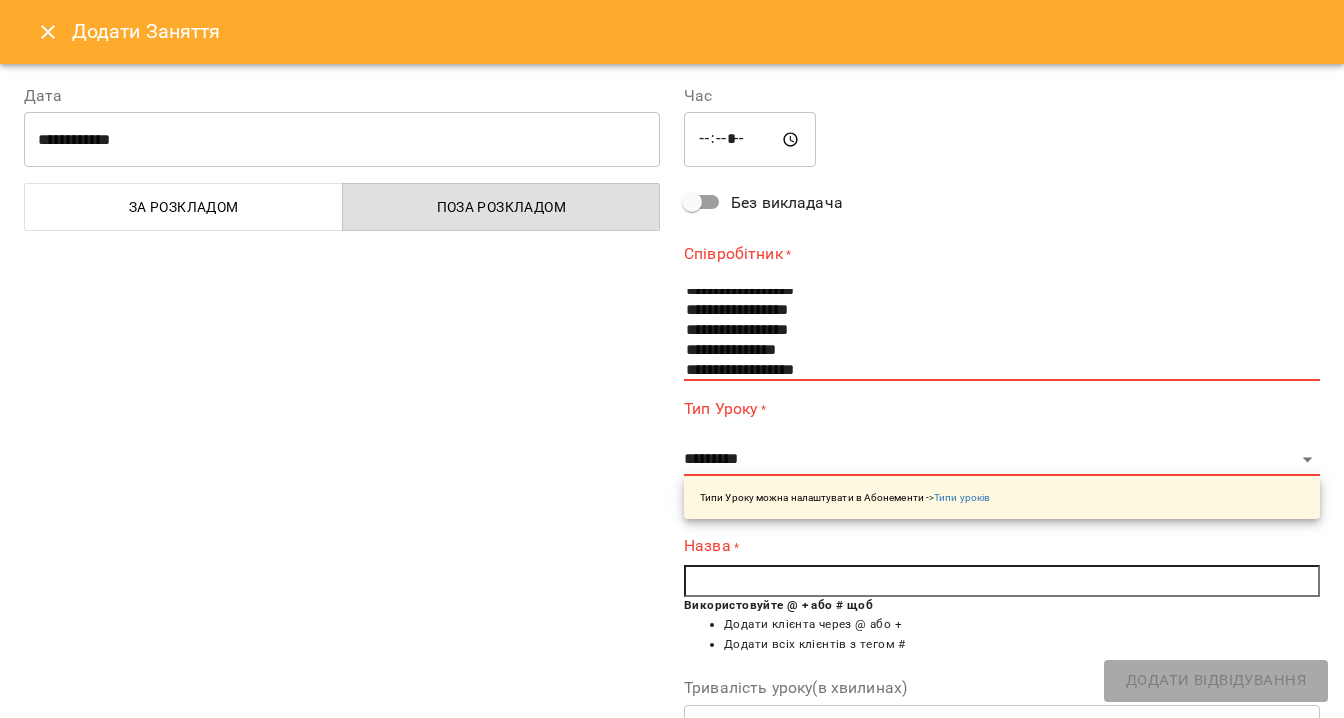 scroll, scrollTop: 87, scrollLeft: 0, axis: vertical 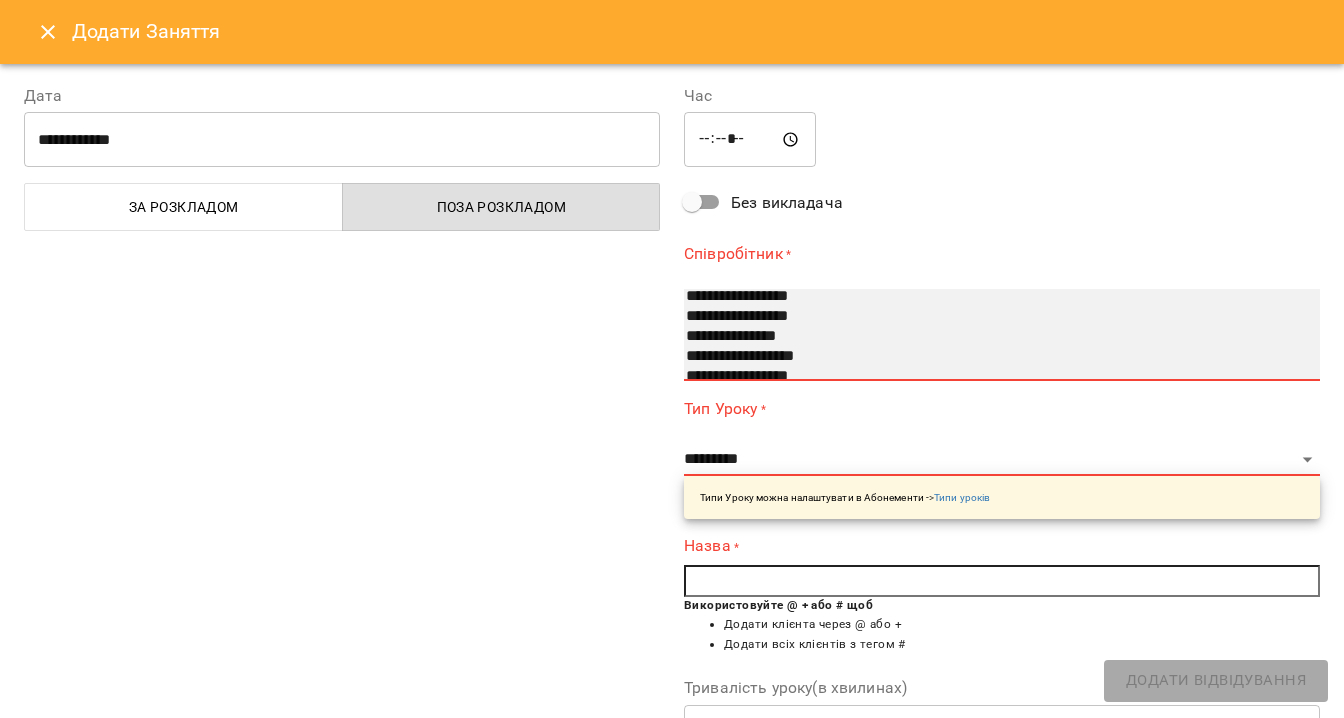 select on "**********" 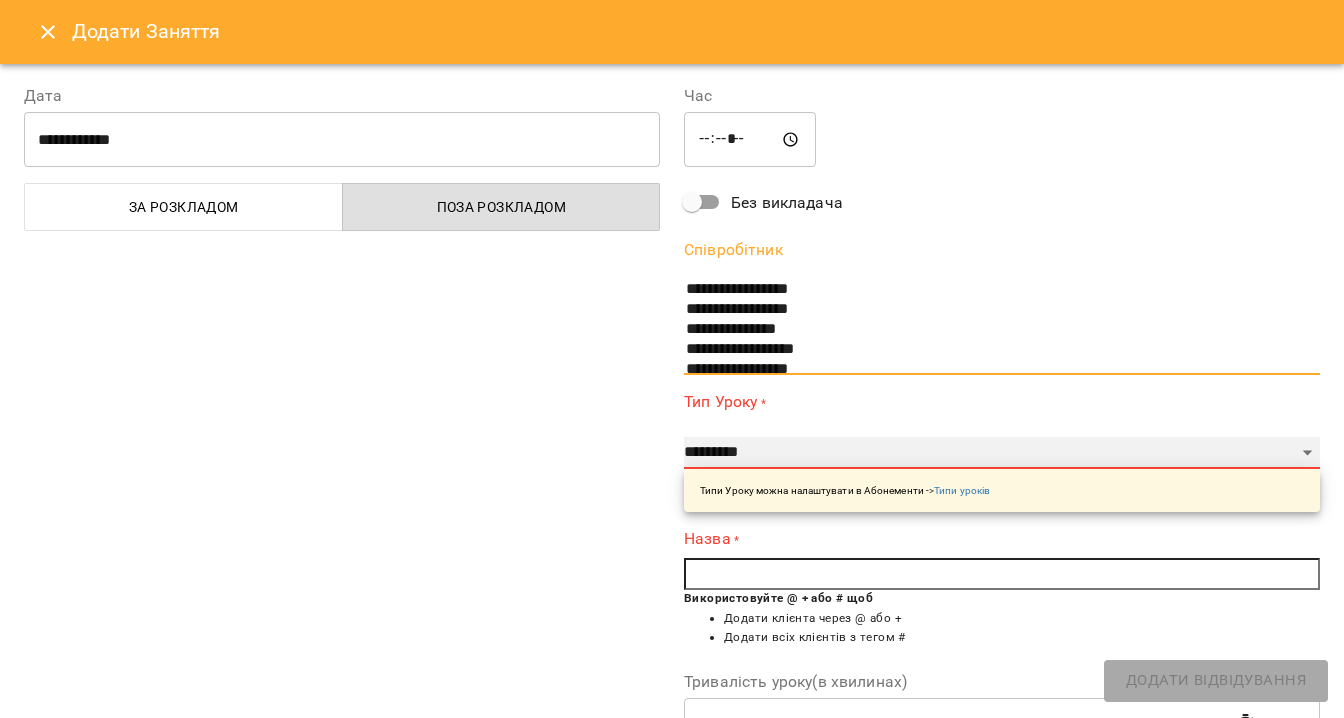 click on "**********" at bounding box center [1002, 453] 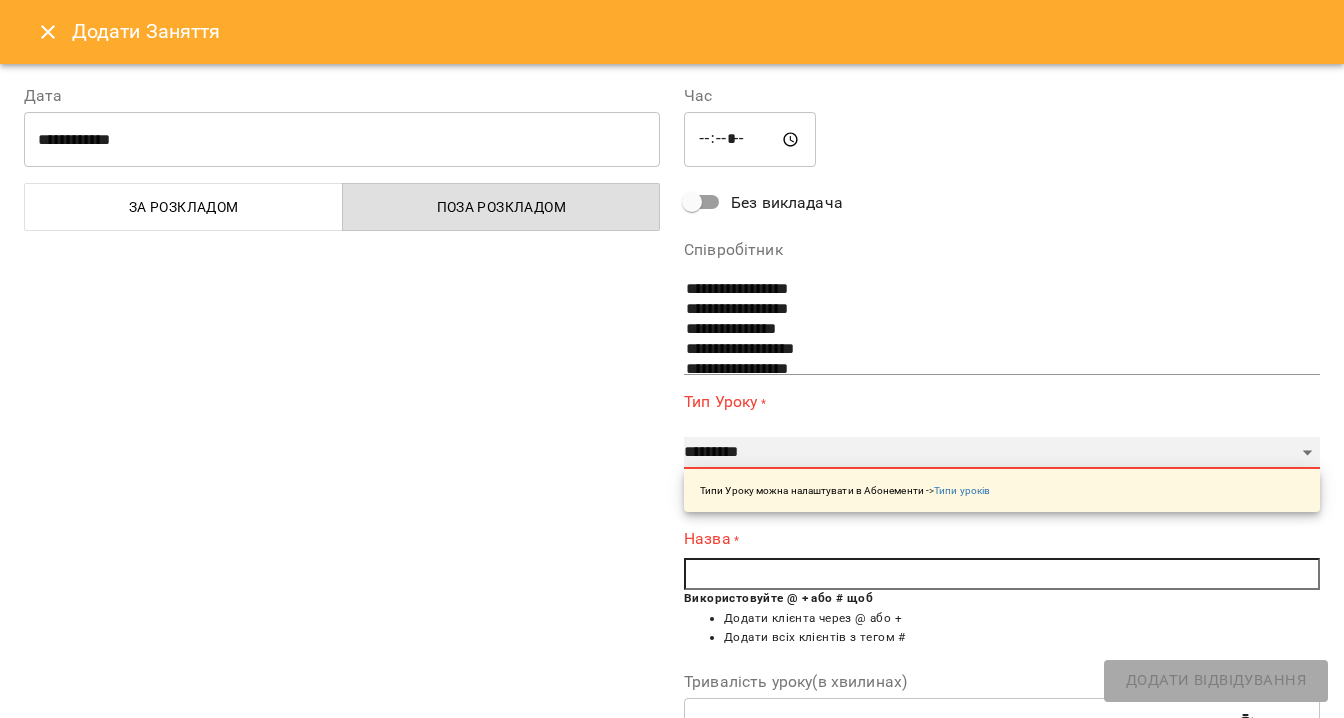 select on "*******" 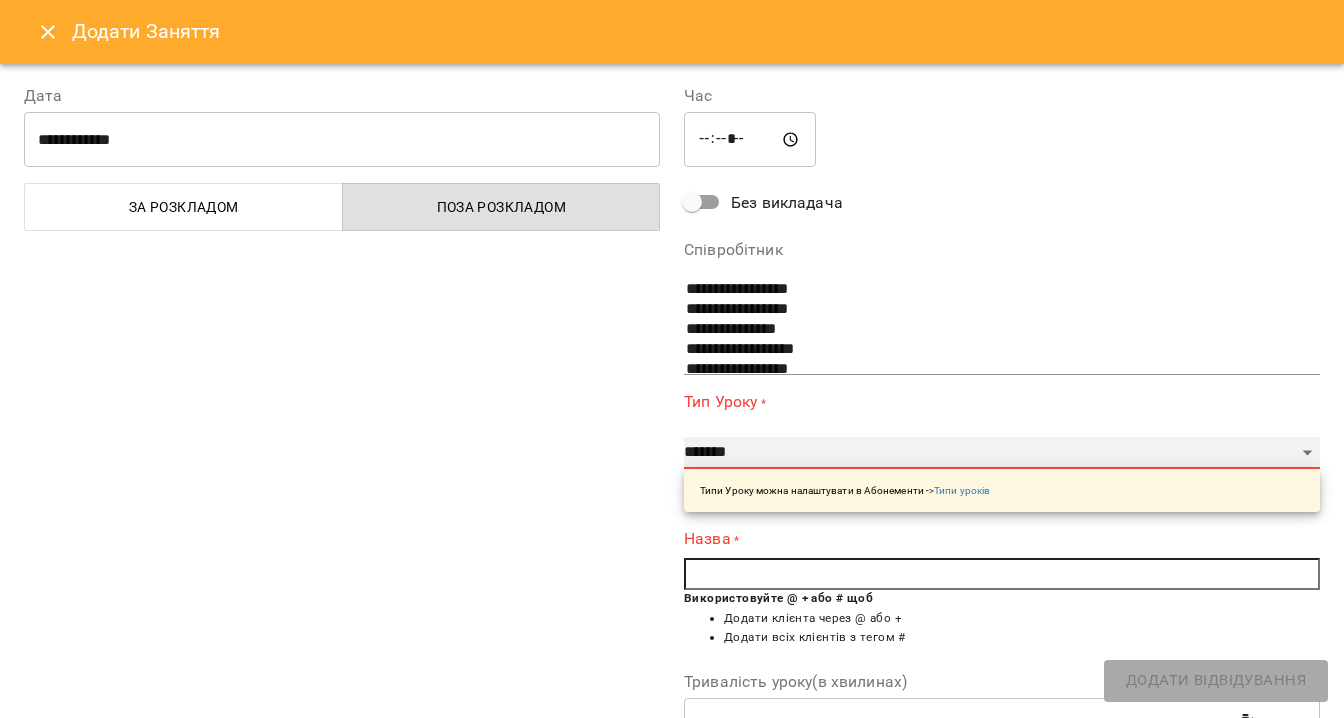 type on "**" 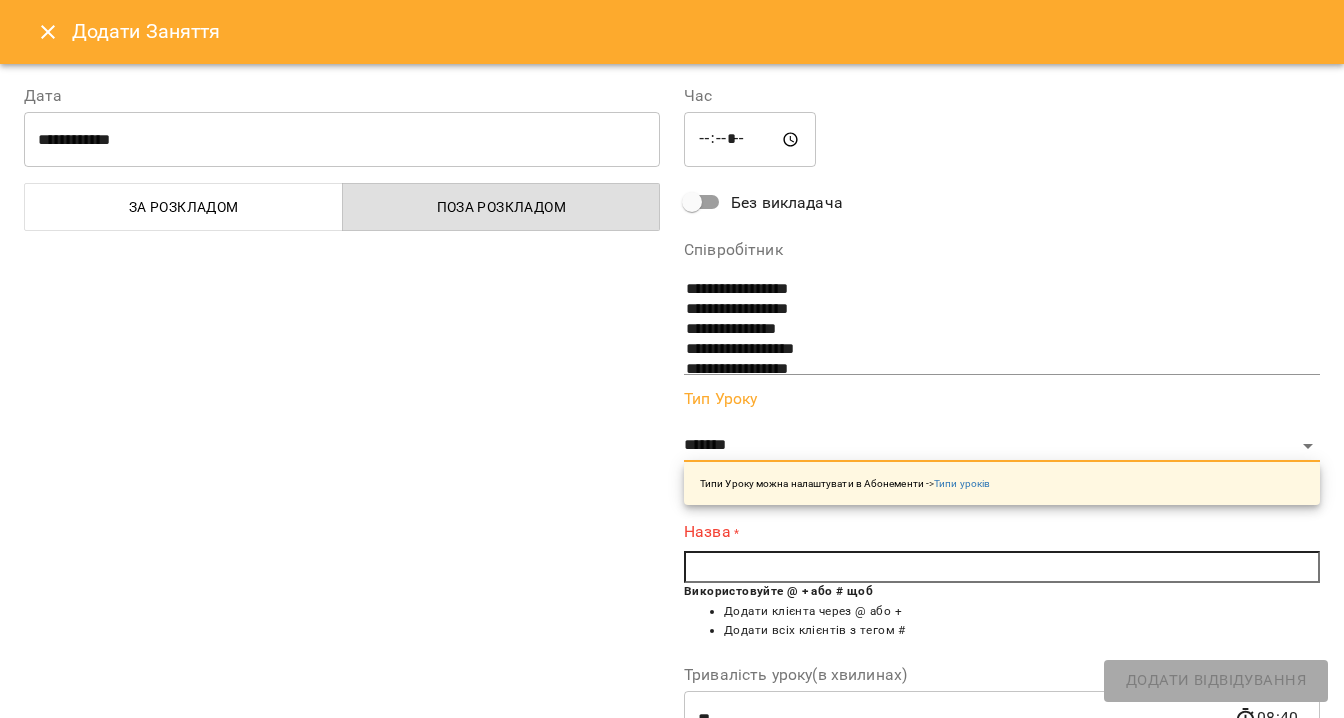 click at bounding box center (1002, 567) 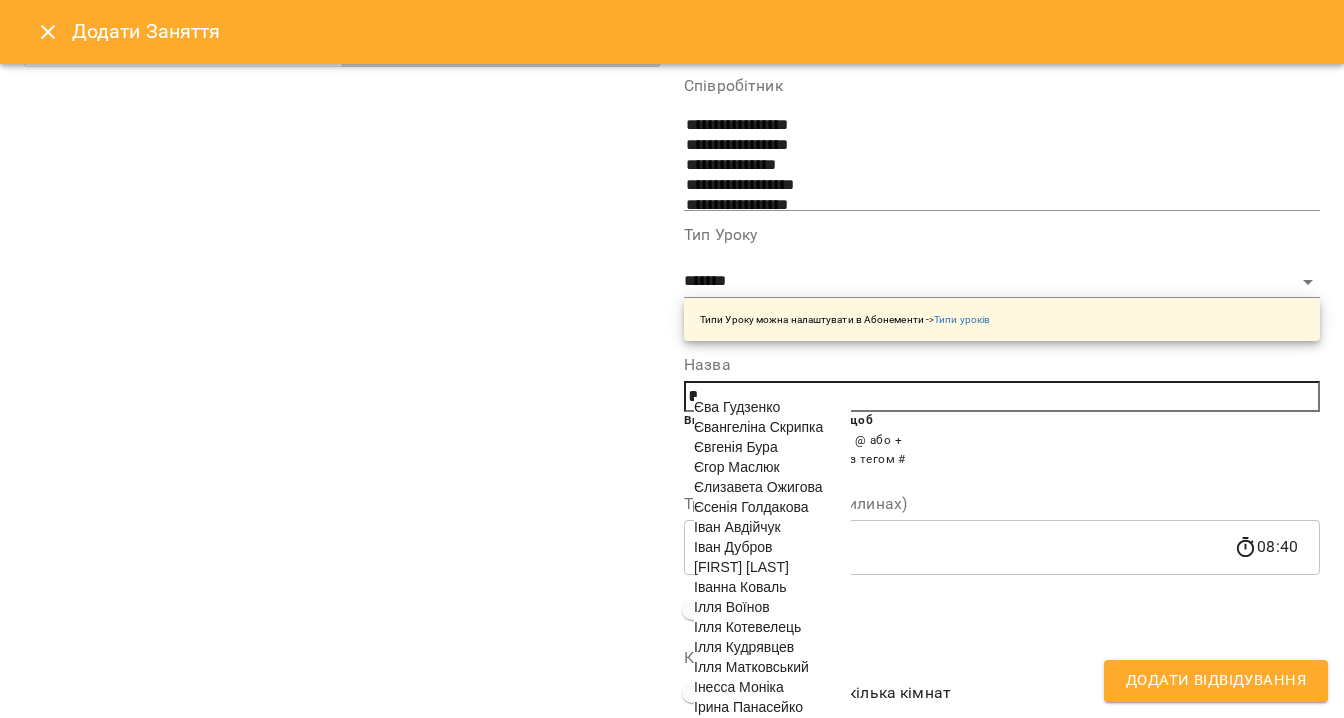 scroll, scrollTop: 181, scrollLeft: 0, axis: vertical 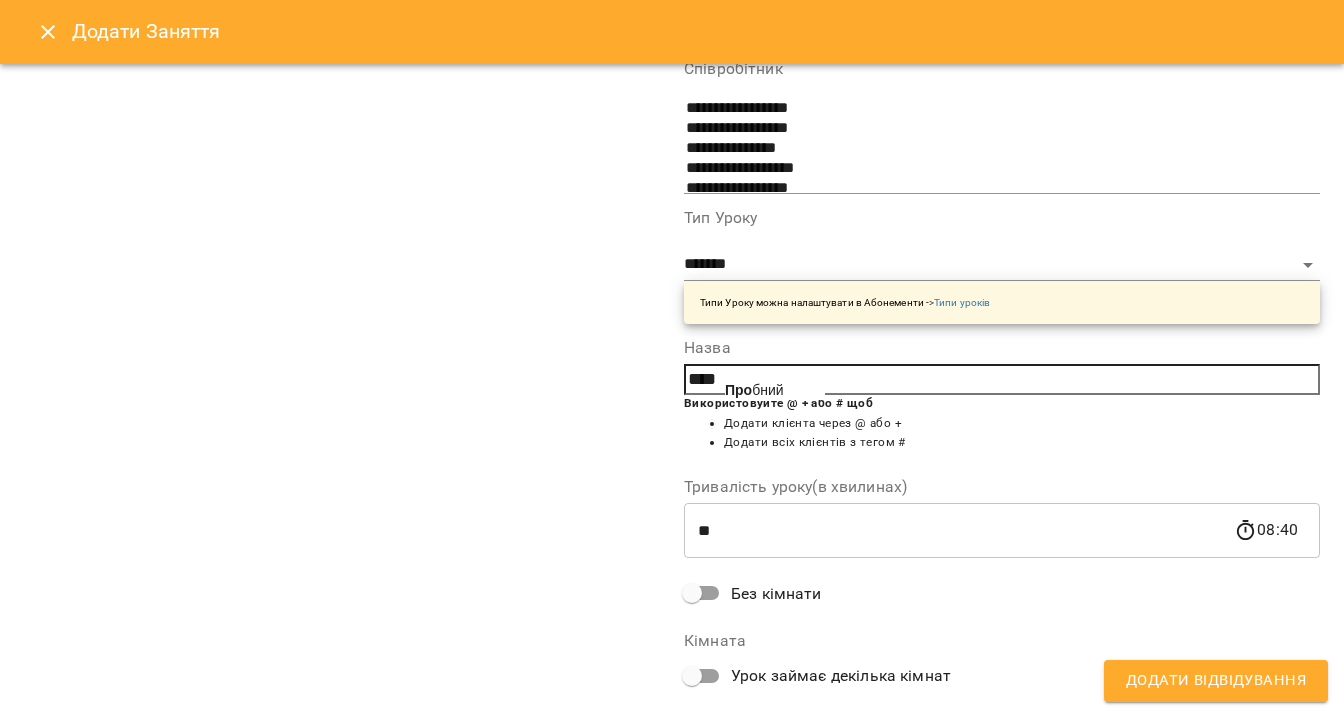 click on "Про бний" at bounding box center (754, 390) 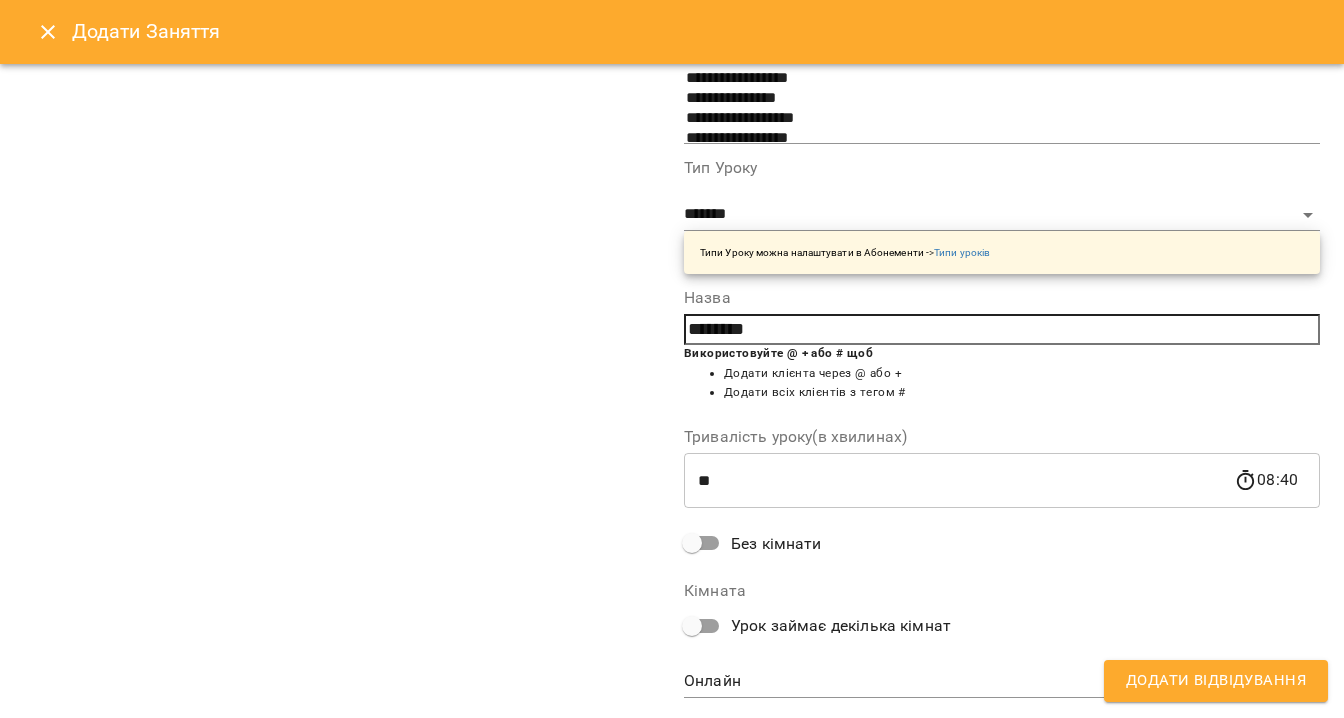 scroll, scrollTop: 232, scrollLeft: 0, axis: vertical 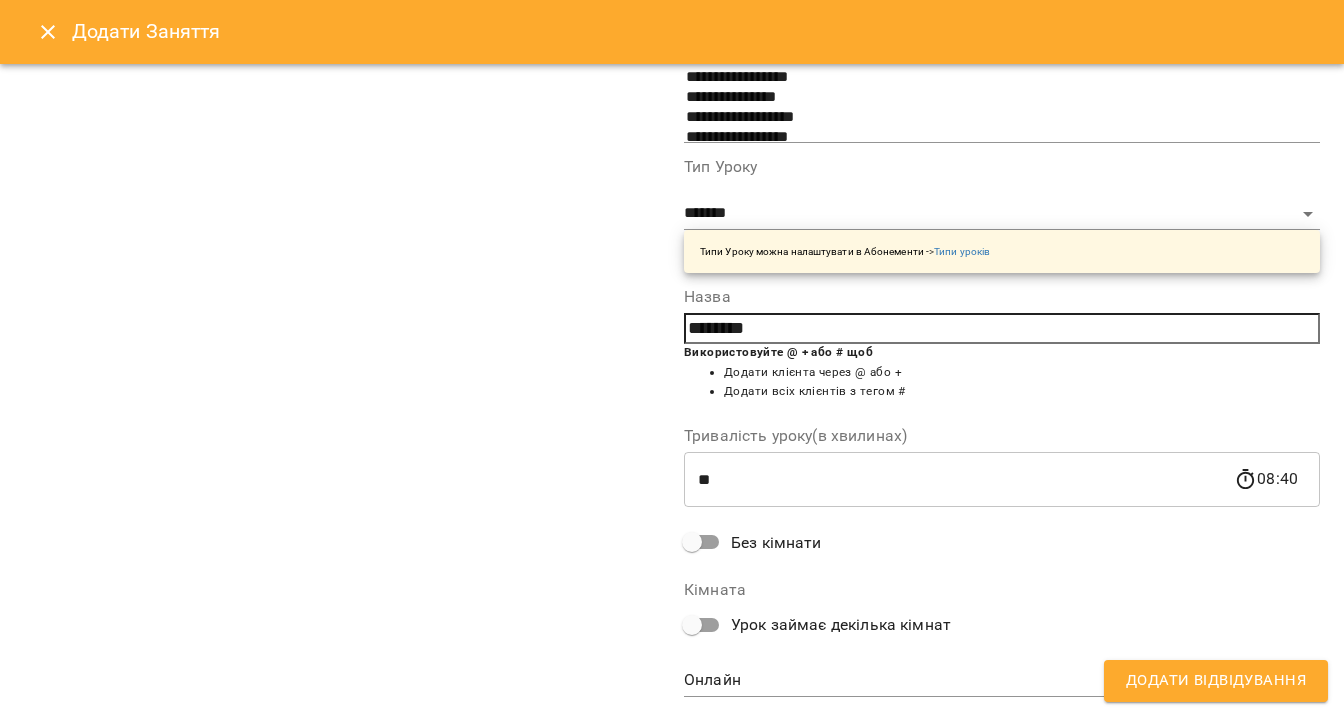 click on "**" at bounding box center [959, 480] 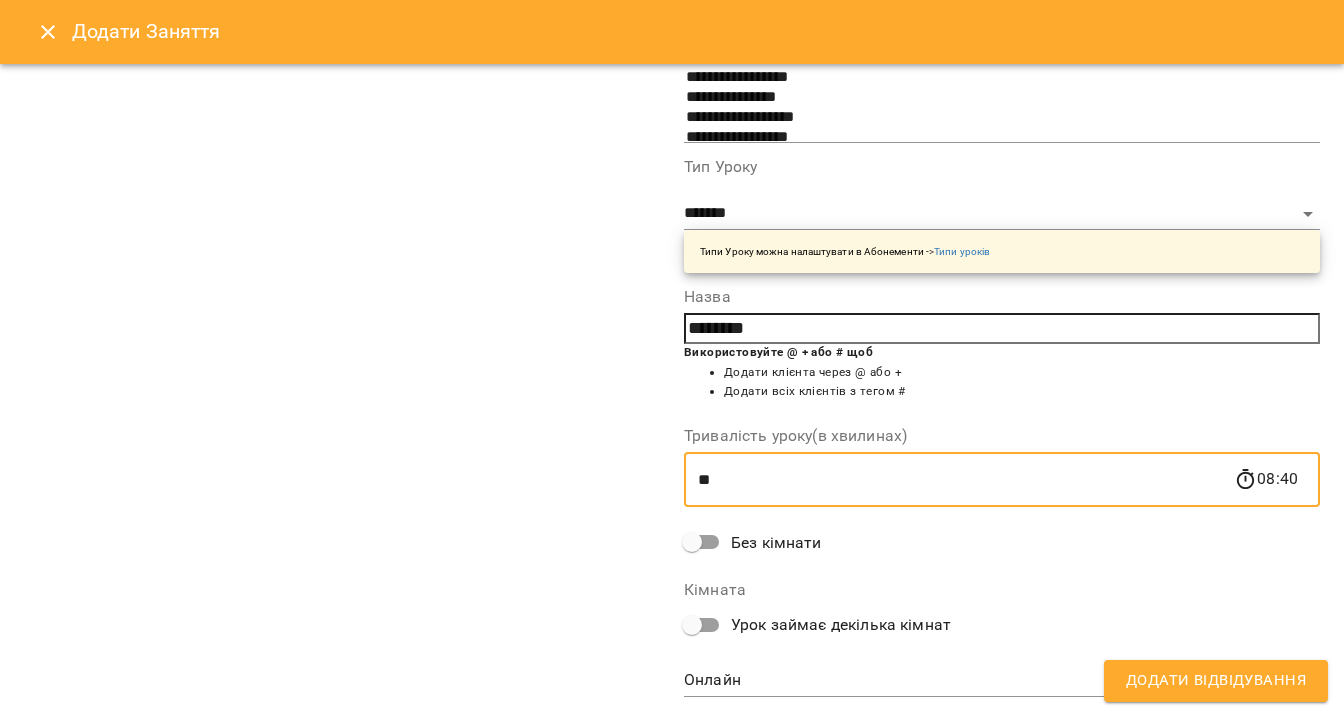 scroll, scrollTop: 278, scrollLeft: 0, axis: vertical 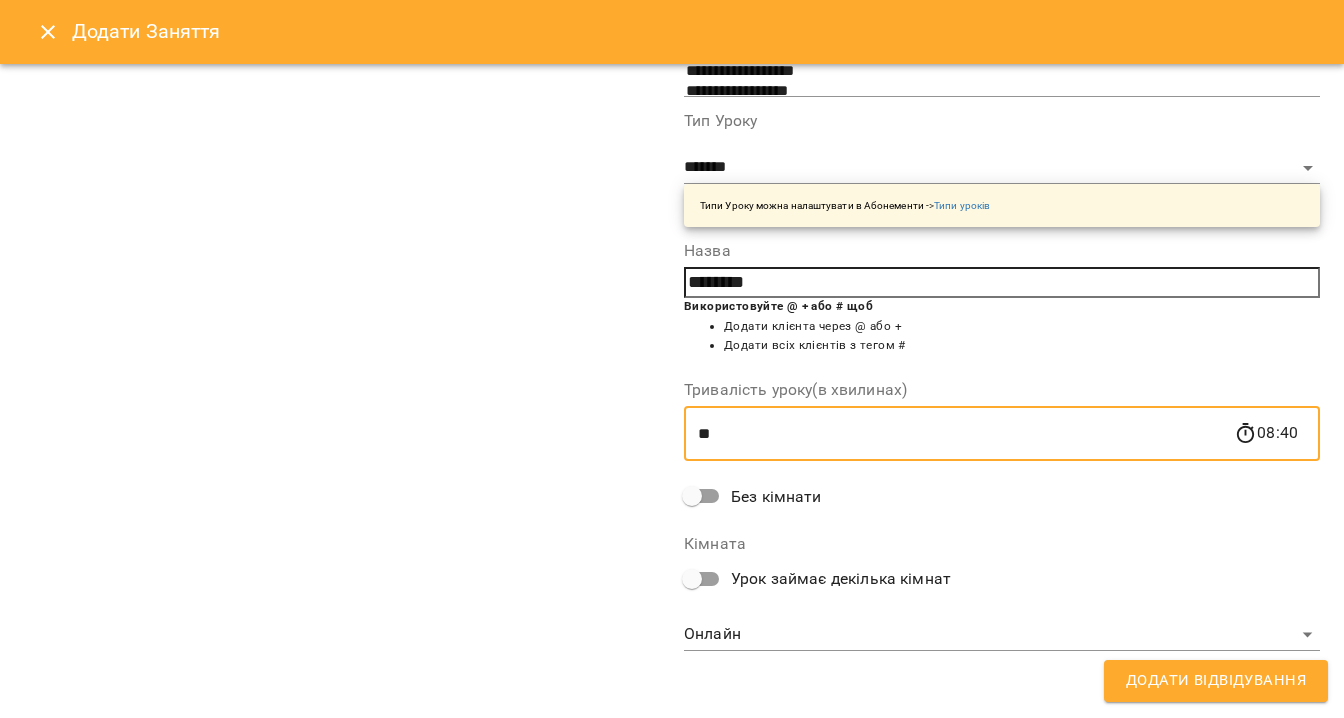 click on "Додати Відвідування" at bounding box center (1216, 681) 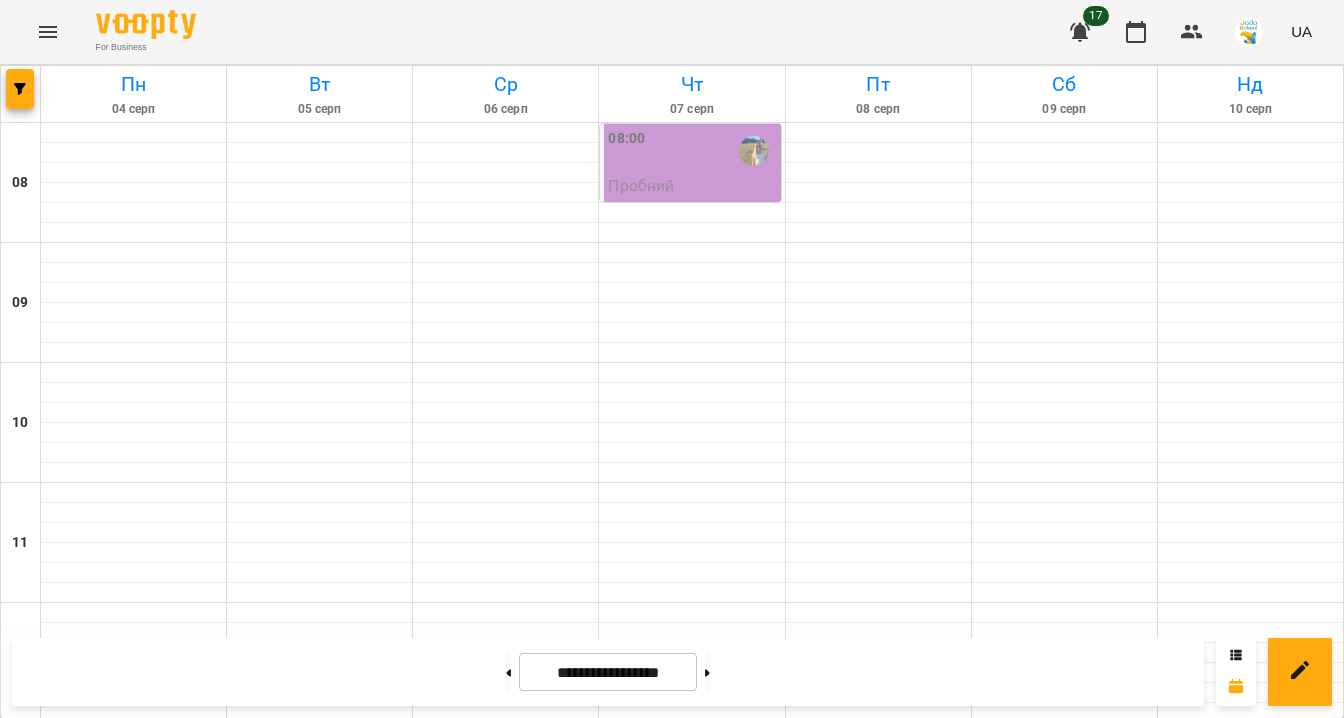 click on "08:00" at bounding box center (692, 151) 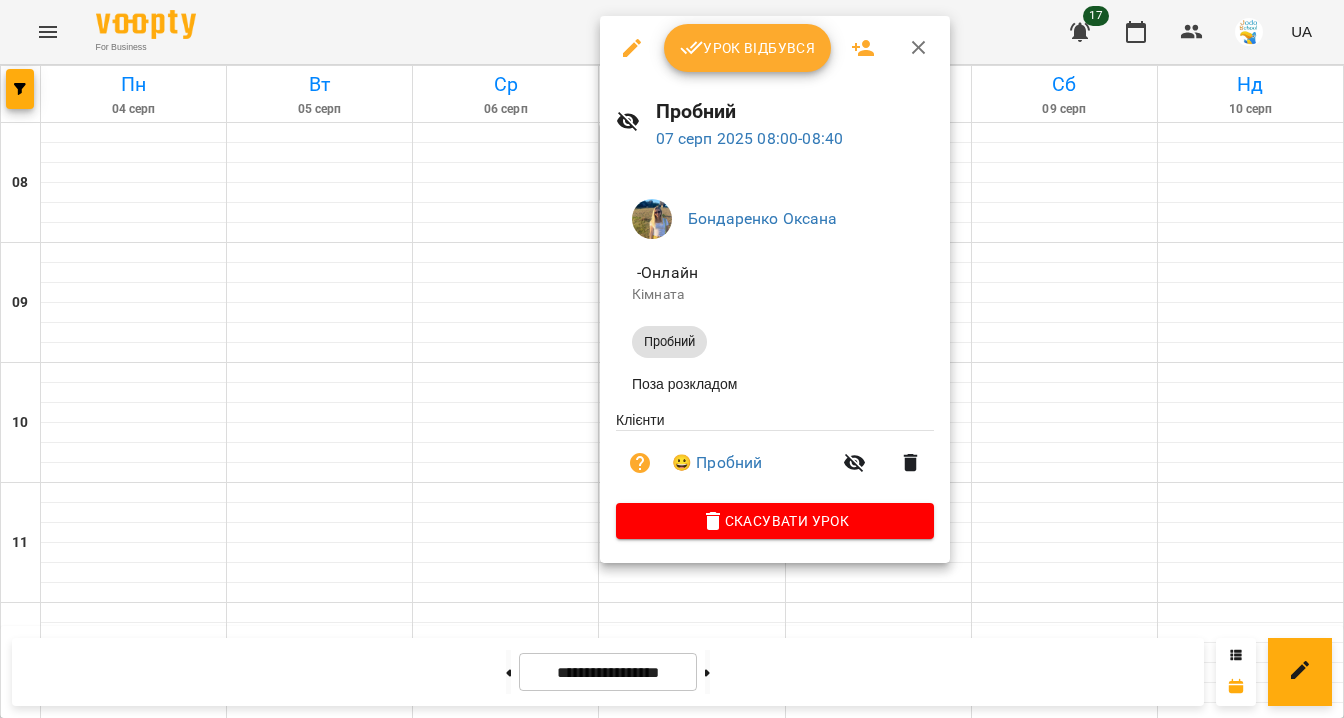 click on "Урок відбувся" at bounding box center (748, 48) 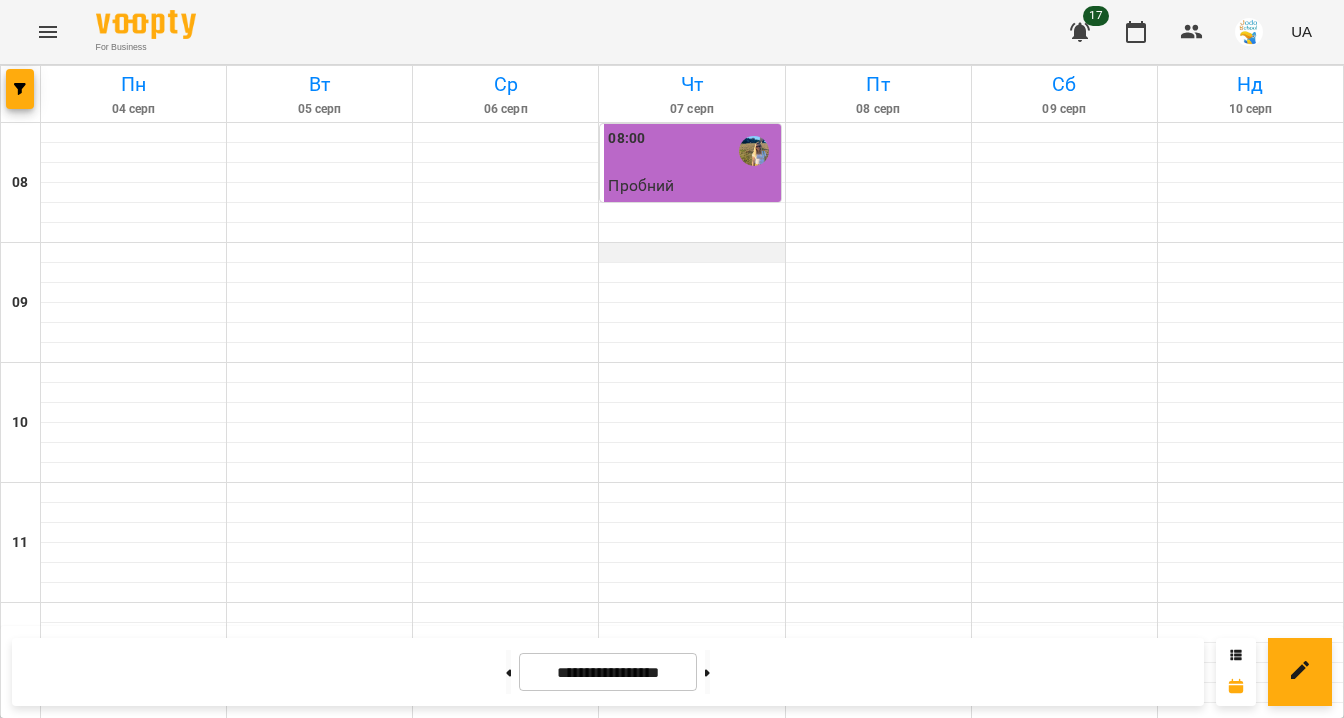 click at bounding box center (691, 253) 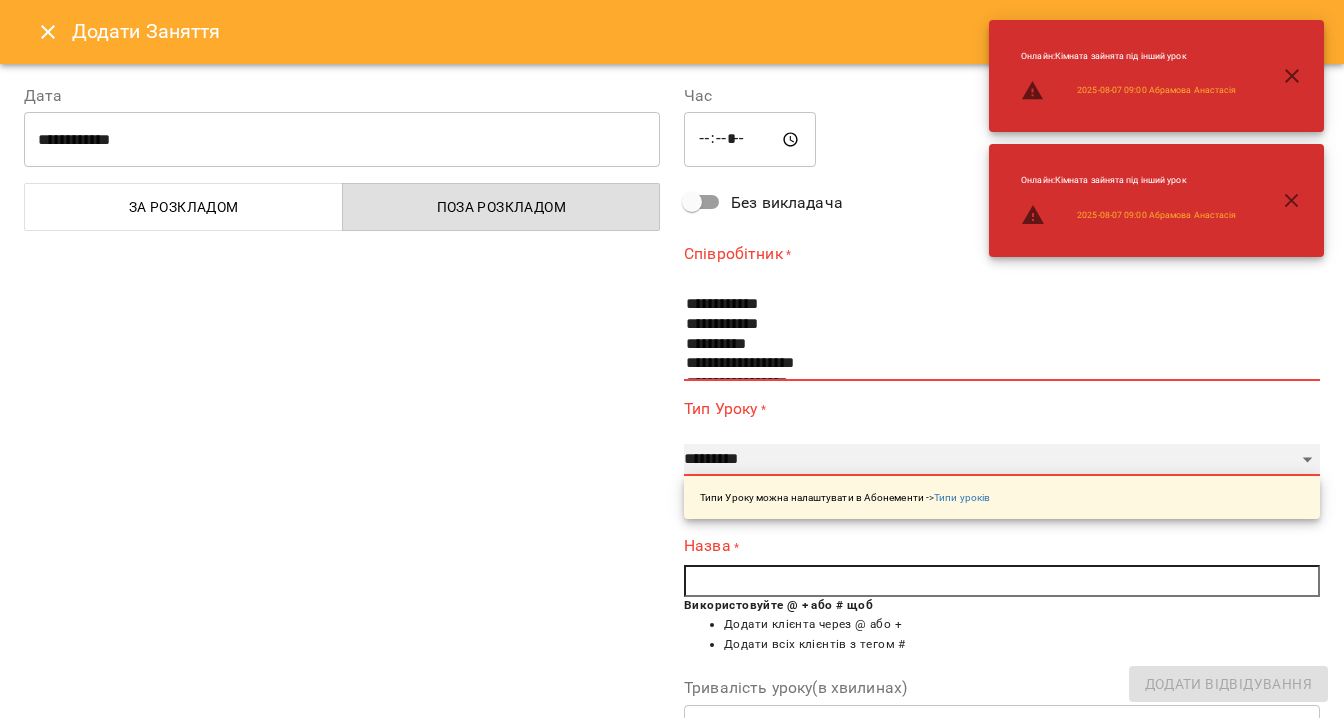 click on "**********" at bounding box center (1002, 460) 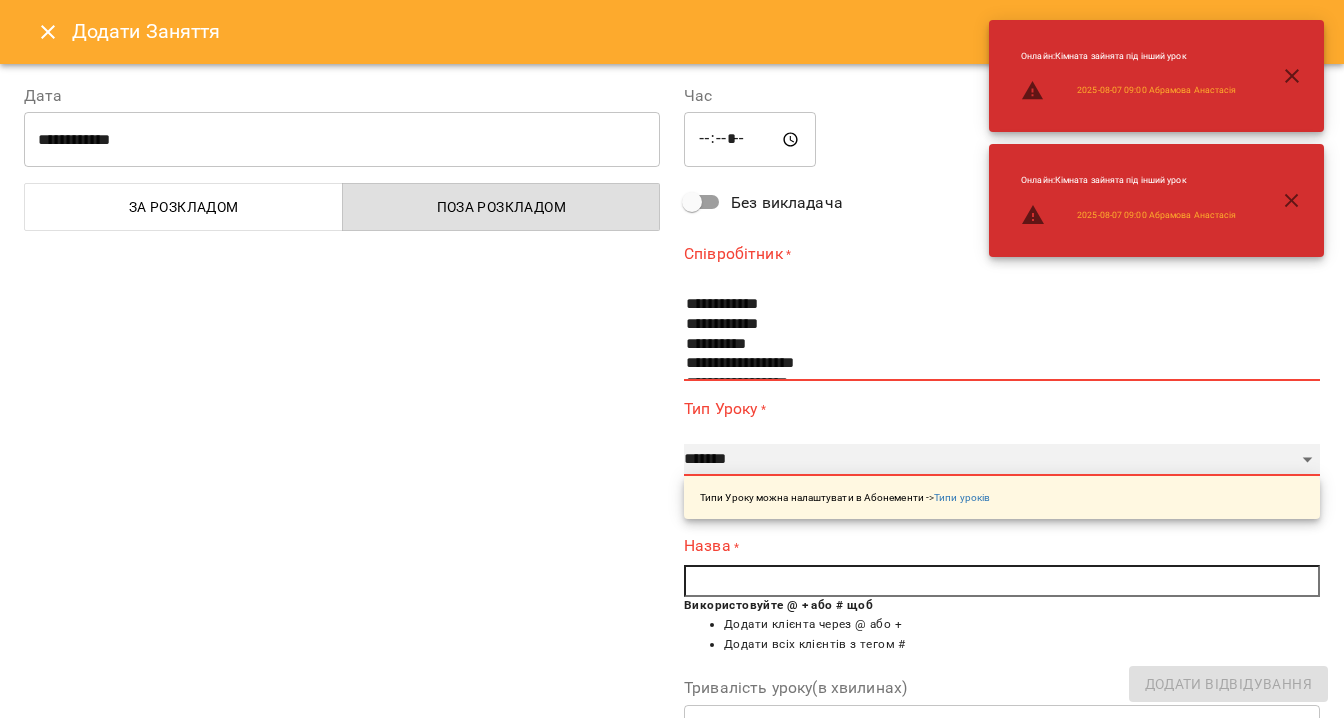 type on "**" 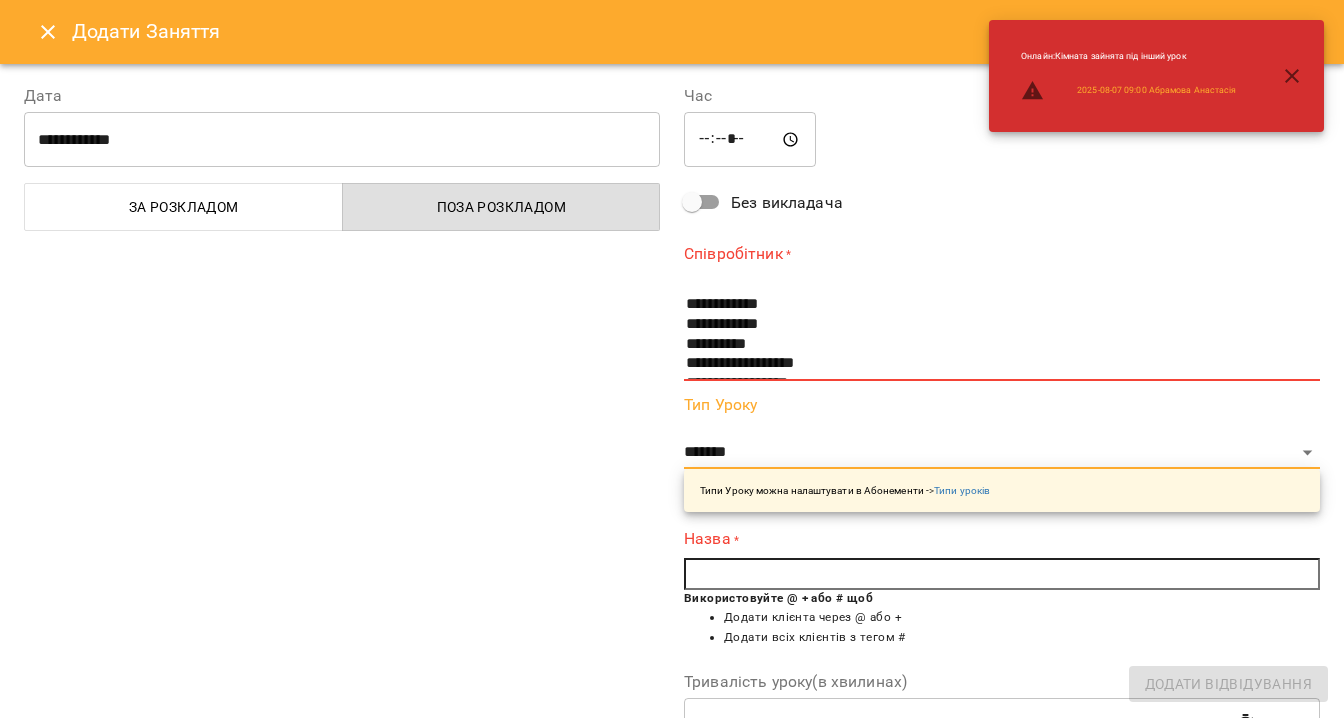 click at bounding box center (1002, 574) 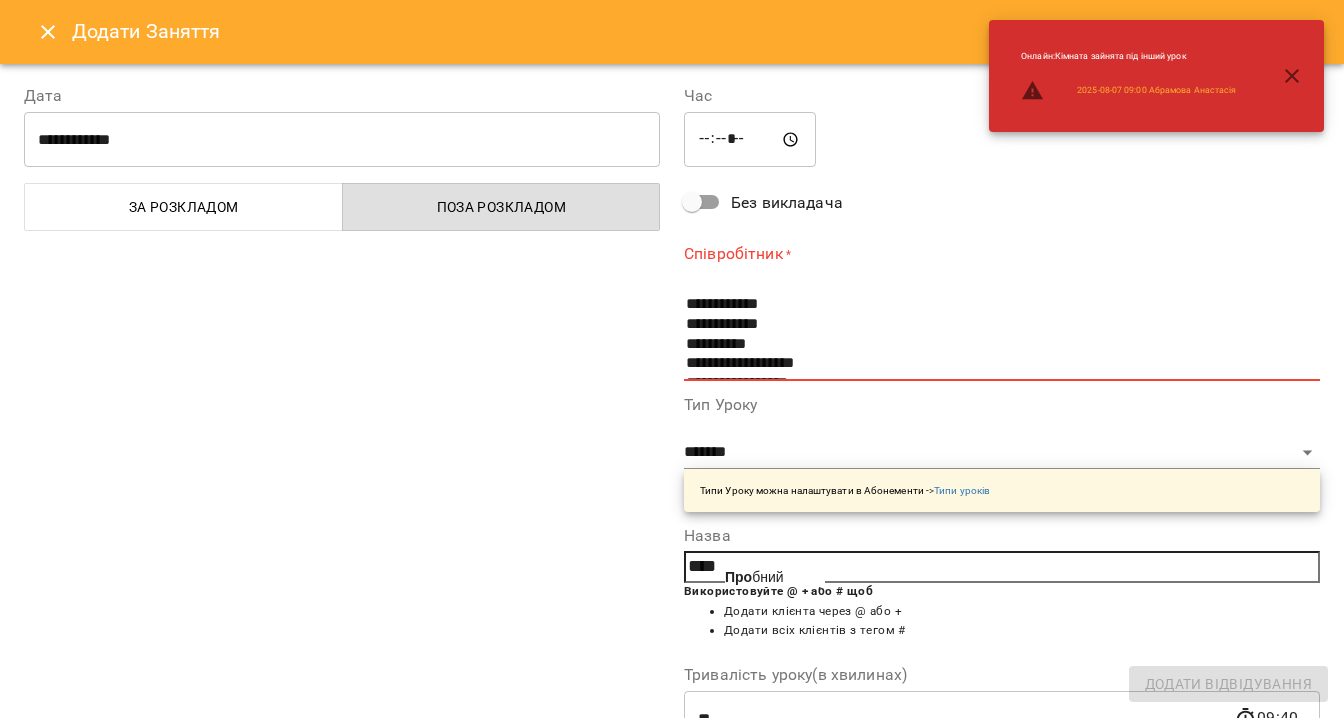 click on "Про бний" at bounding box center [754, 577] 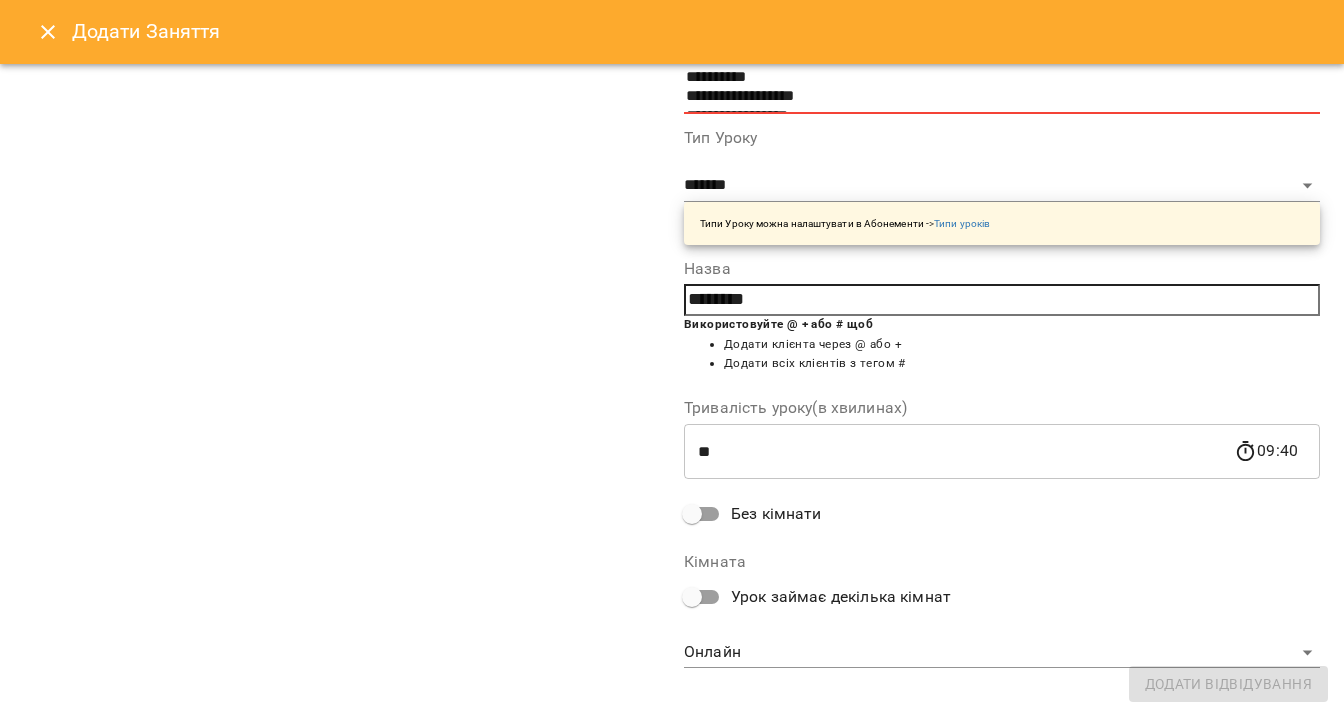 scroll, scrollTop: 285, scrollLeft: 0, axis: vertical 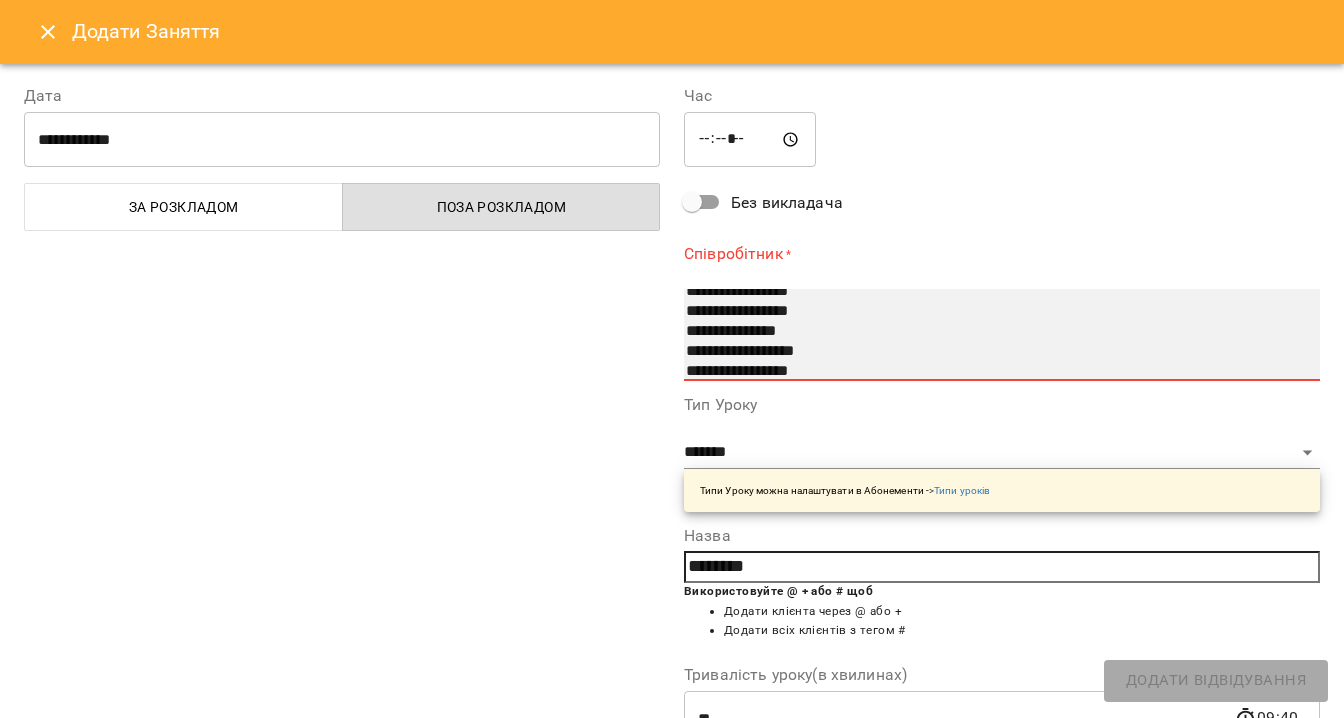select on "**********" 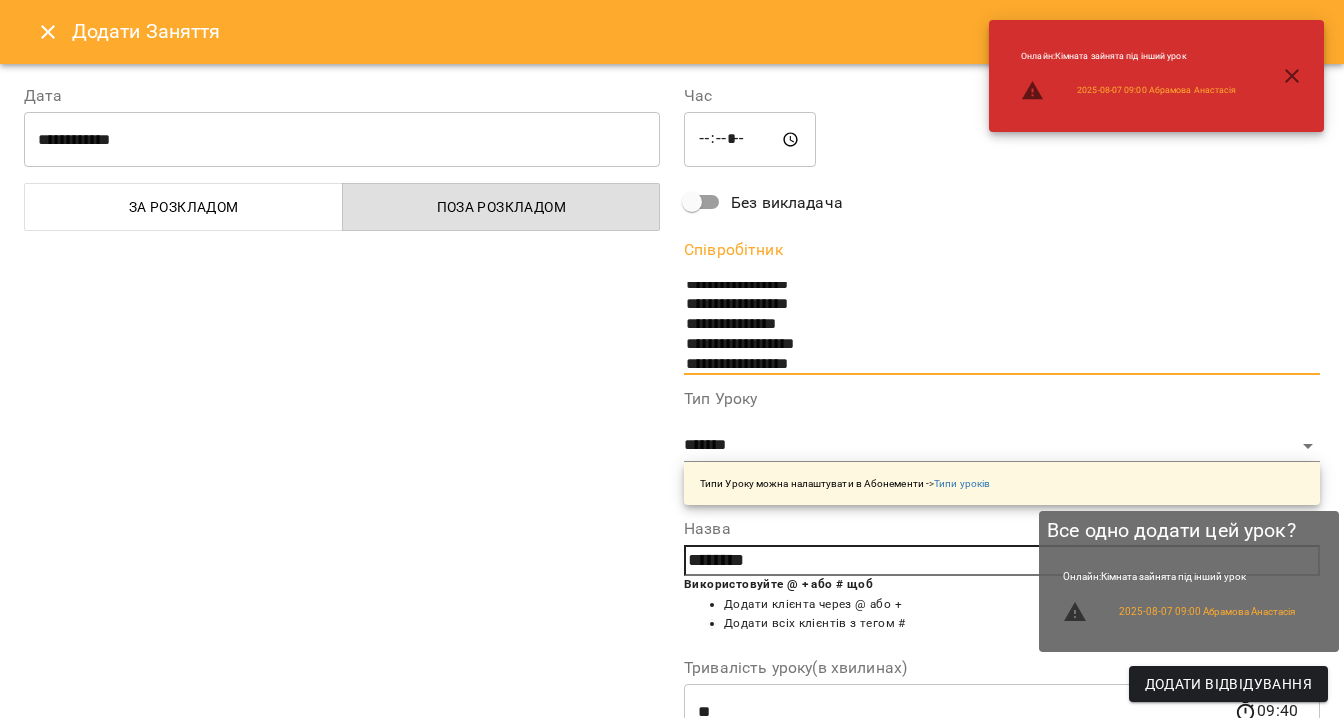 click on "Додати Відвідування" at bounding box center [1228, 684] 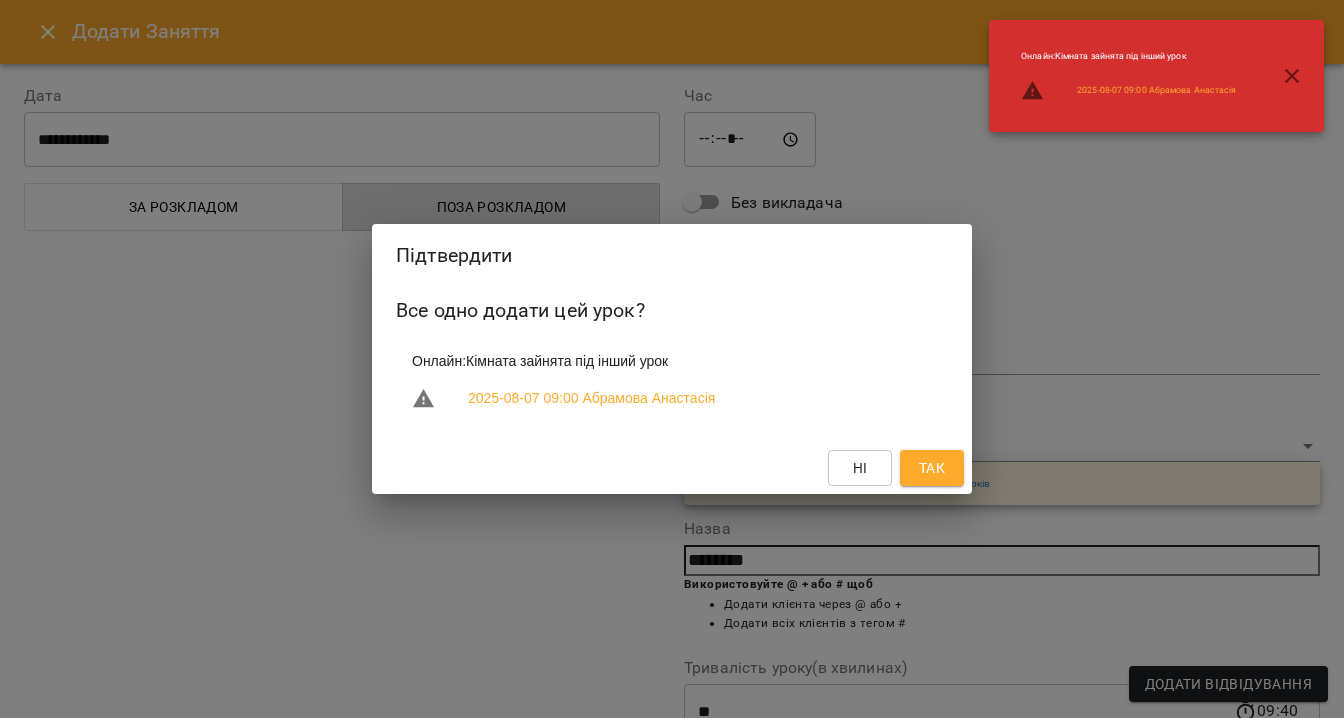 click on "Так" at bounding box center (932, 468) 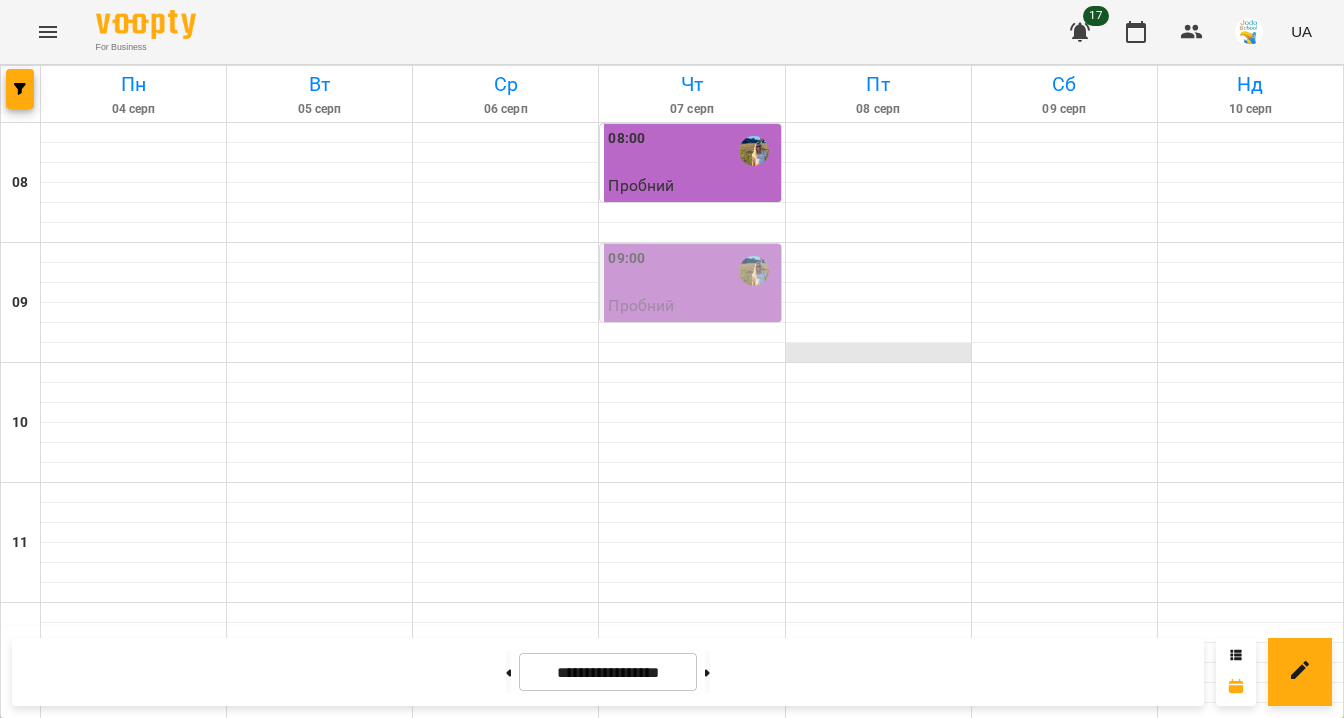 scroll, scrollTop: 0, scrollLeft: 0, axis: both 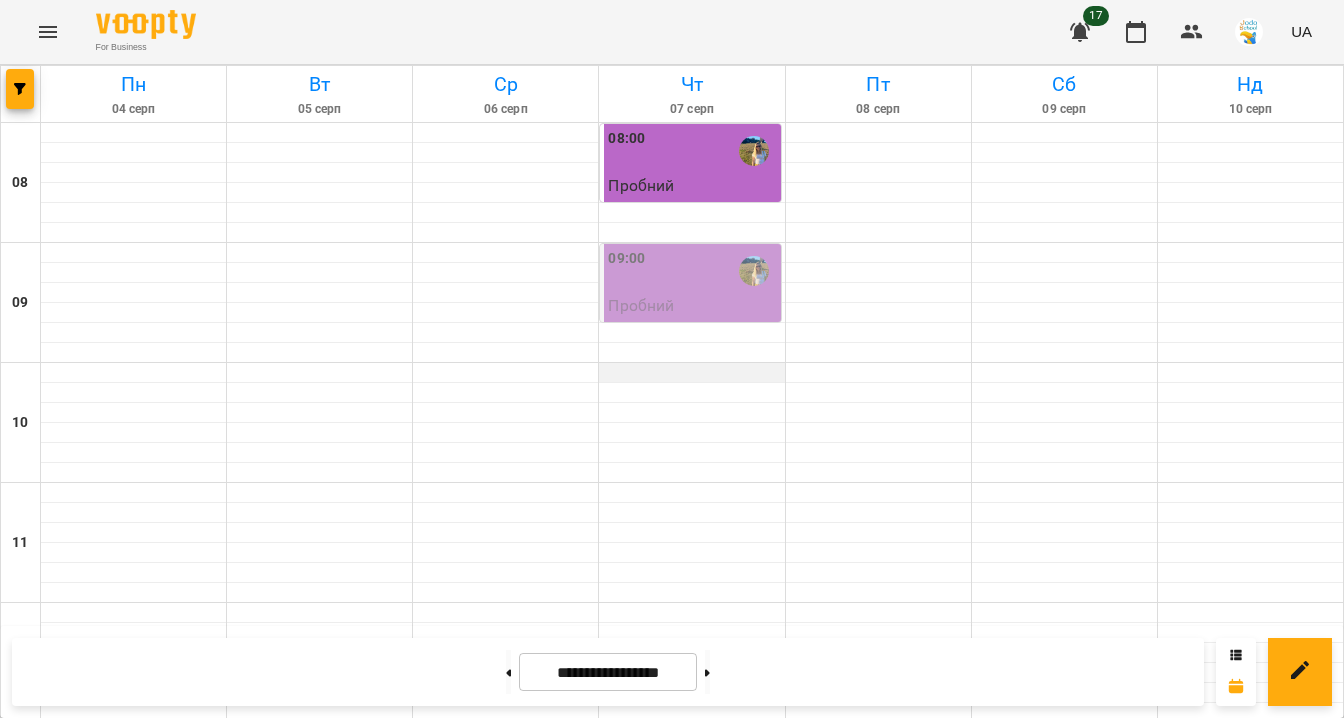click at bounding box center [691, 373] 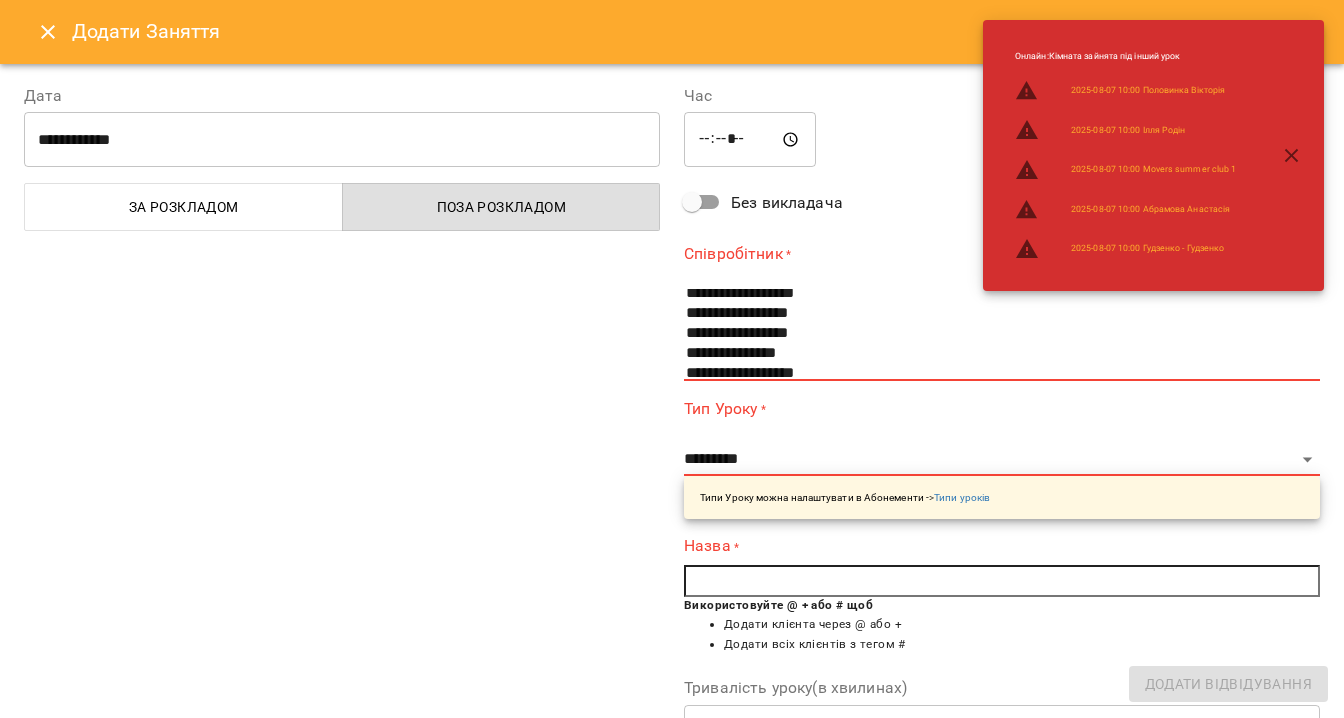 scroll, scrollTop: 74, scrollLeft: 0, axis: vertical 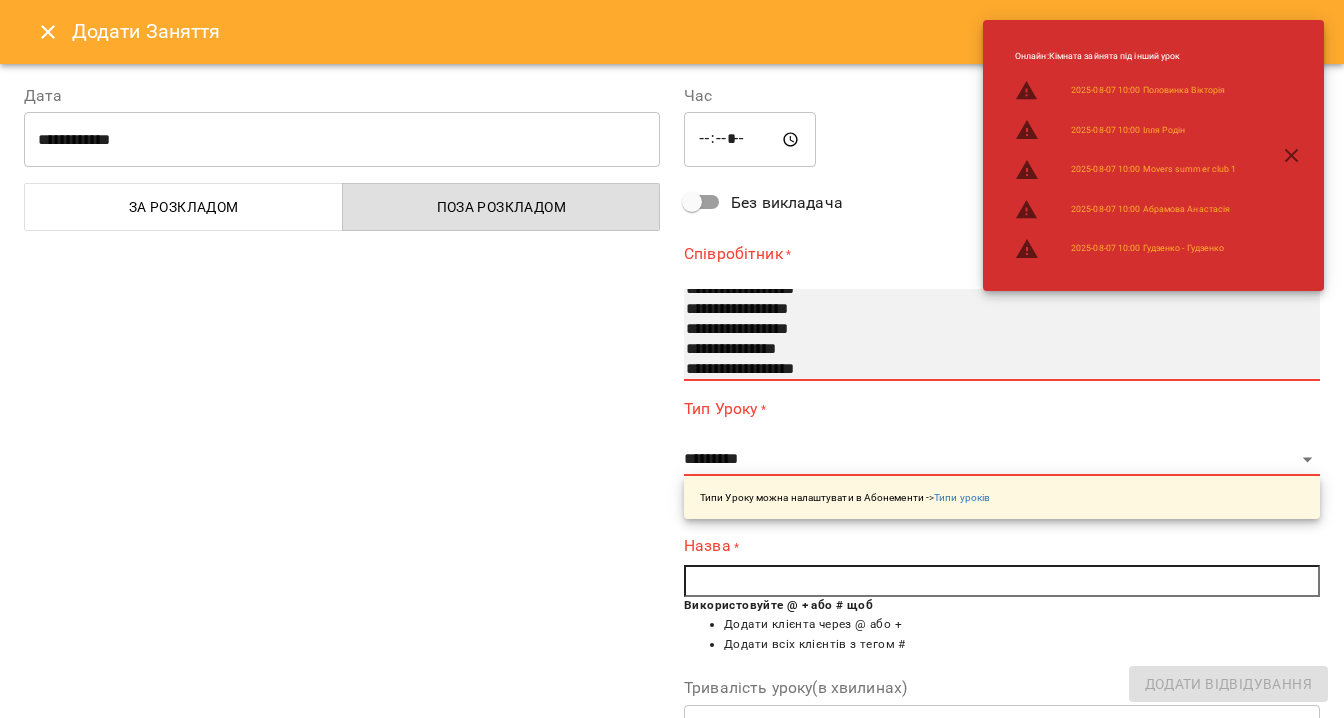 select on "**********" 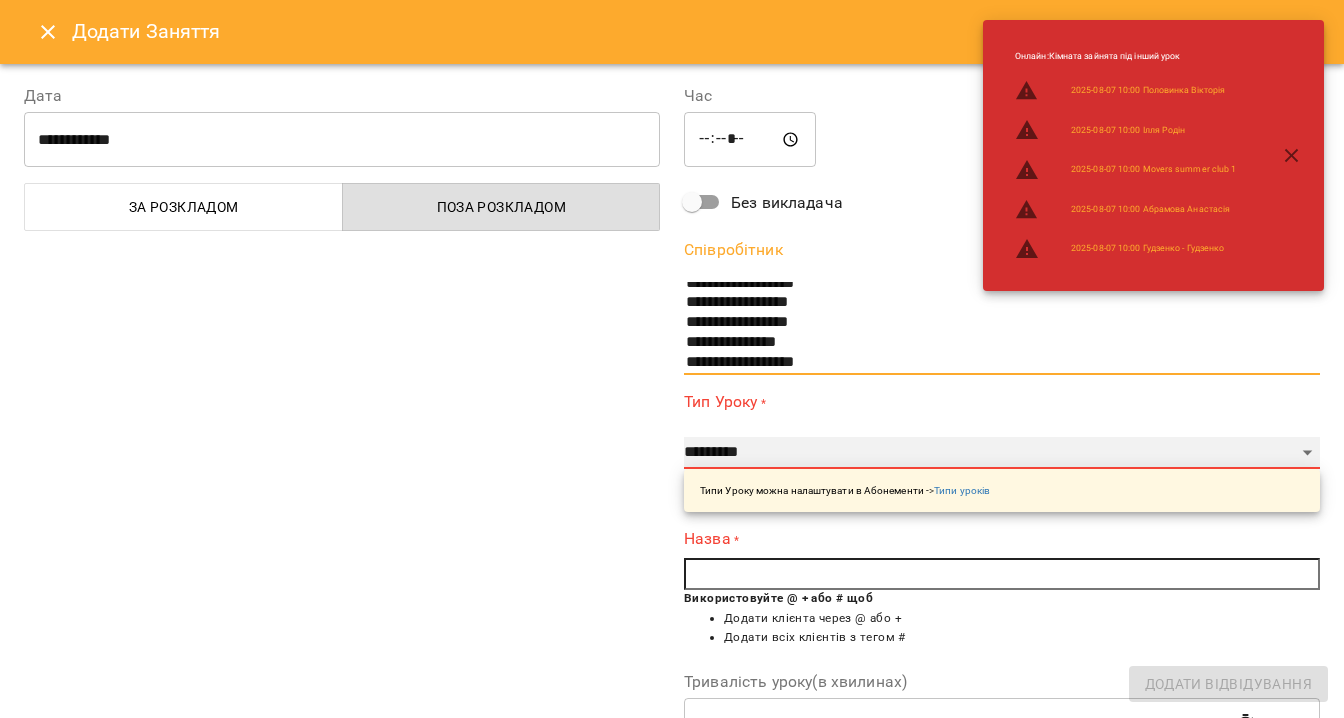 click on "**********" at bounding box center (1002, 453) 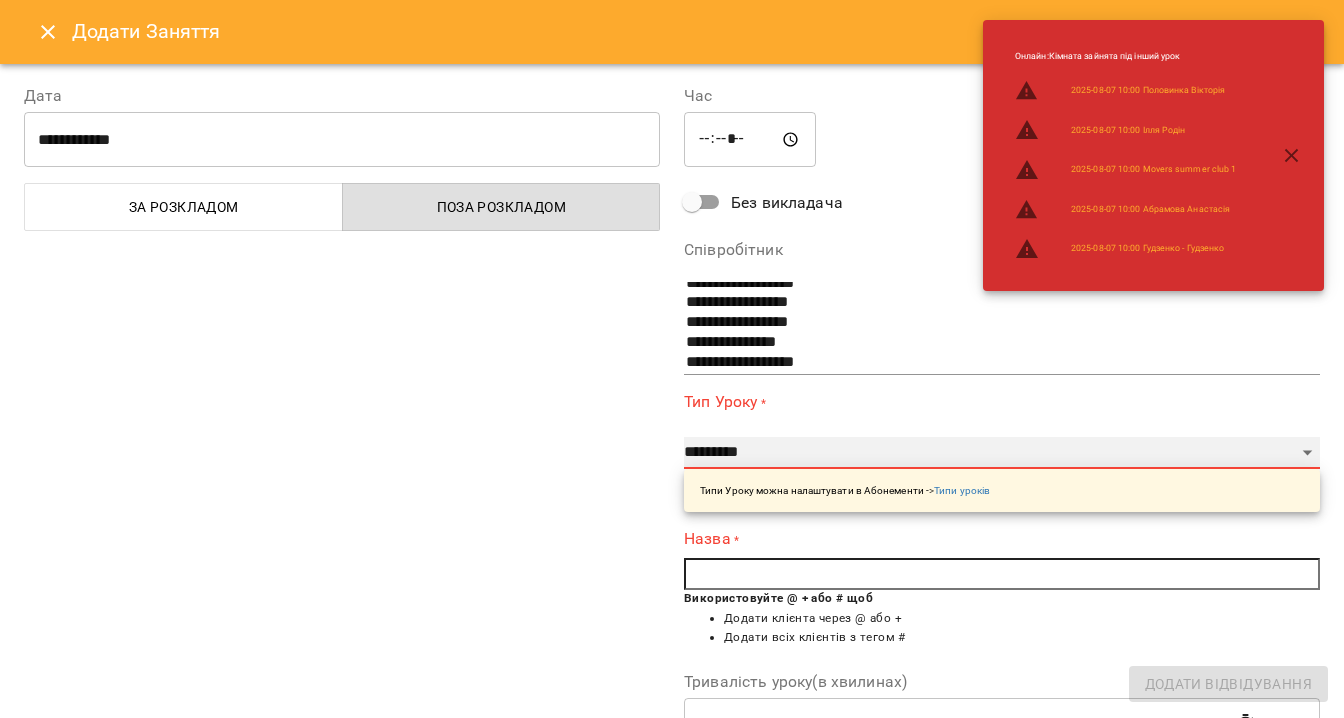 select on "*******" 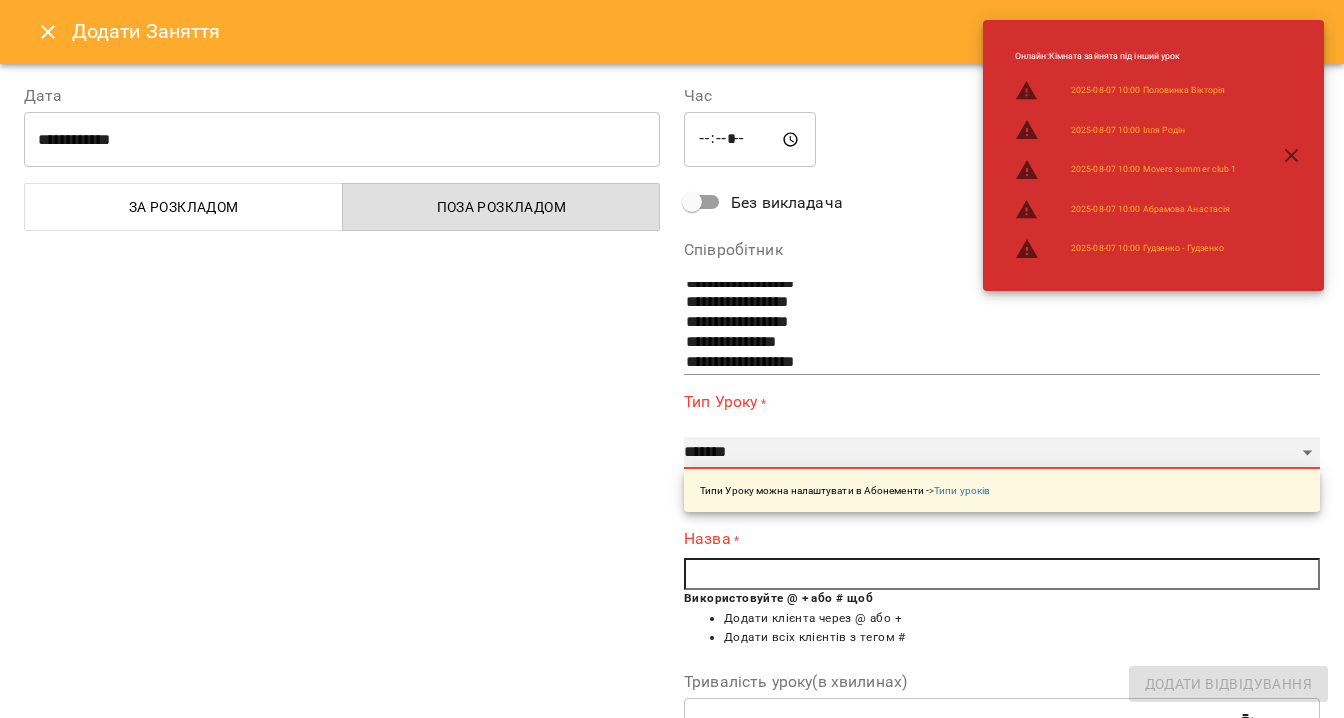 type on "**" 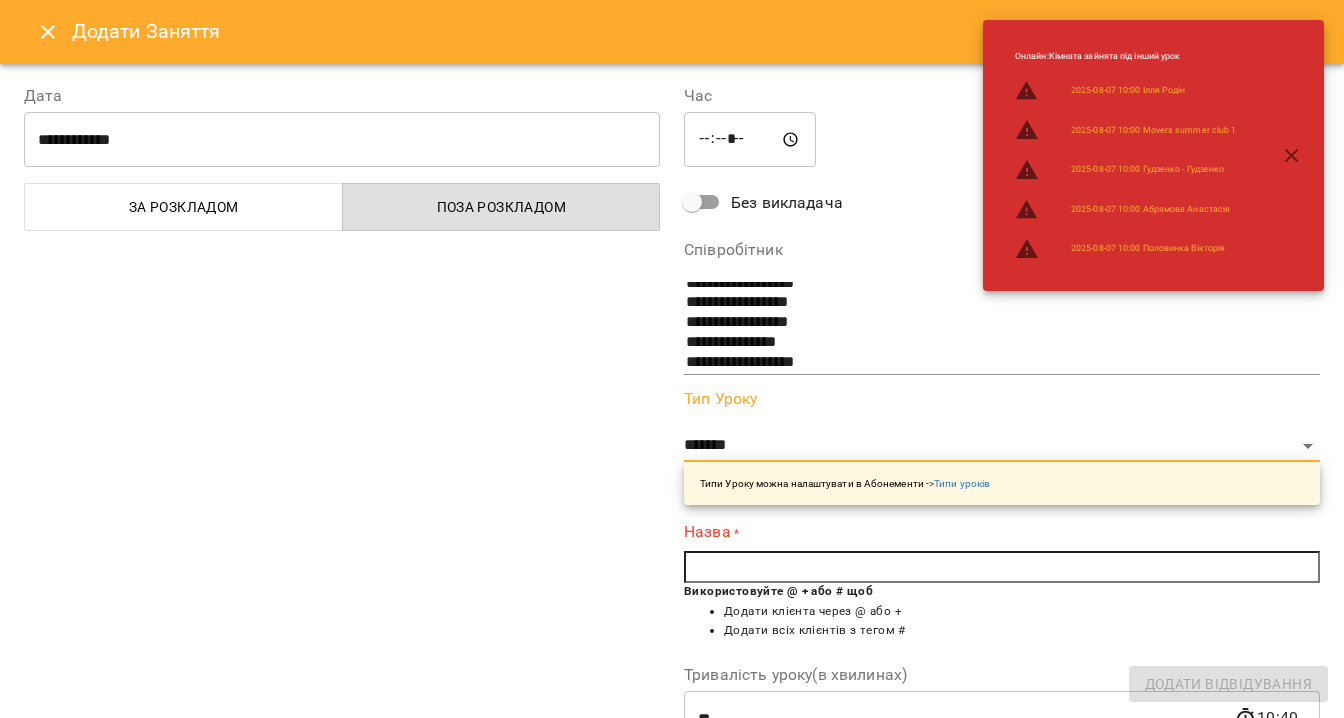 click at bounding box center [1002, 567] 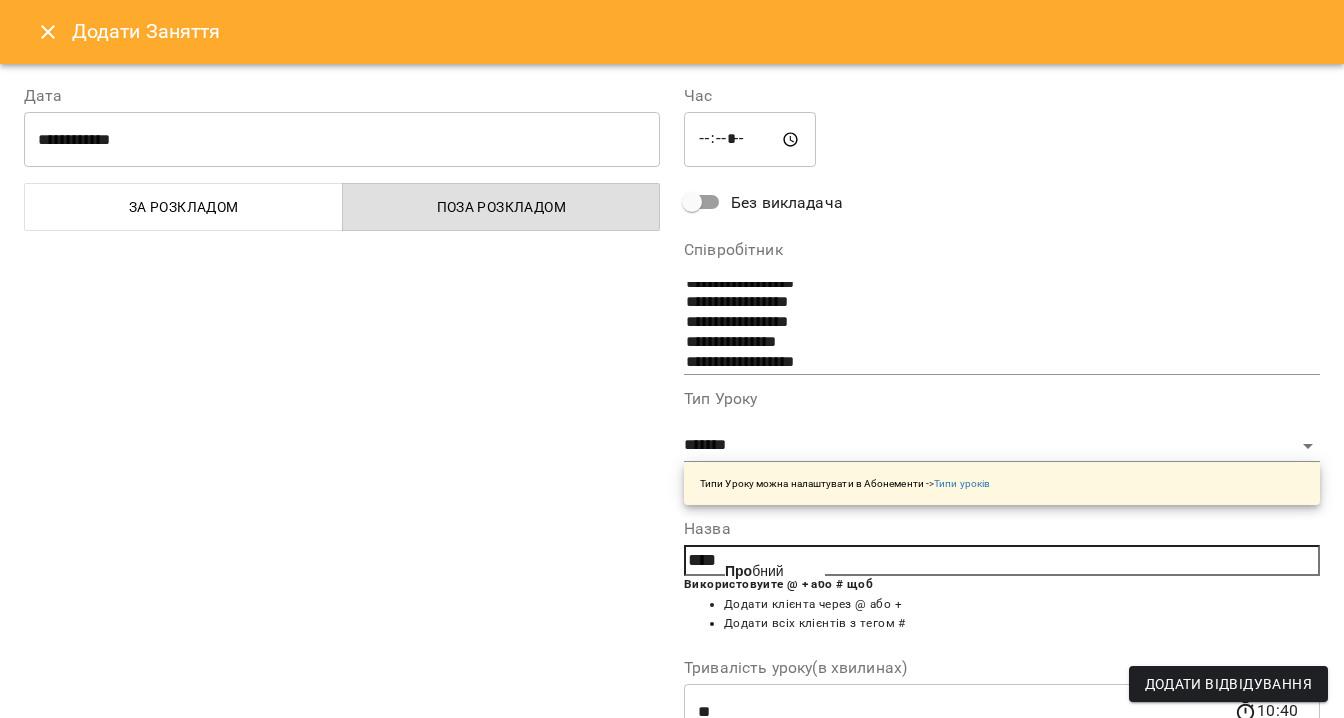 click on "Про бний" at bounding box center (775, 571) 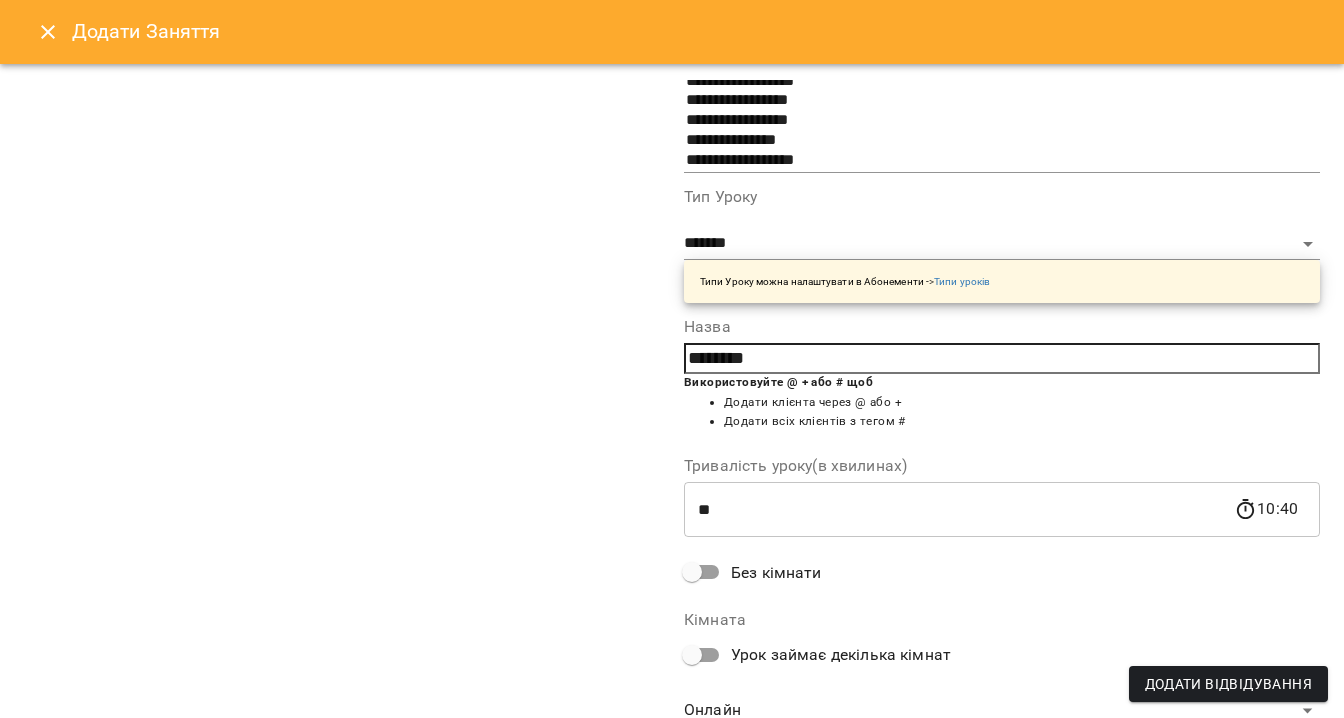 scroll, scrollTop: 278, scrollLeft: 0, axis: vertical 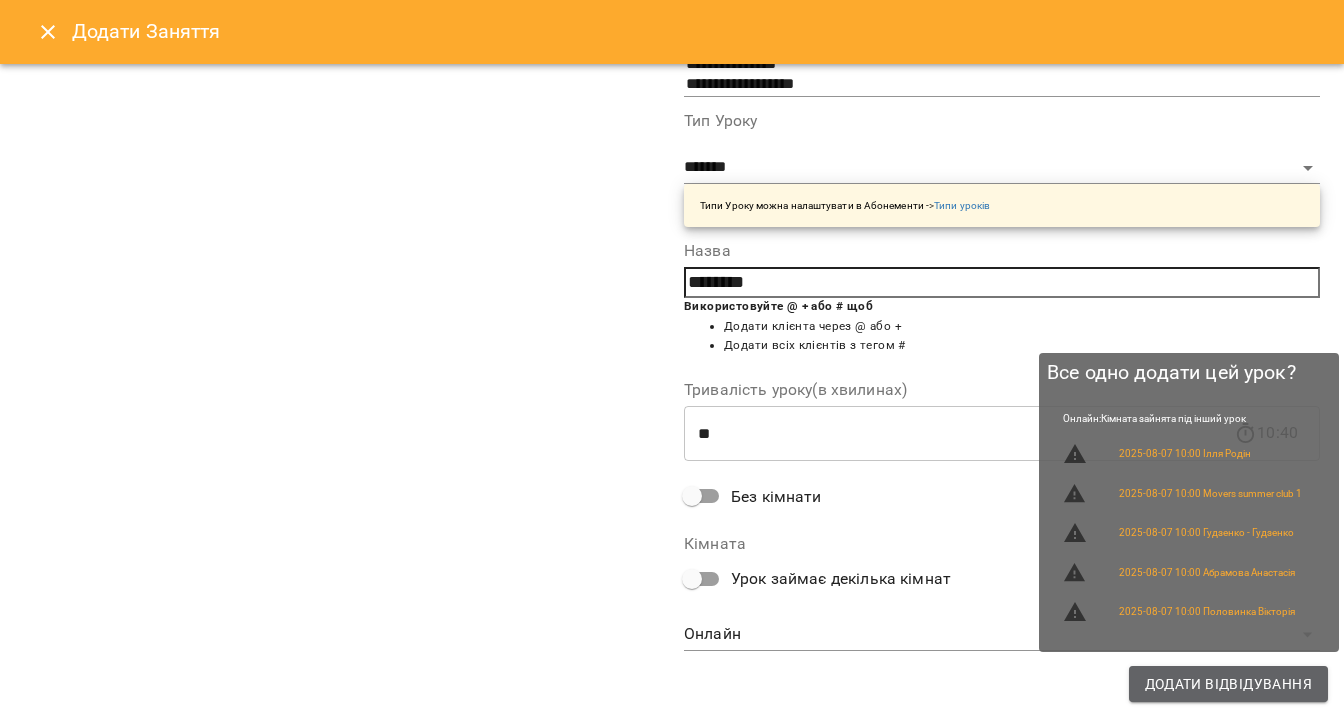 click on "Додати Відвідування" at bounding box center (1228, 684) 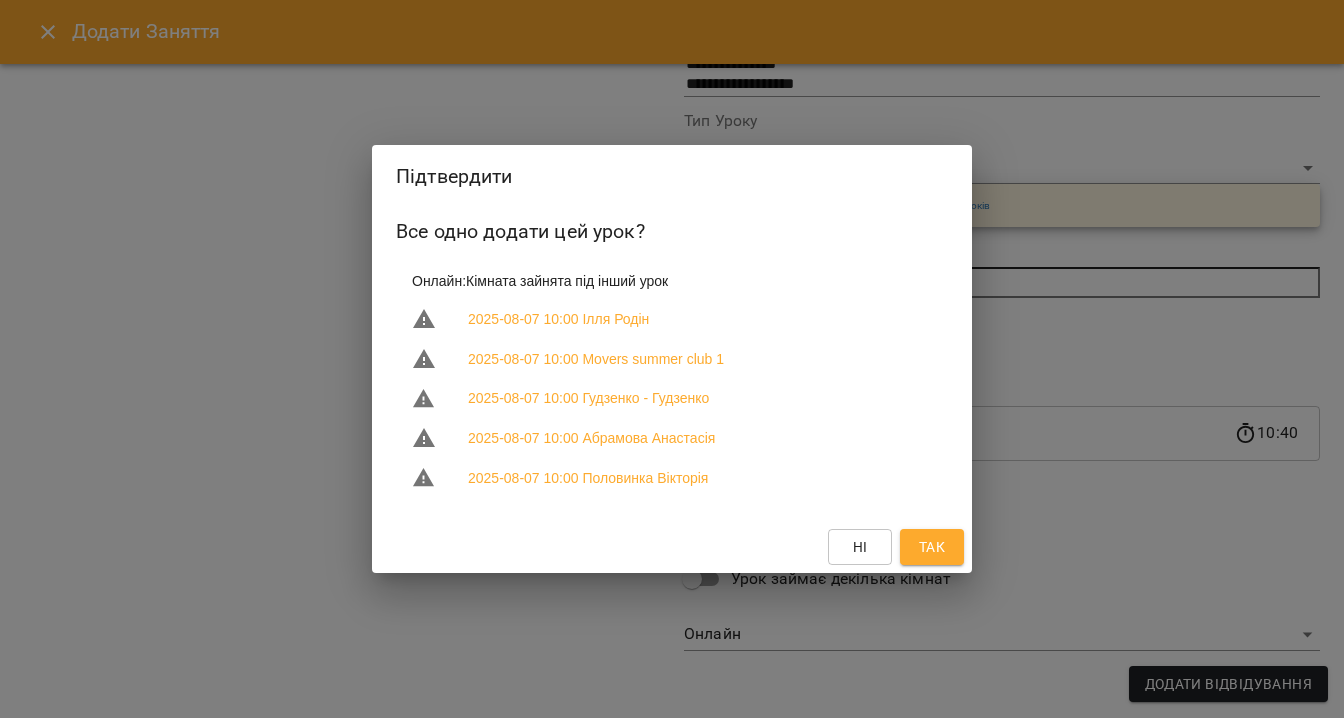 click on "Так" at bounding box center (932, 547) 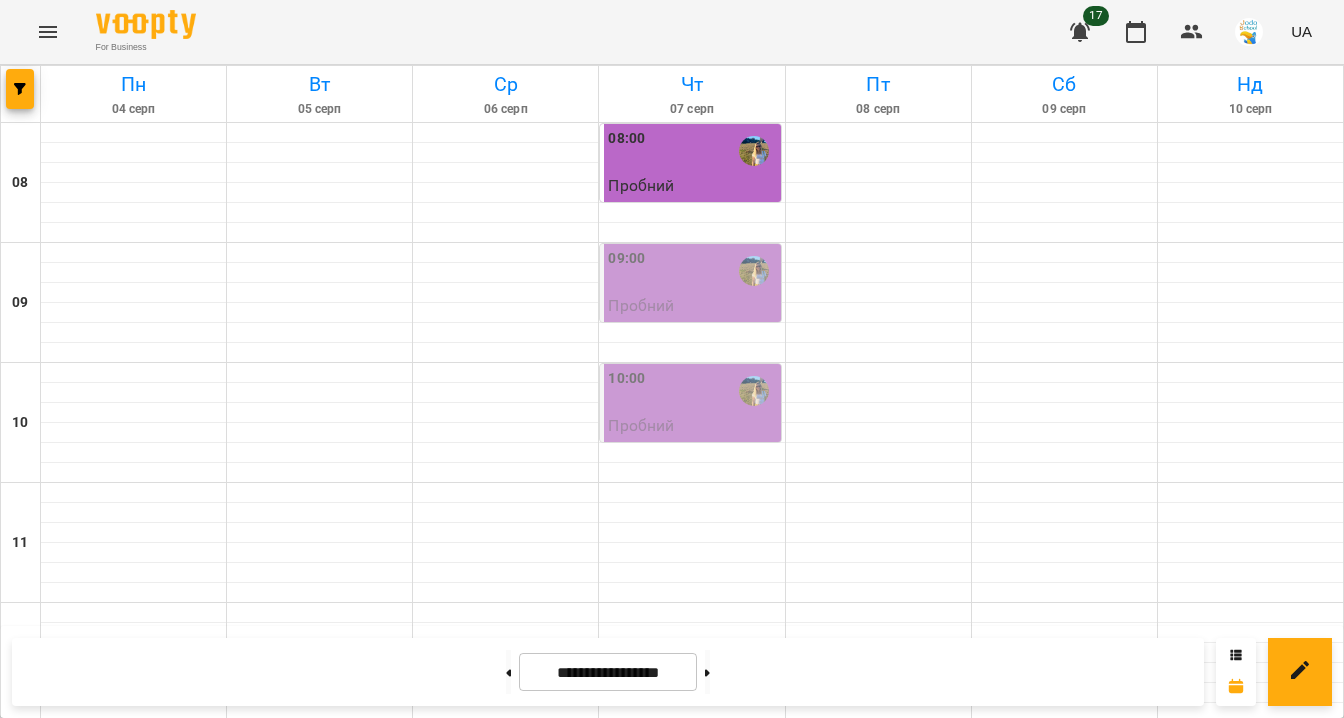 click on "10:00" at bounding box center [692, 391] 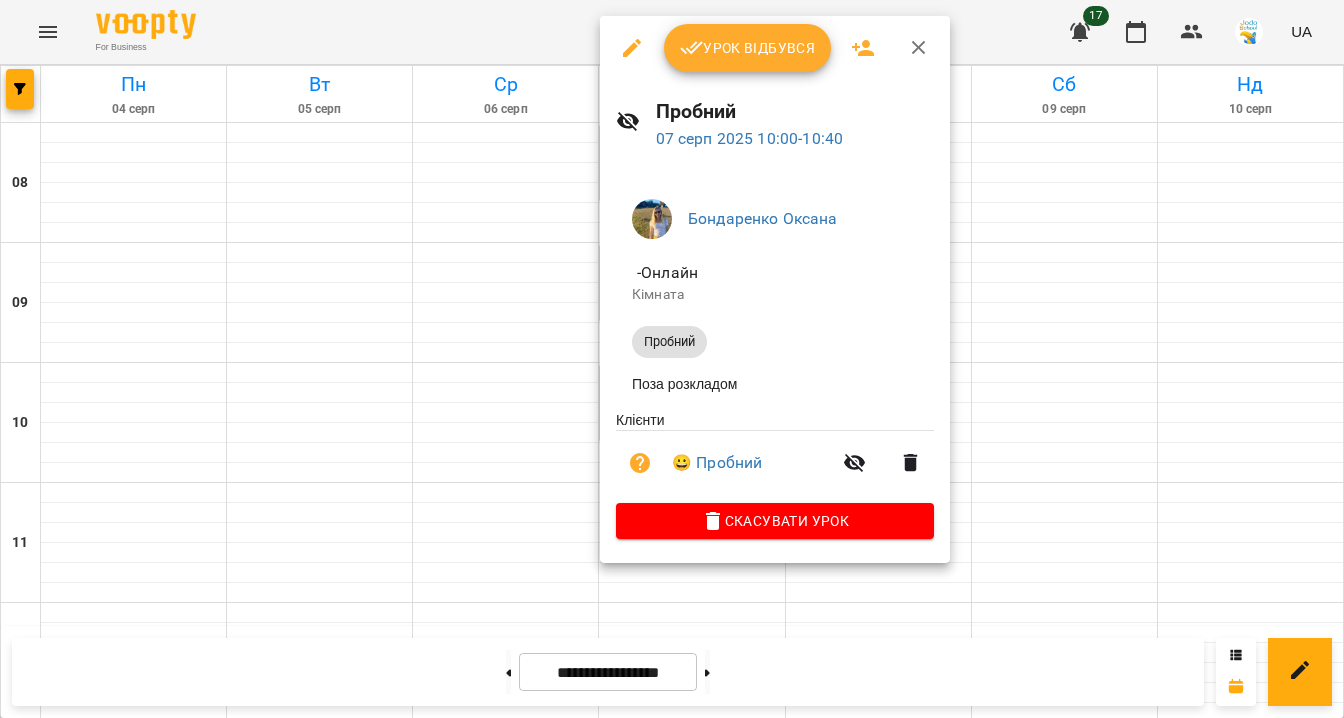 click on "Урок відбувся" at bounding box center (748, 48) 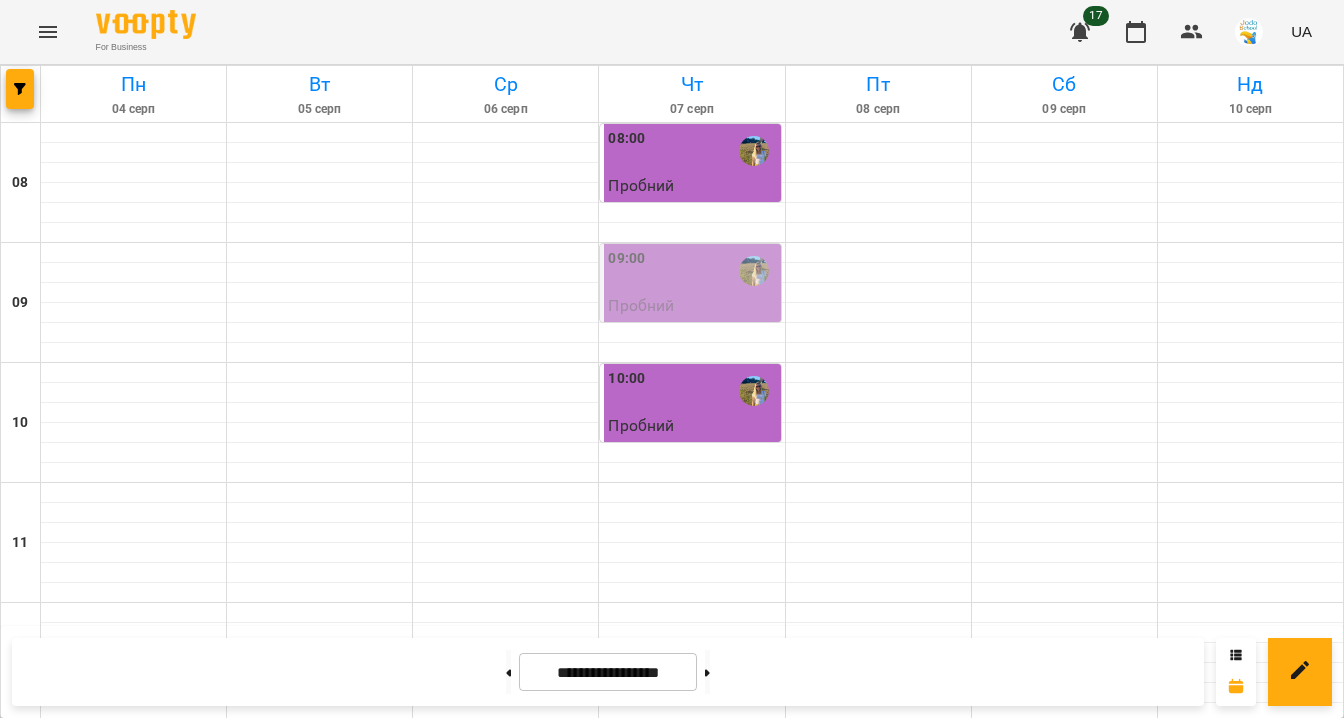 click on "09:00" at bounding box center (692, 271) 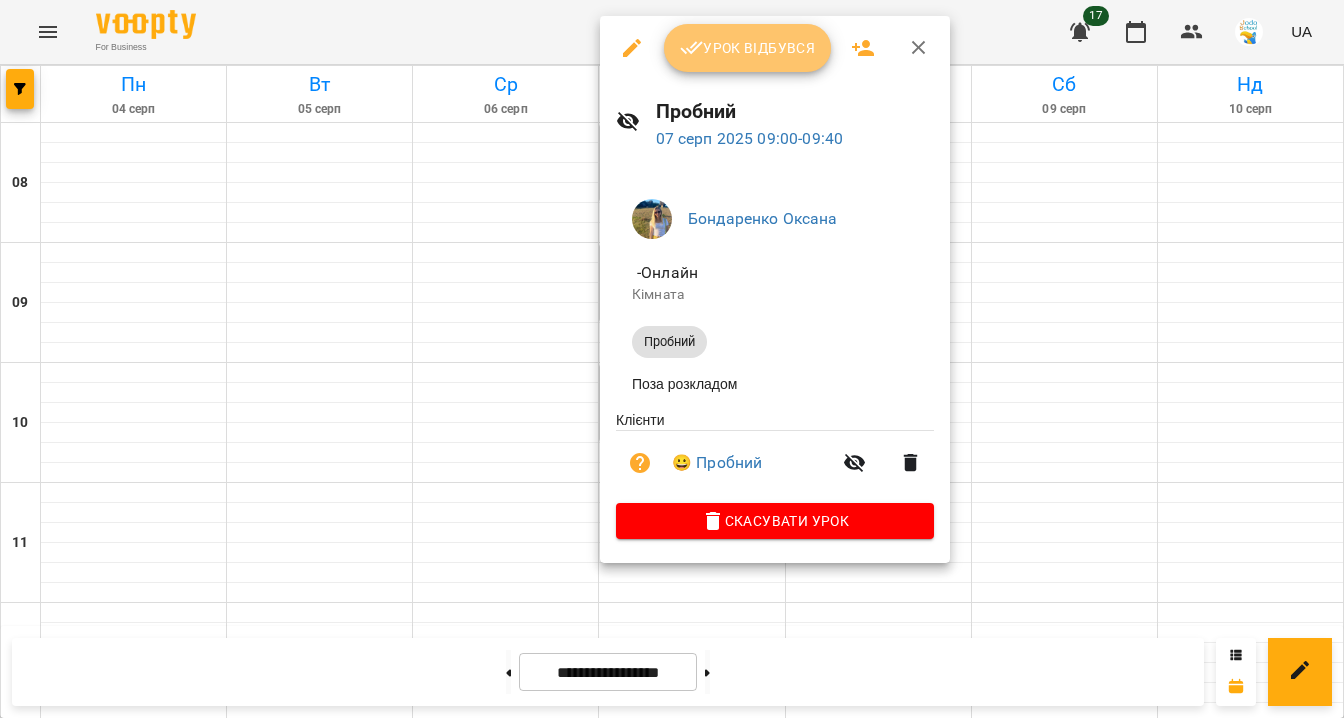 click on "Урок відбувся" at bounding box center [748, 48] 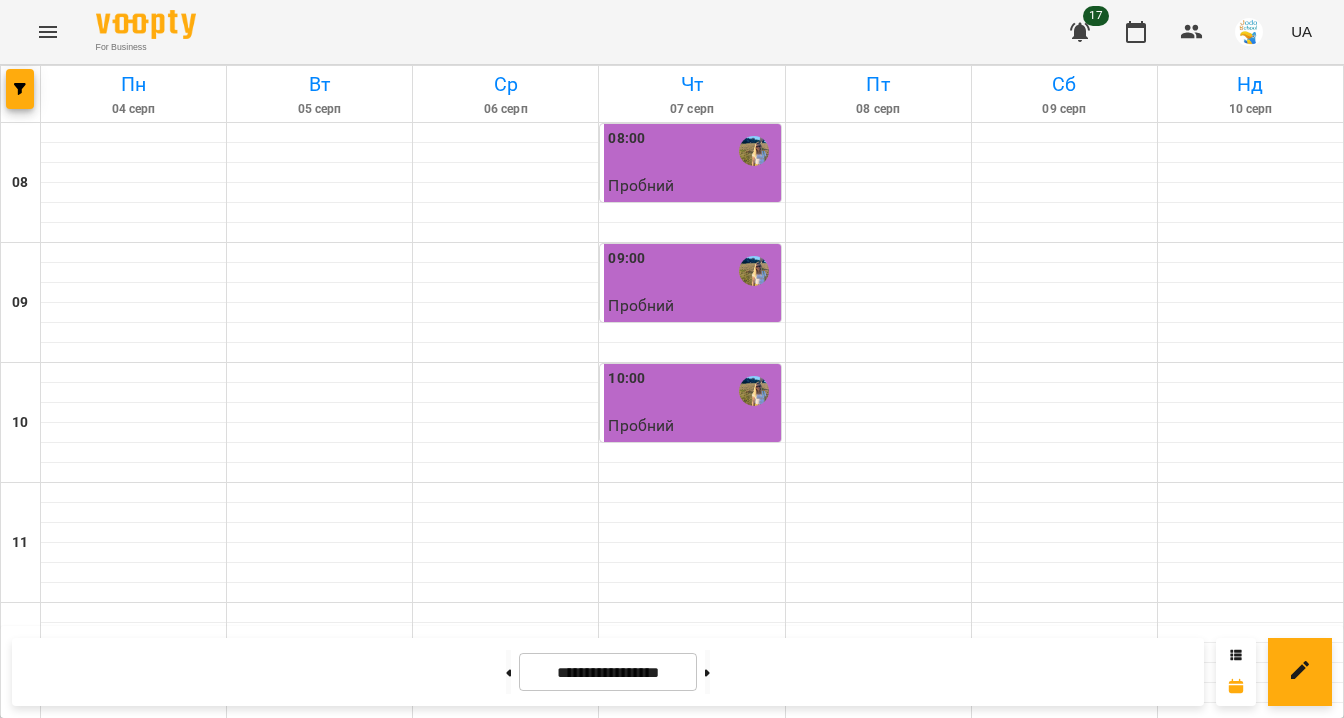 scroll, scrollTop: 10, scrollLeft: 0, axis: vertical 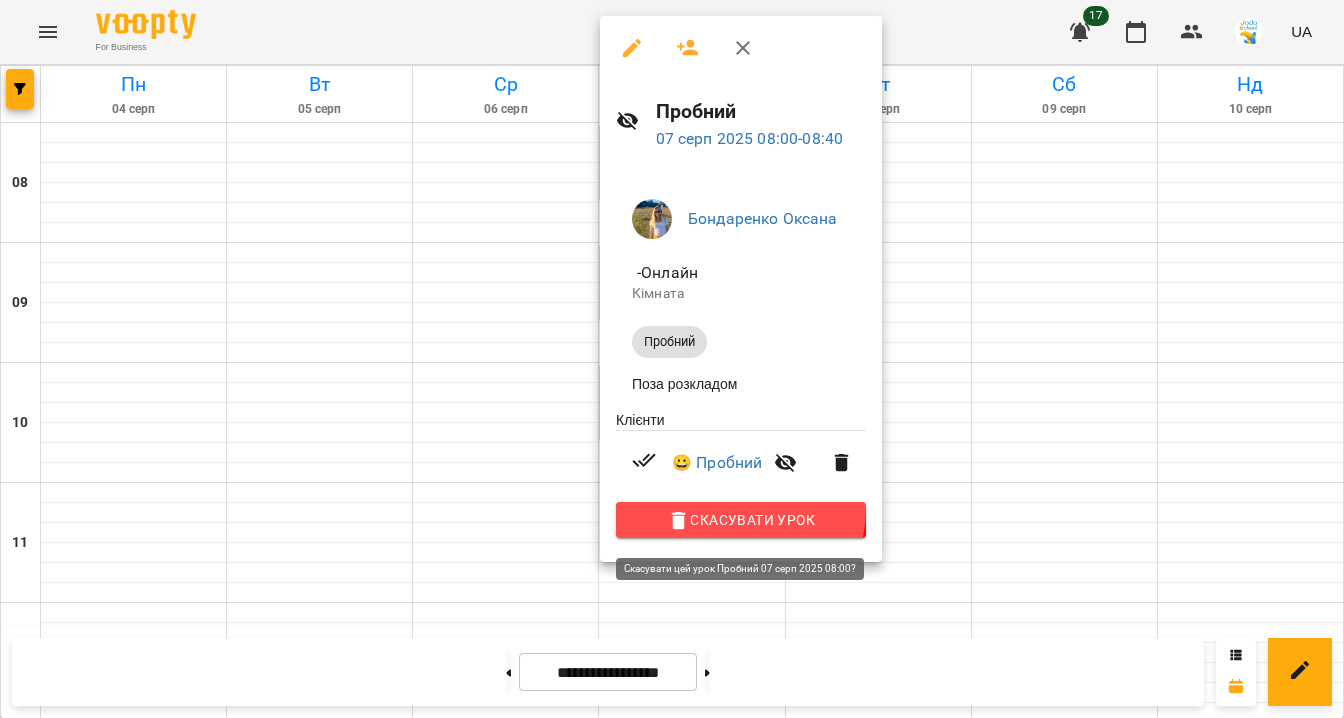 click on "Скасувати Урок" at bounding box center (741, 520) 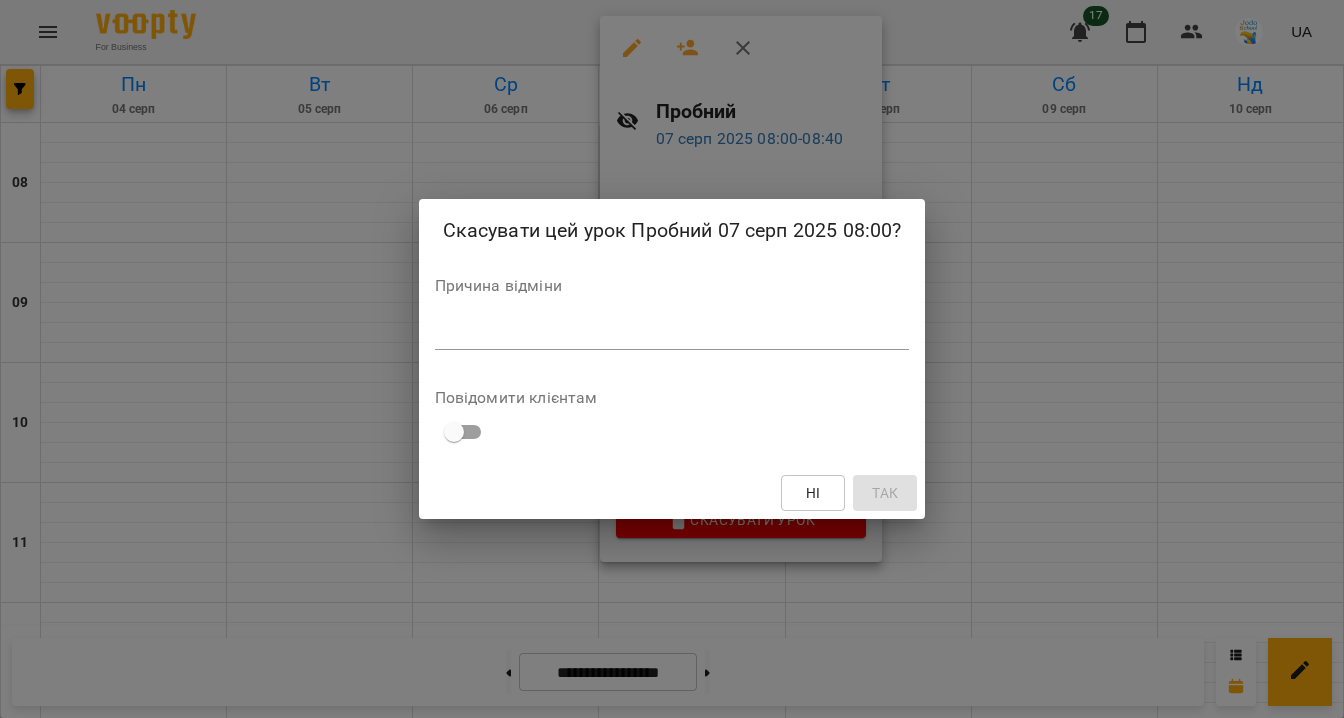 click on "*" at bounding box center (672, 334) 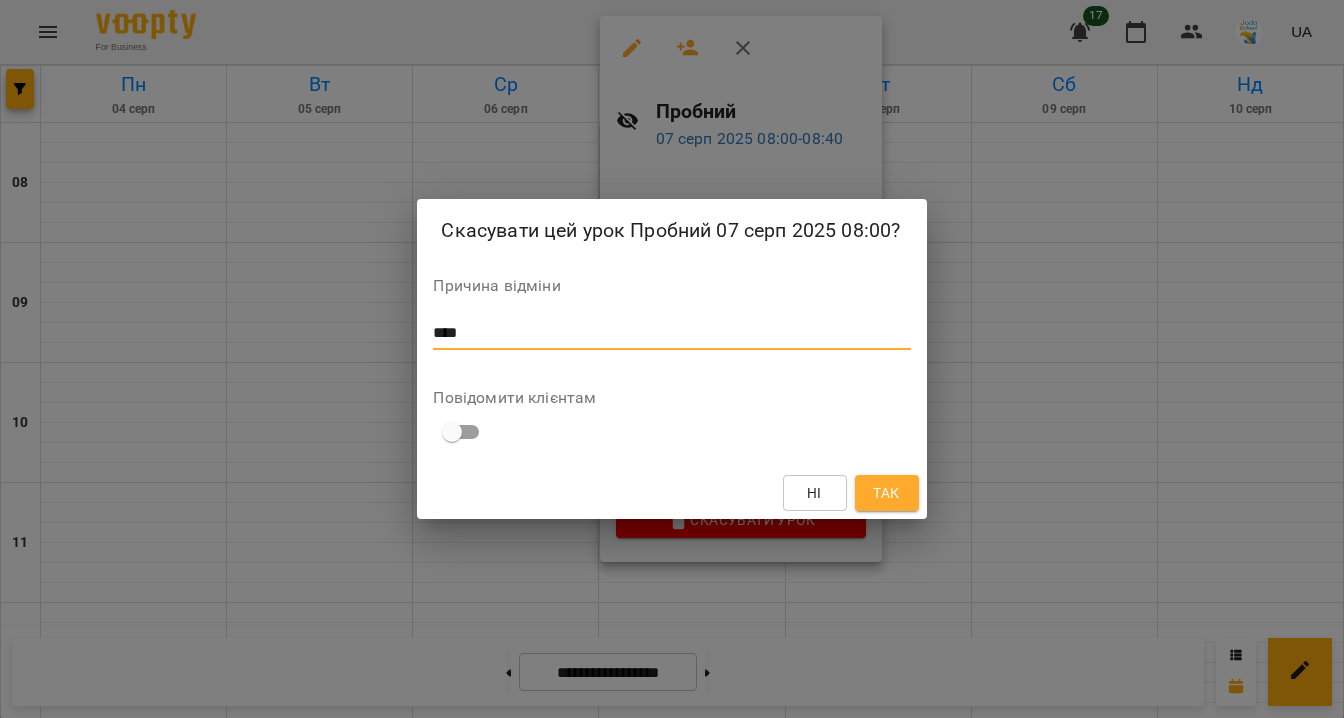 type on "****" 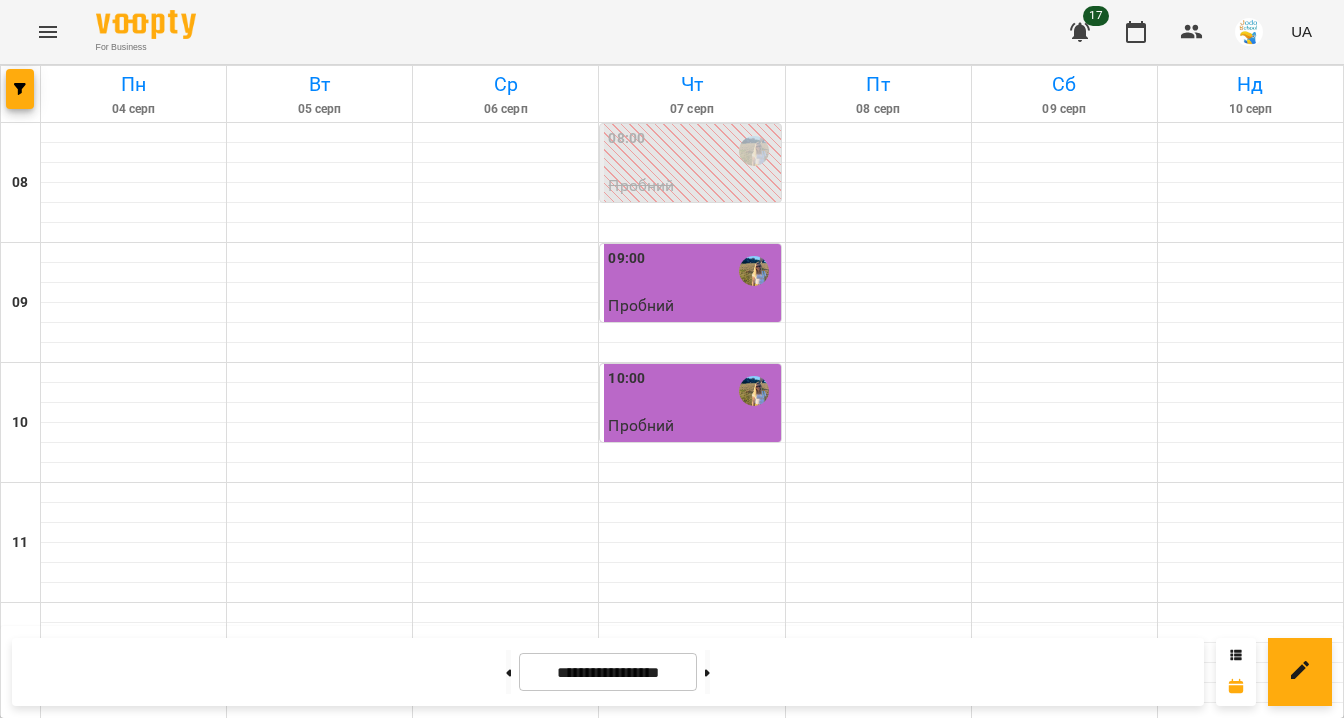 click on "09:00" at bounding box center [692, 271] 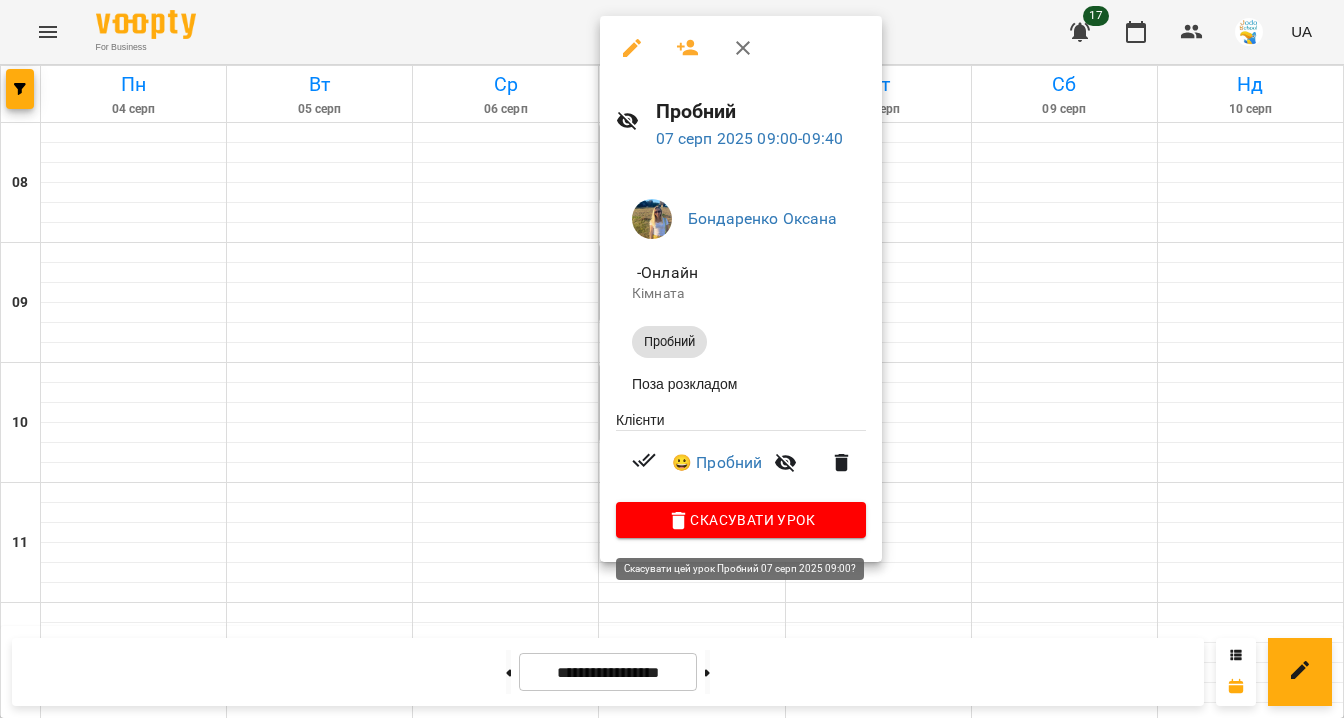 click on "Скасувати Урок" at bounding box center [741, 520] 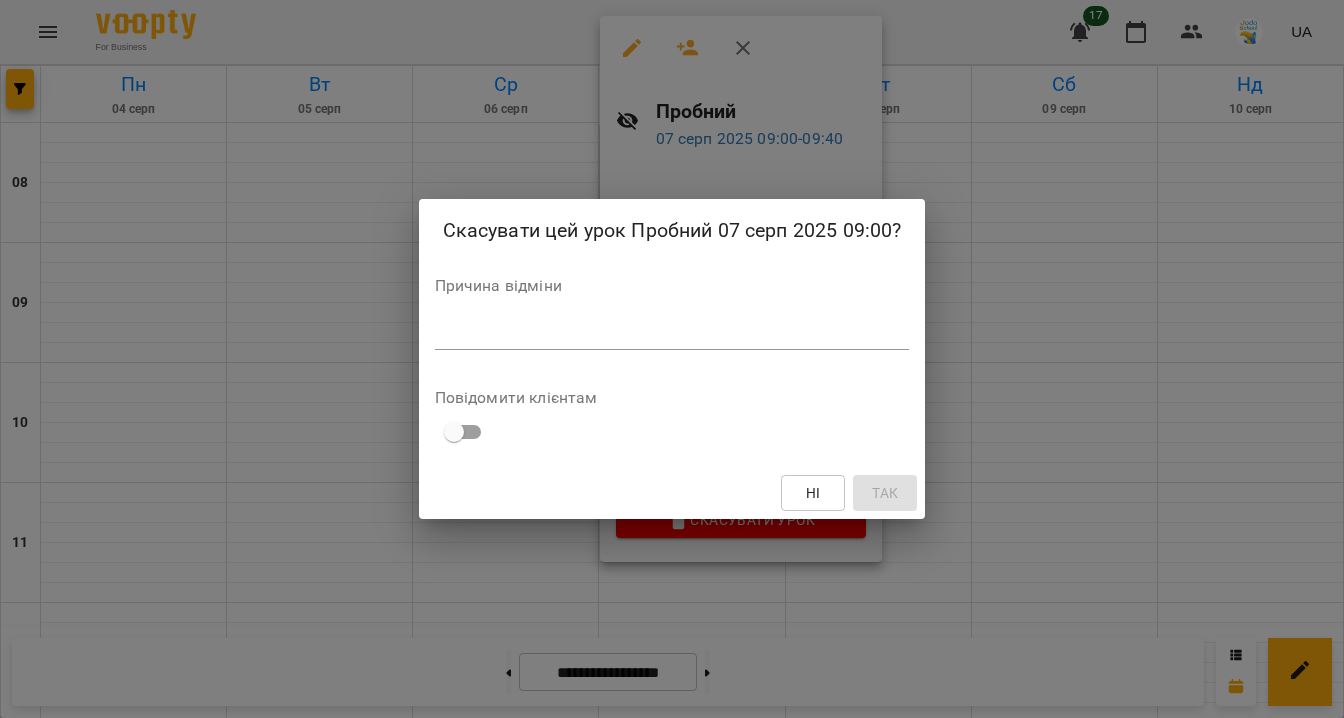 click at bounding box center (672, 333) 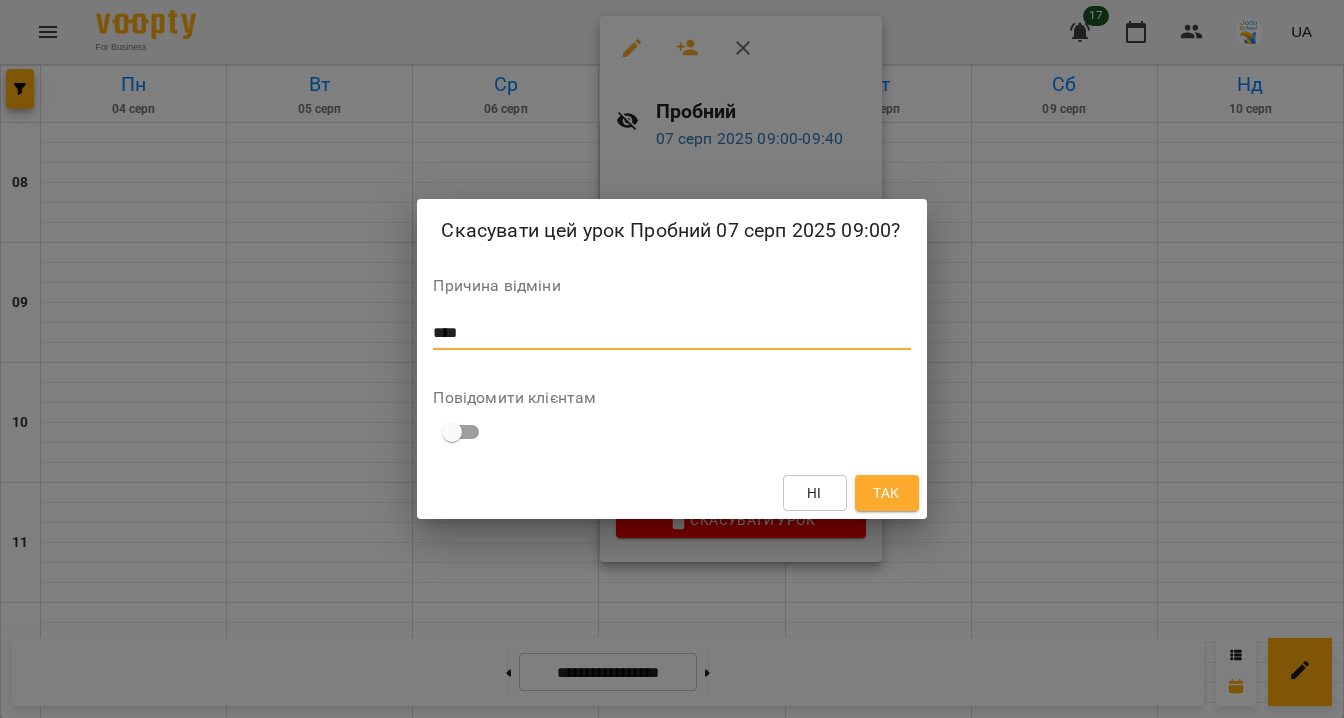 type on "****" 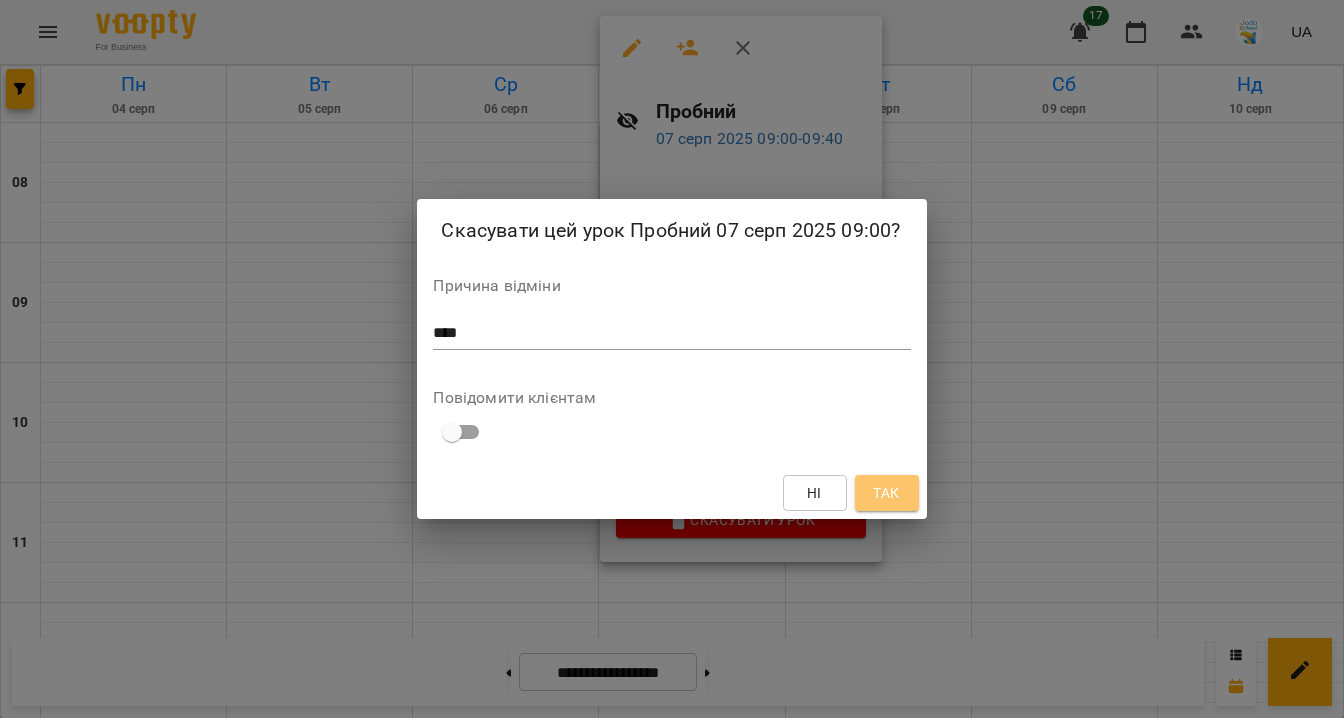 click on "Так" at bounding box center (886, 493) 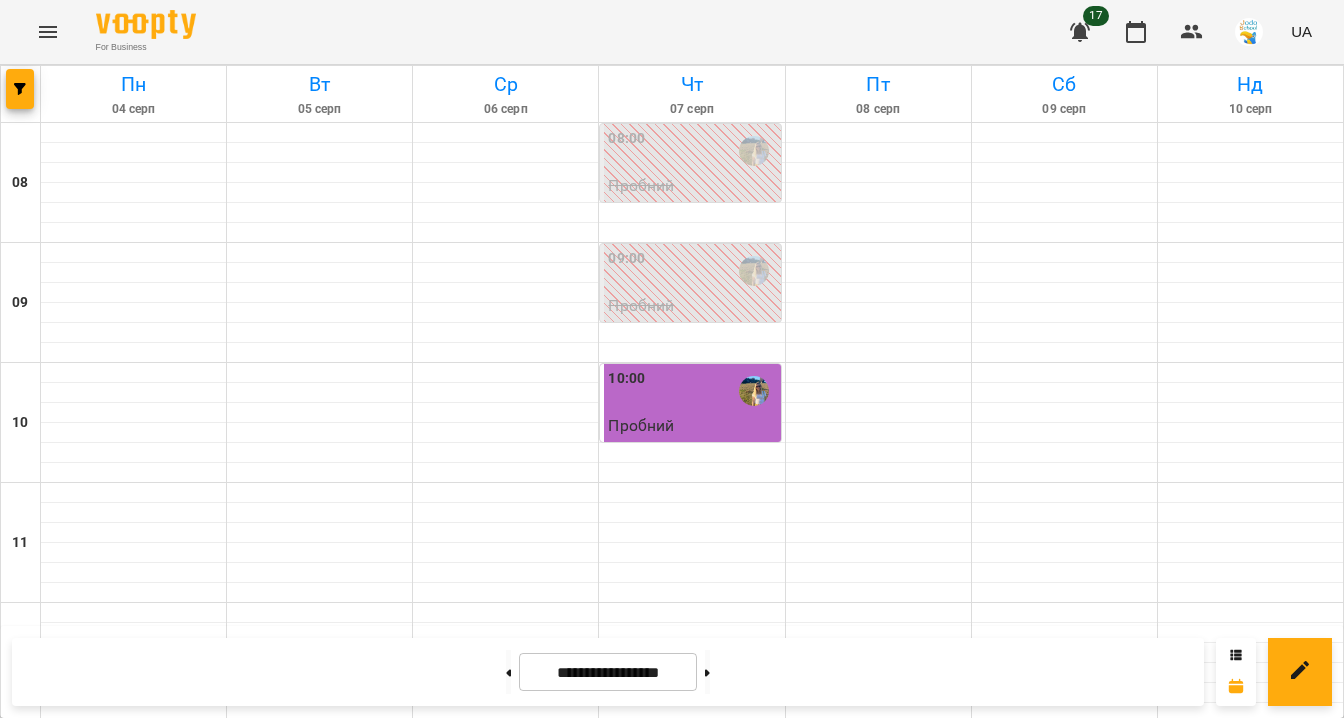 click on "10:00" at bounding box center (692, 391) 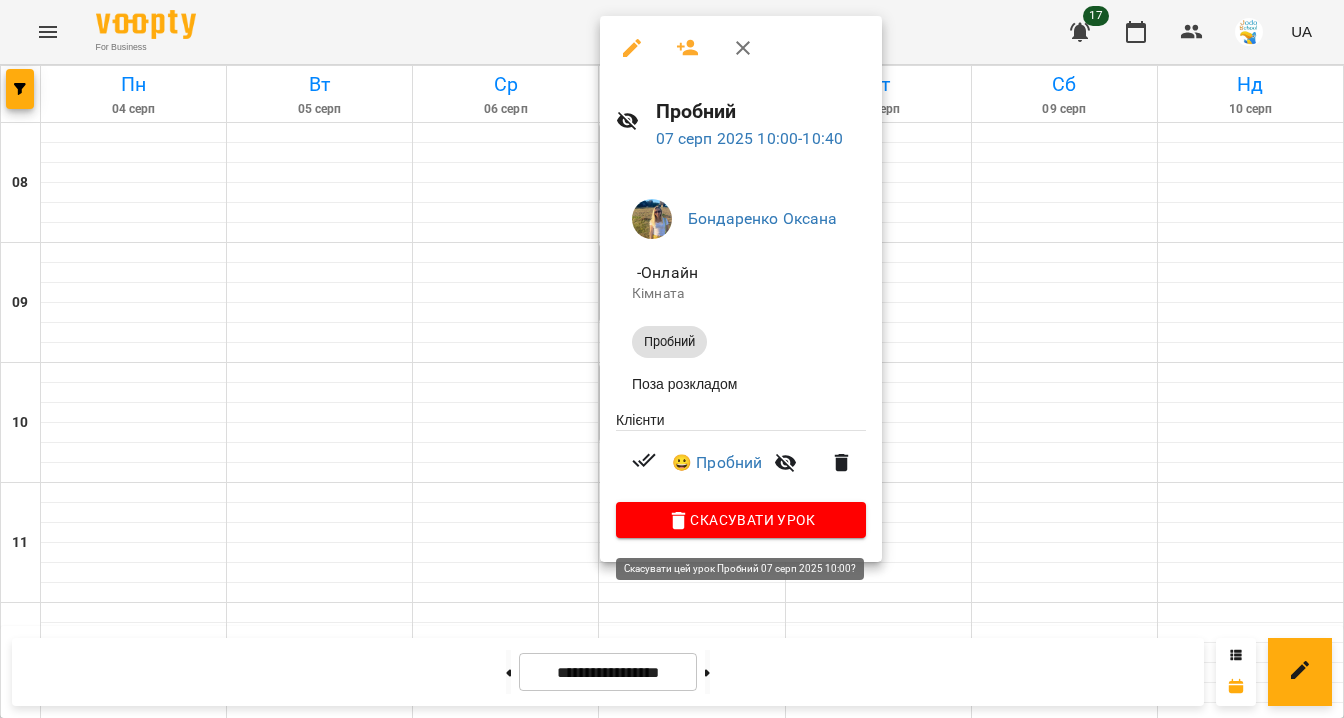 click on "Скасувати Урок" at bounding box center (741, 520) 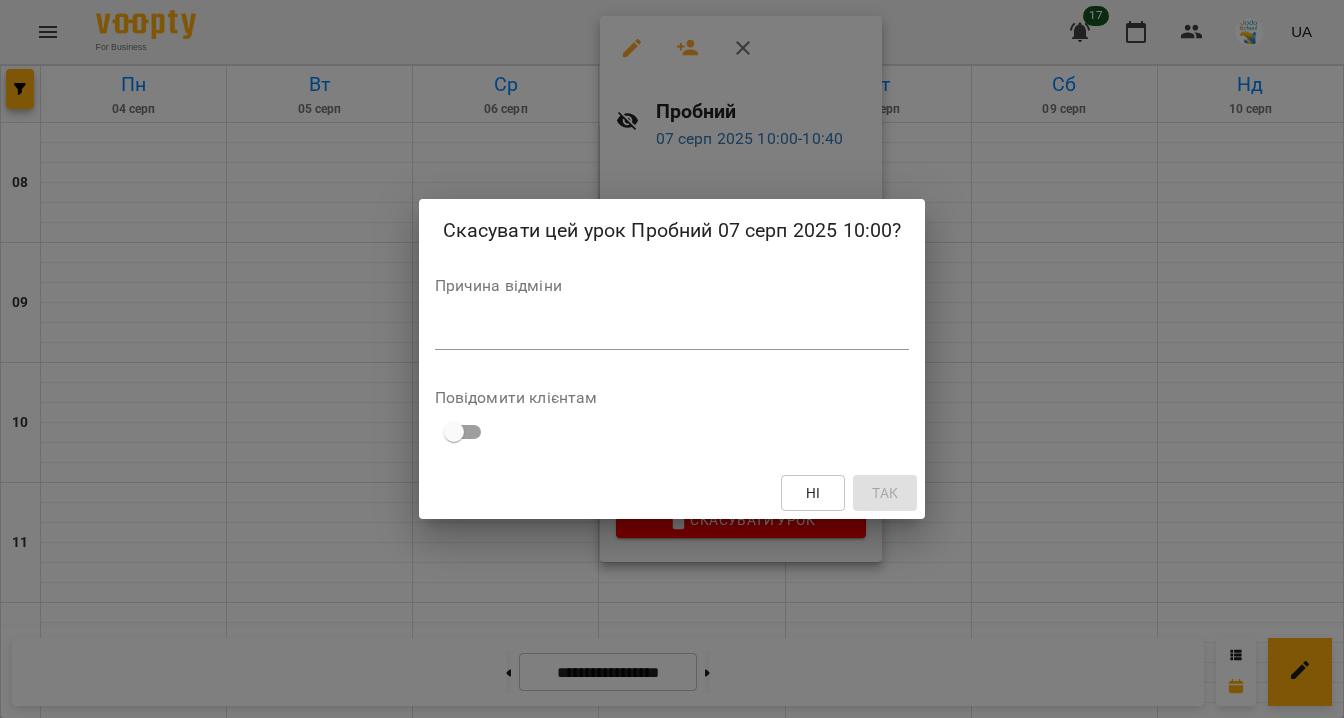 click on "Причина відміни *" at bounding box center [672, 318] 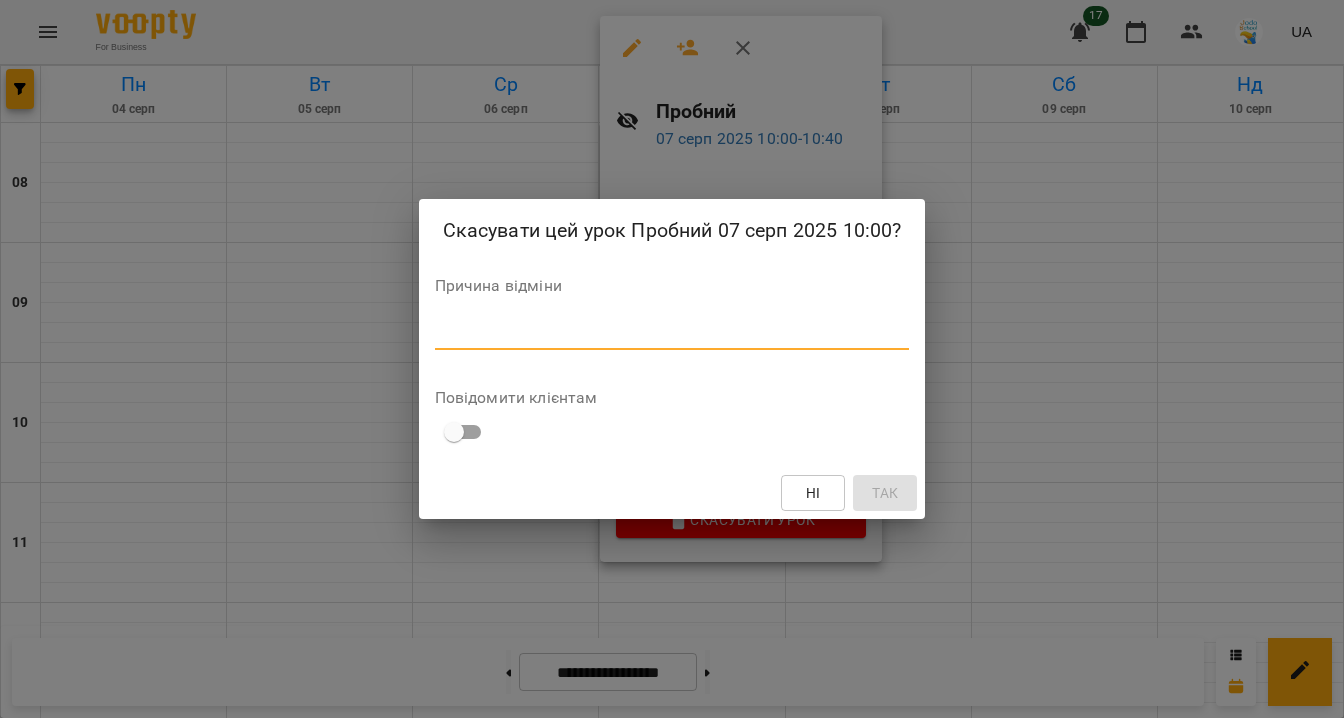 click at bounding box center (672, 333) 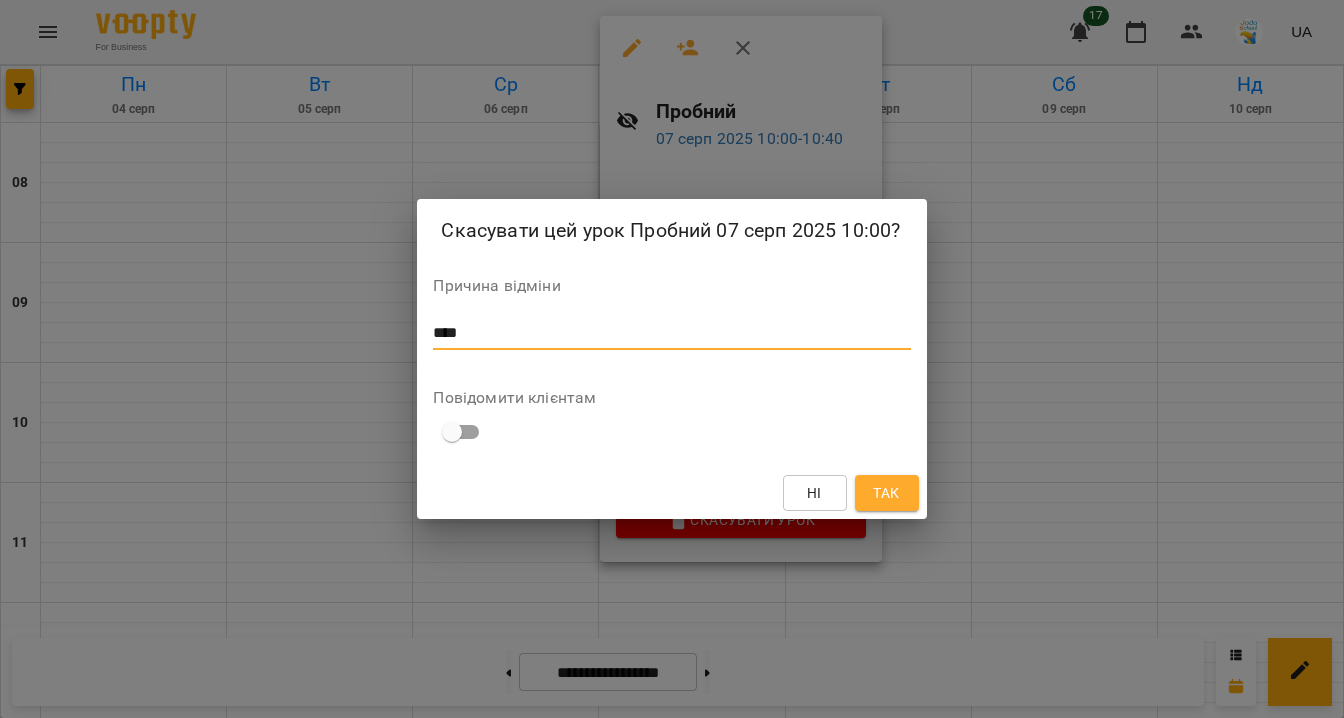 type on "****" 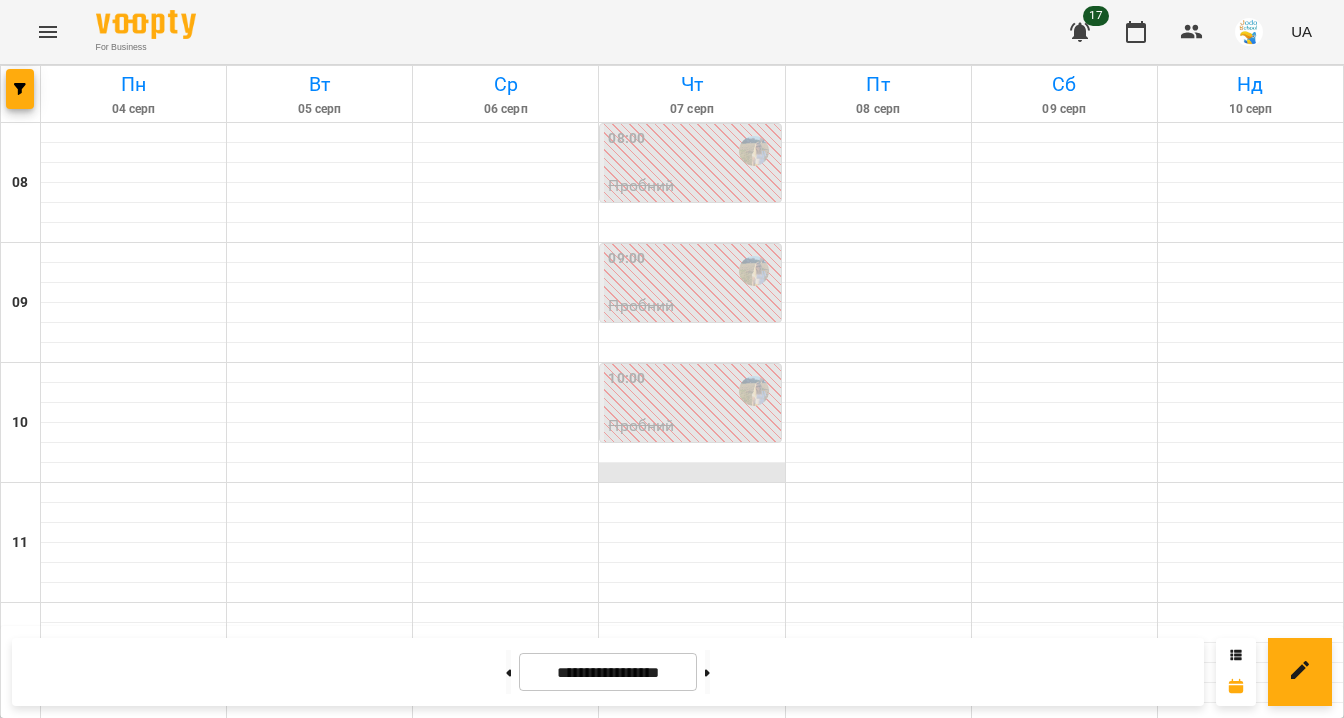 scroll, scrollTop: 0, scrollLeft: 0, axis: both 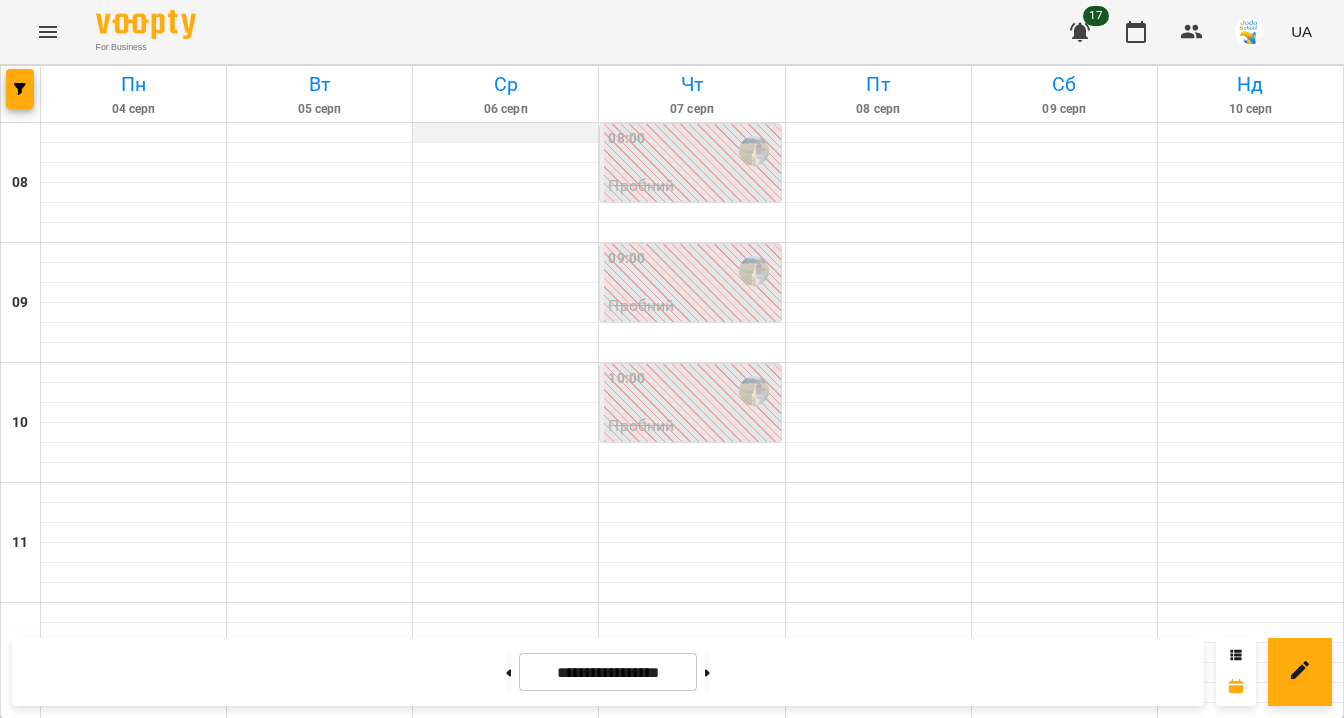 click at bounding box center (505, 133) 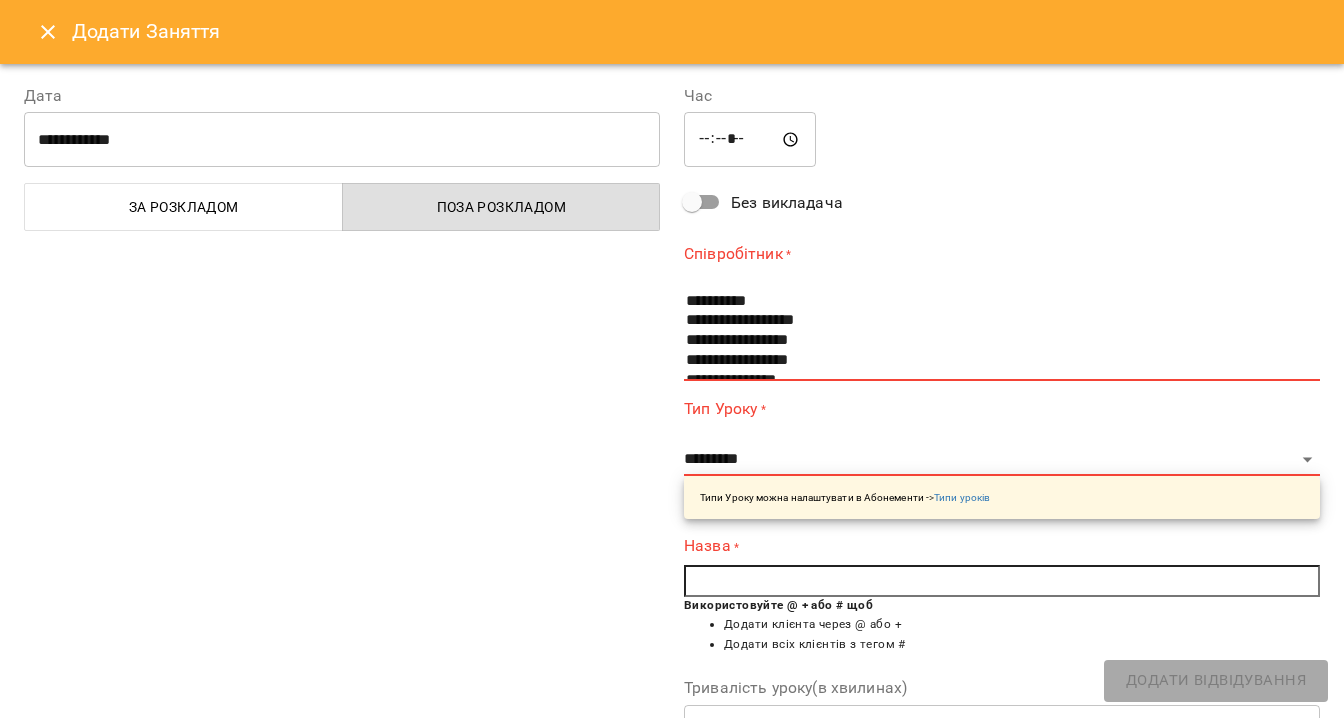 scroll, scrollTop: 57, scrollLeft: 0, axis: vertical 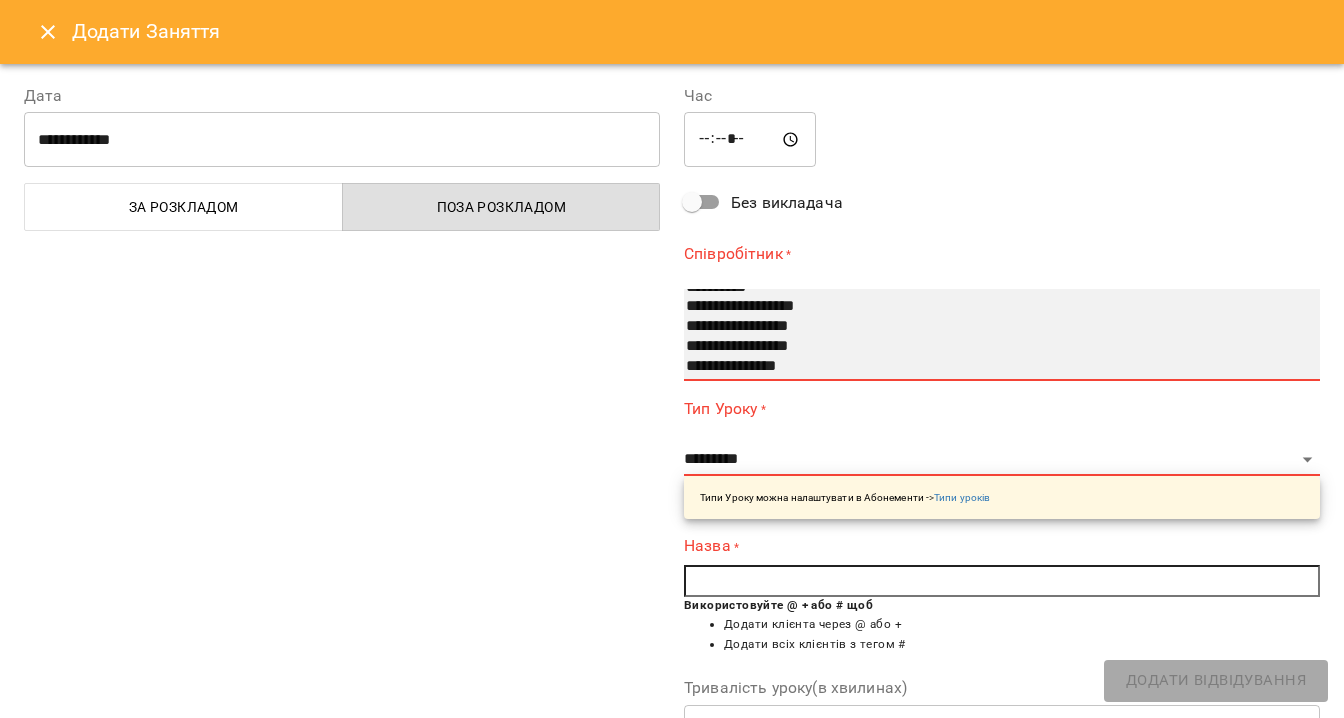 select on "**********" 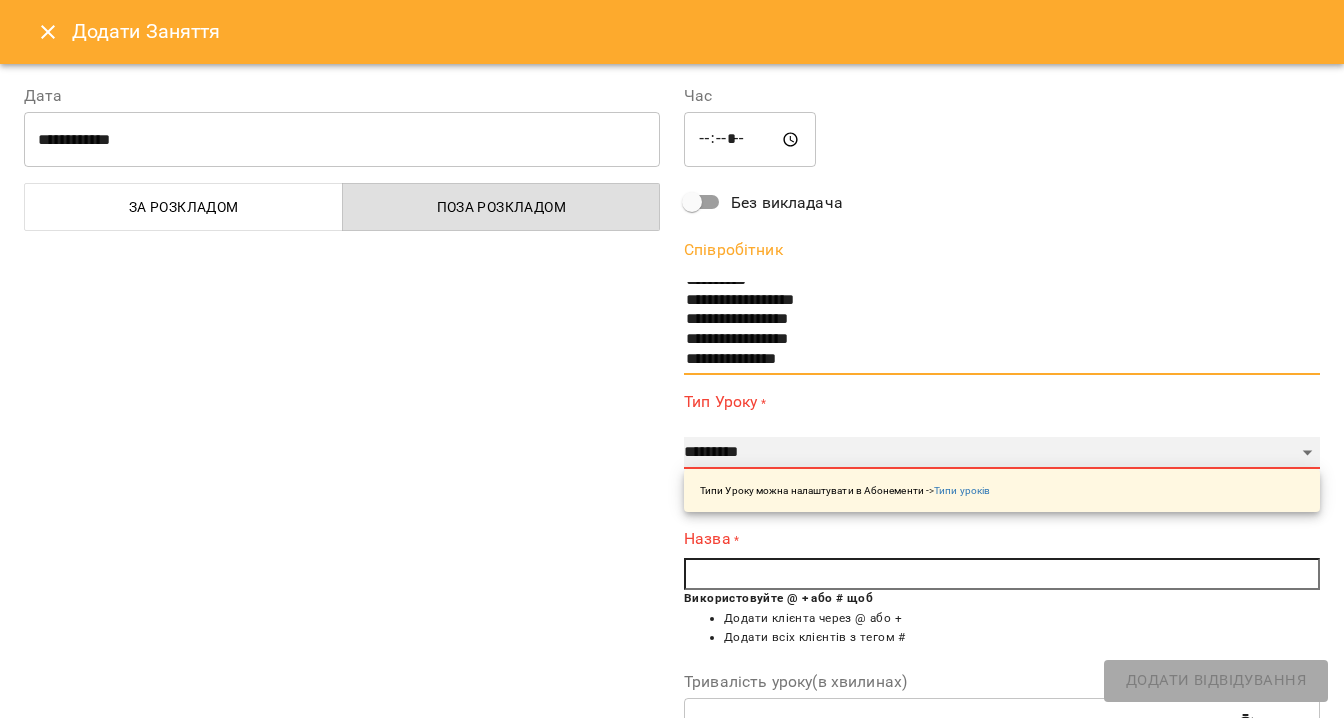click on "**********" at bounding box center (1002, 453) 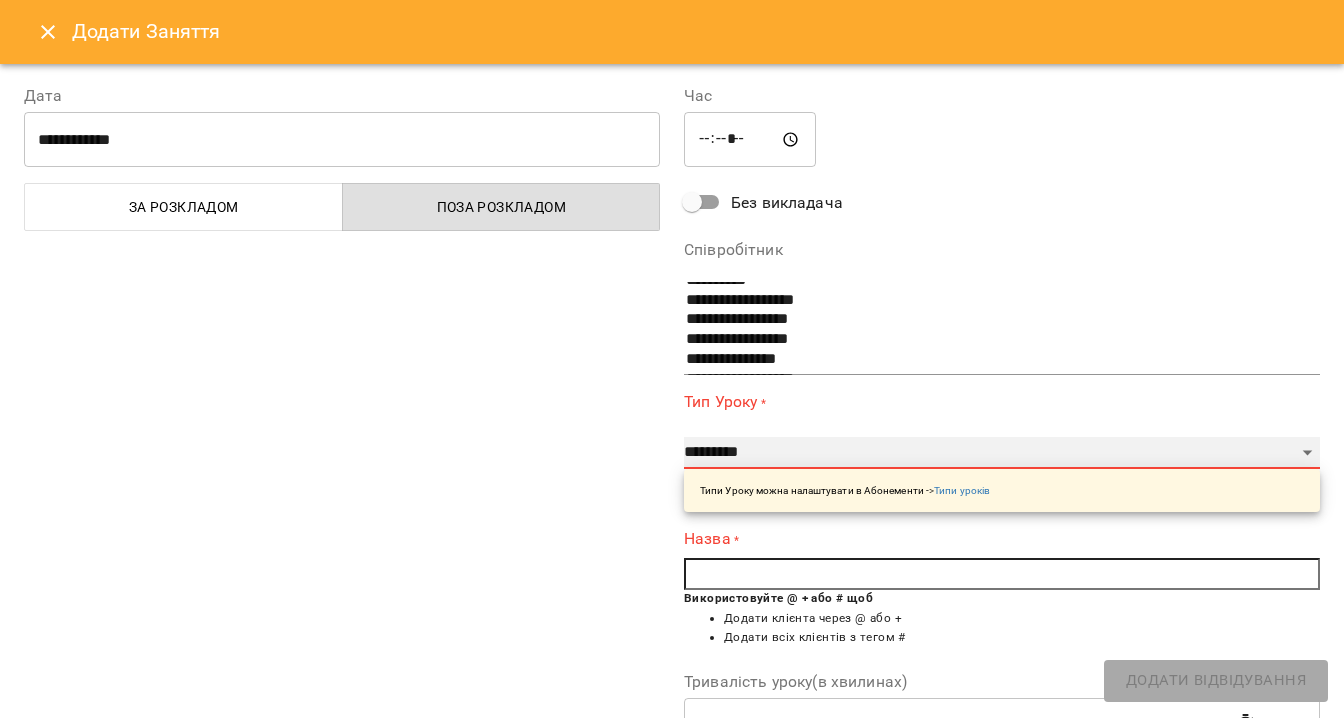 select on "*******" 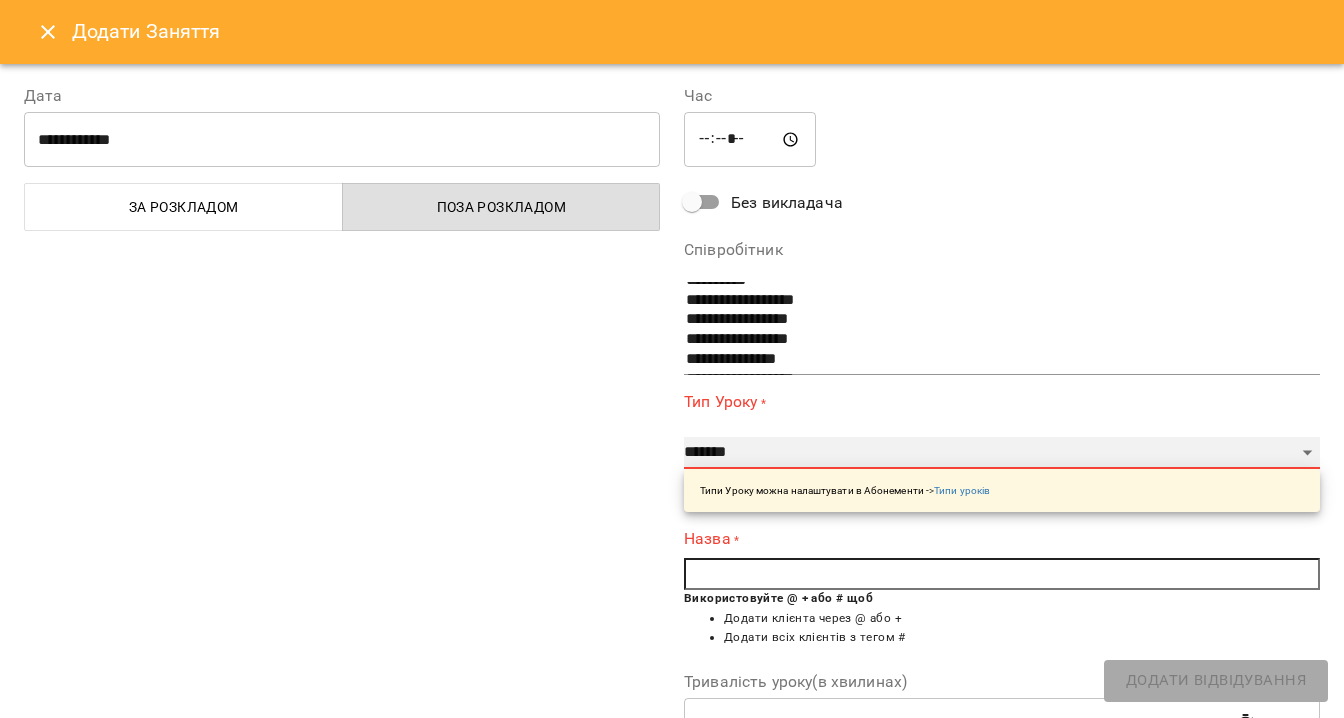 type on "**" 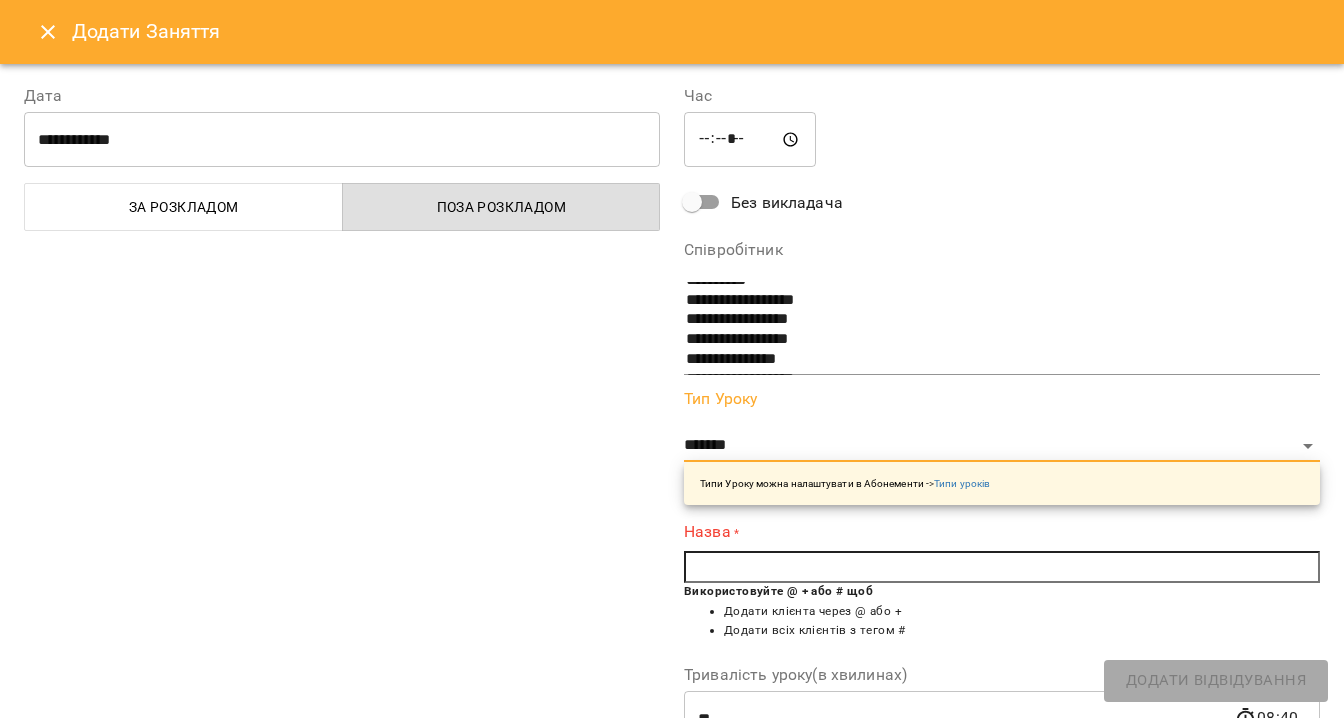 click at bounding box center (1002, 567) 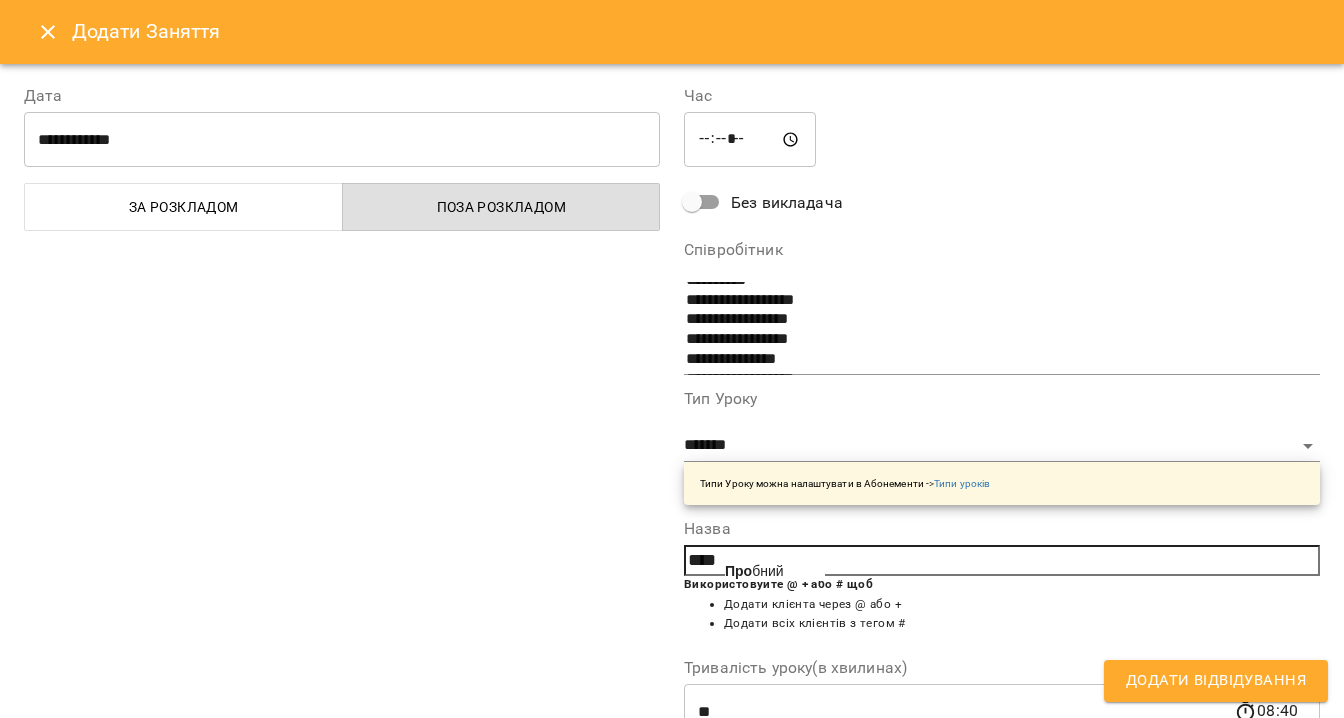 click on "Про бний" at bounding box center [754, 571] 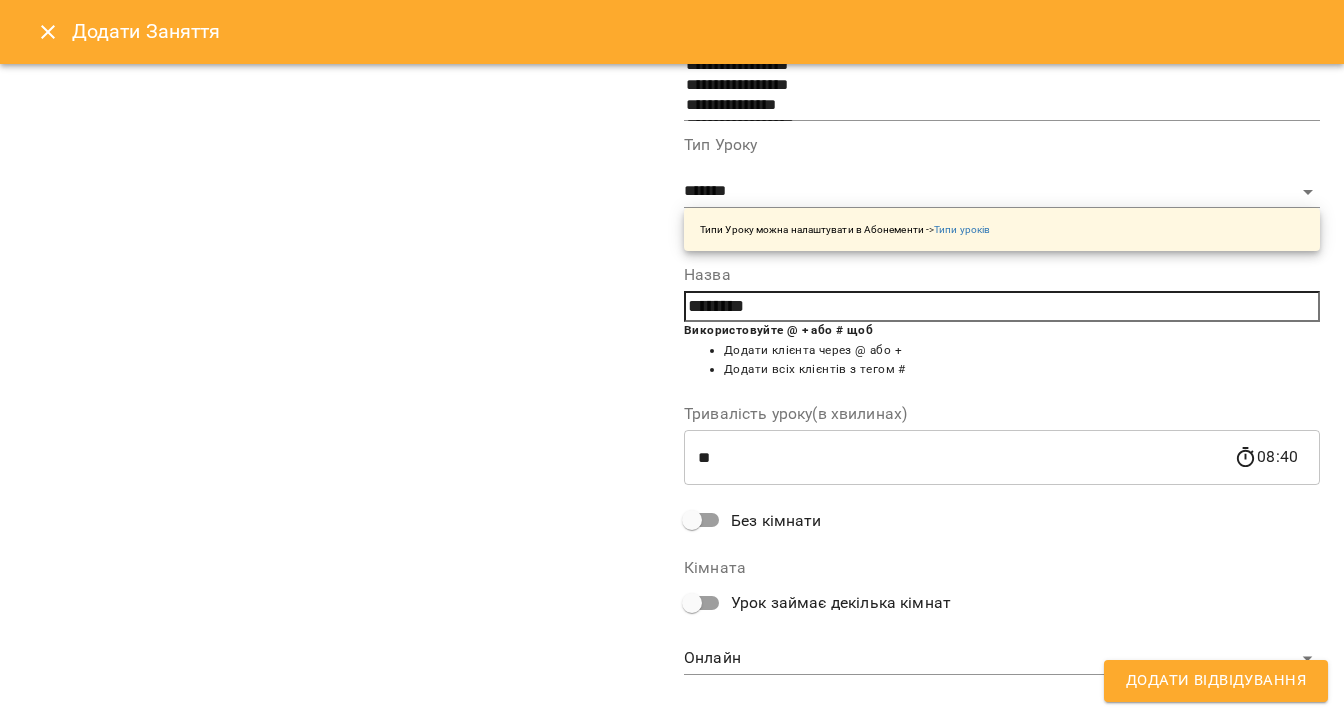 scroll, scrollTop: 278, scrollLeft: 0, axis: vertical 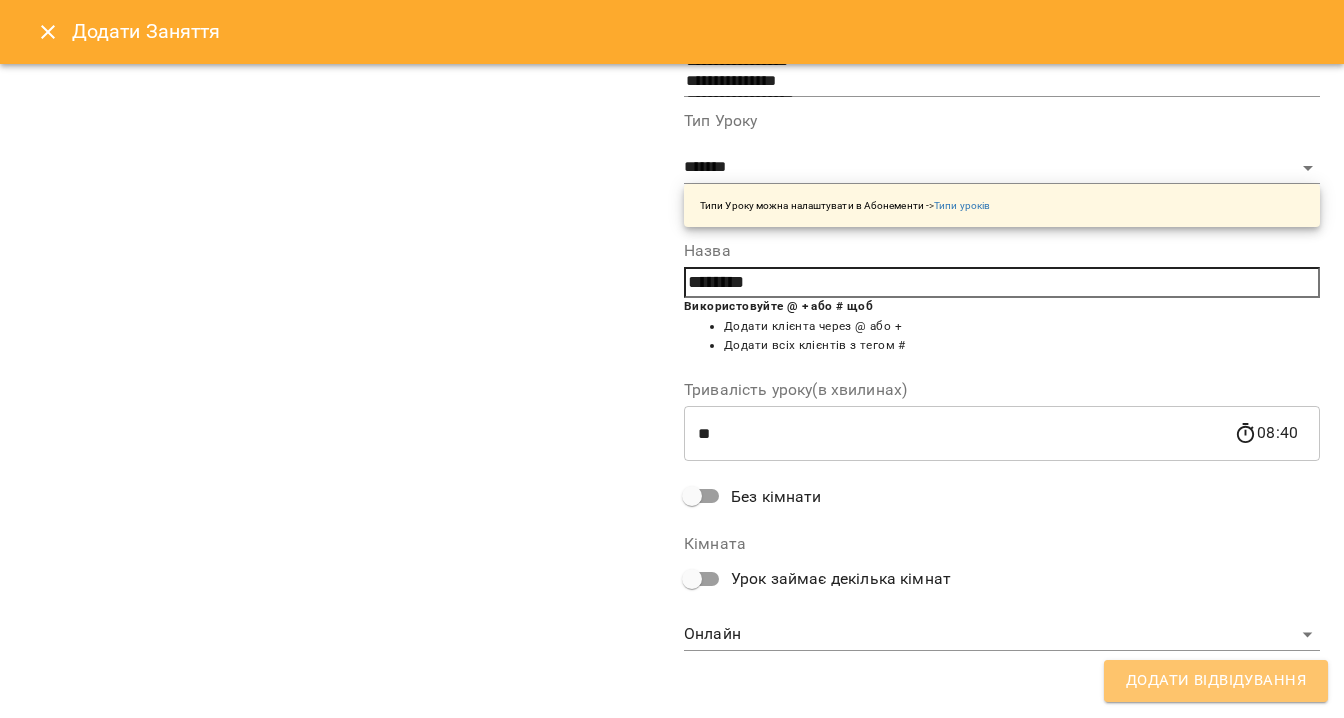 click on "Додати Відвідування" at bounding box center (1216, 681) 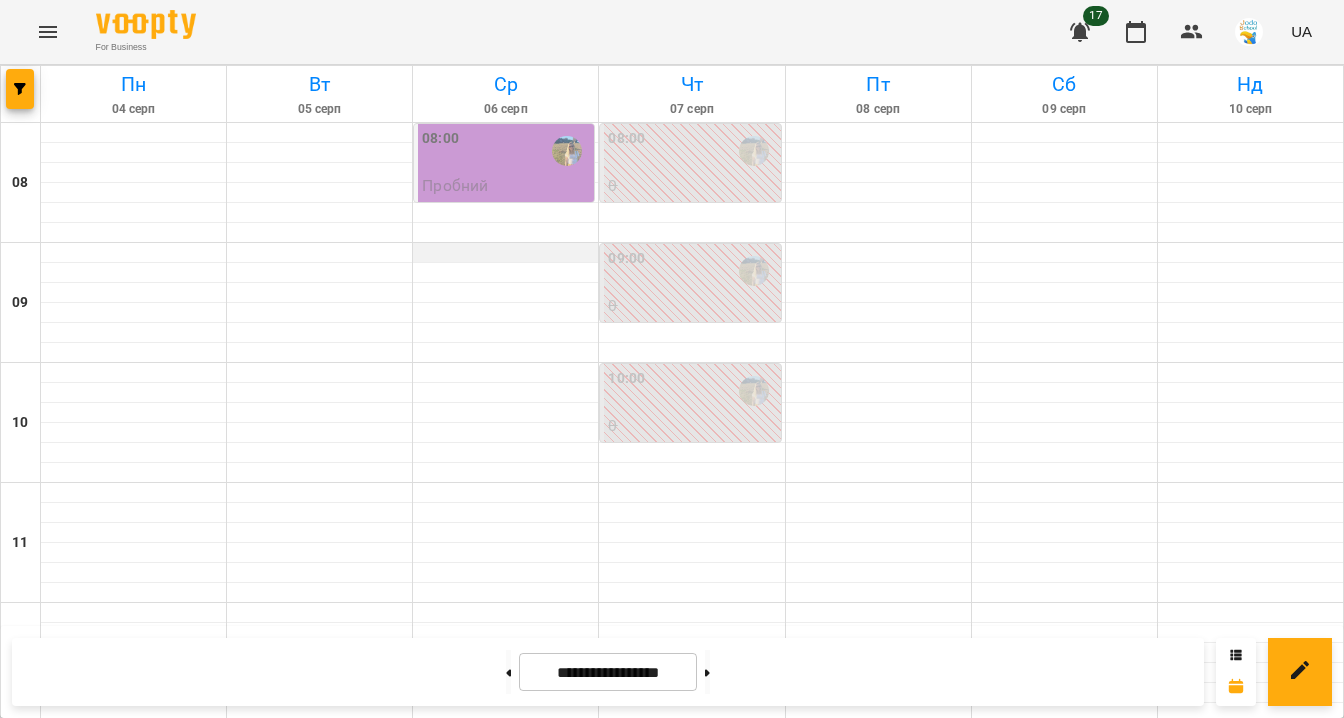click at bounding box center [505, 253] 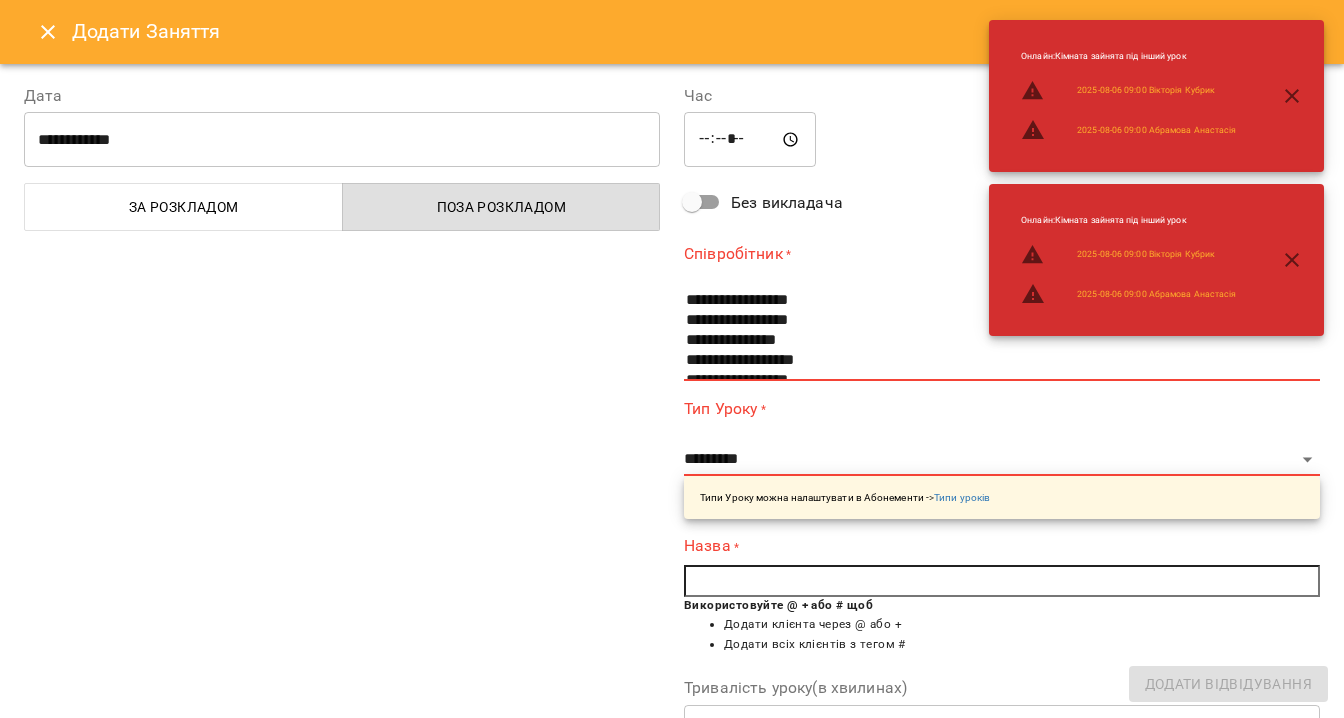 scroll, scrollTop: 90, scrollLeft: 0, axis: vertical 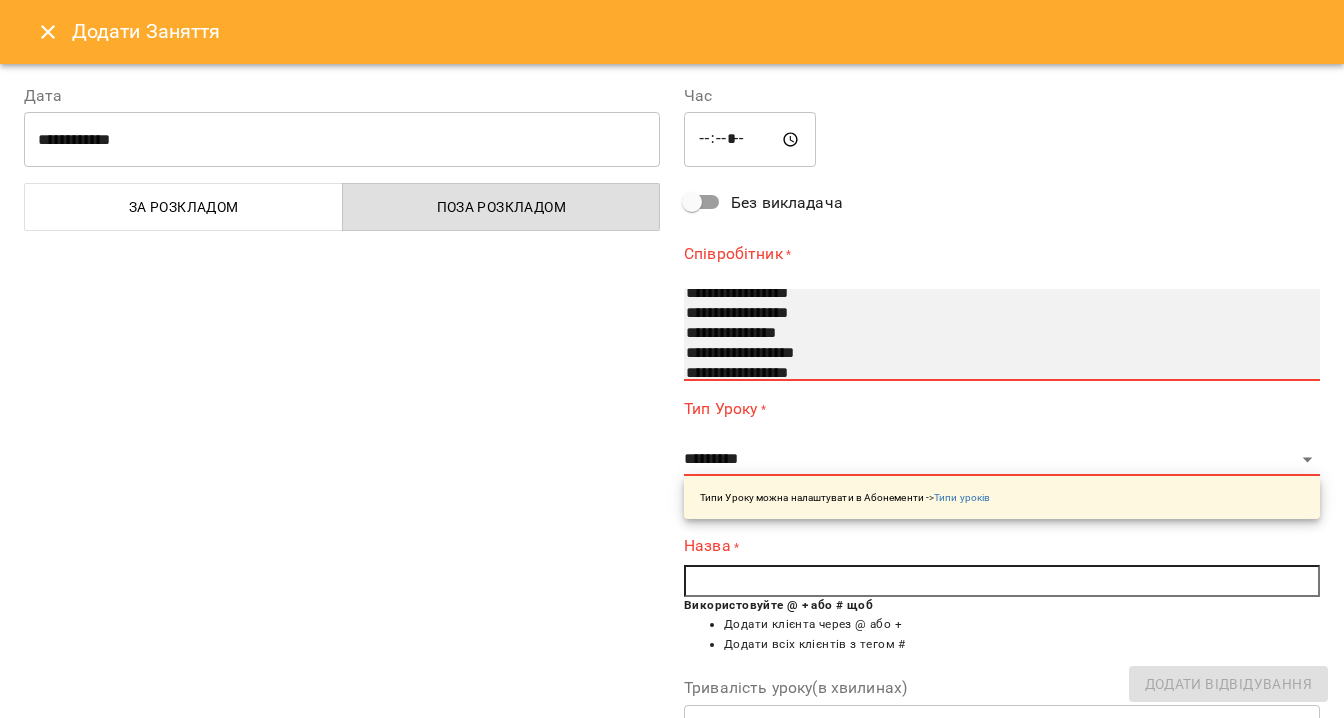 select on "**********" 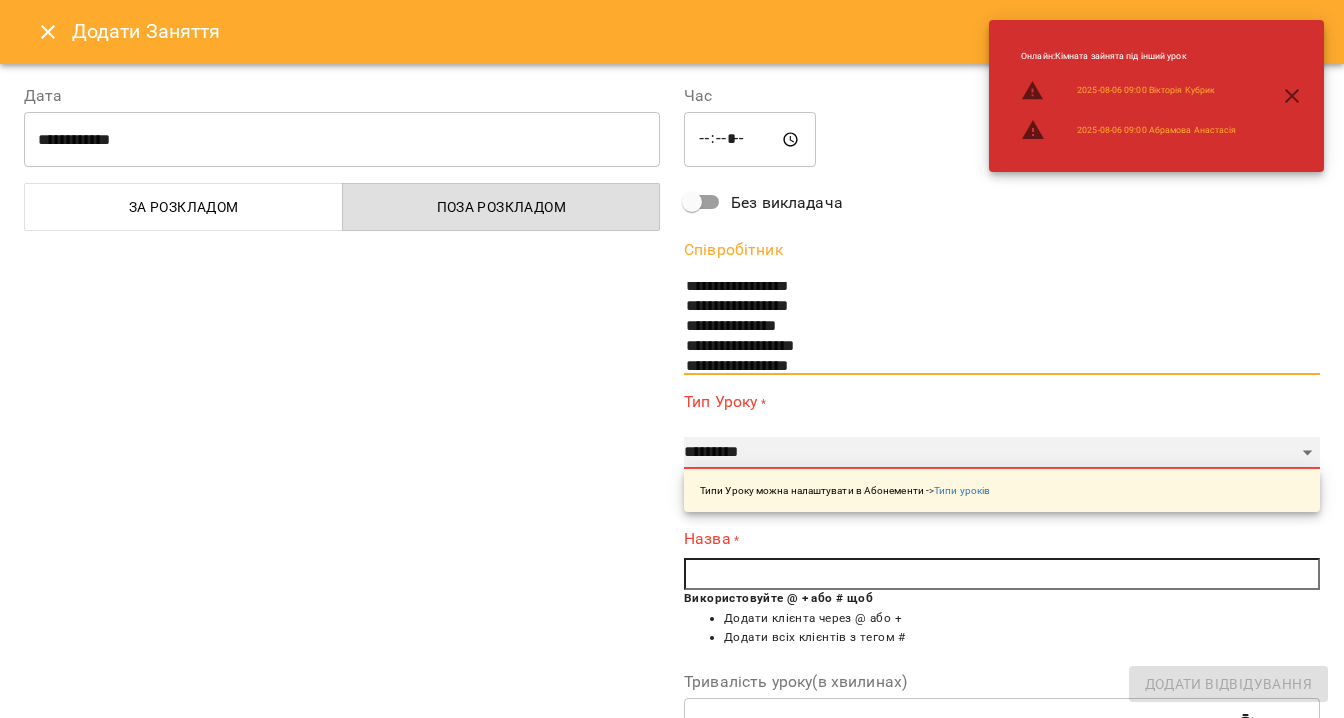 click on "**********" at bounding box center (1002, 453) 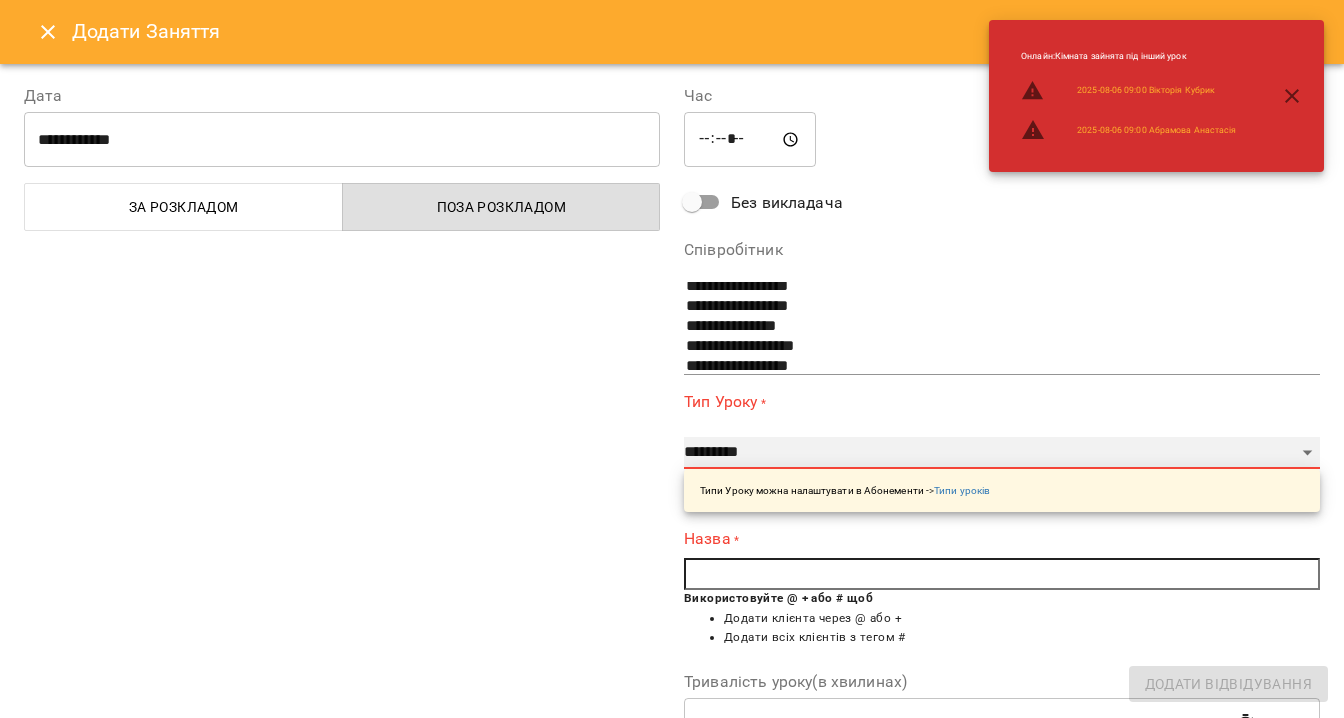 select on "*******" 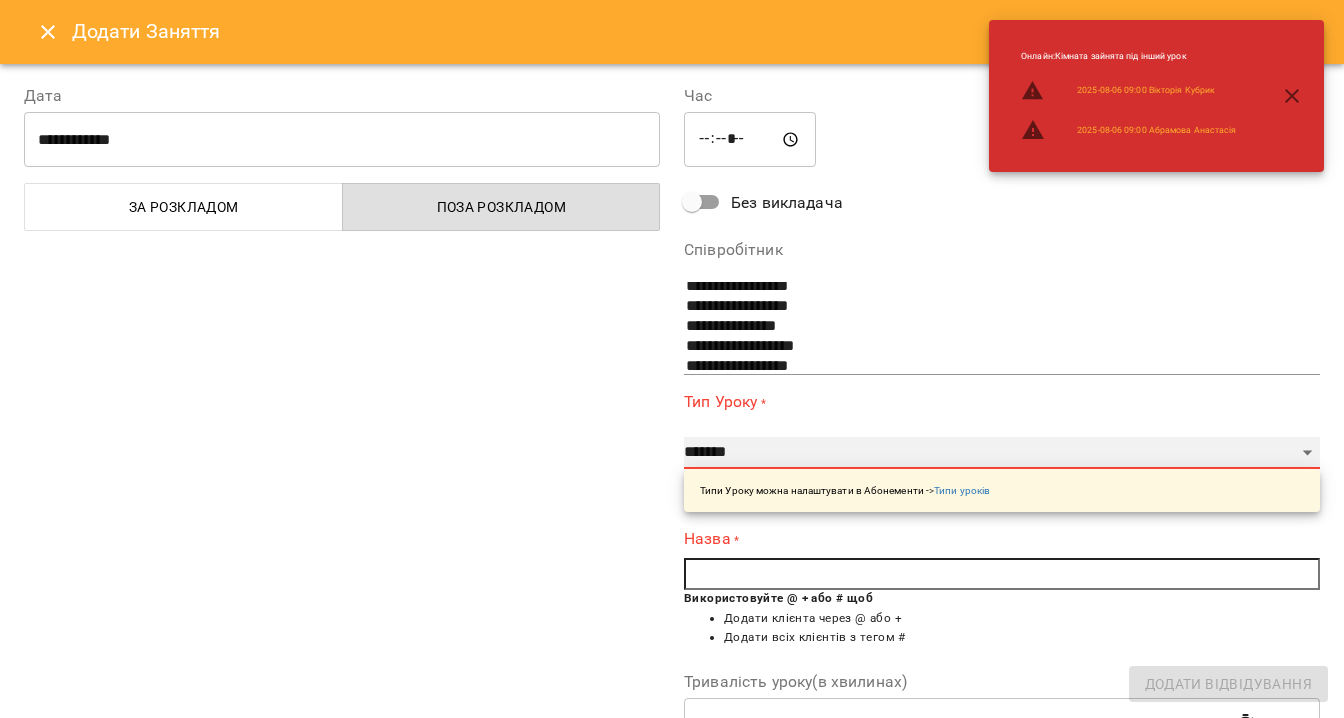 type on "**" 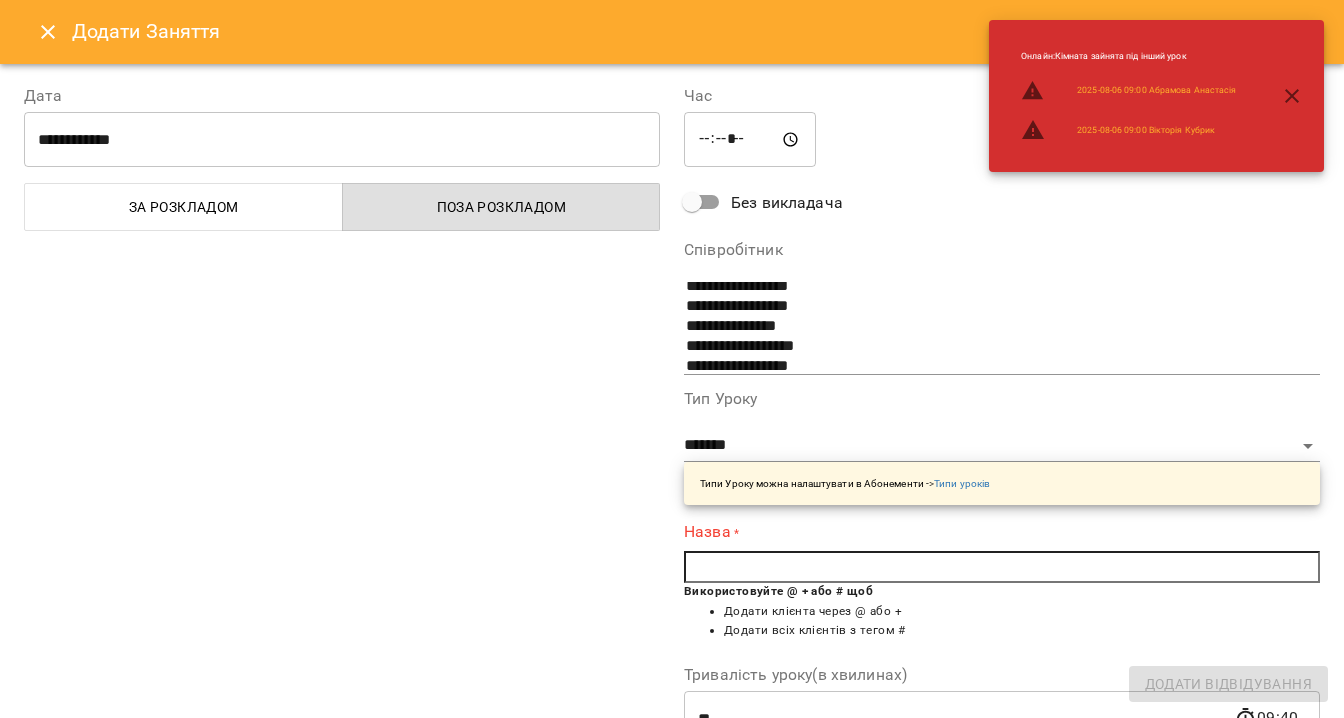 click at bounding box center [1002, 567] 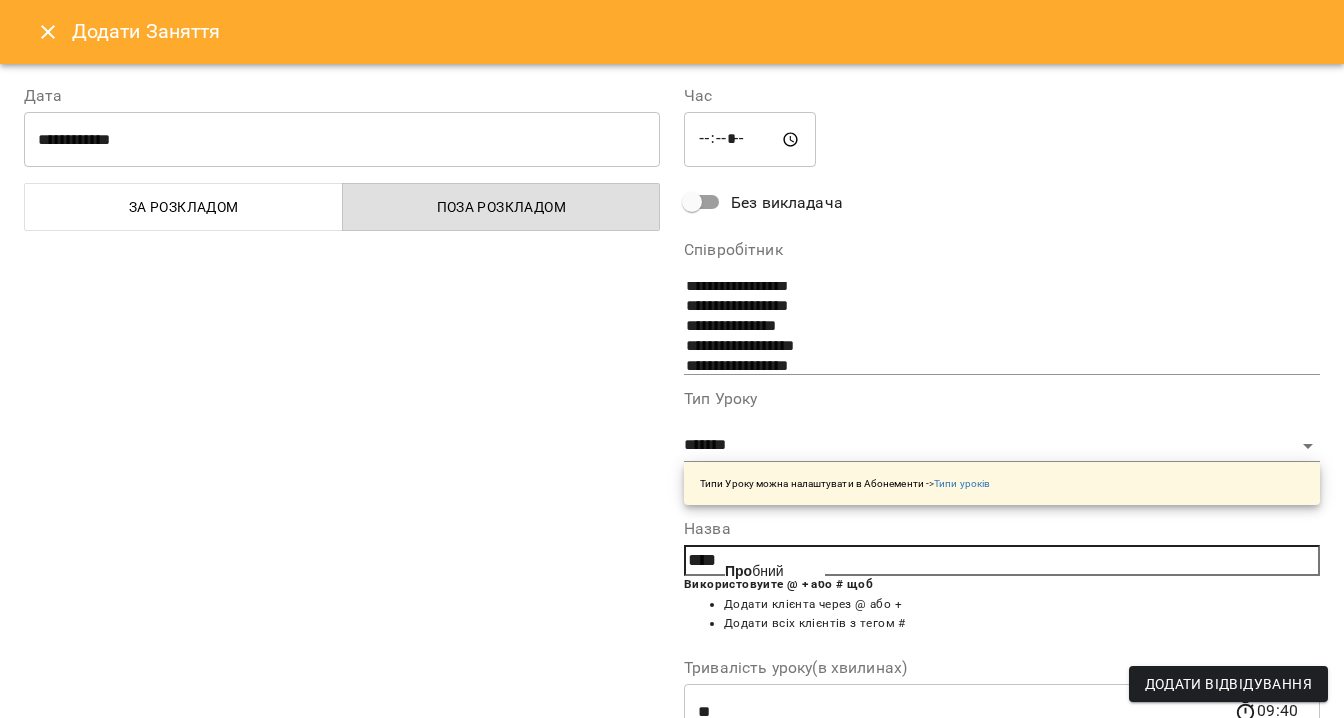 click on "Про бний" at bounding box center (754, 571) 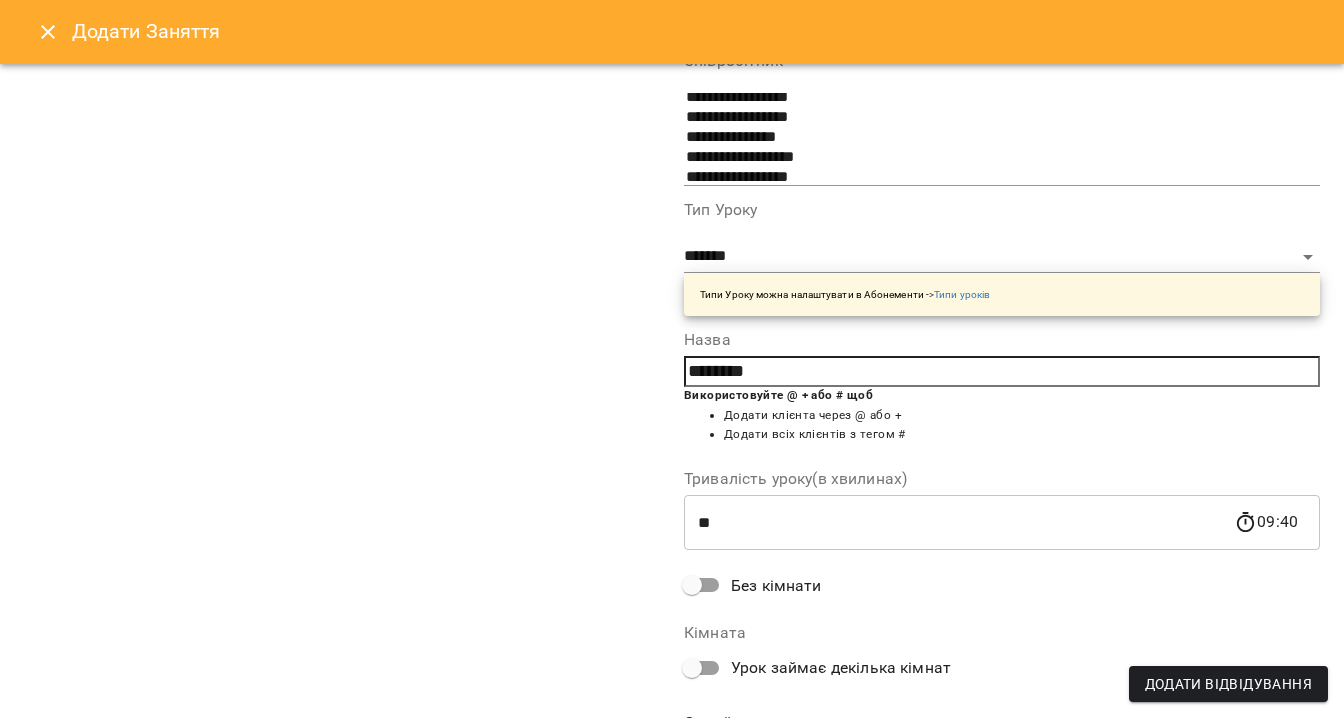 scroll, scrollTop: 278, scrollLeft: 0, axis: vertical 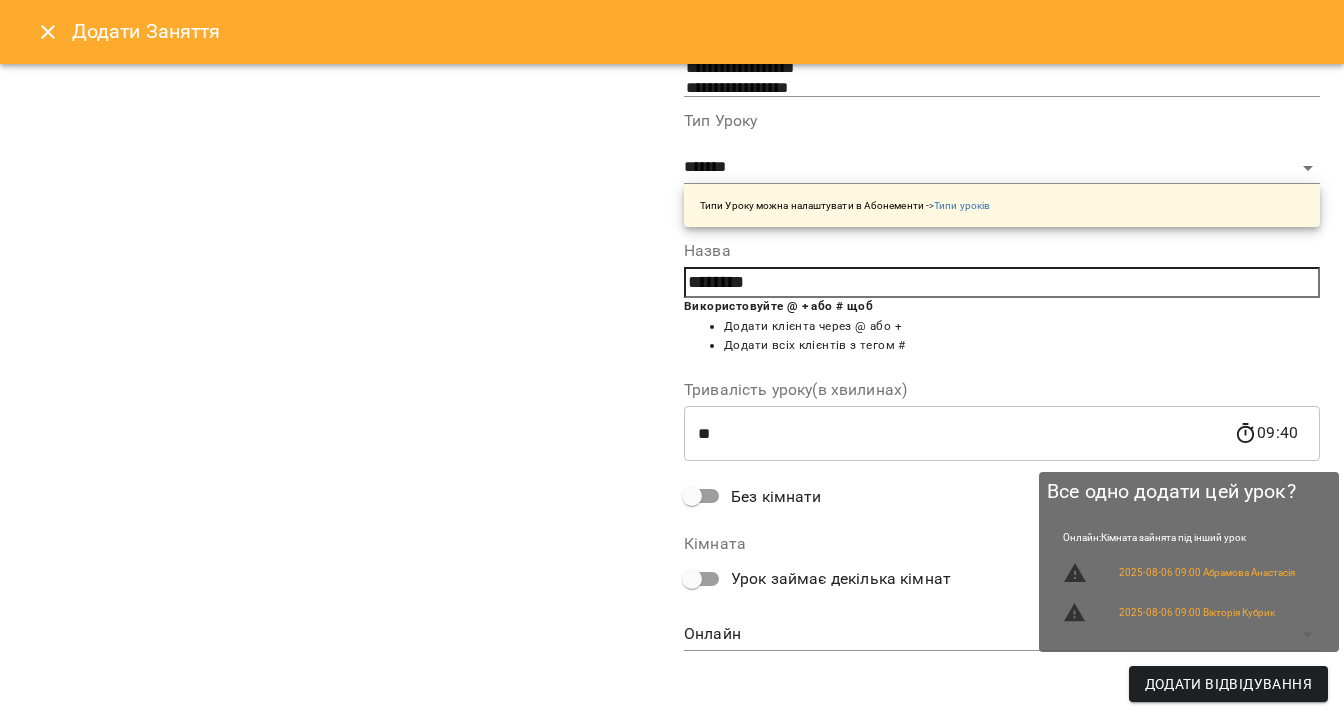 click on "Додати Відвідування" at bounding box center (1228, 684) 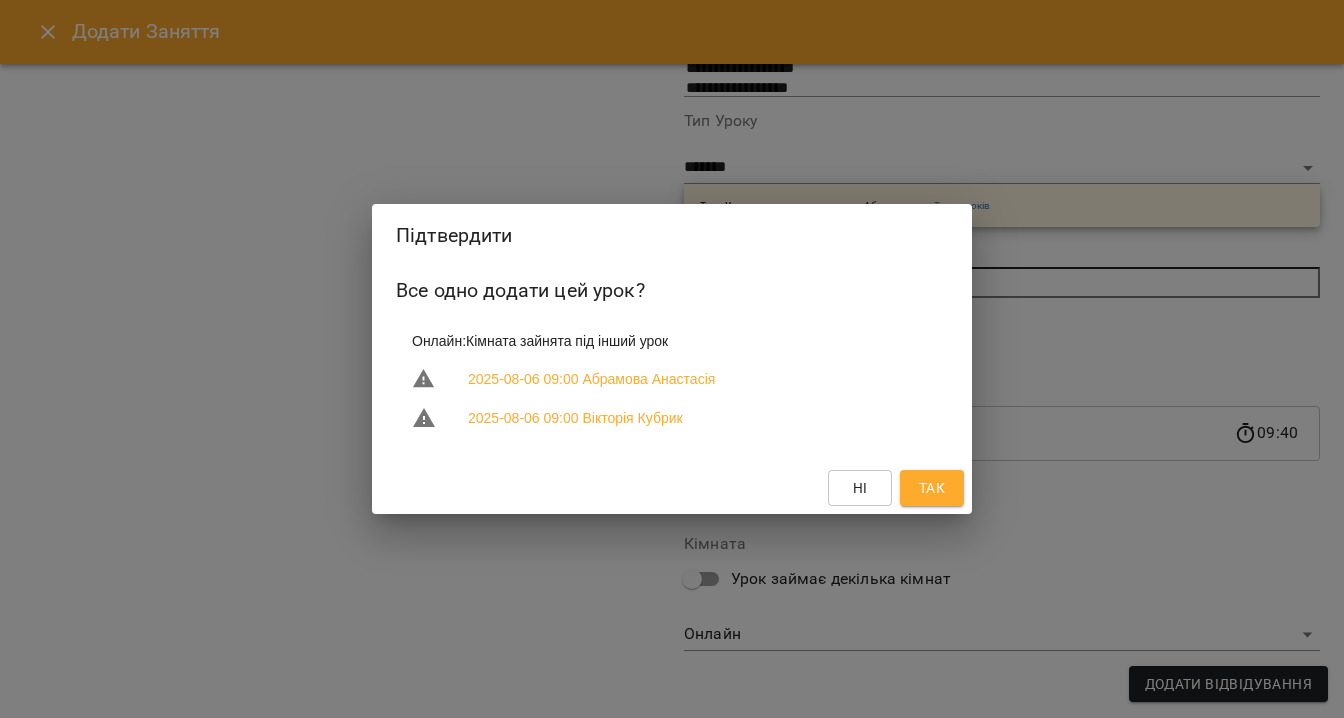 click on "Так" at bounding box center [932, 488] 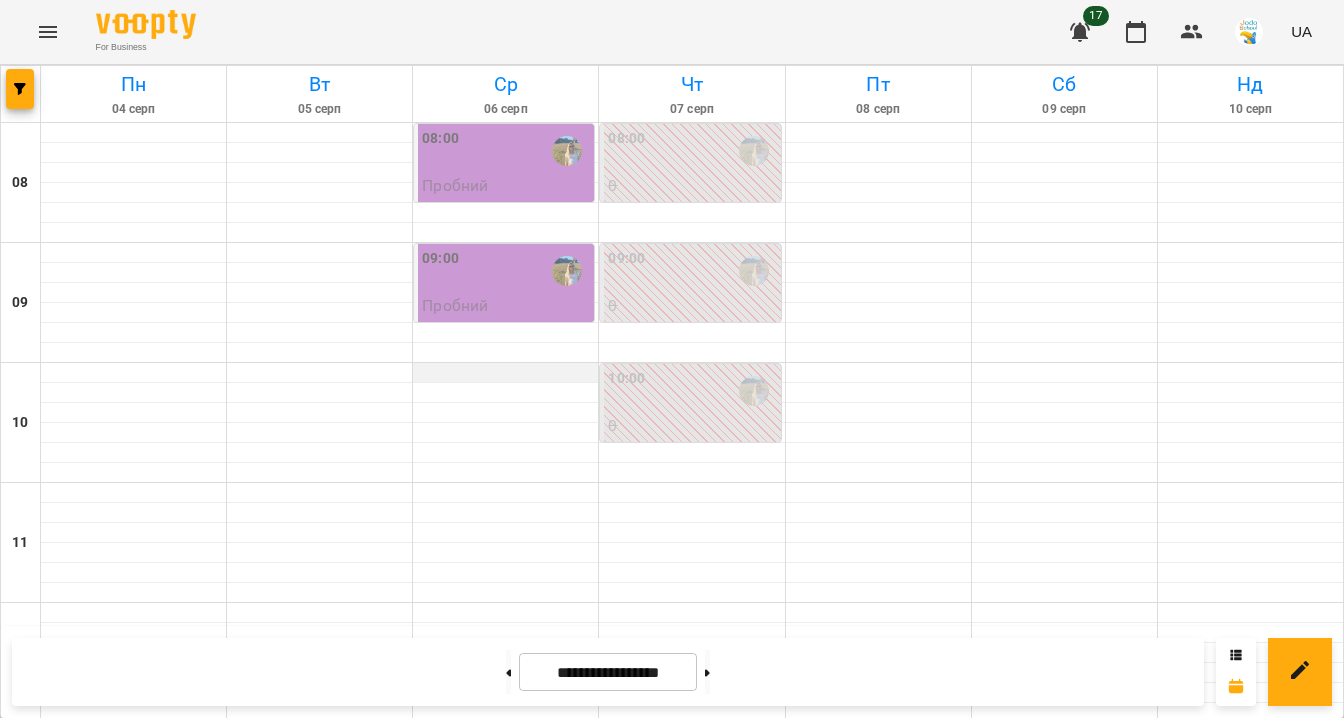 click at bounding box center [505, 373] 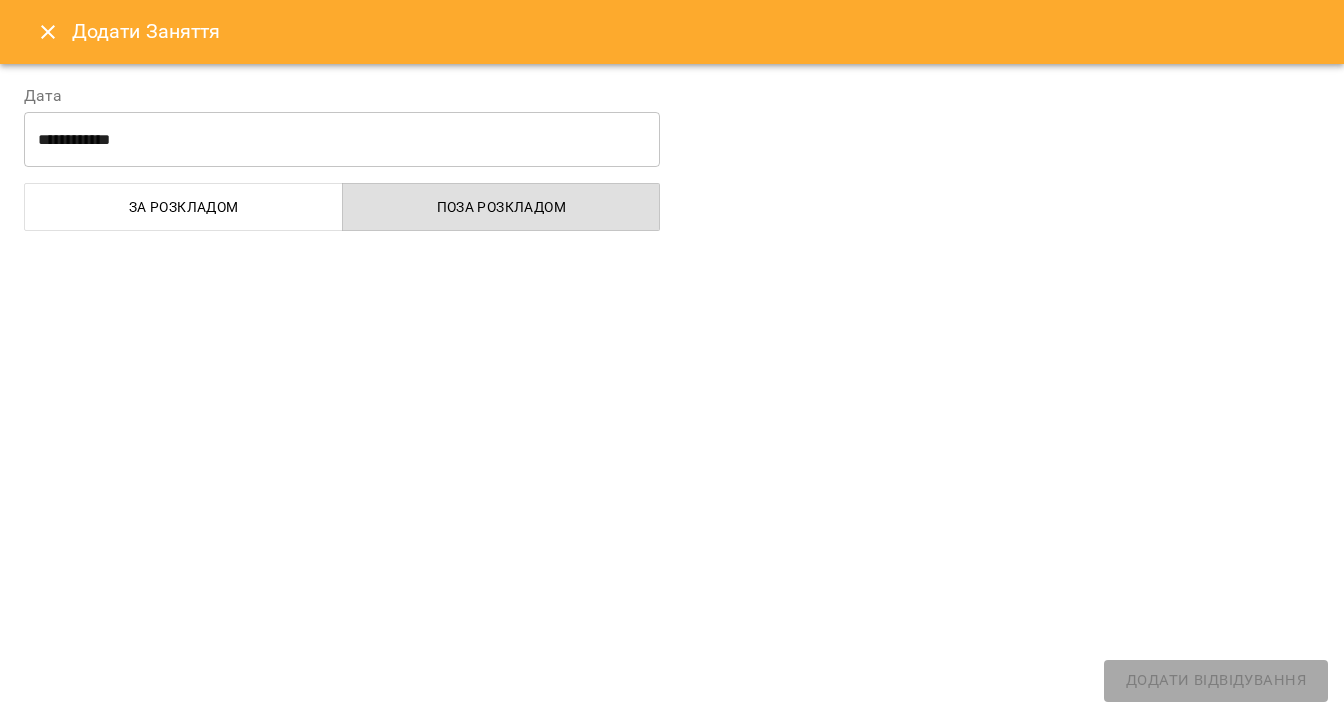 select 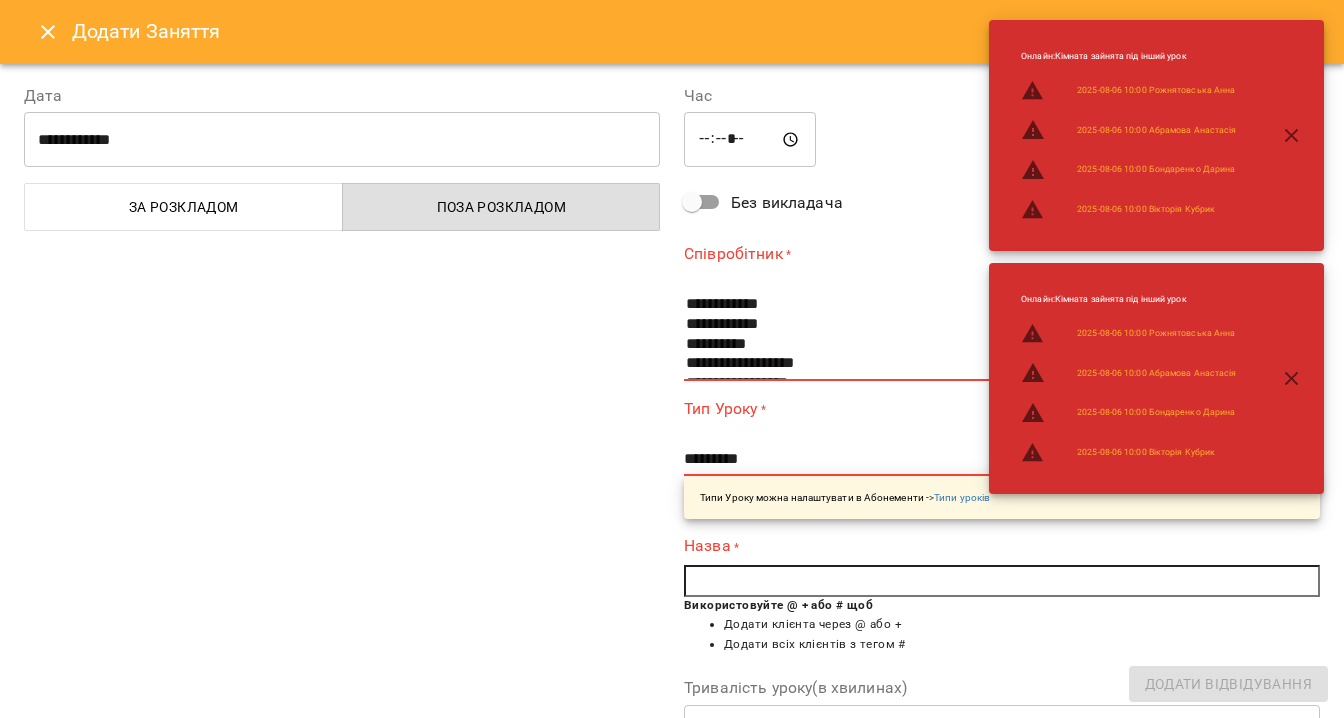 click 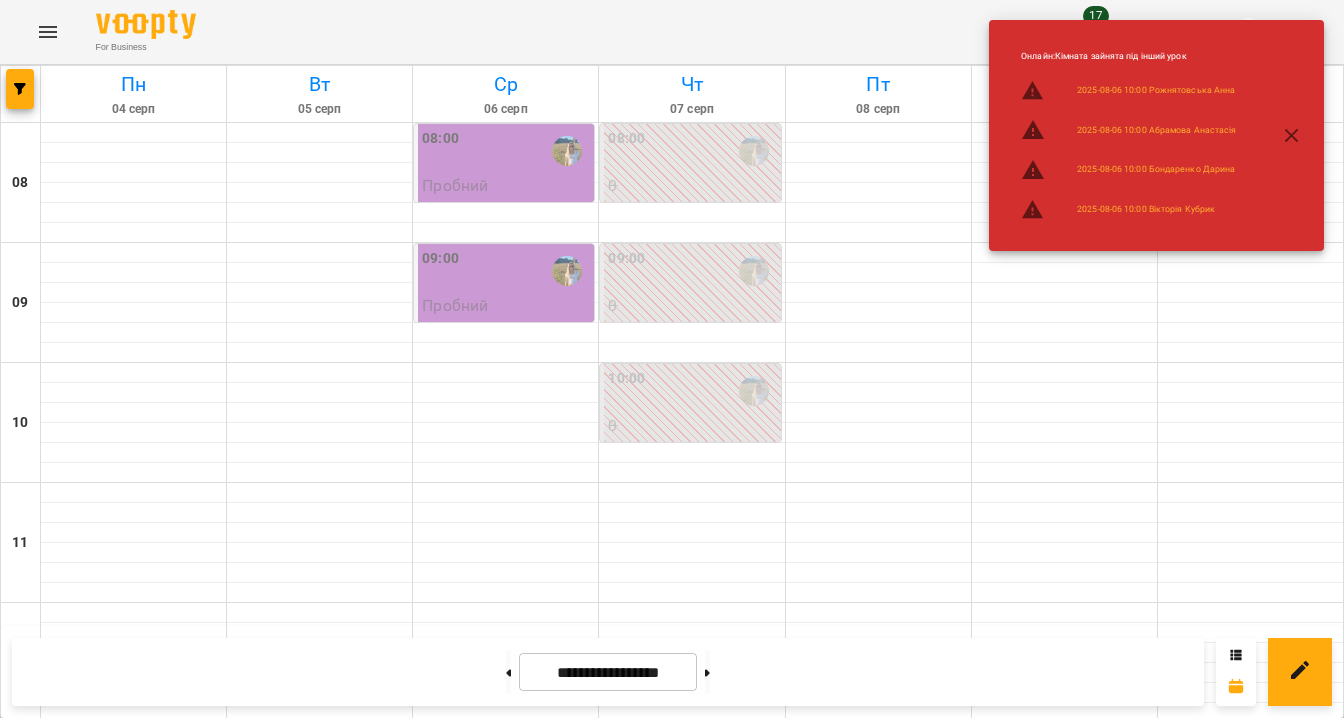 click on "08:00" at bounding box center (440, 151) 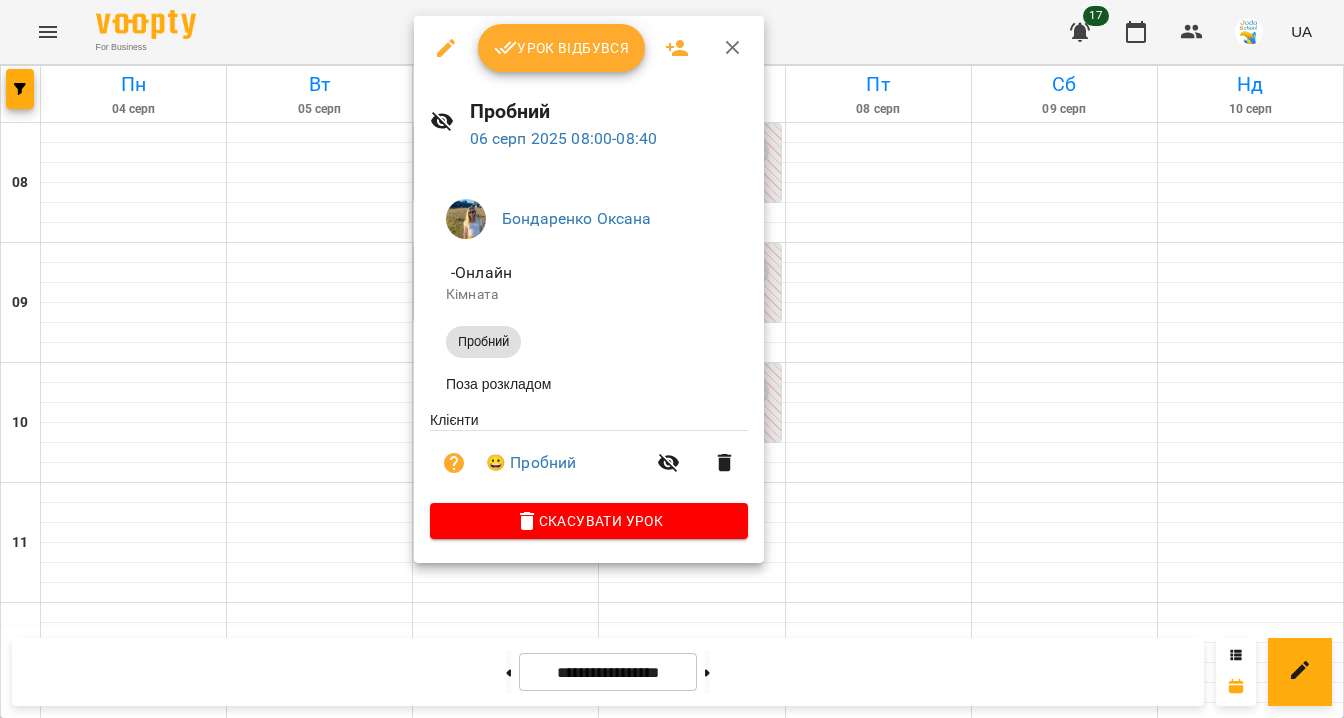 click on "Урок відбувся" at bounding box center [562, 48] 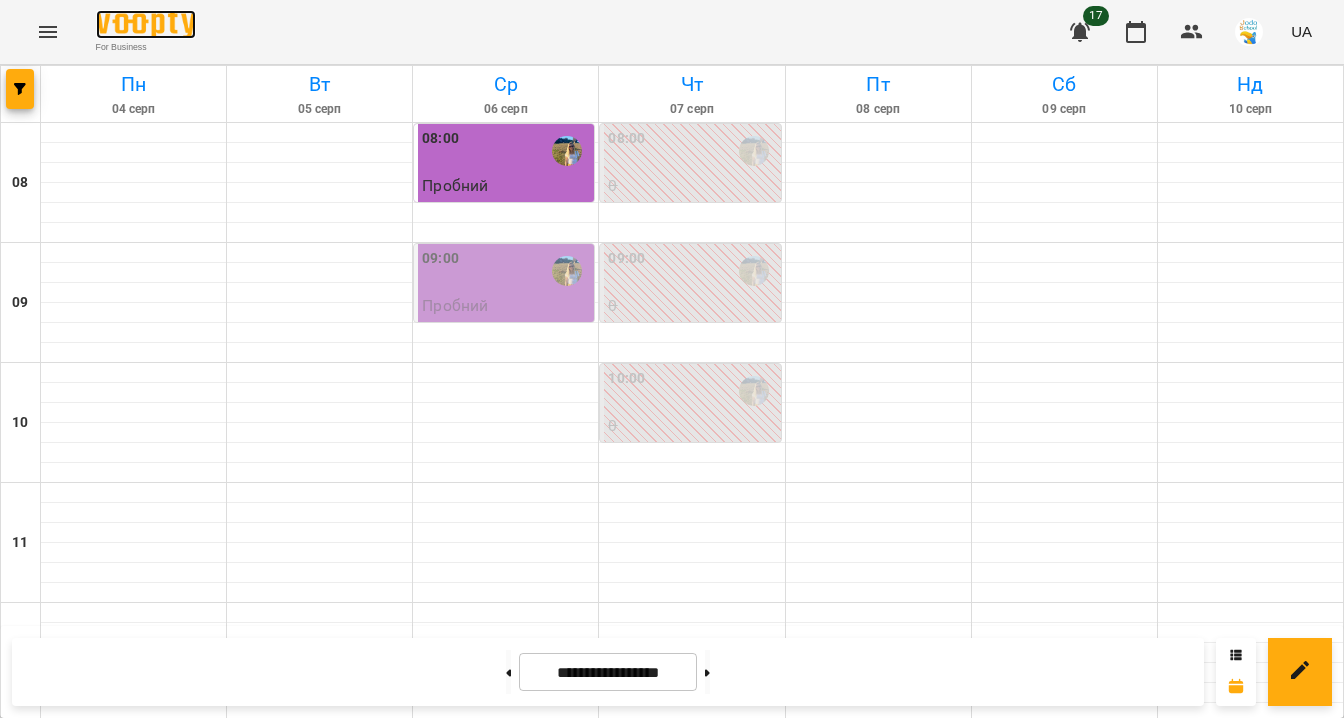 click at bounding box center [146, 24] 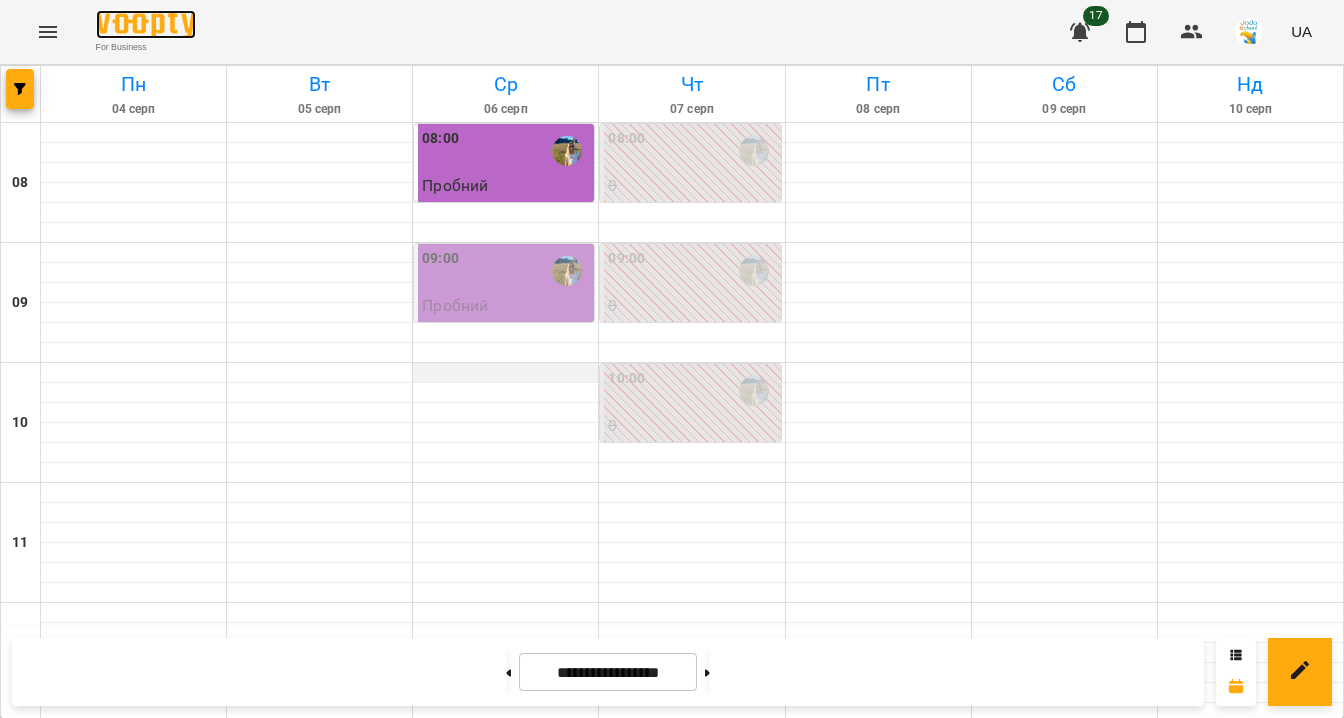 scroll, scrollTop: 0, scrollLeft: 0, axis: both 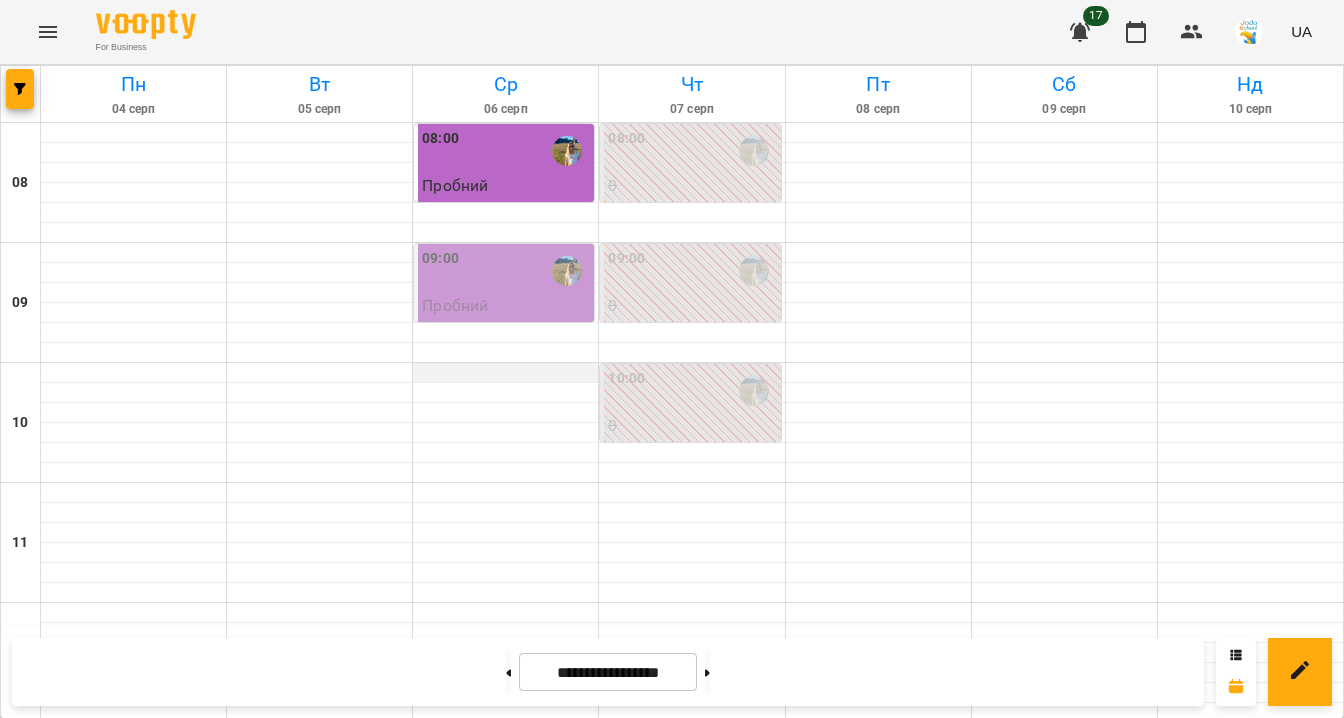 click at bounding box center (505, 373) 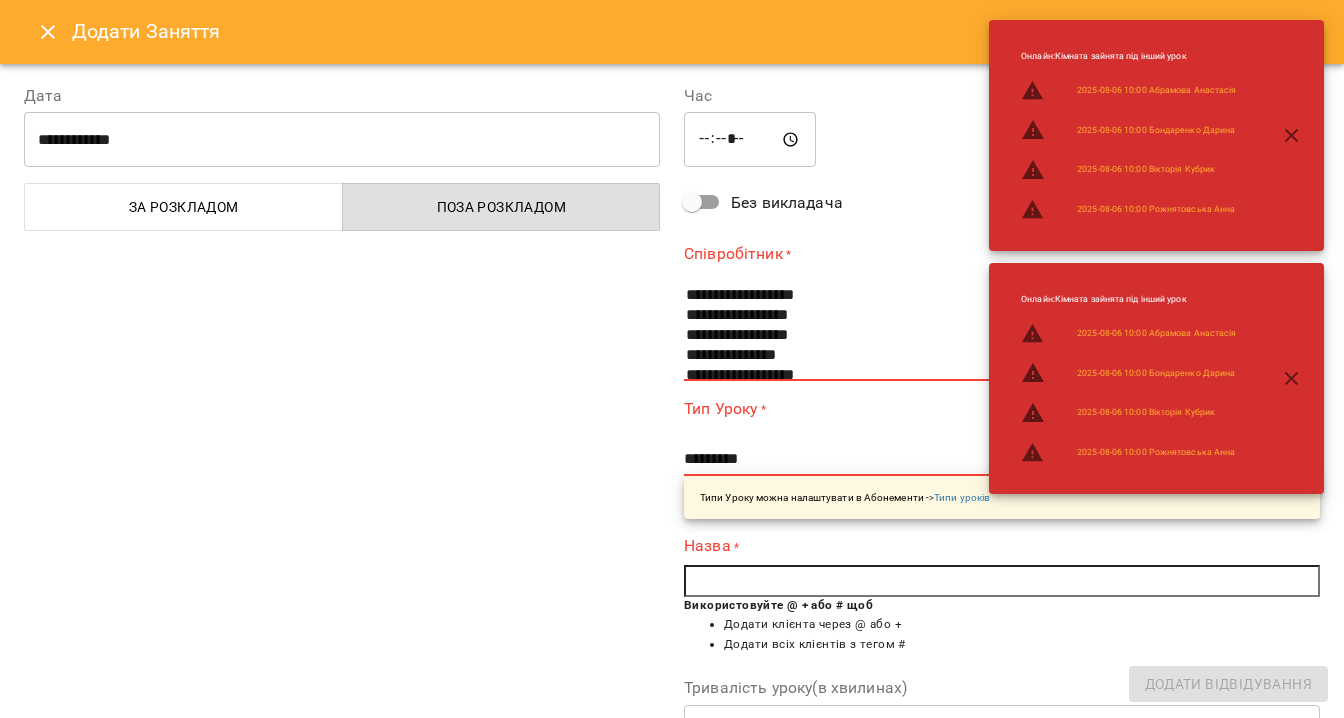 scroll, scrollTop: 73, scrollLeft: 0, axis: vertical 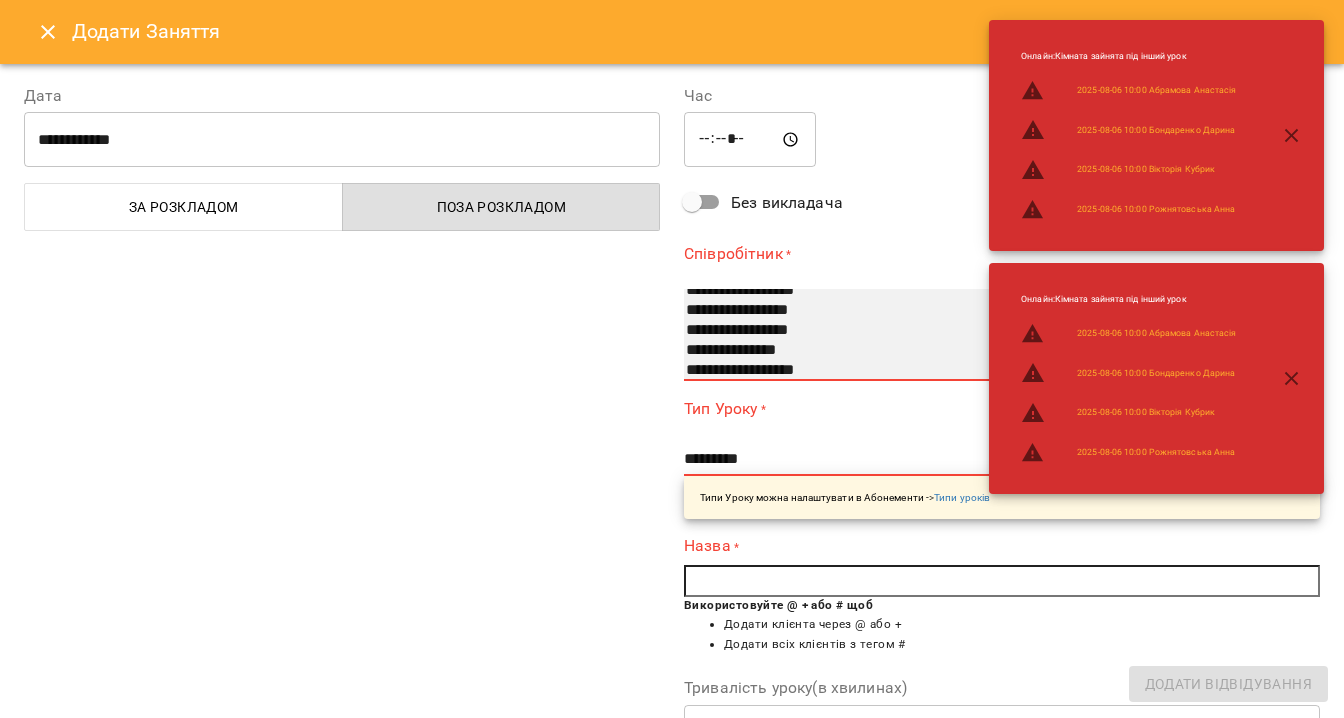 select on "**********" 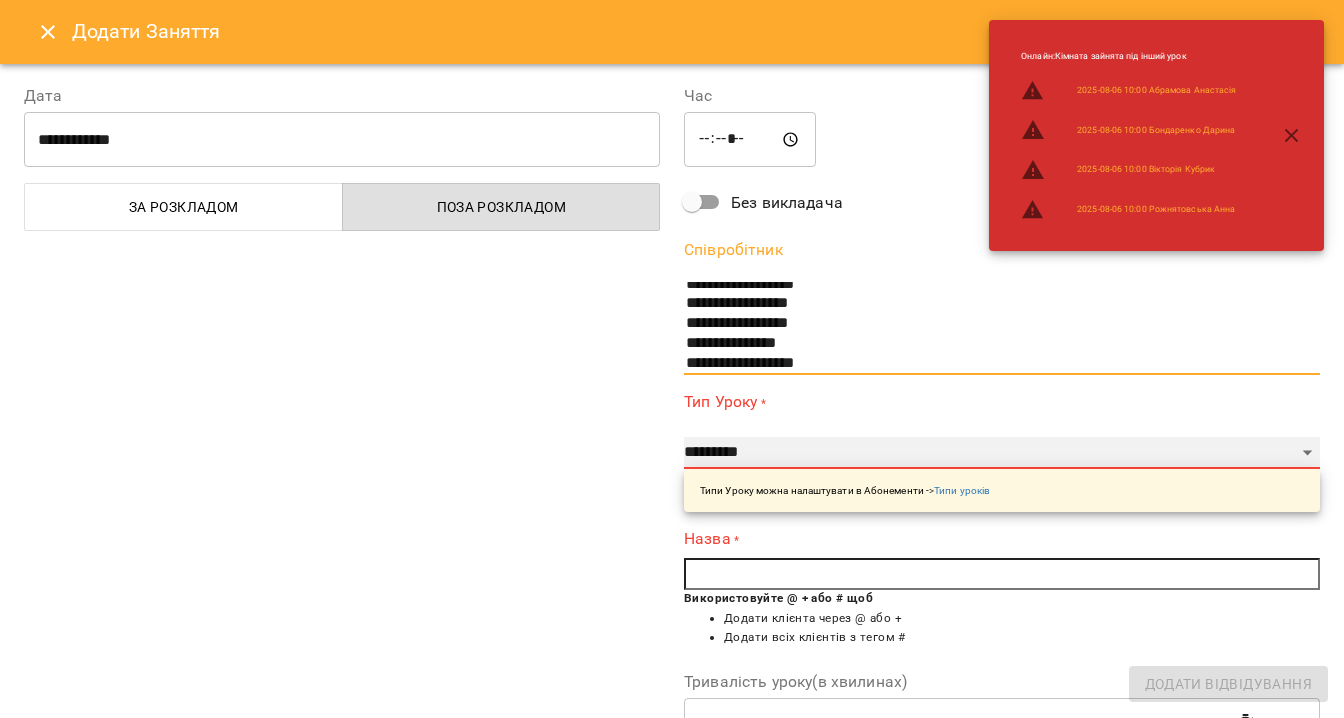 click on "**********" at bounding box center [1002, 453] 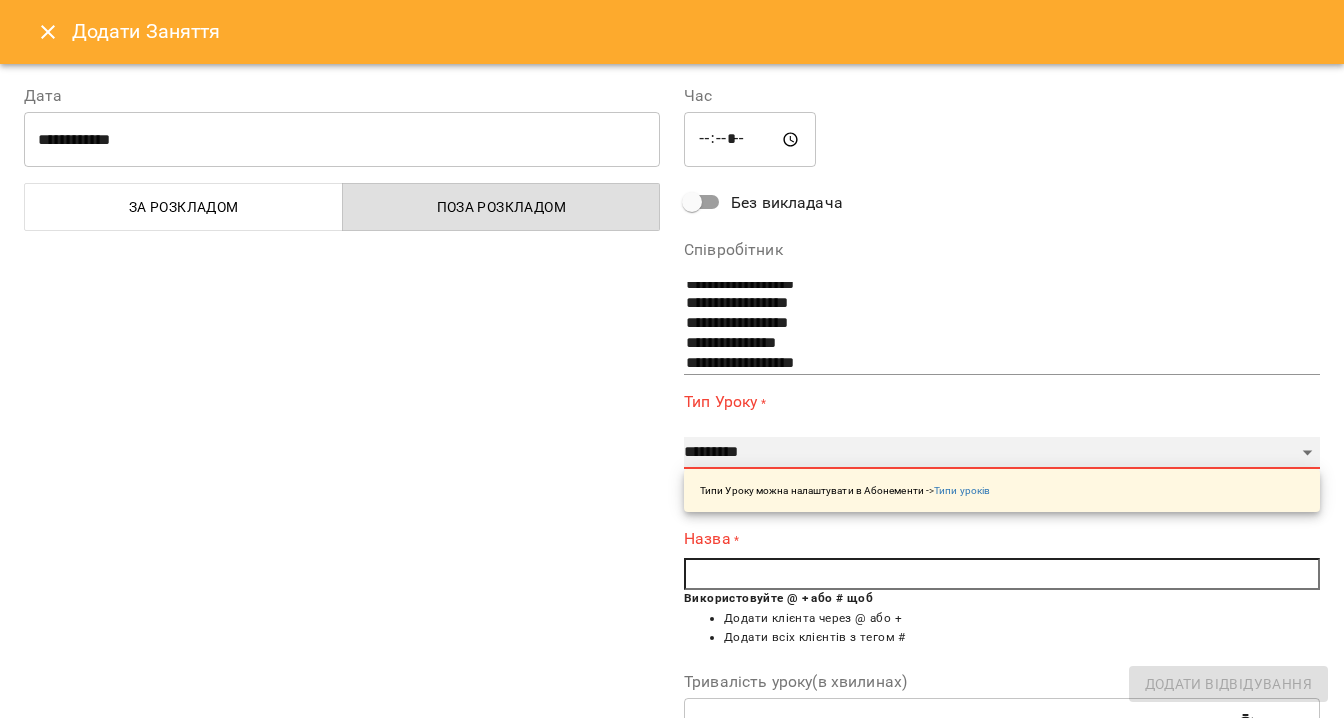 select on "*******" 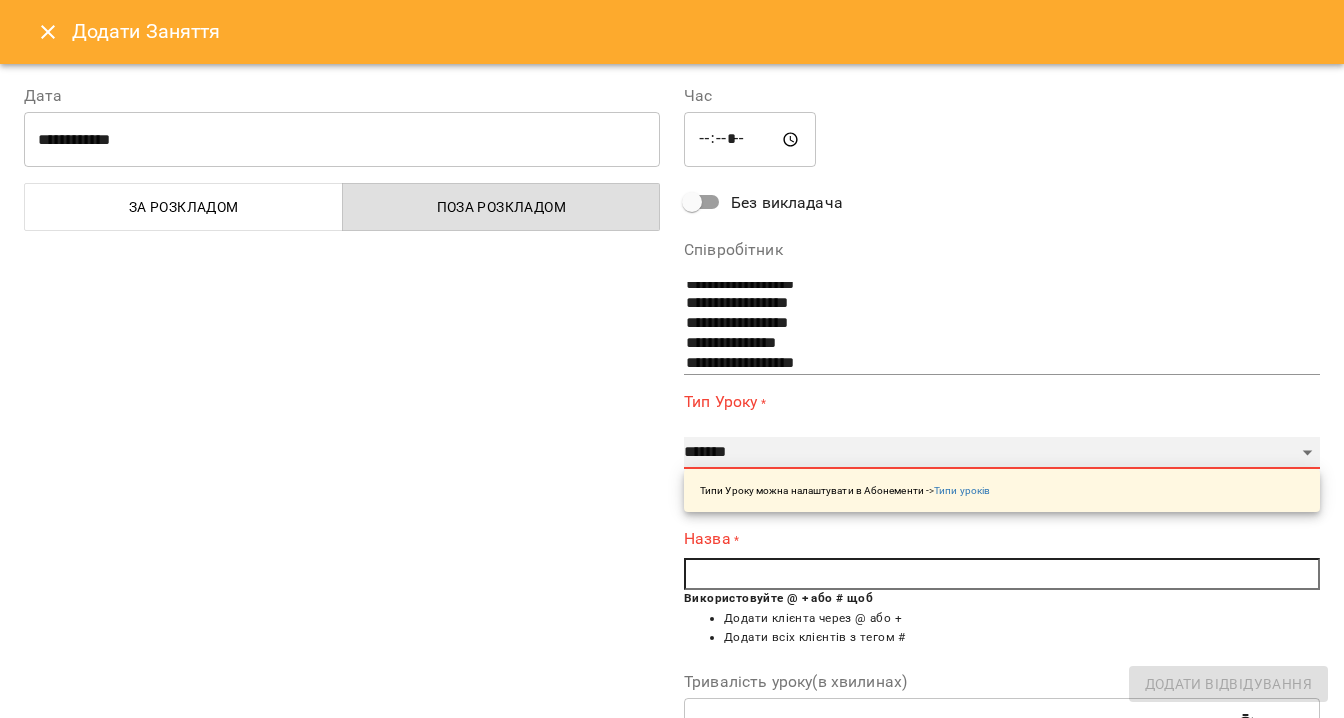 type on "**" 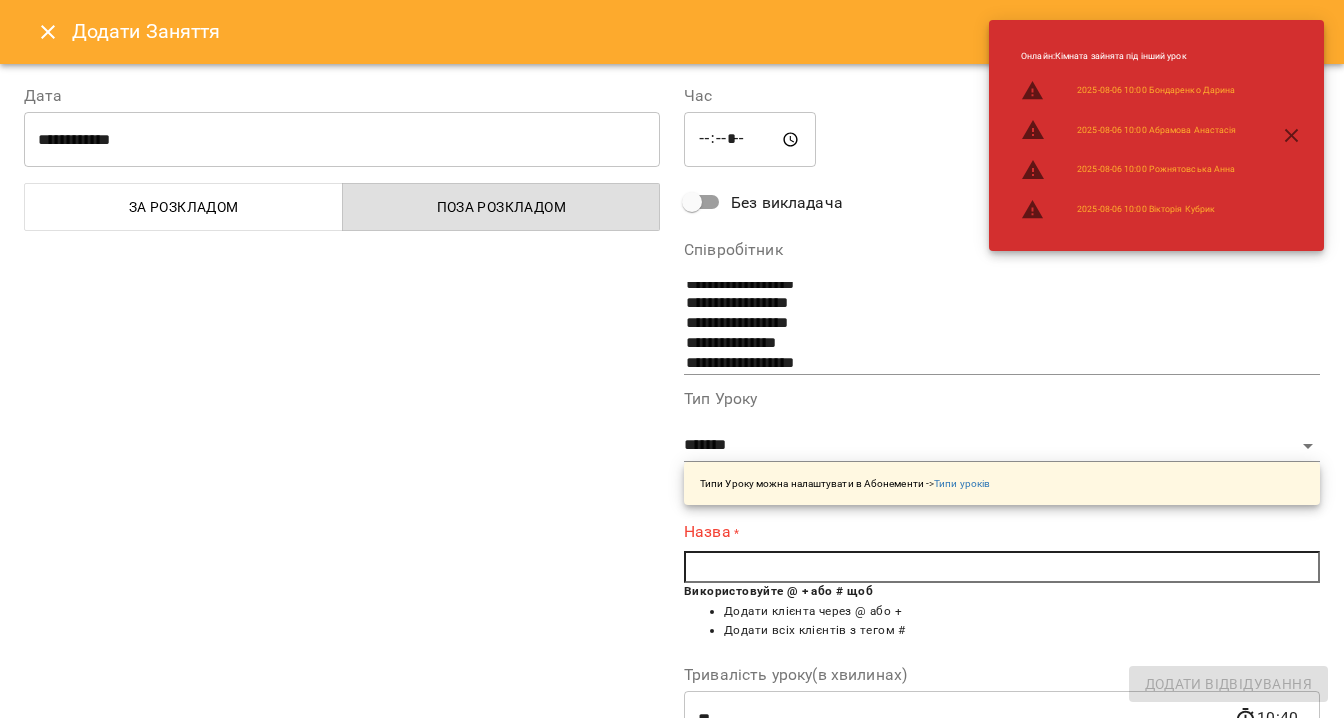 click at bounding box center (1002, 567) 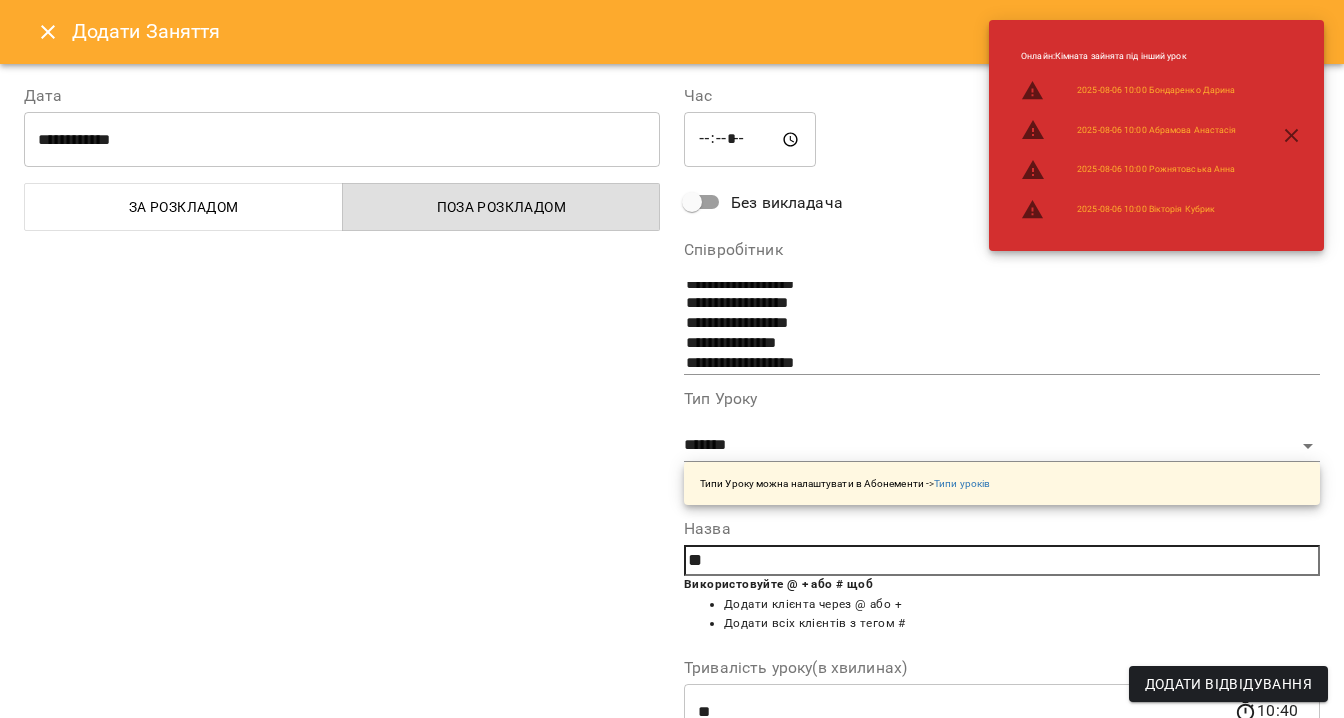 type on "*" 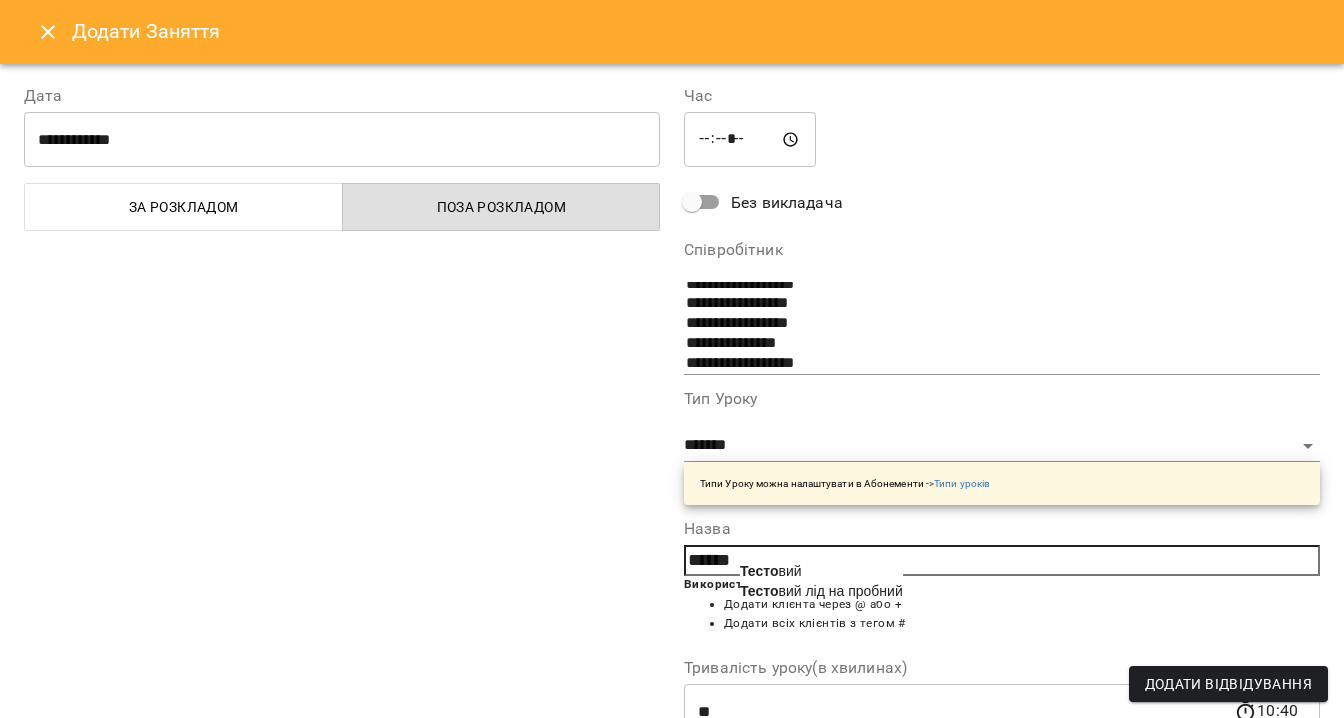 click on "Тесто вий лід на пробний" at bounding box center (821, 591) 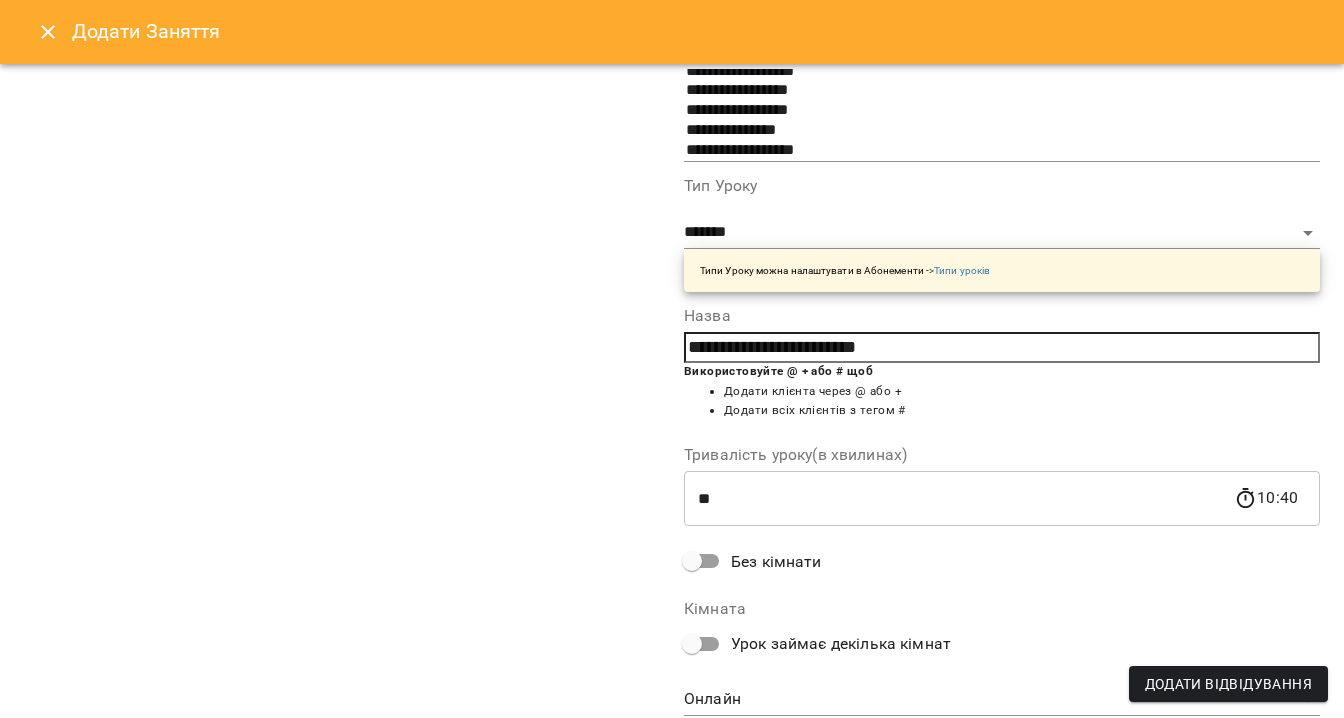 scroll, scrollTop: 278, scrollLeft: 0, axis: vertical 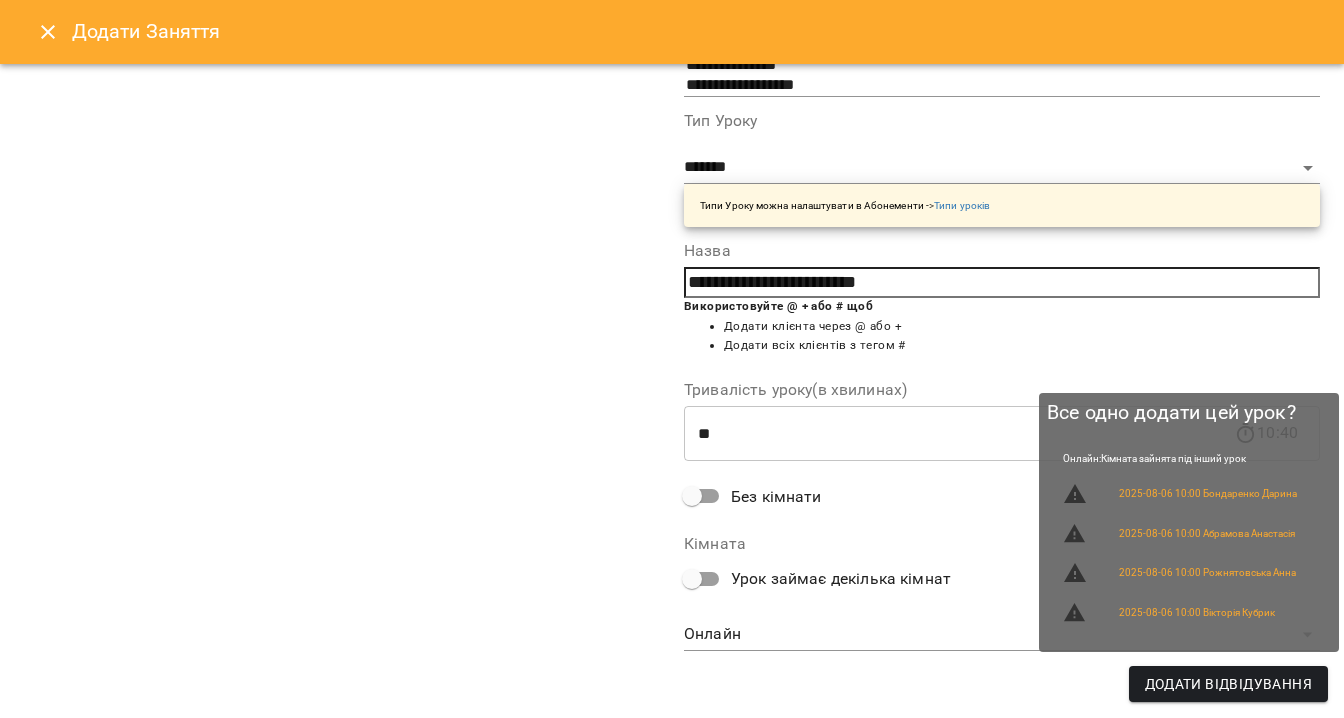 click on "Додати Відвідування" at bounding box center [1228, 684] 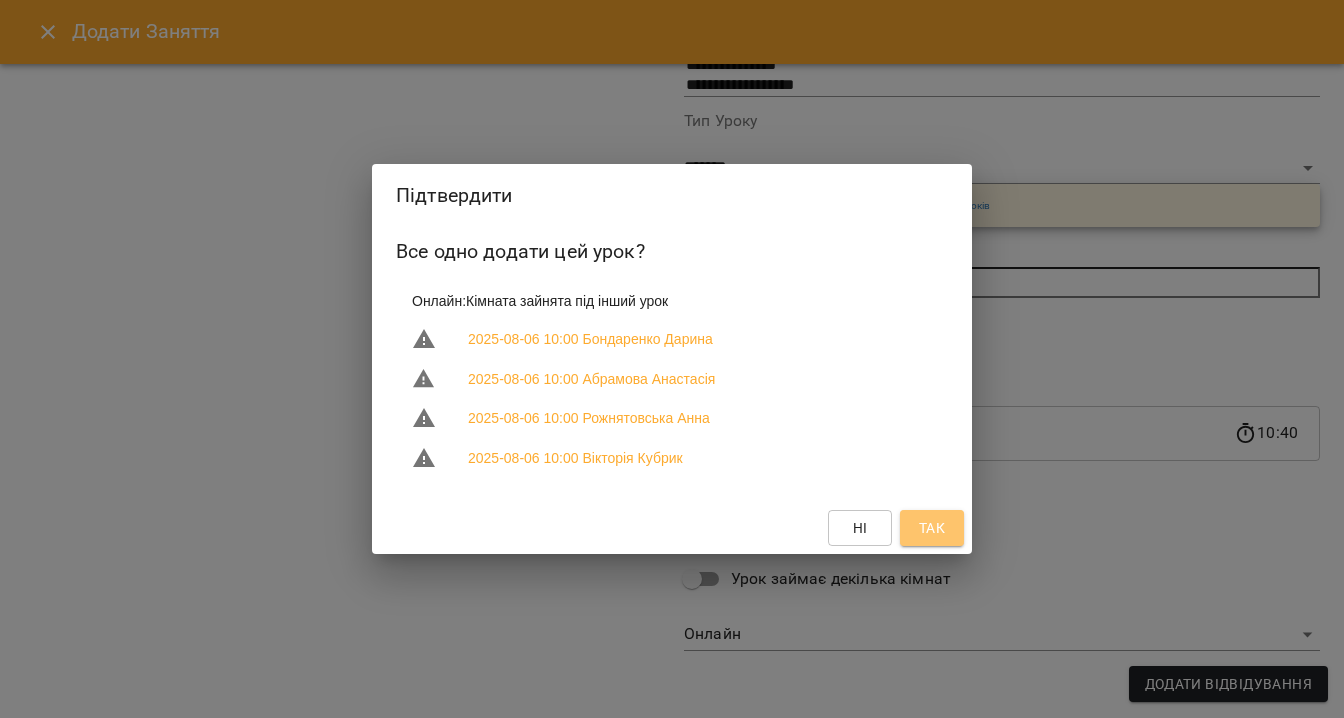 click on "Так" at bounding box center (932, 528) 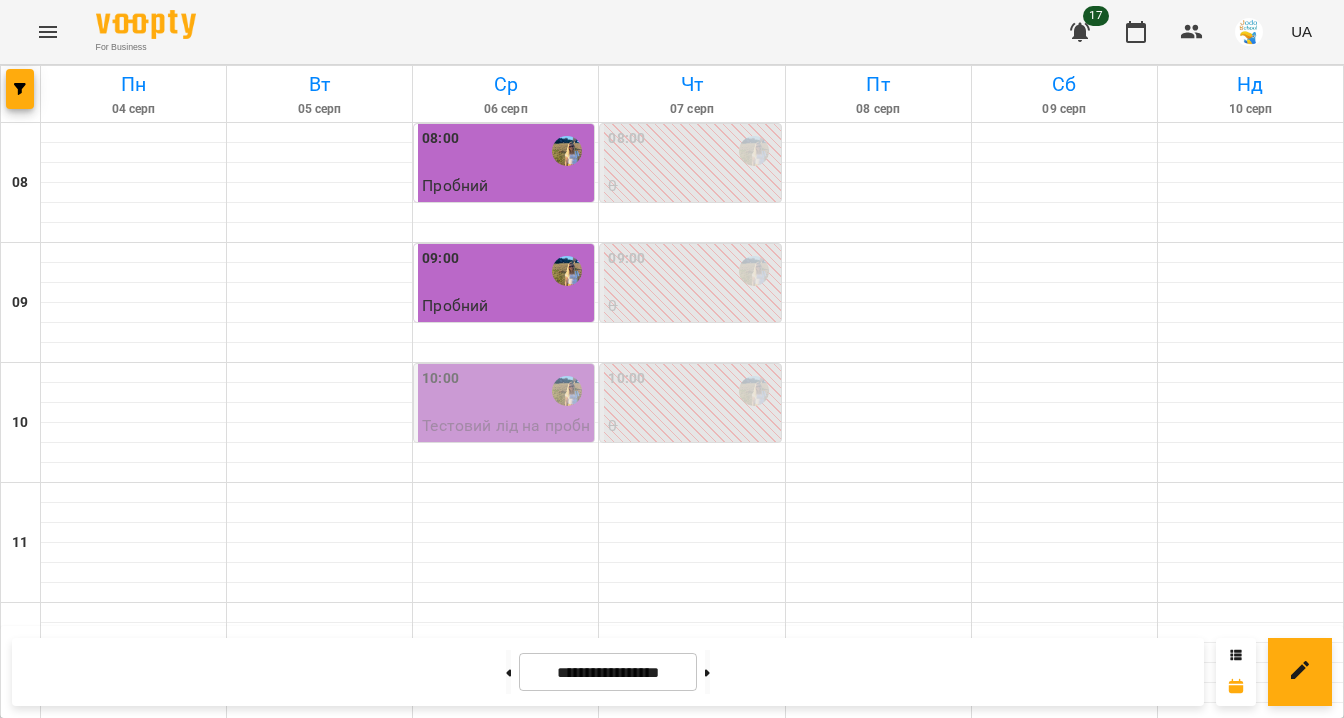 click on "10:00" at bounding box center [506, 391] 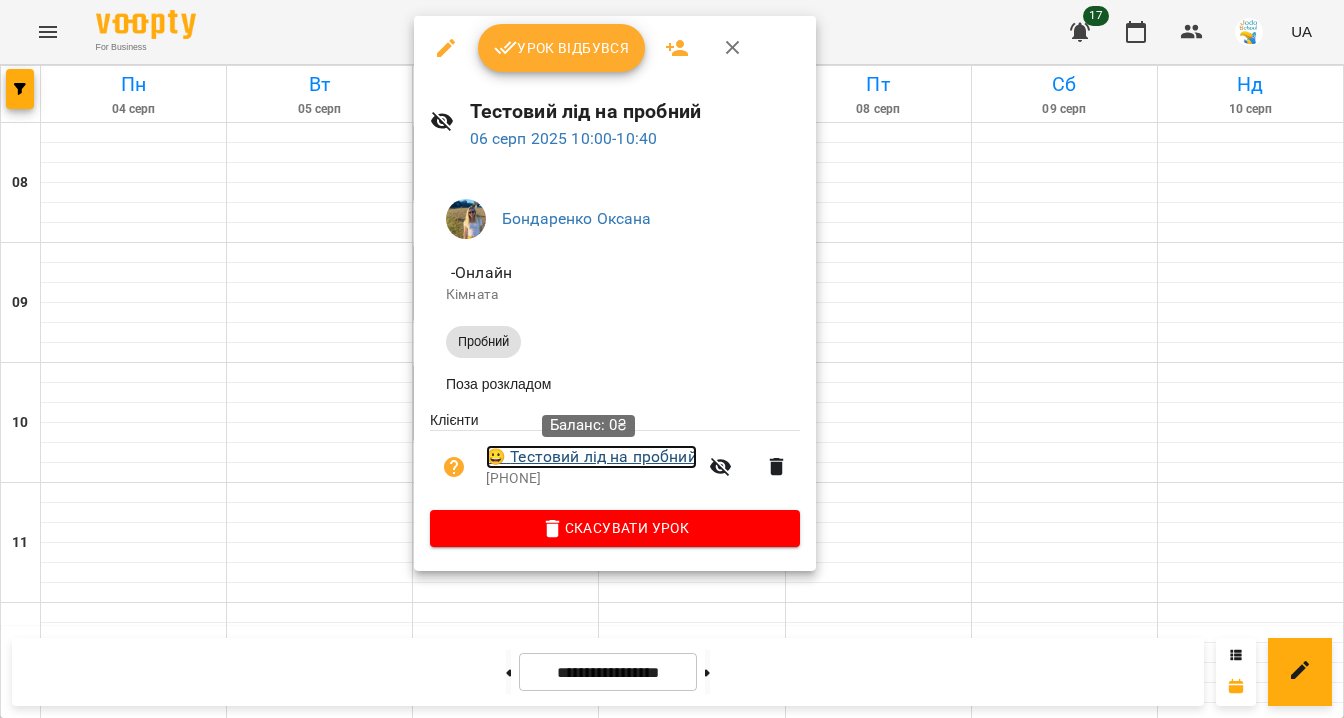 click on "😀   Тестовий лід на пробний" at bounding box center (591, 457) 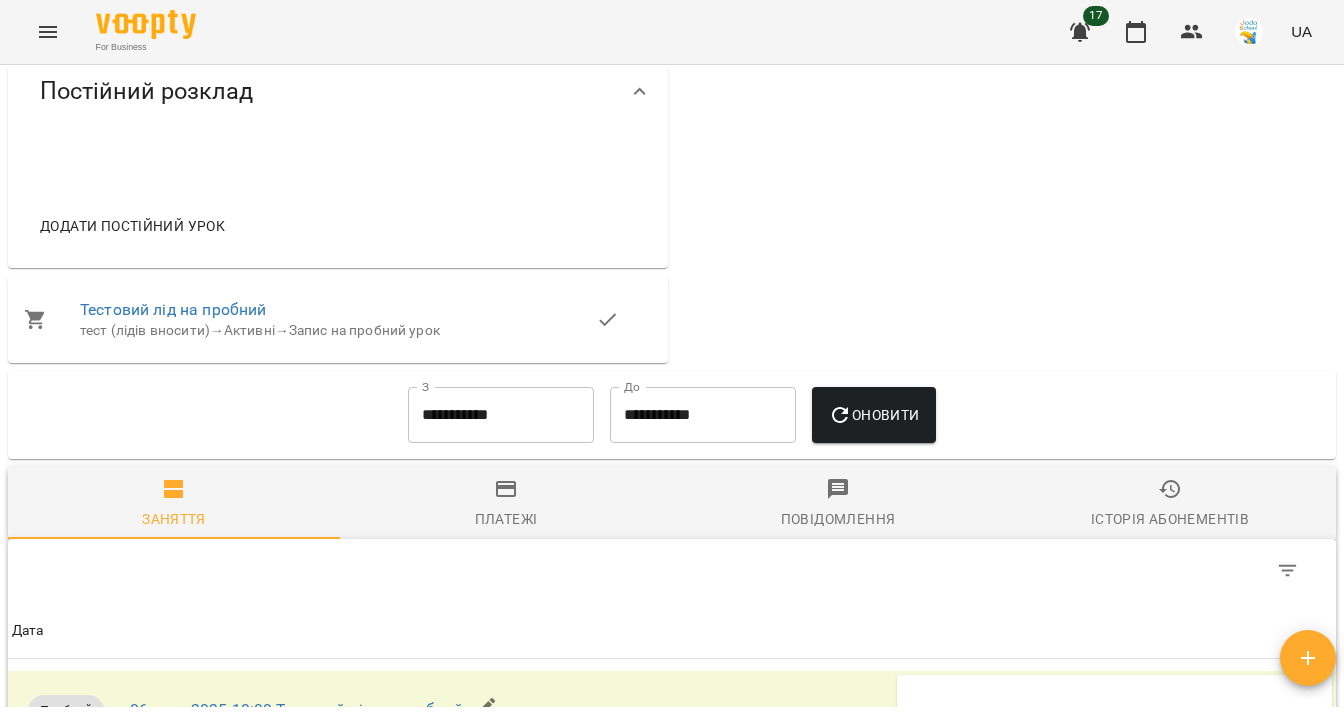 scroll, scrollTop: 674, scrollLeft: 0, axis: vertical 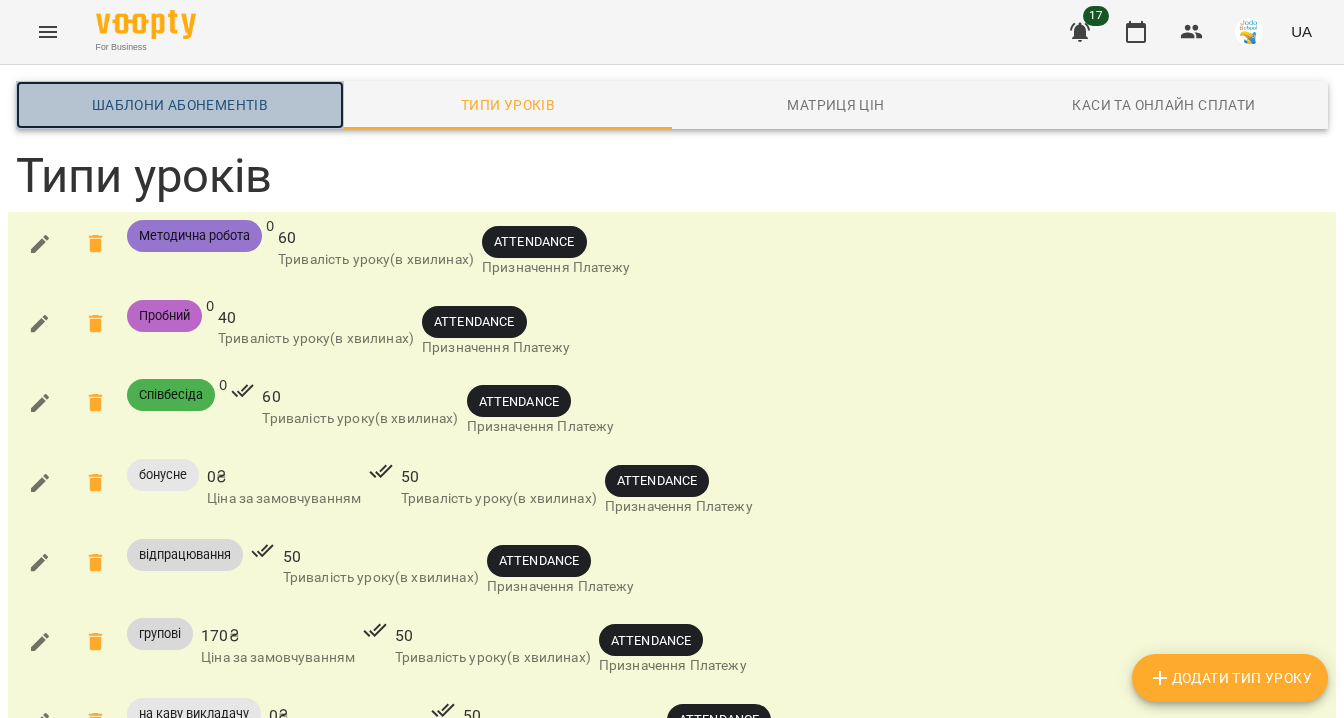 click on "Шаблони Абонементів" at bounding box center (180, 105) 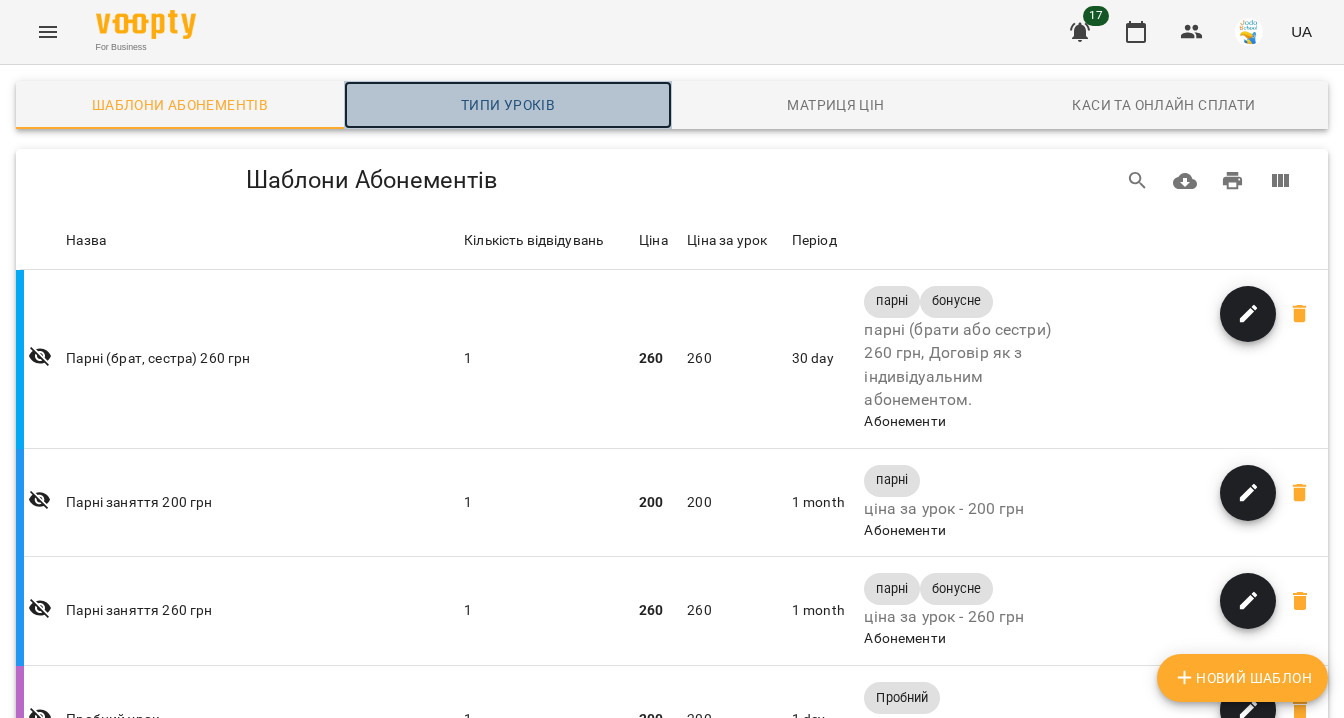 click on "Типи уроків" at bounding box center (508, 105) 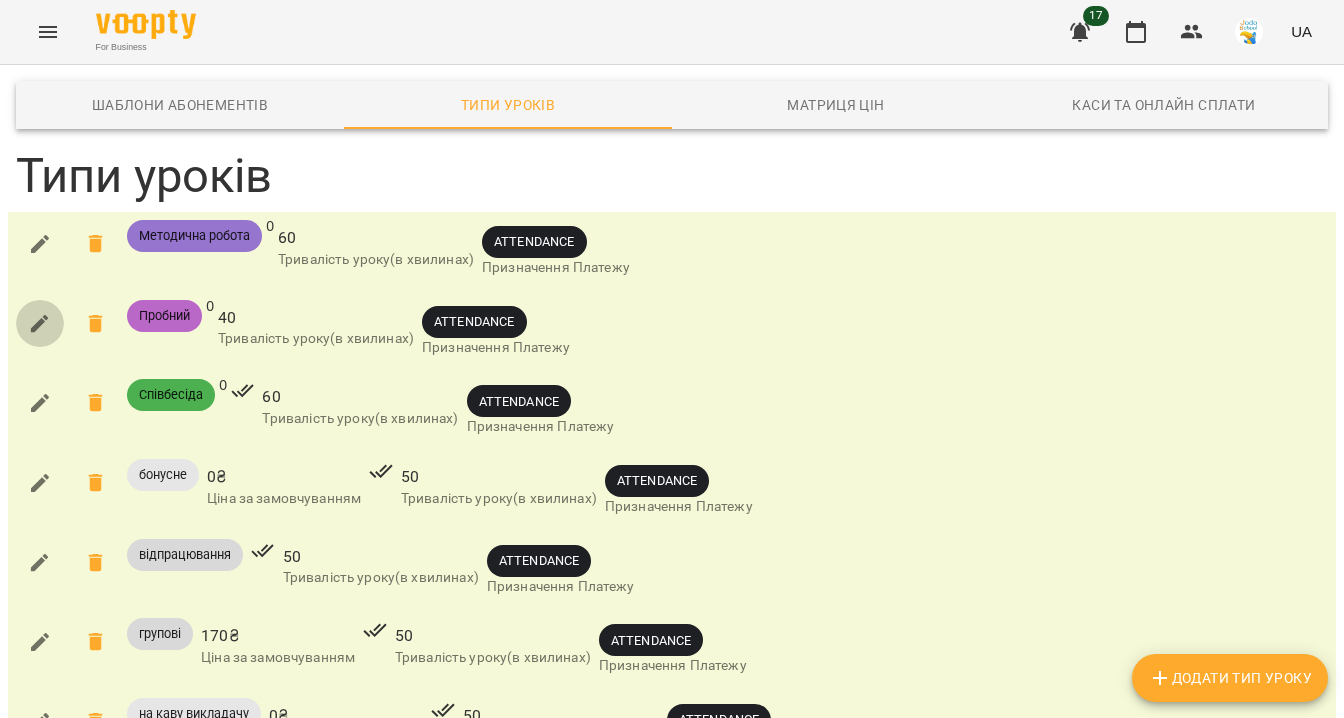 click 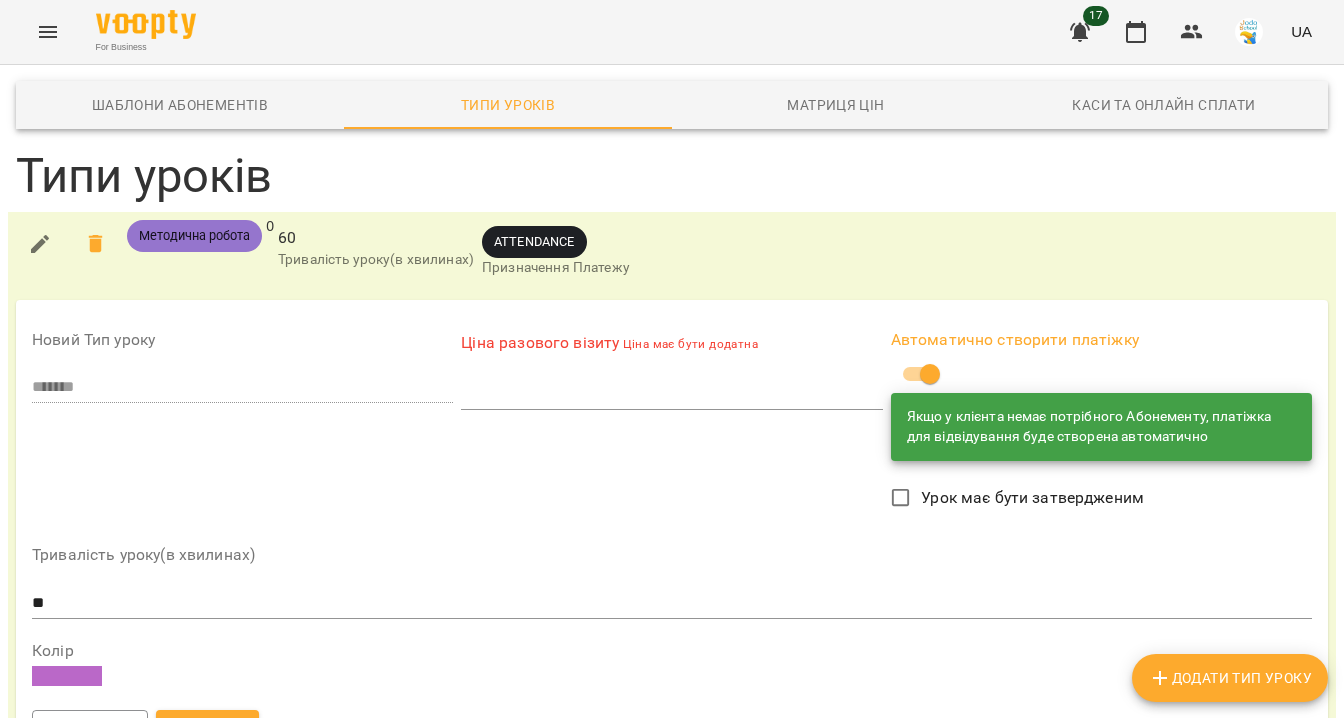 scroll, scrollTop: 95, scrollLeft: 0, axis: vertical 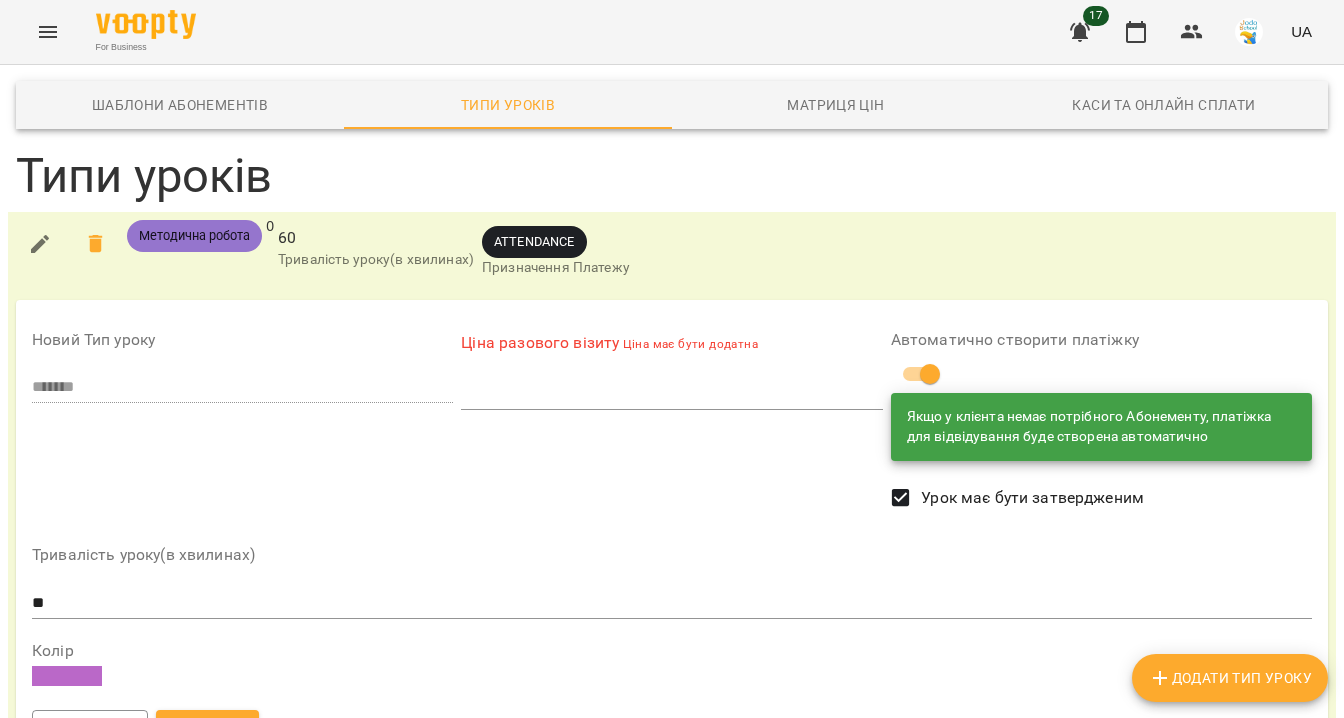 click at bounding box center (671, 394) 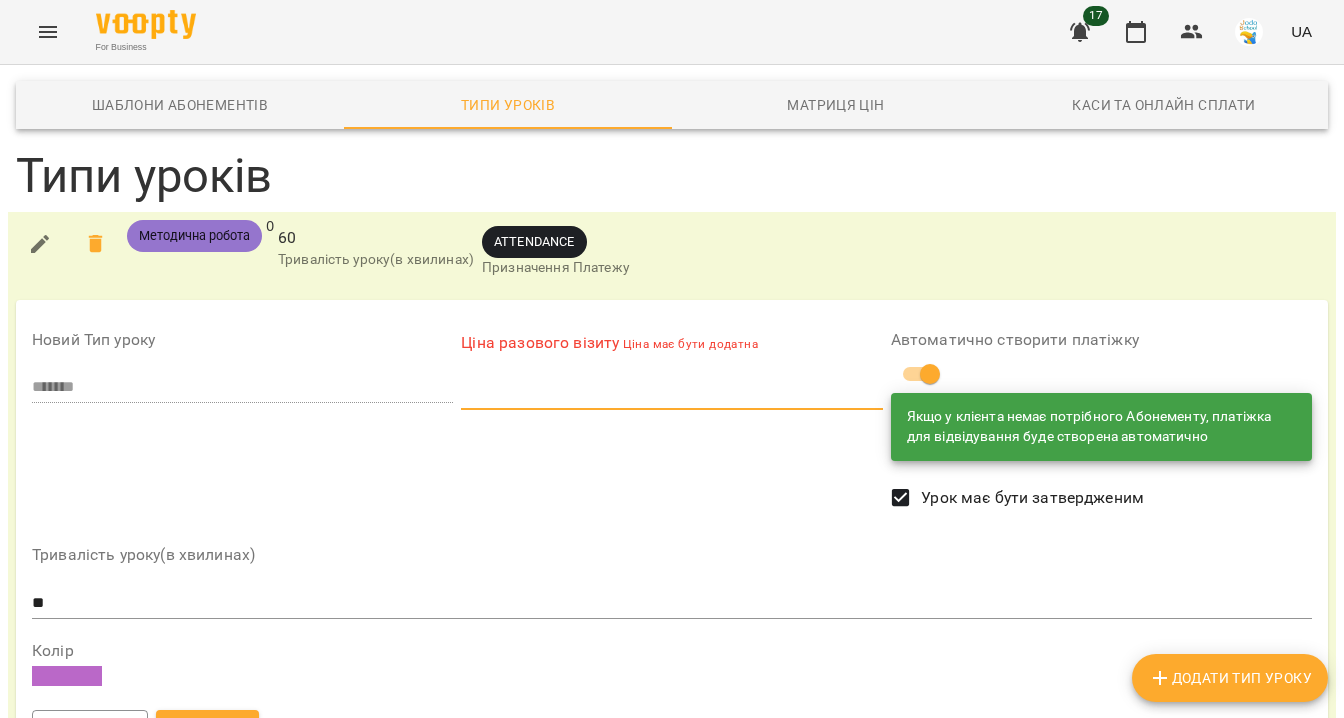 click on "Ціна разового візиту   Ціна має бути додатна" at bounding box center [671, 420] 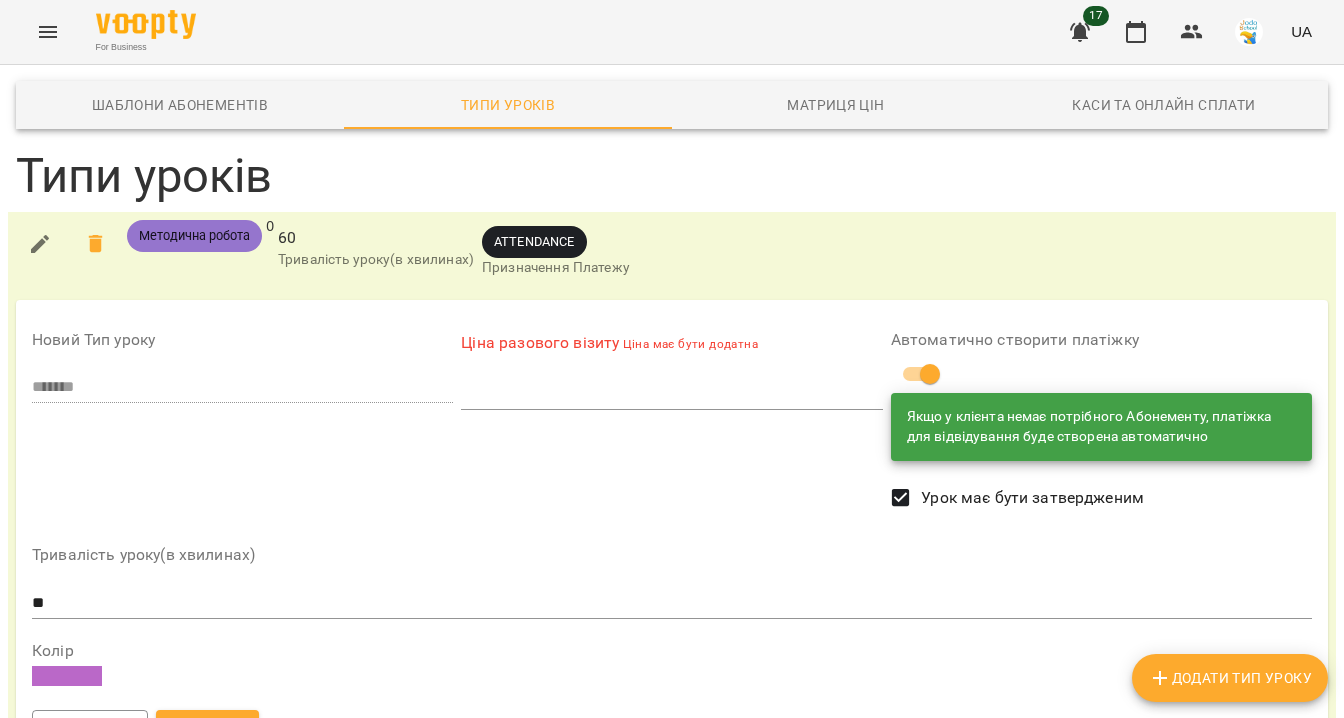 scroll, scrollTop: 0, scrollLeft: 0, axis: both 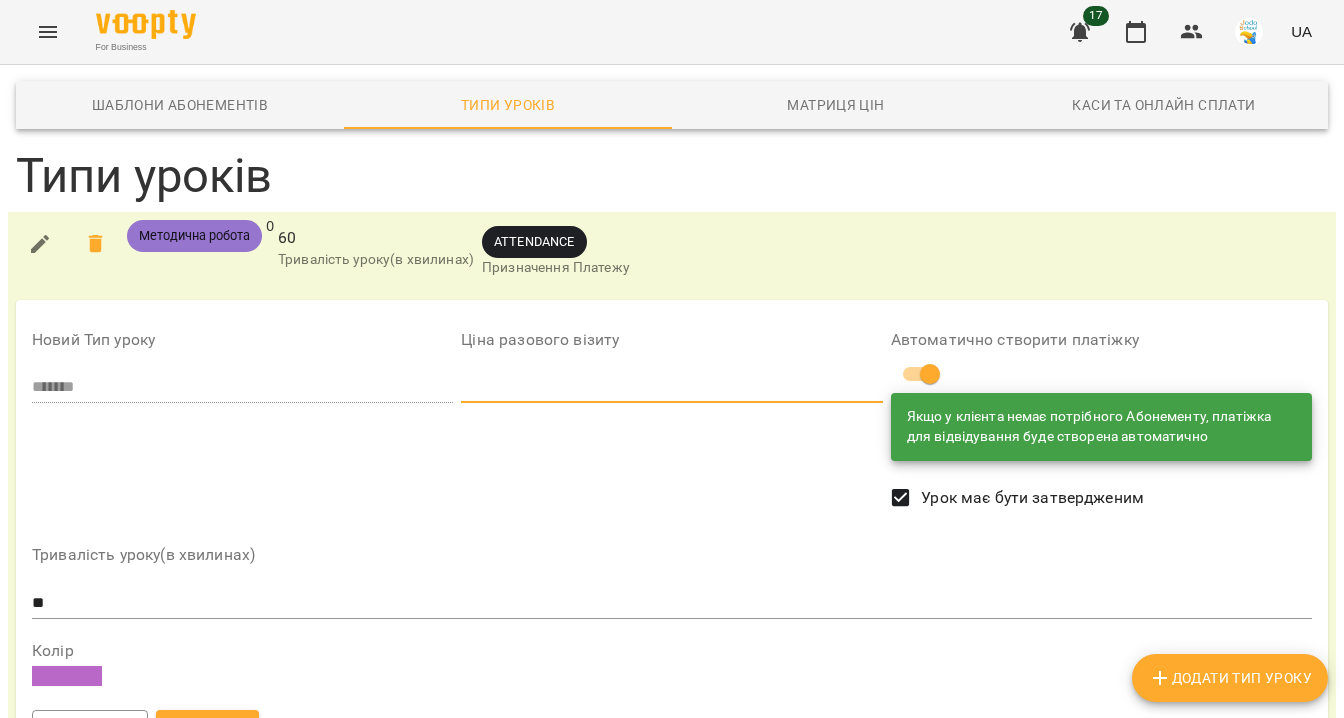 type on "*" 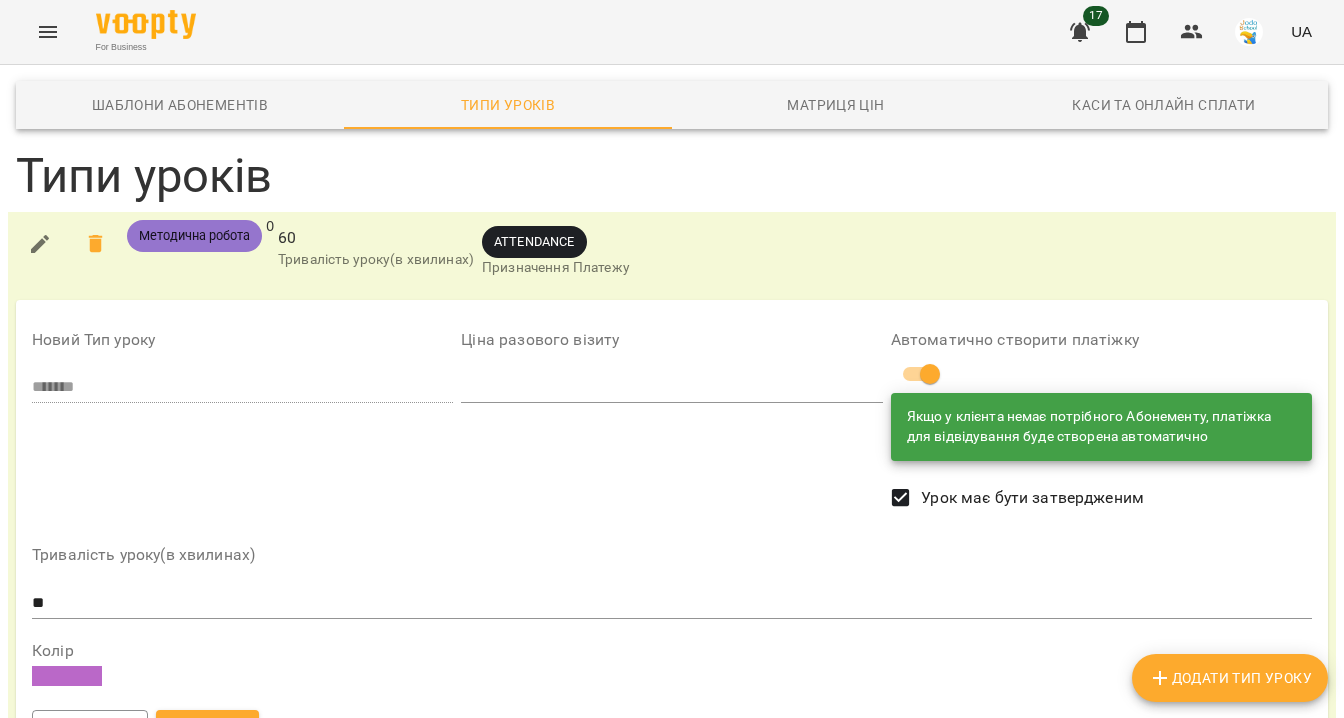scroll, scrollTop: 0, scrollLeft: 0, axis: both 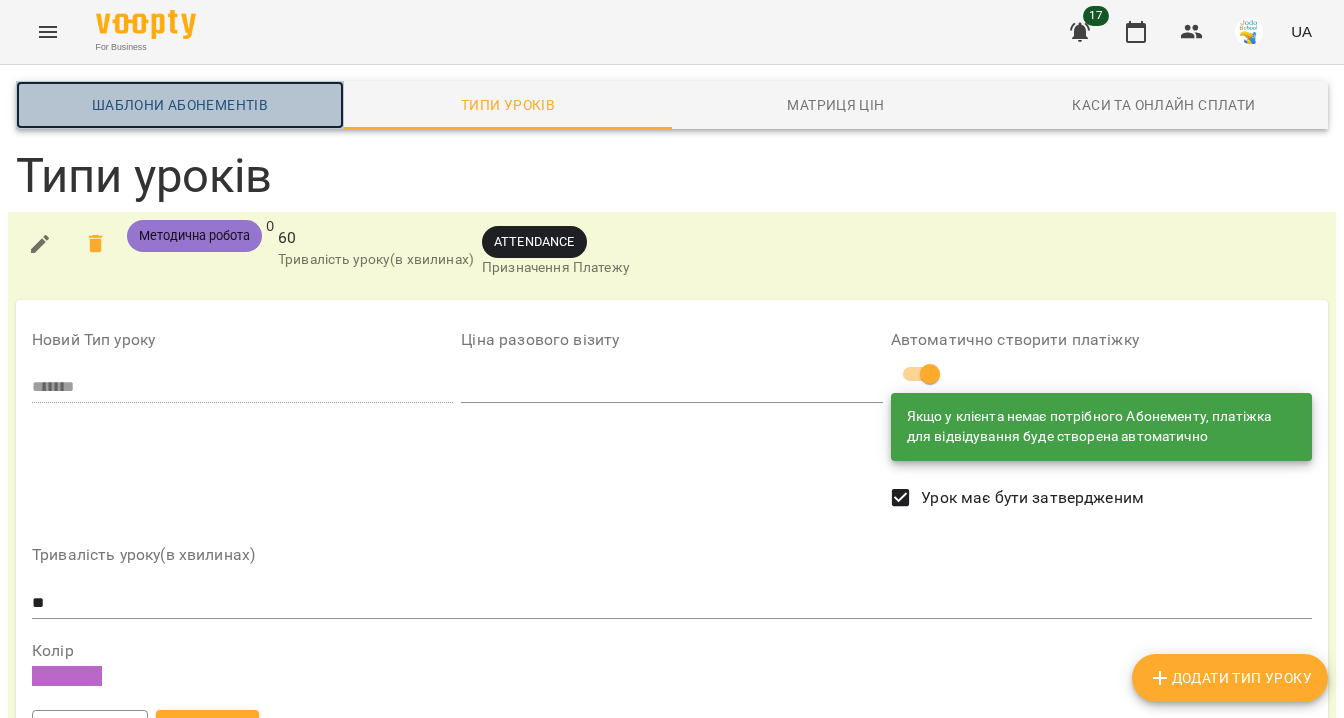 click on "Шаблони Абонементів" at bounding box center [180, 105] 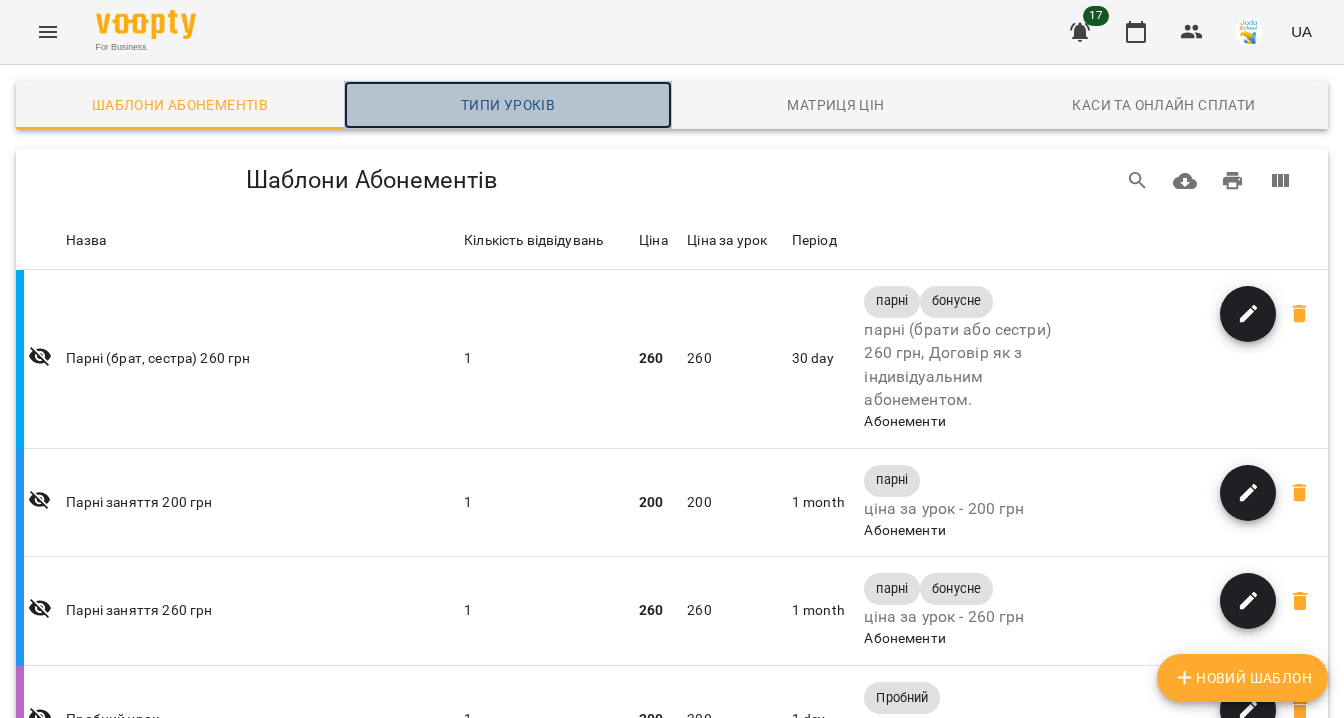 click on "Типи уроків" at bounding box center [508, 105] 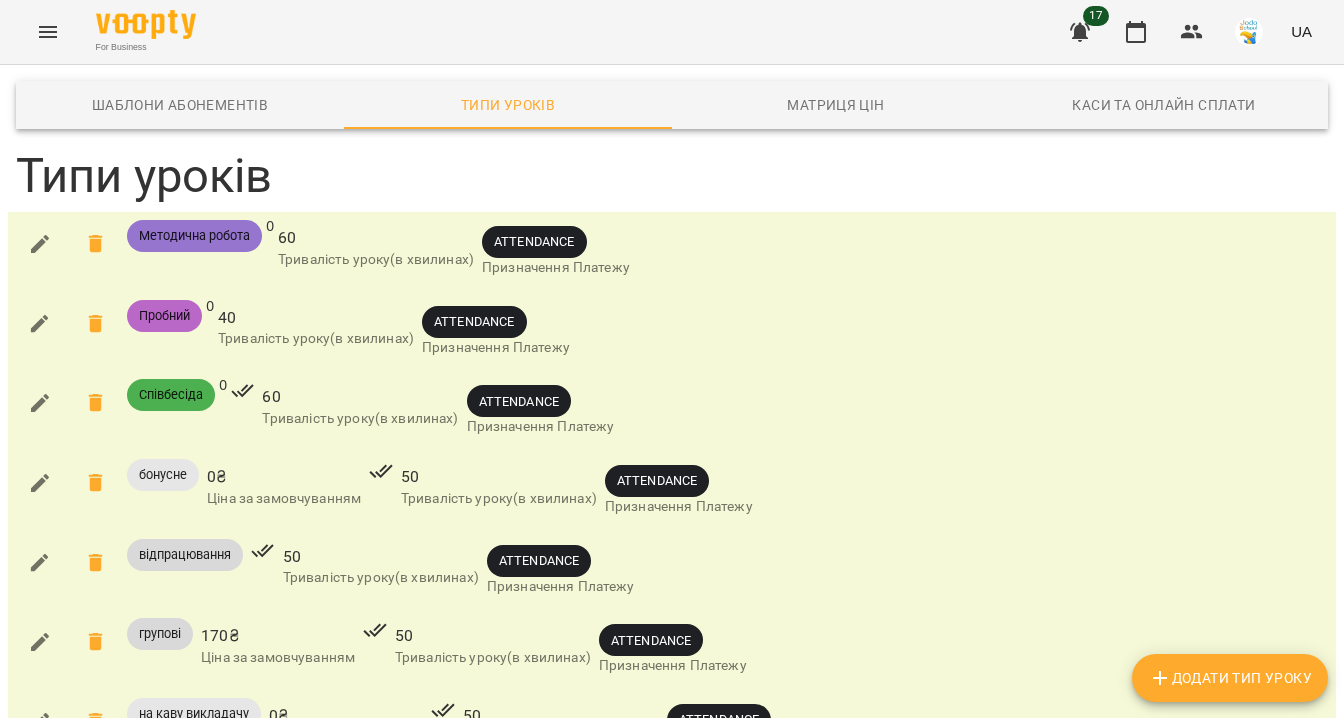 click 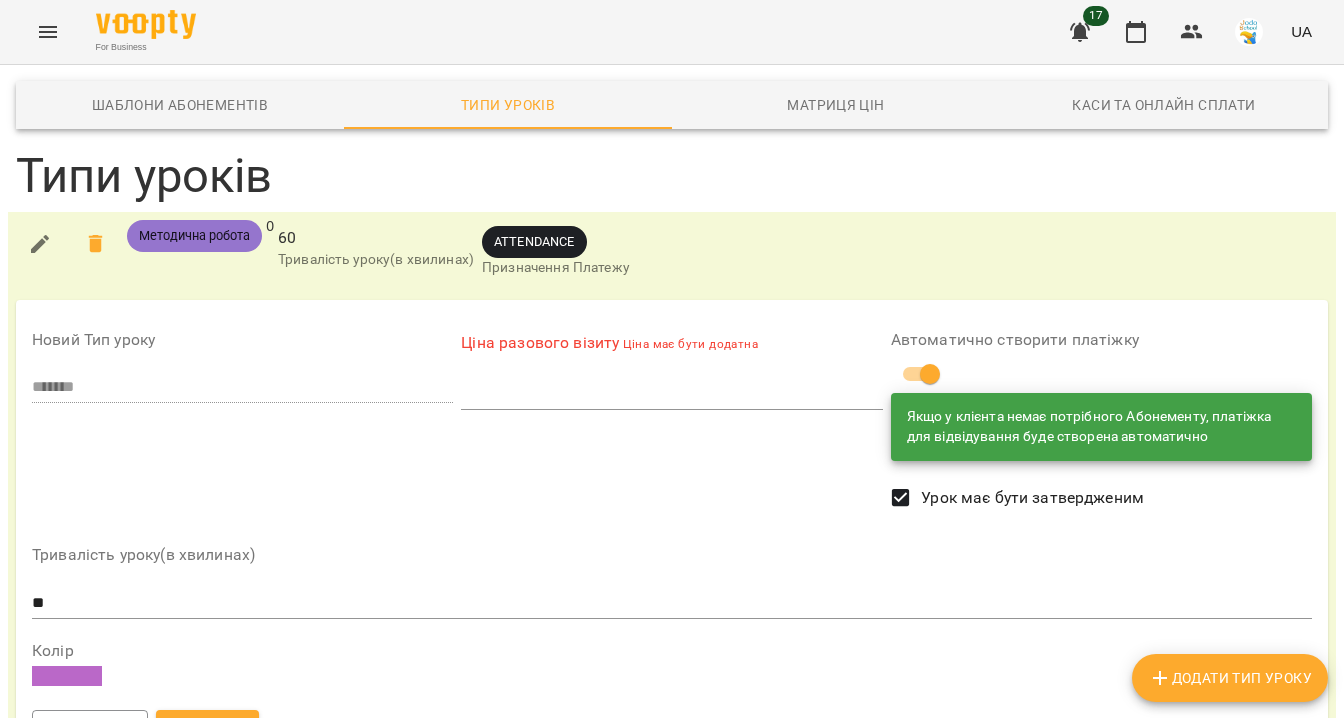 click at bounding box center (671, 394) 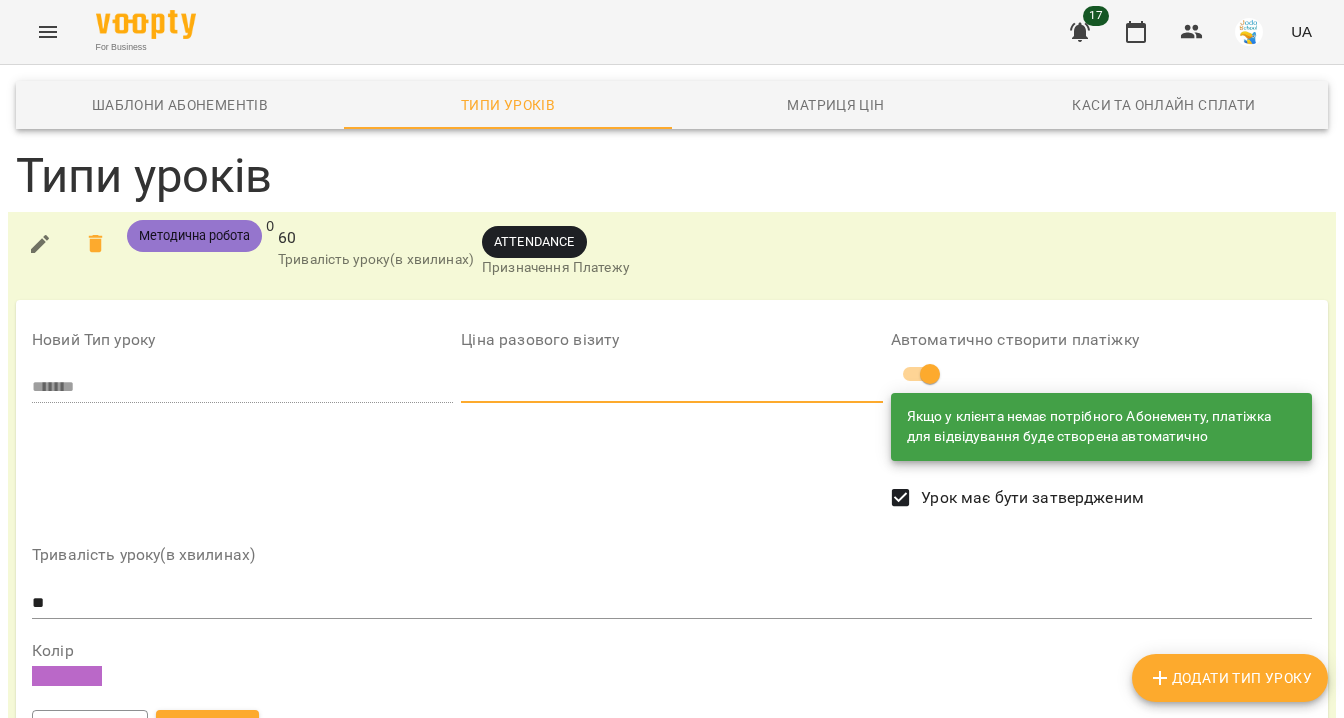 click on "****" at bounding box center [671, 387] 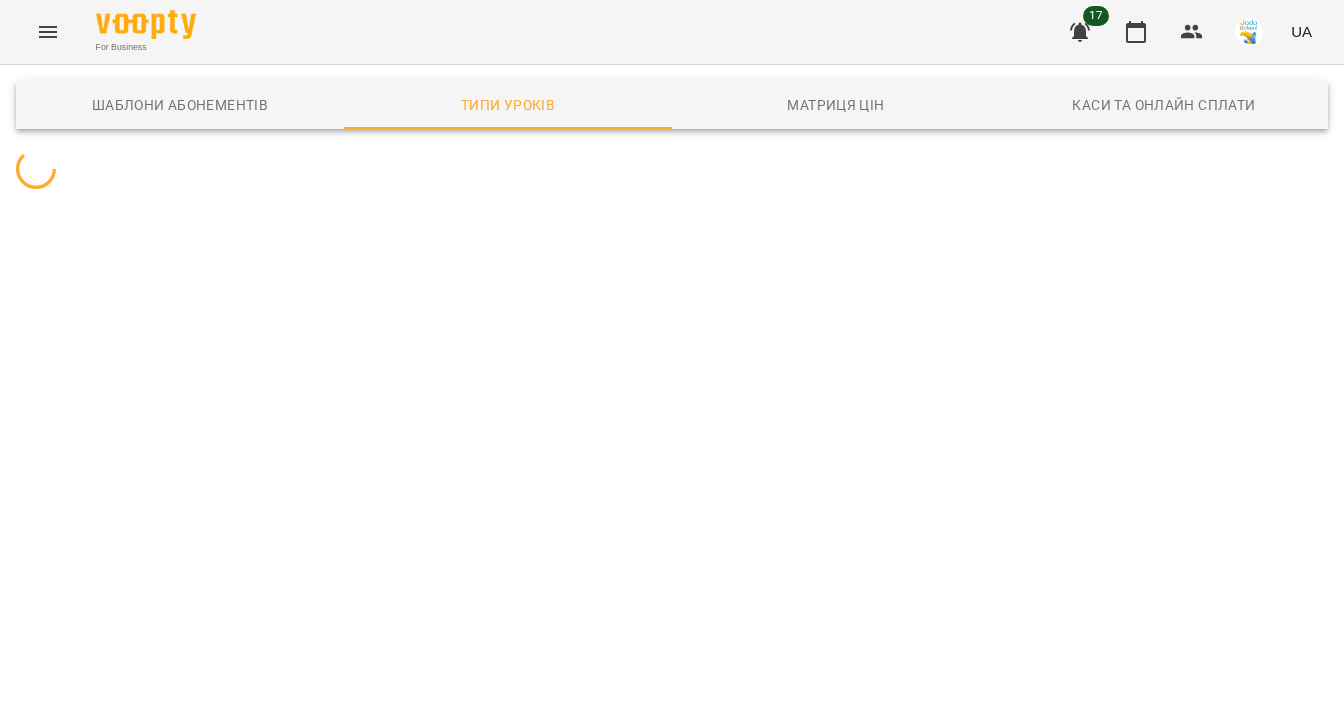 scroll, scrollTop: 0, scrollLeft: 0, axis: both 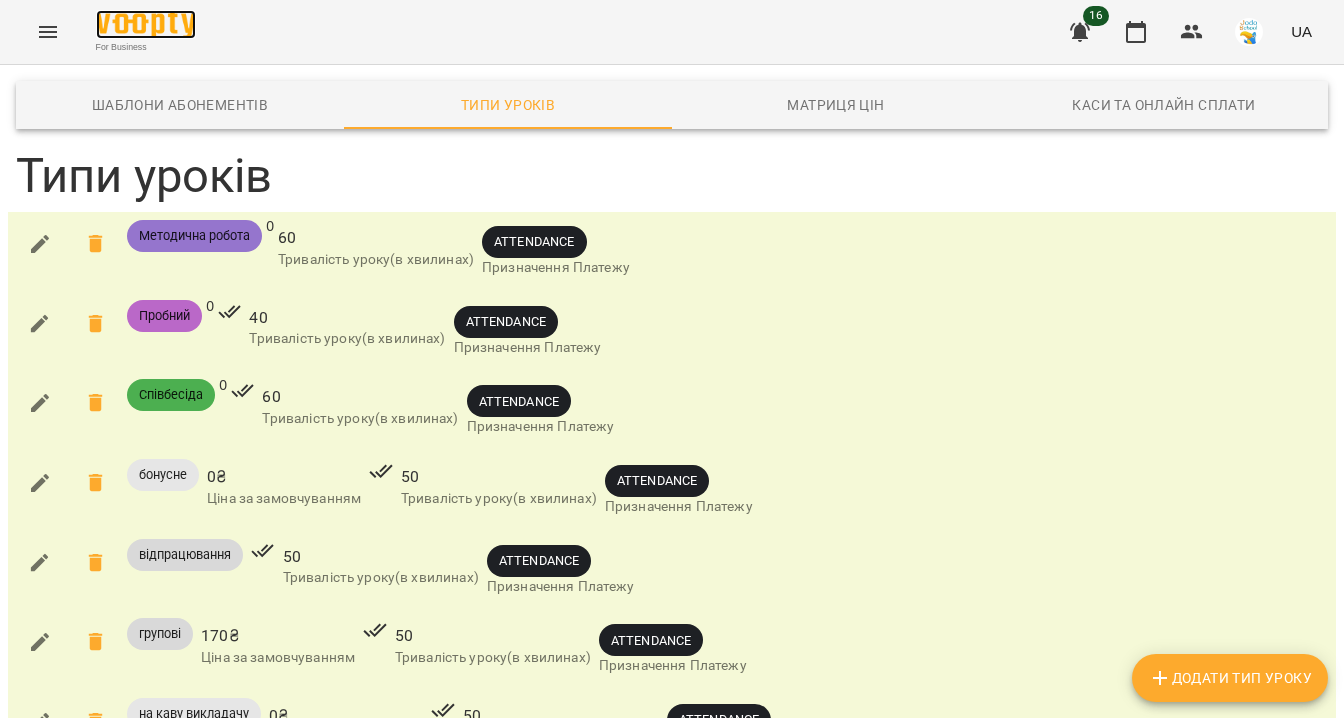 click at bounding box center [146, 24] 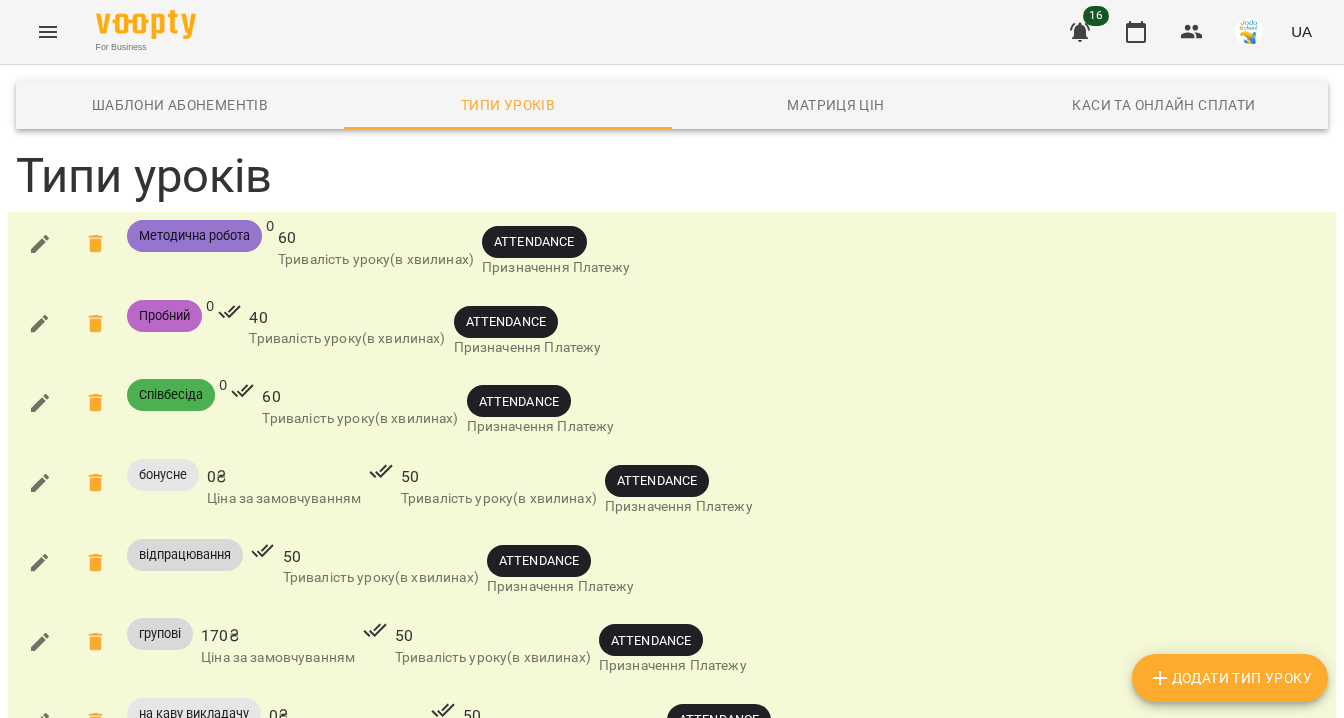 click 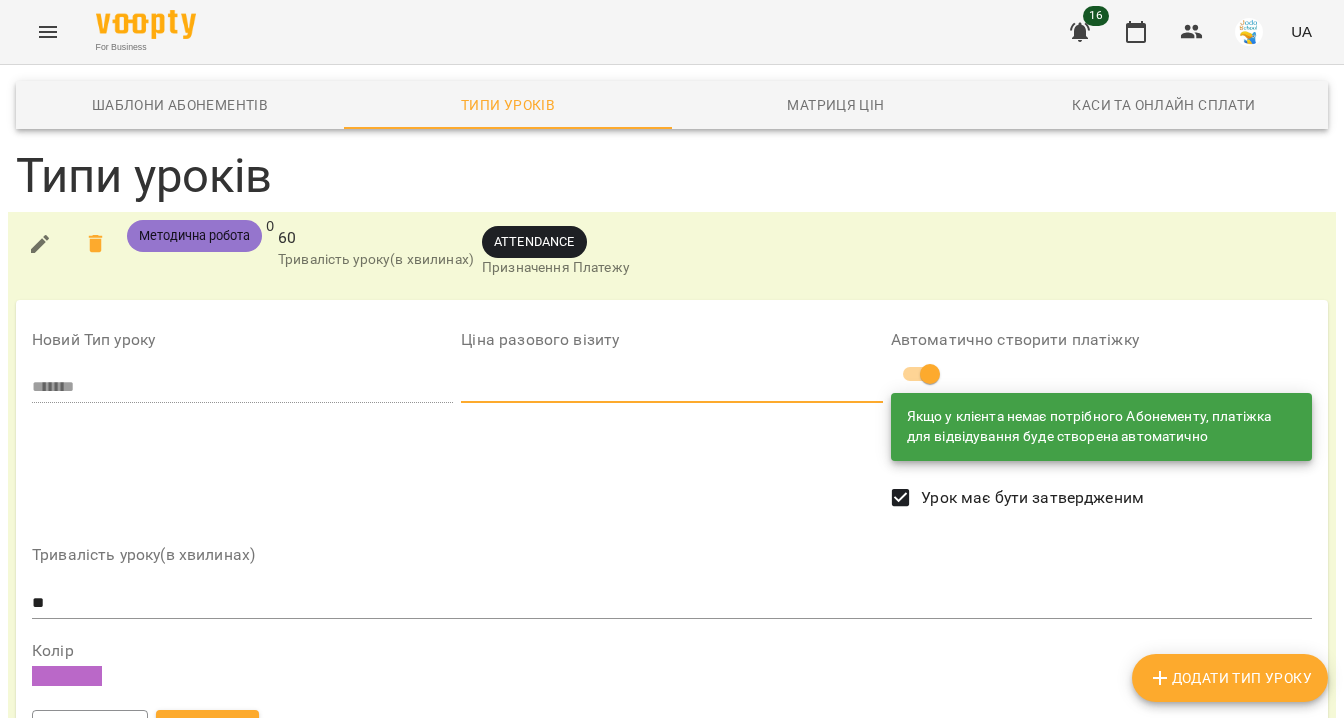 click at bounding box center [671, 387] 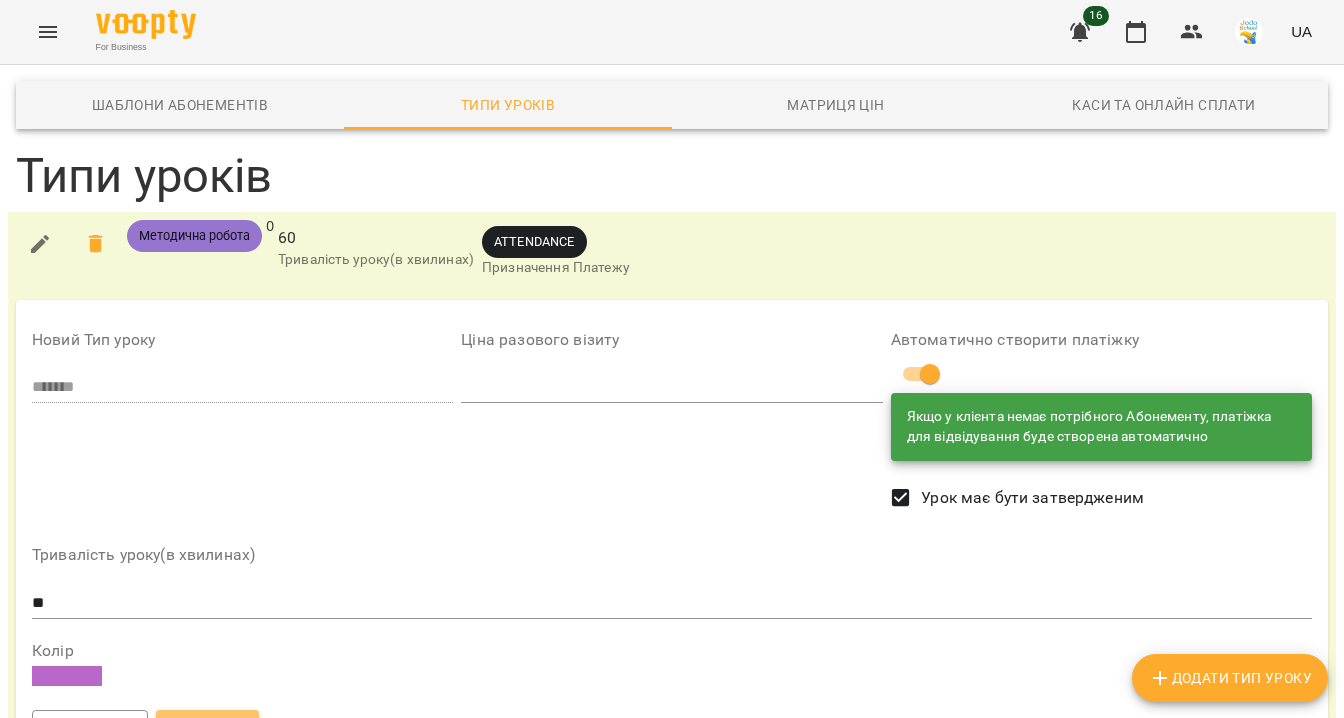 click on "Зберегти" at bounding box center [207, 728] 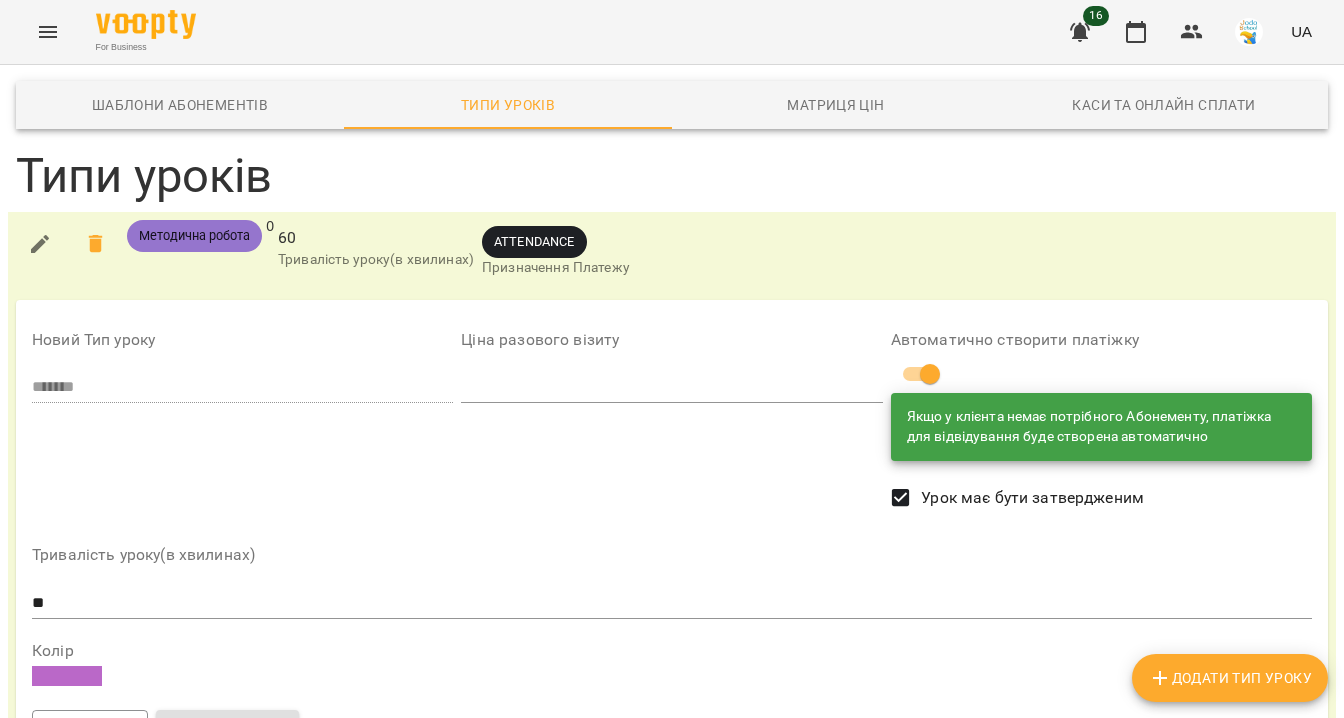 scroll, scrollTop: 0, scrollLeft: 0, axis: both 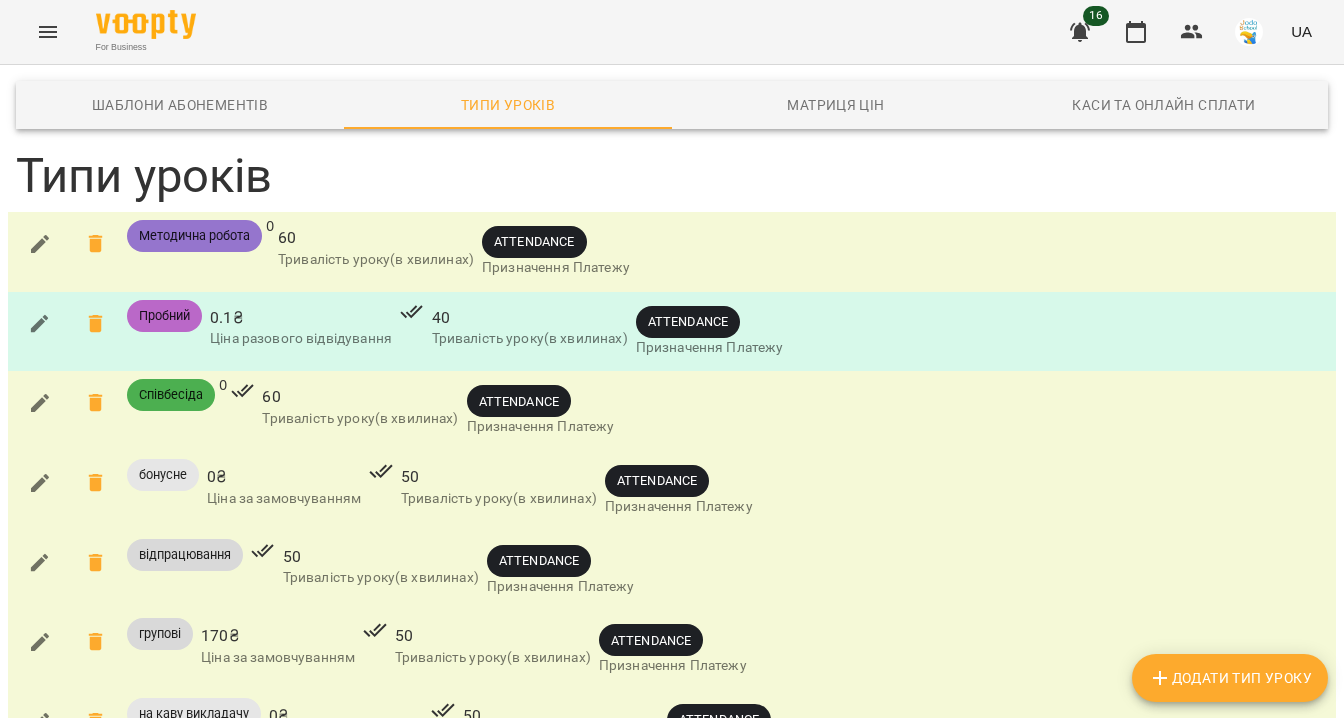 click 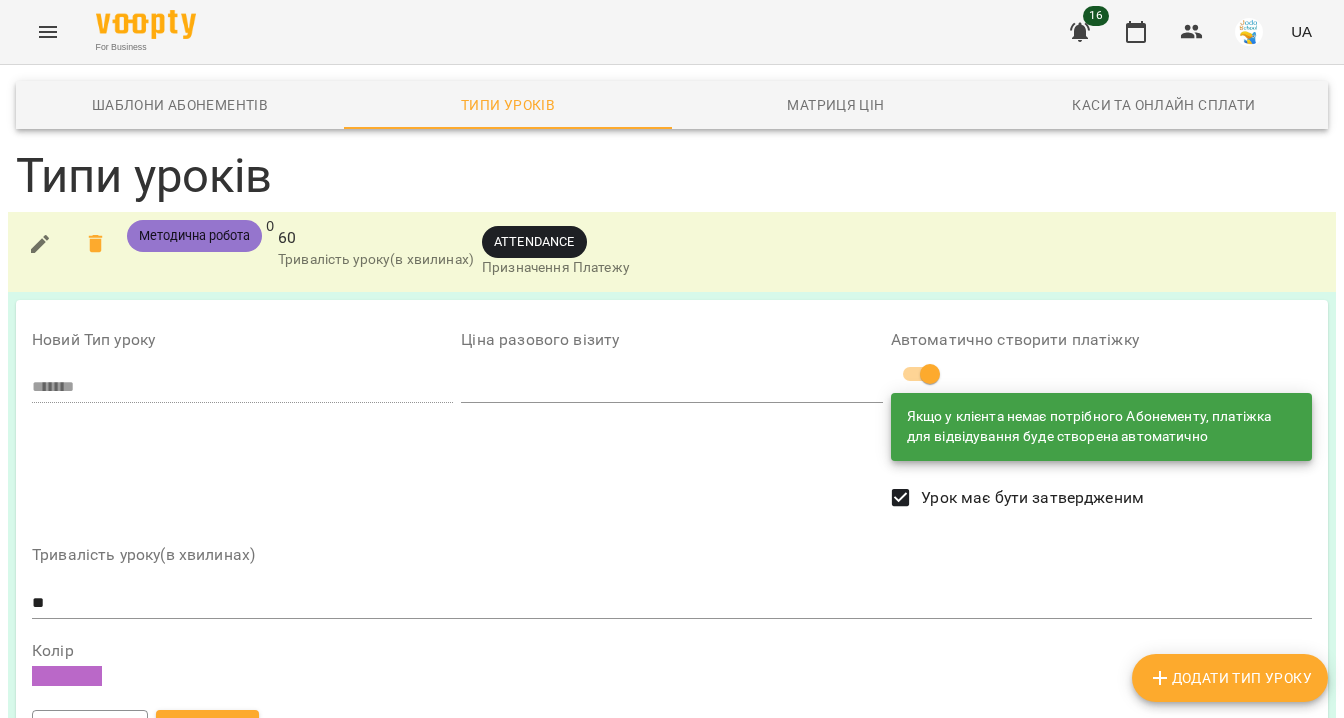 click on "***" at bounding box center (671, 387) 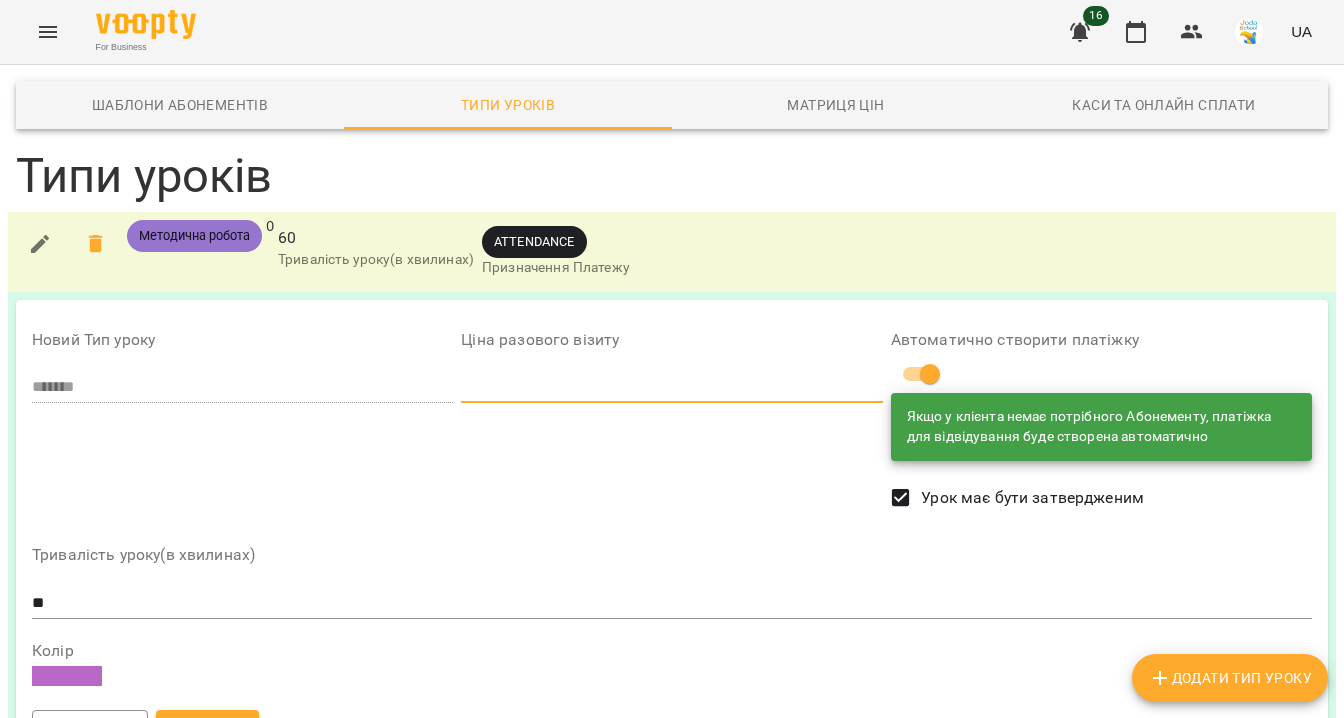 type on "*" 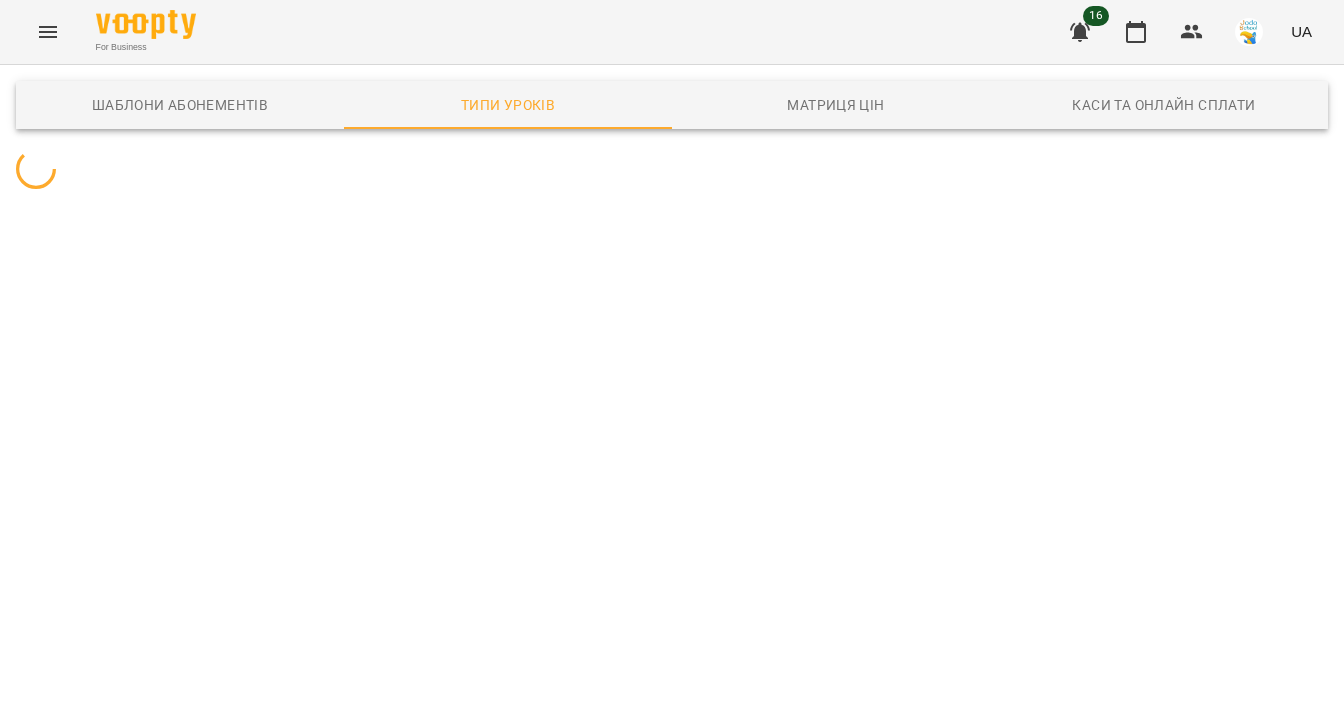 scroll, scrollTop: 0, scrollLeft: 0, axis: both 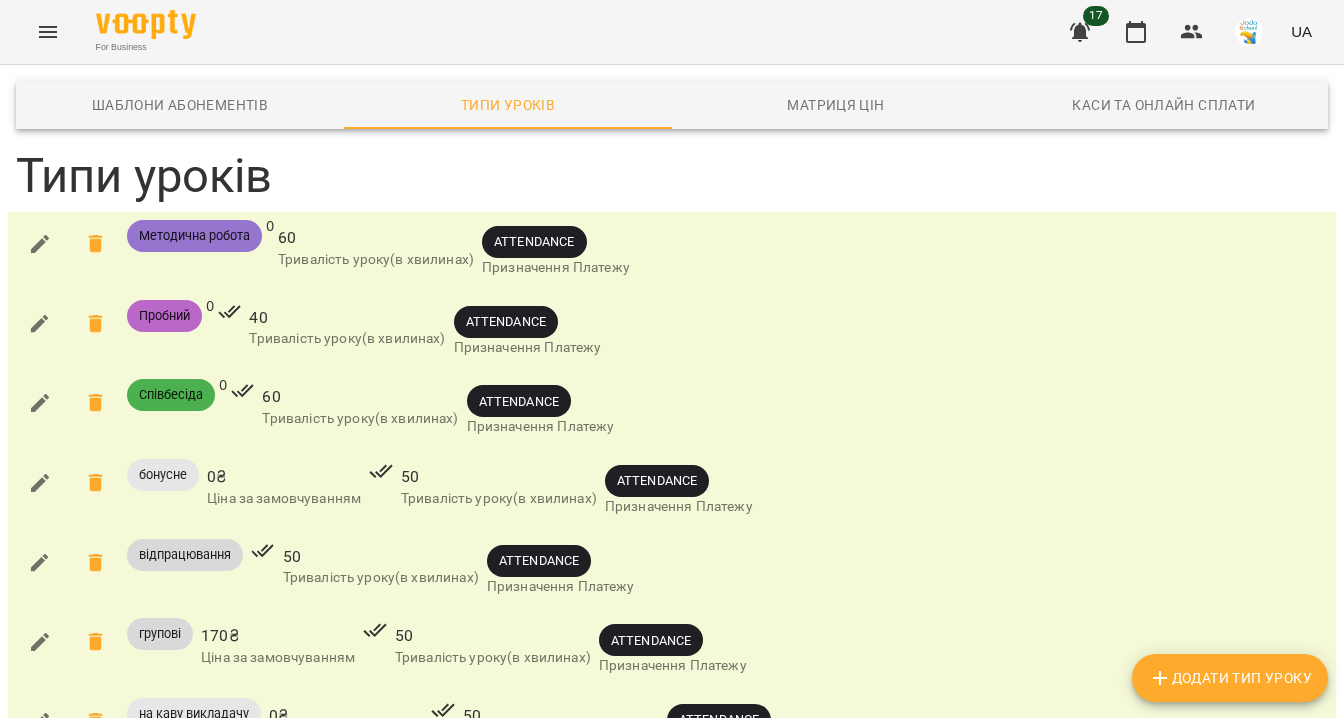 click 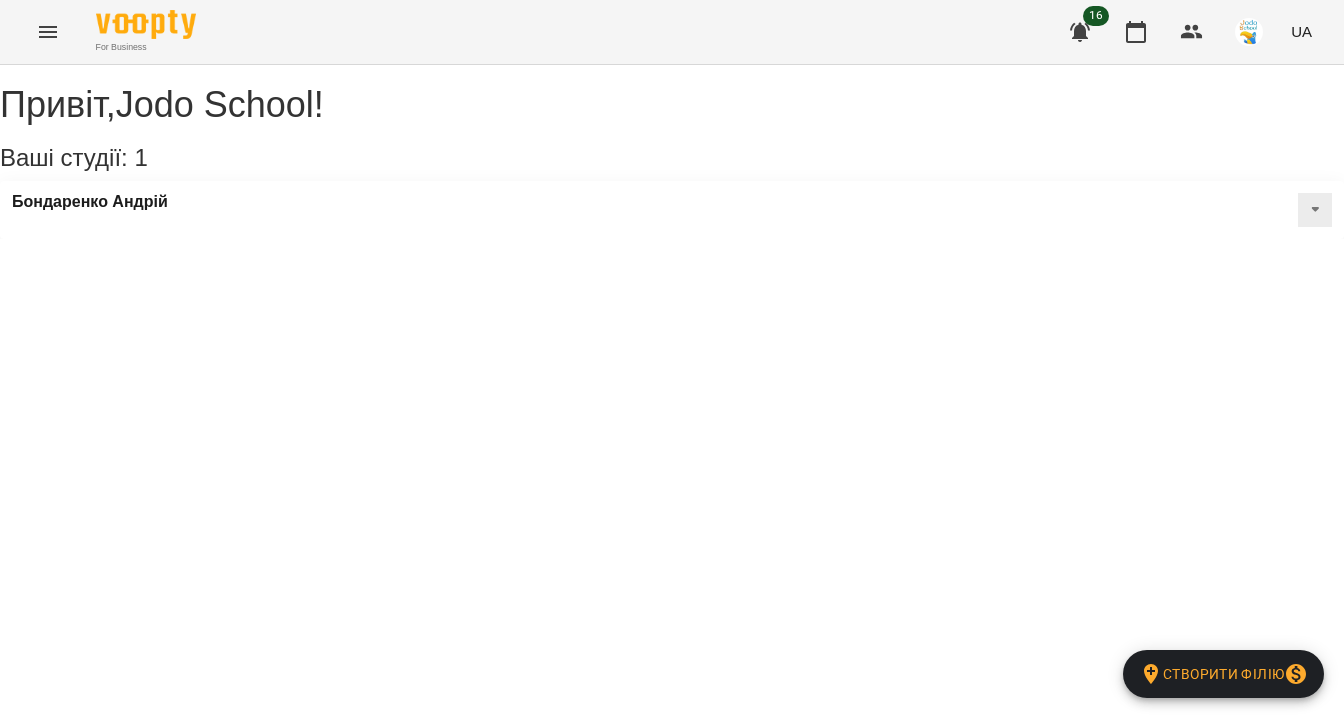 scroll, scrollTop: 0, scrollLeft: 0, axis: both 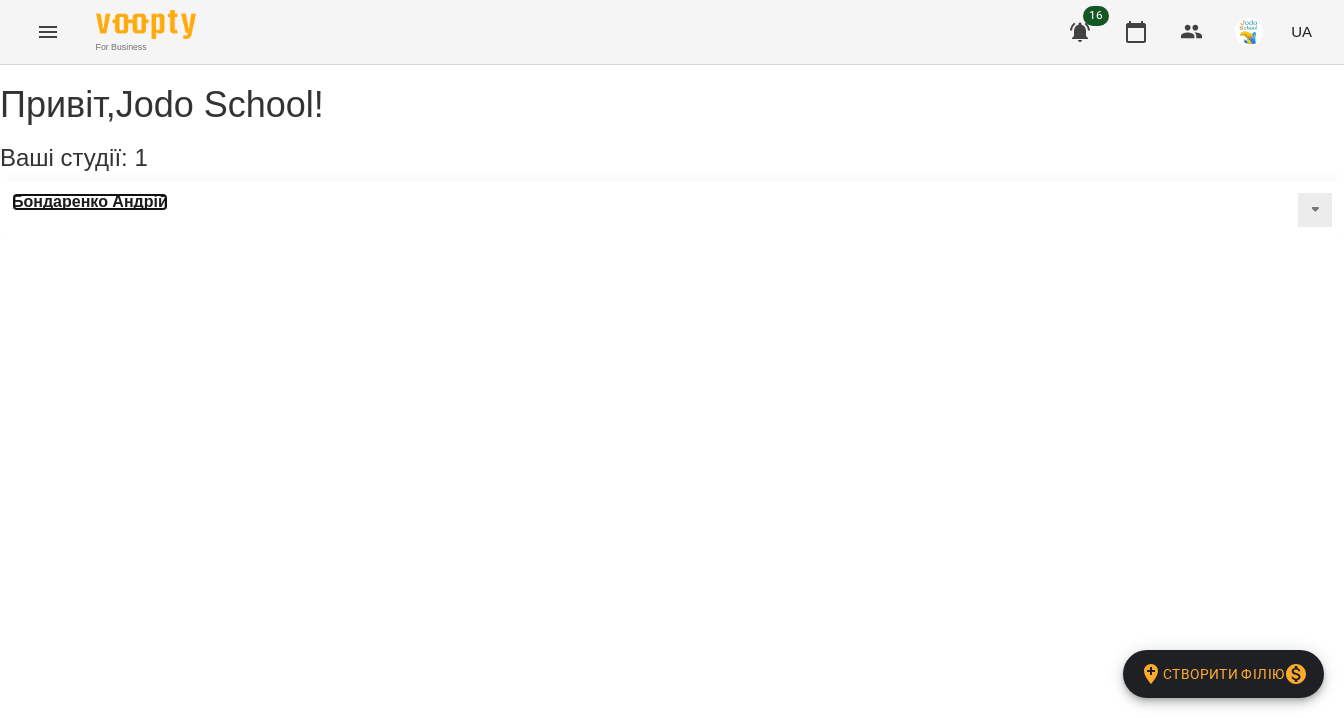 click on "Бондаренко Андрій" at bounding box center (90, 202) 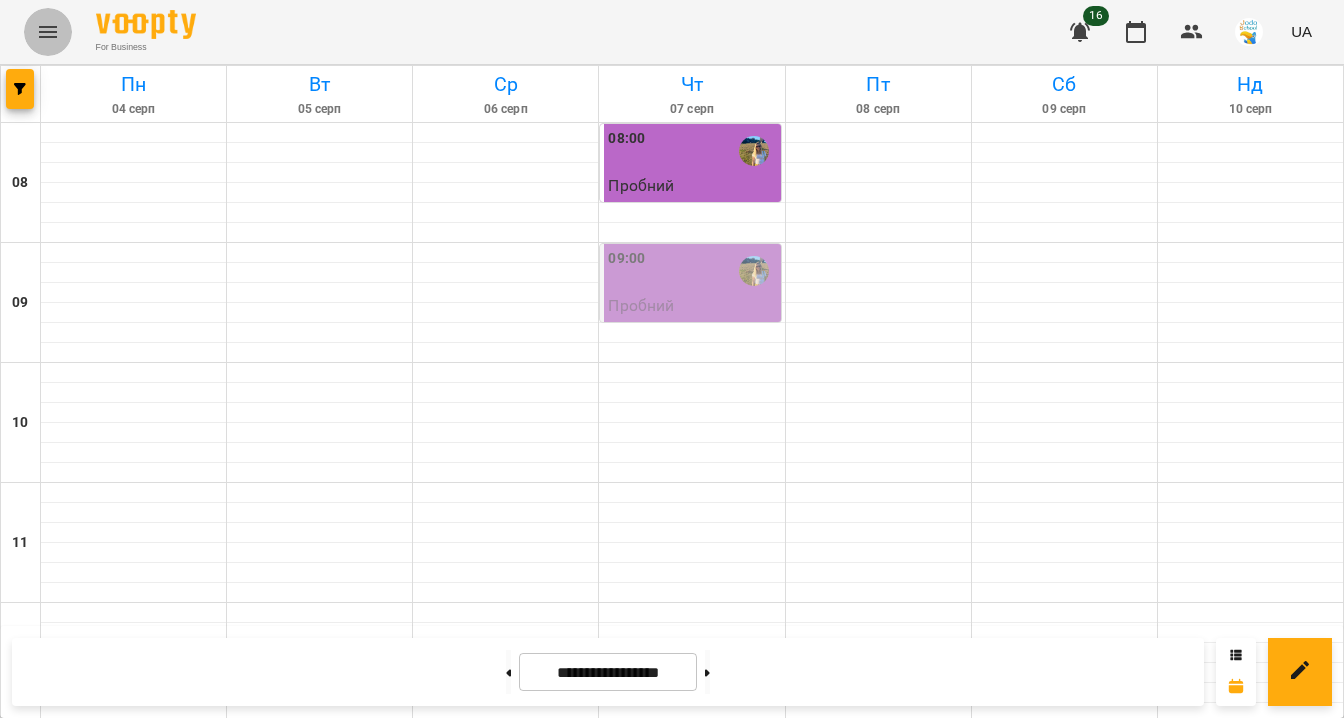 click 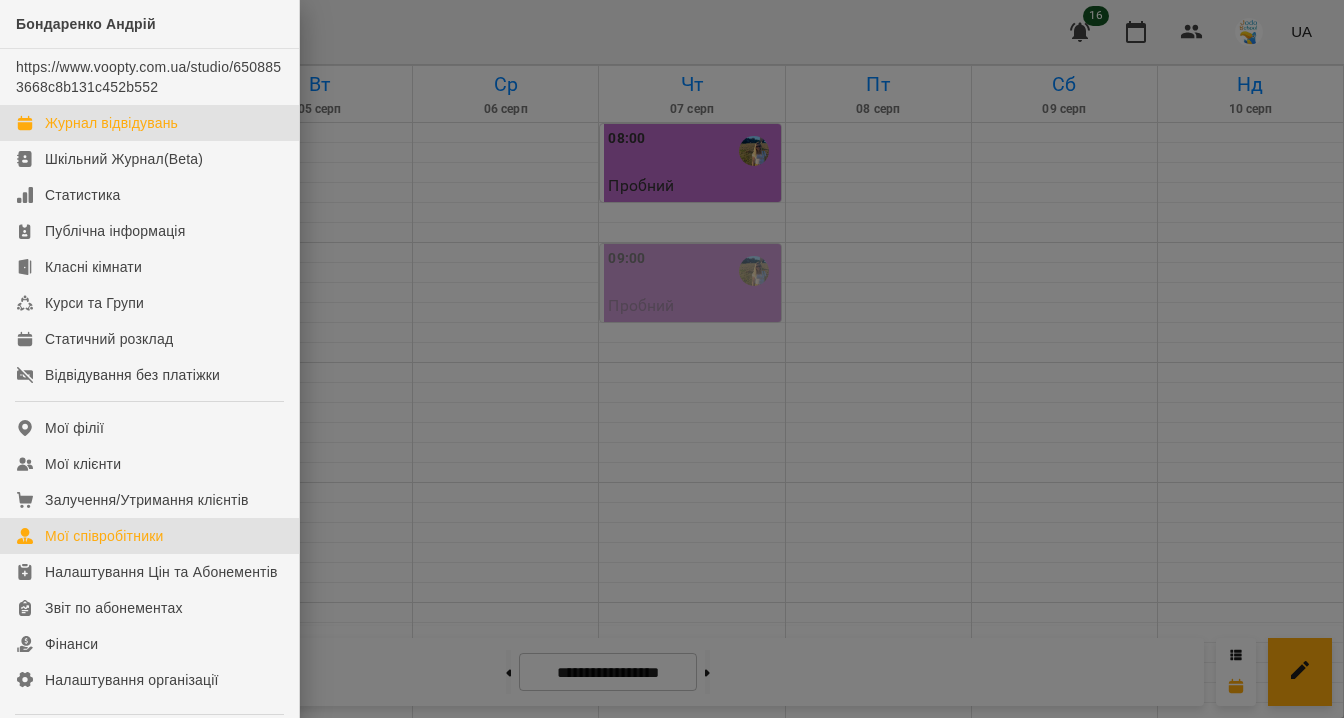 click on "Мої співробітники" at bounding box center [104, 536] 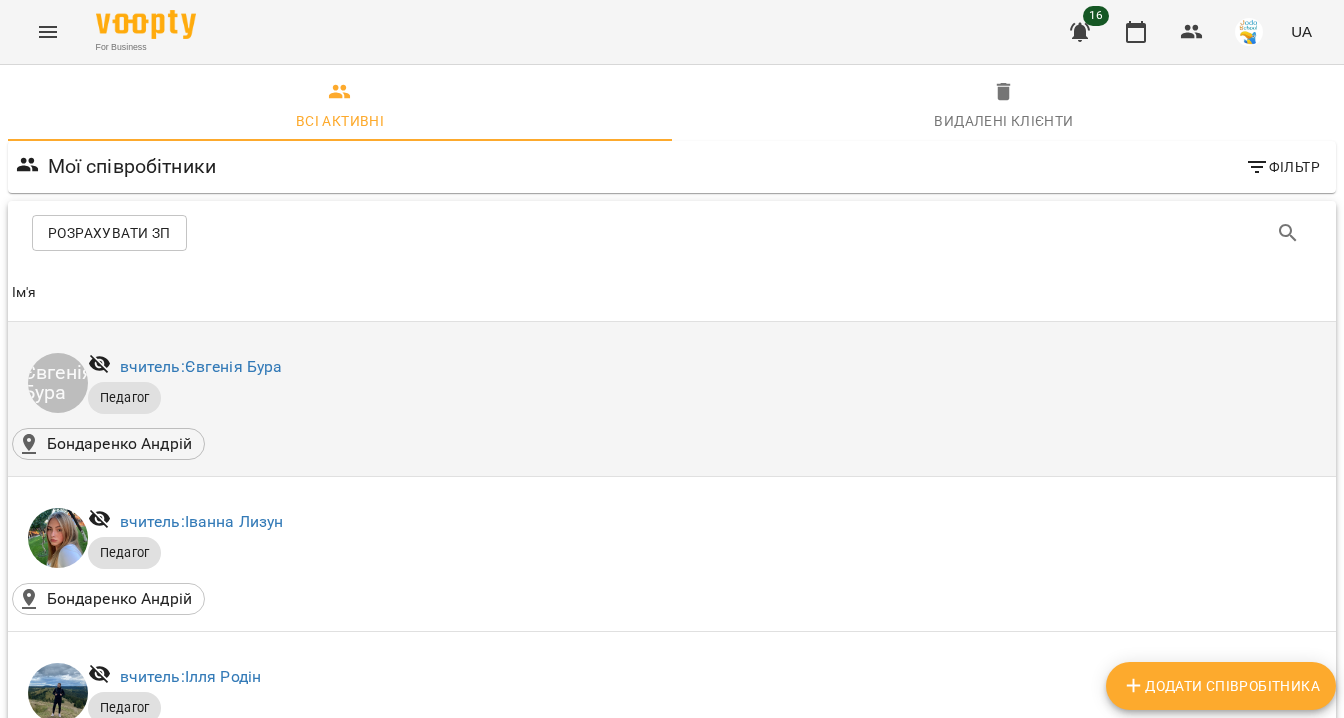 scroll, scrollTop: 663, scrollLeft: 0, axis: vertical 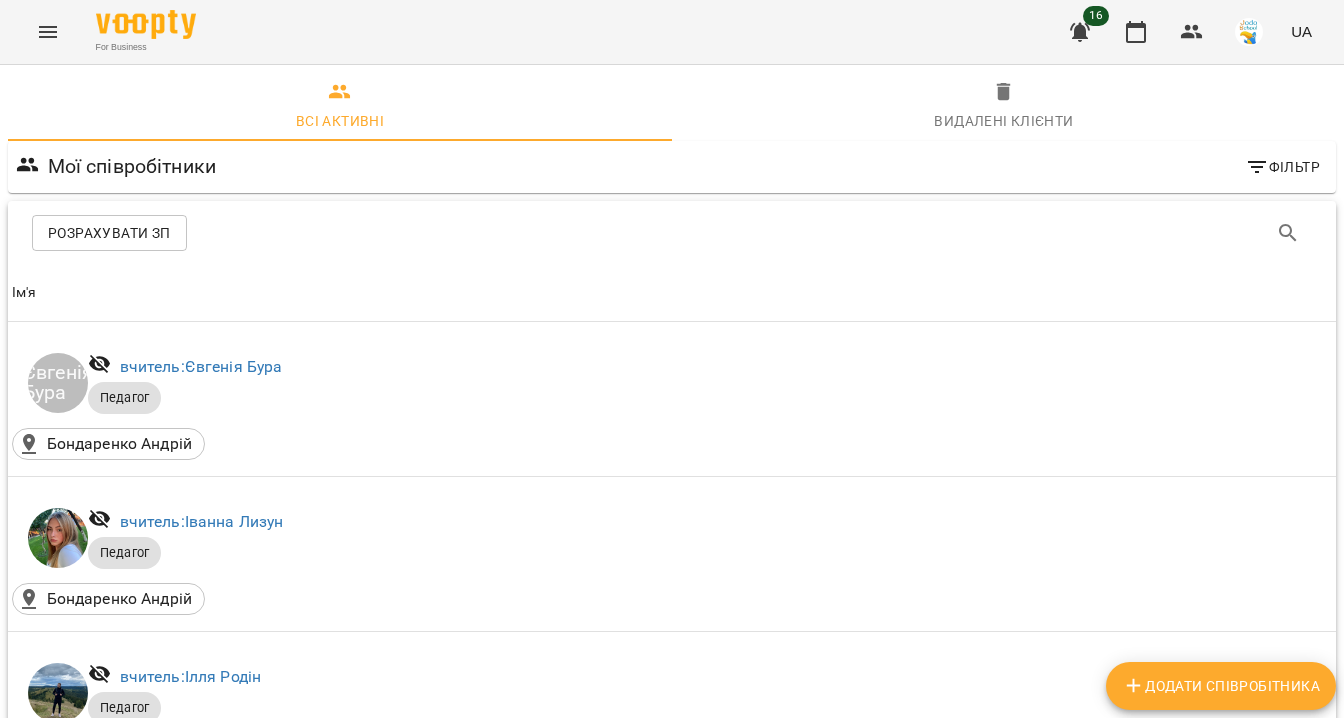 click on "Директор, старший методист:  Бондаренко Оксана" at bounding box center [308, 1142] 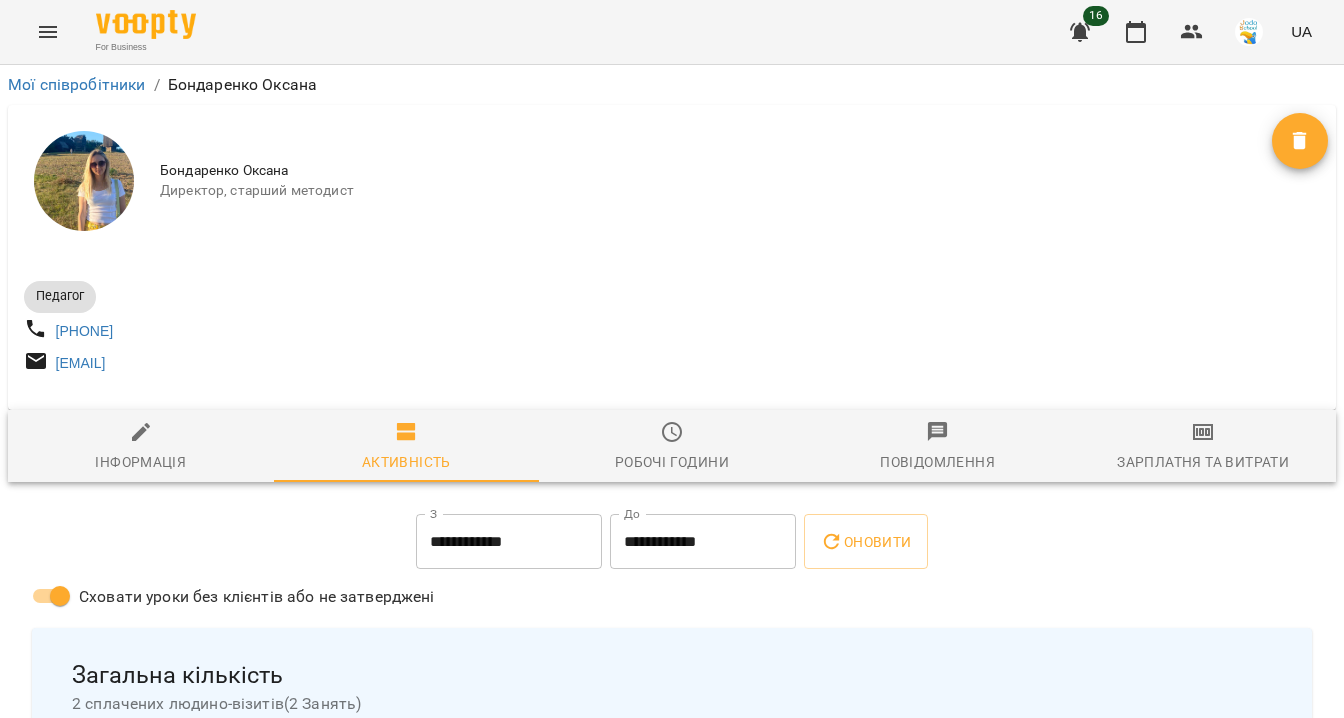 click 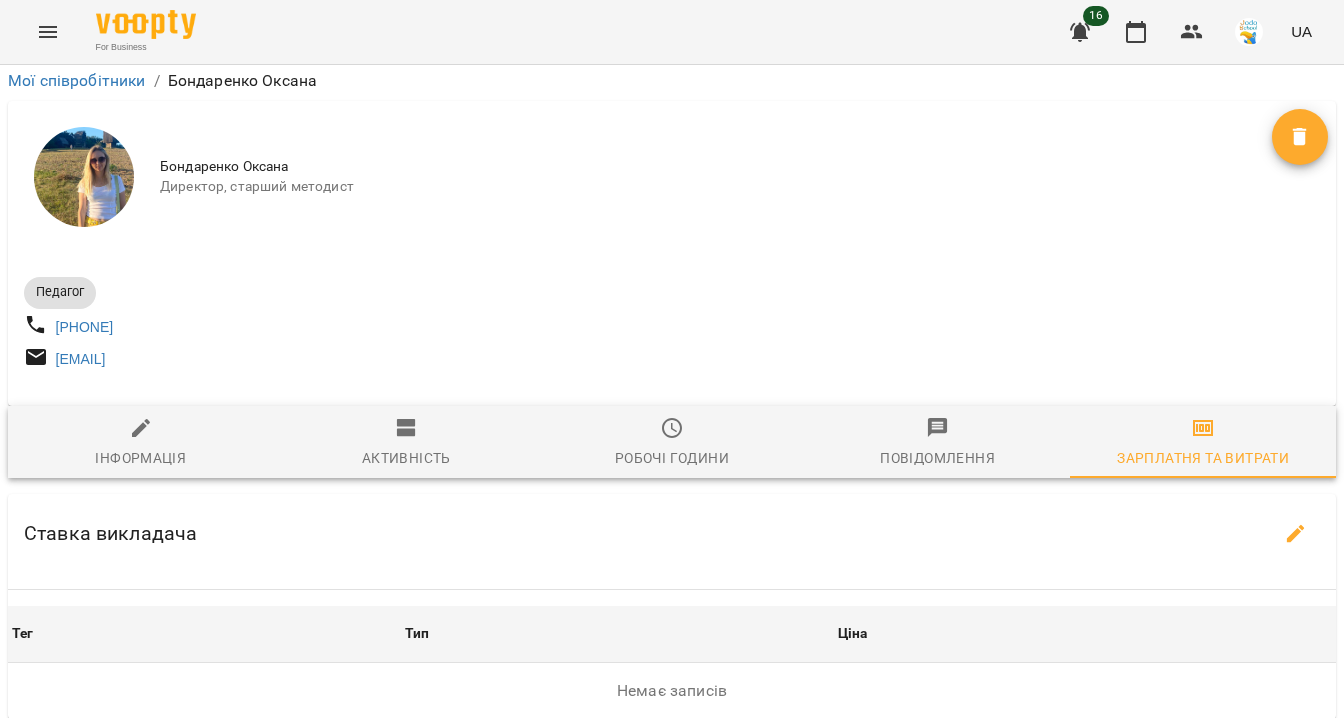 scroll, scrollTop: 303, scrollLeft: 0, axis: vertical 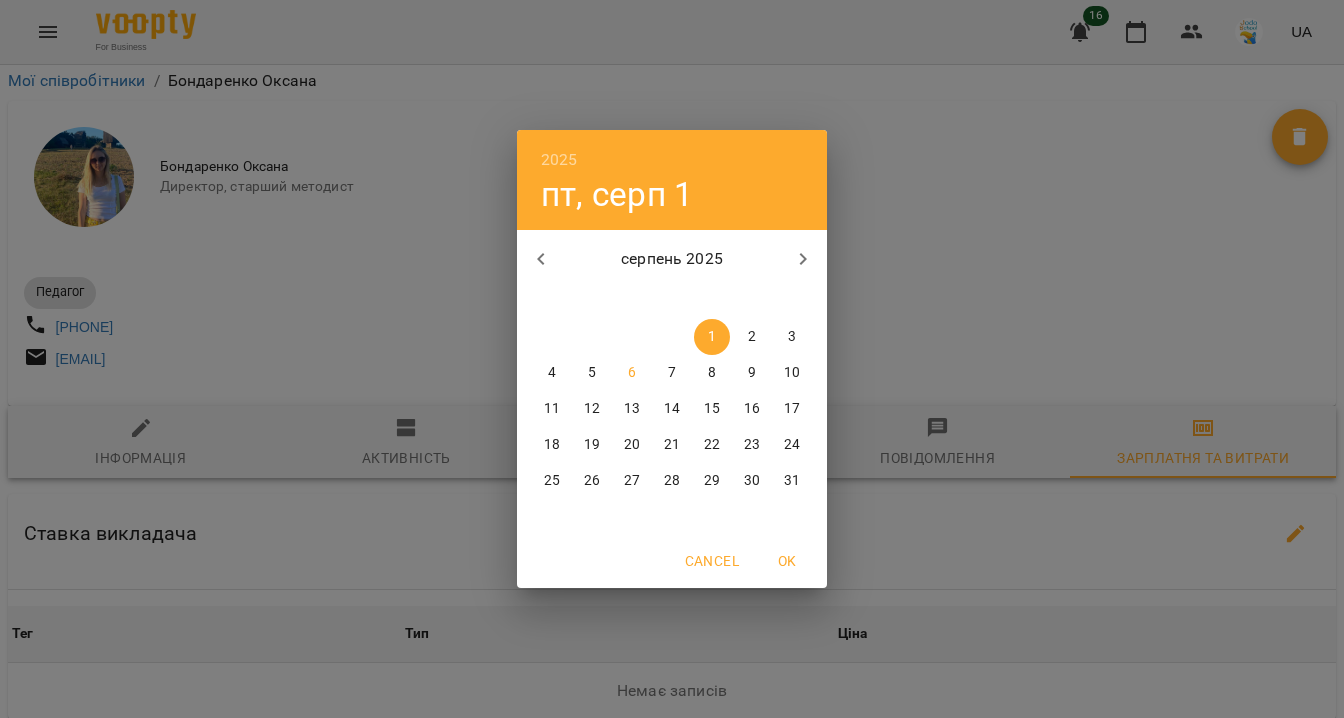 click on "2025 пт, серп 1 серпень 2025 пн вт ср чт пт сб нд 28 29 30 31 1 2 3 4 5 6 7 8 9 10 11 12 13 14 15 16 17 18 19 20 21 22 23 24 25 26 27 28 29 30 31 Cancel OK" at bounding box center (672, 359) 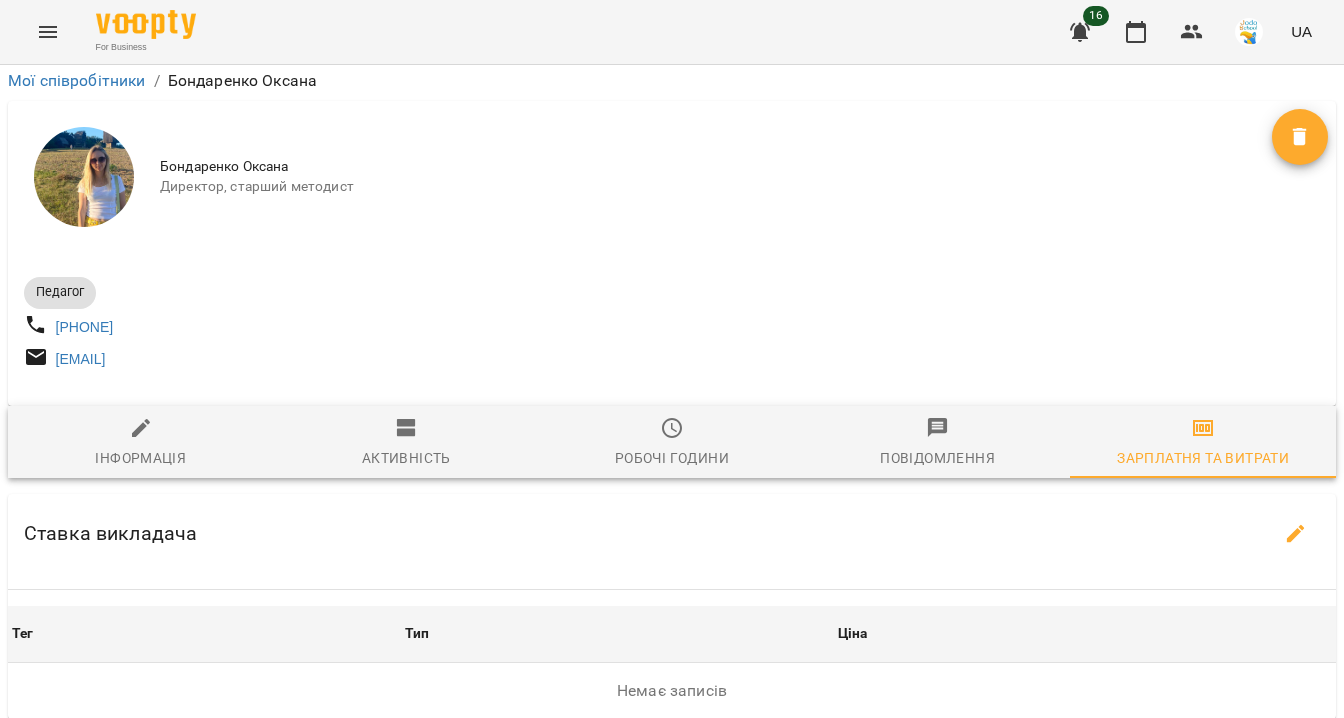 click on "**********" at bounding box center (509, 779) 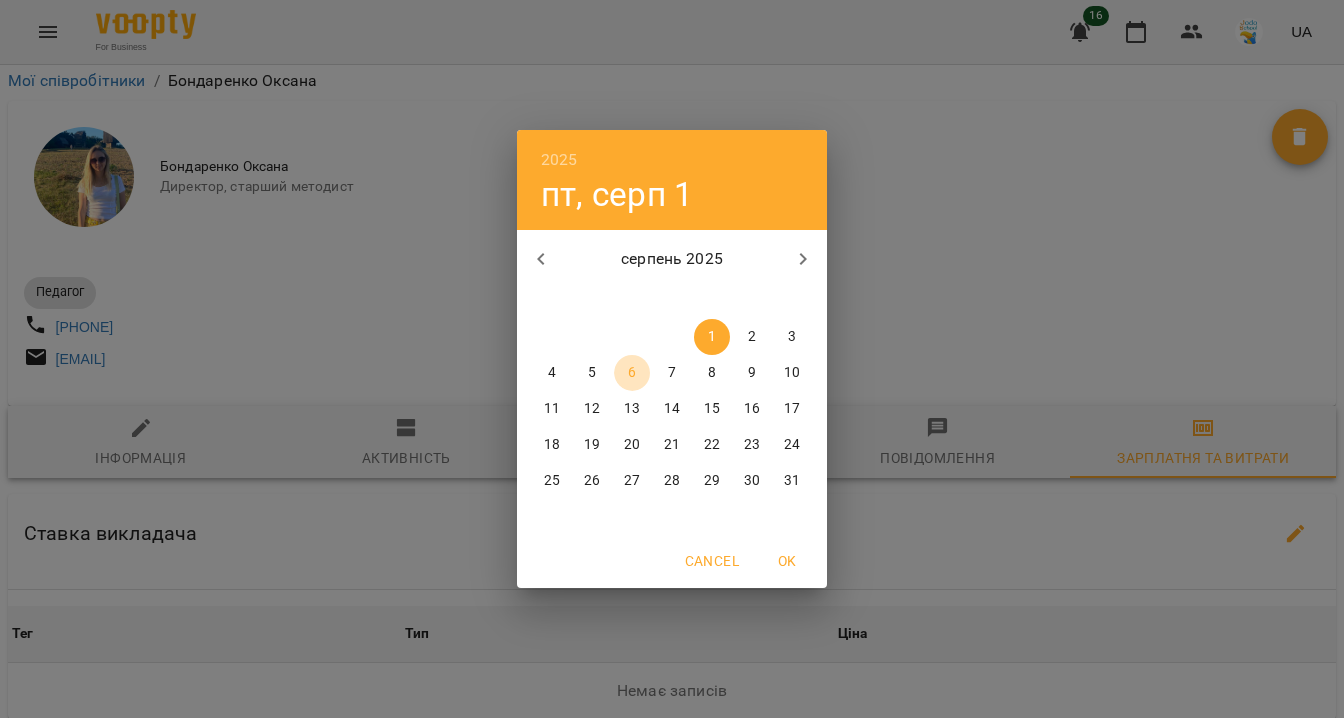 click on "6" at bounding box center (632, 373) 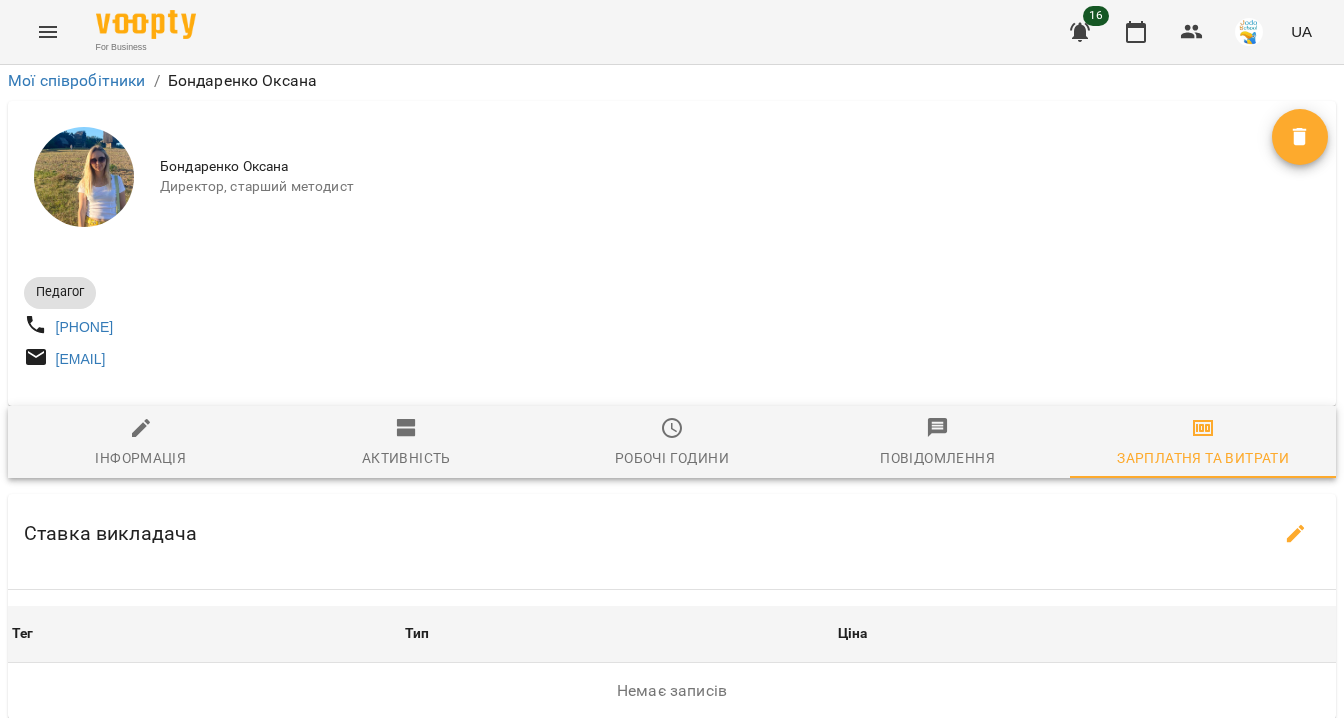 click on "**********" at bounding box center [703, 779] 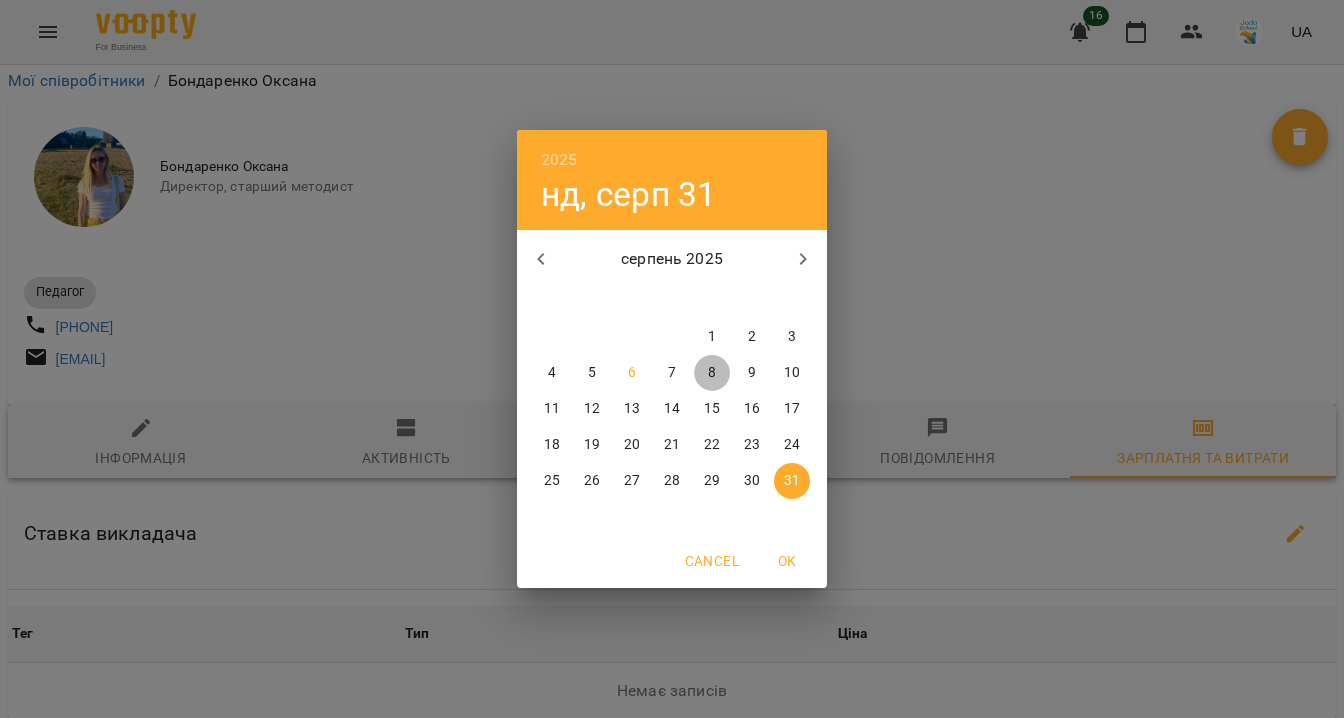click on "8" at bounding box center [712, 373] 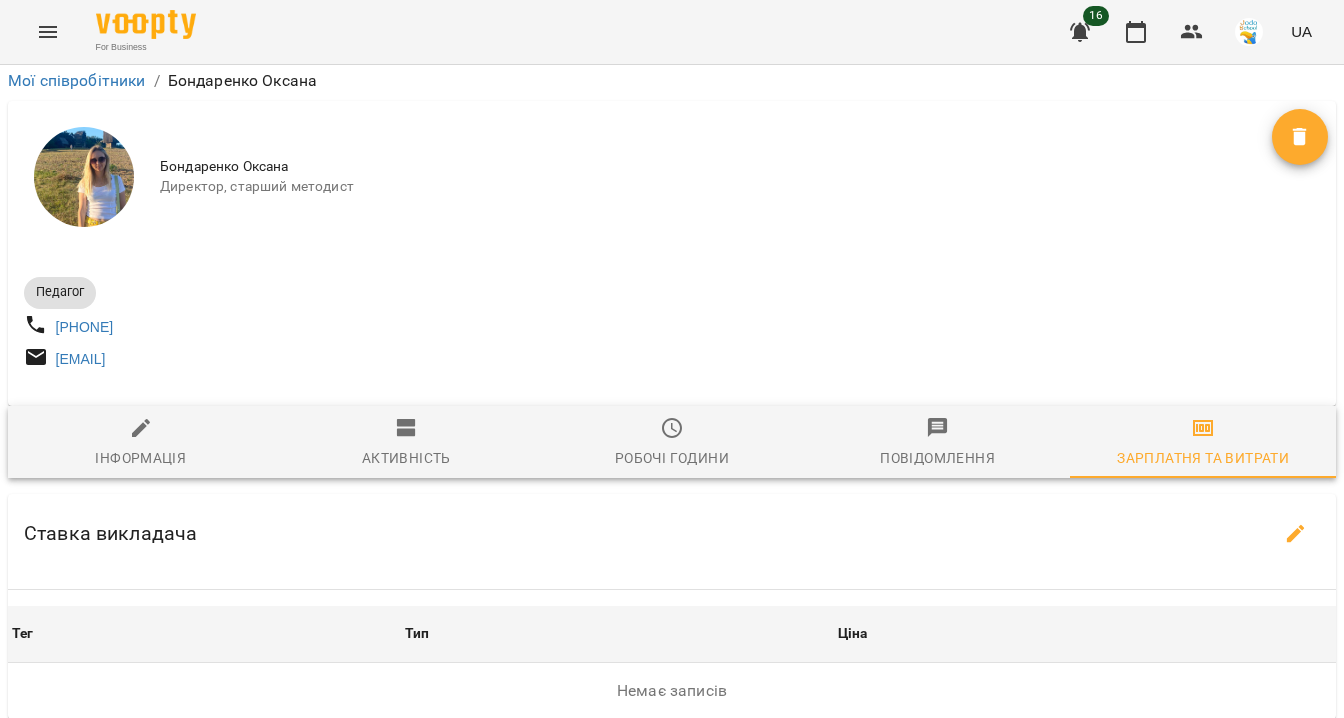 click on "Оновити" at bounding box center (865, 779) 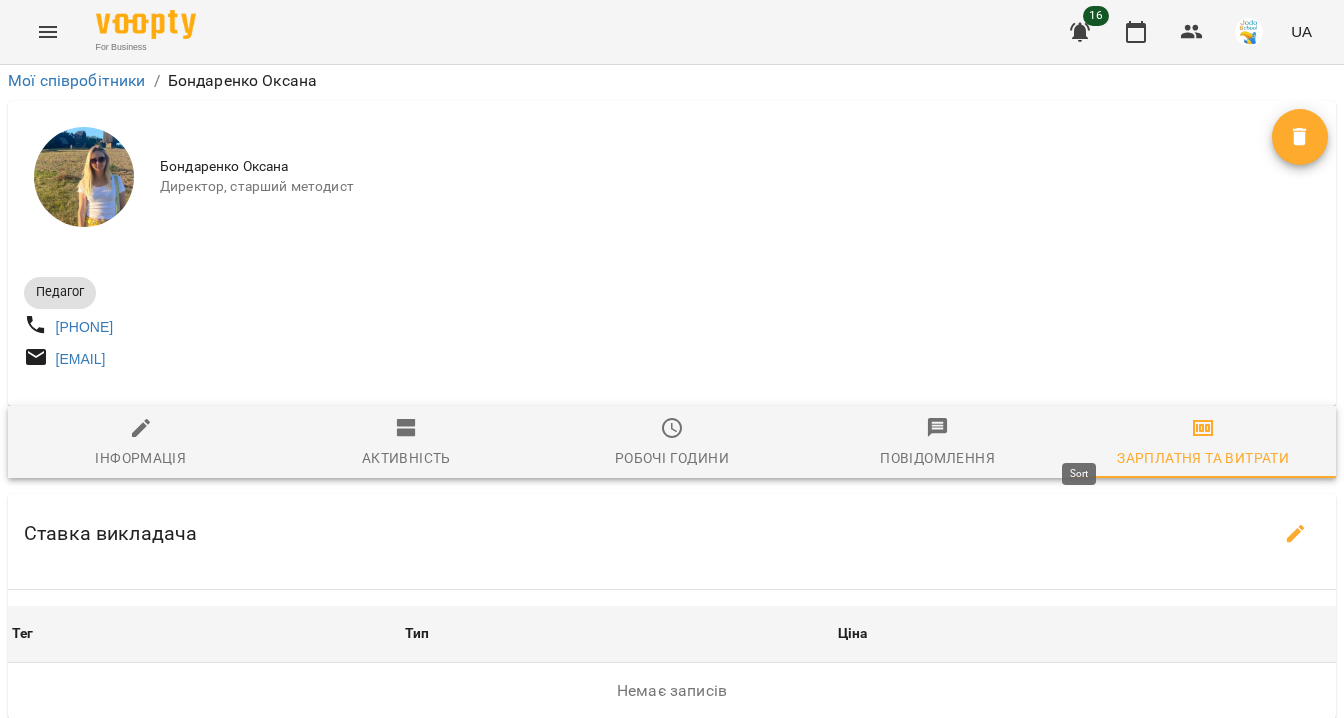 click on "Сума" at bounding box center [1080, 907] 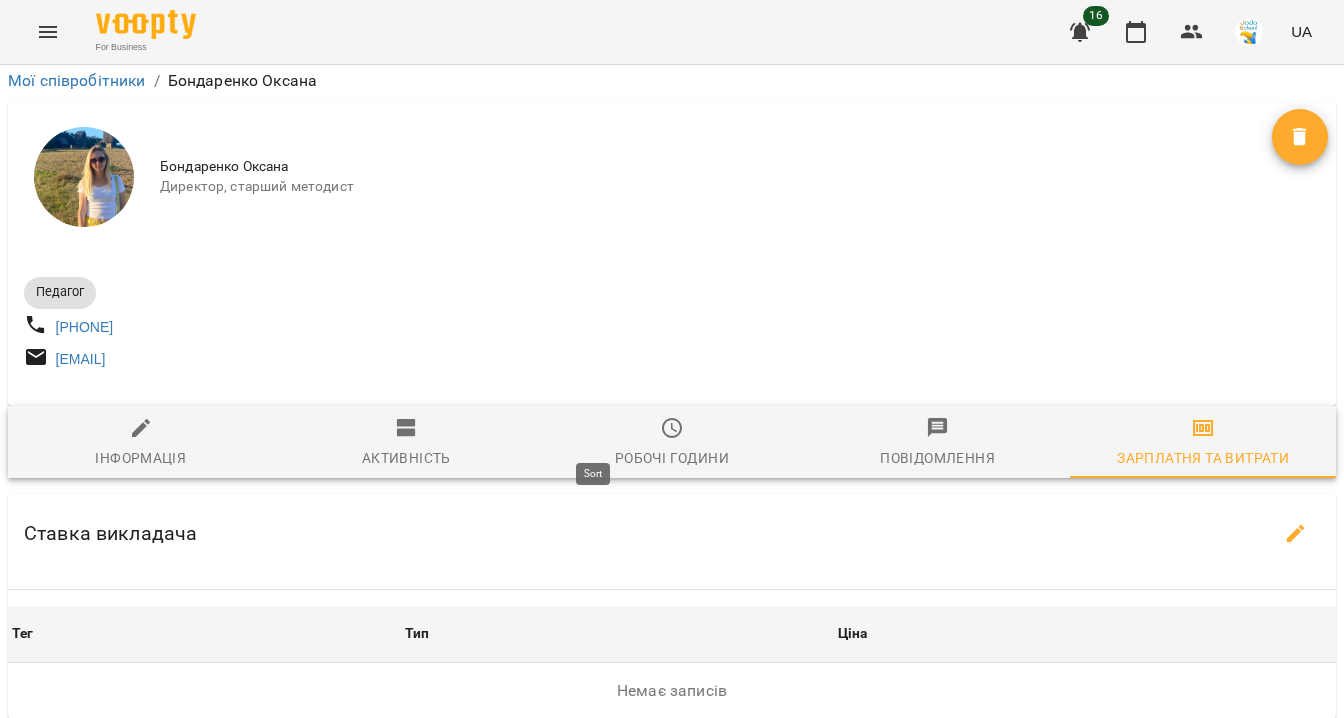 click on "Нотатка" at bounding box center (603, 907) 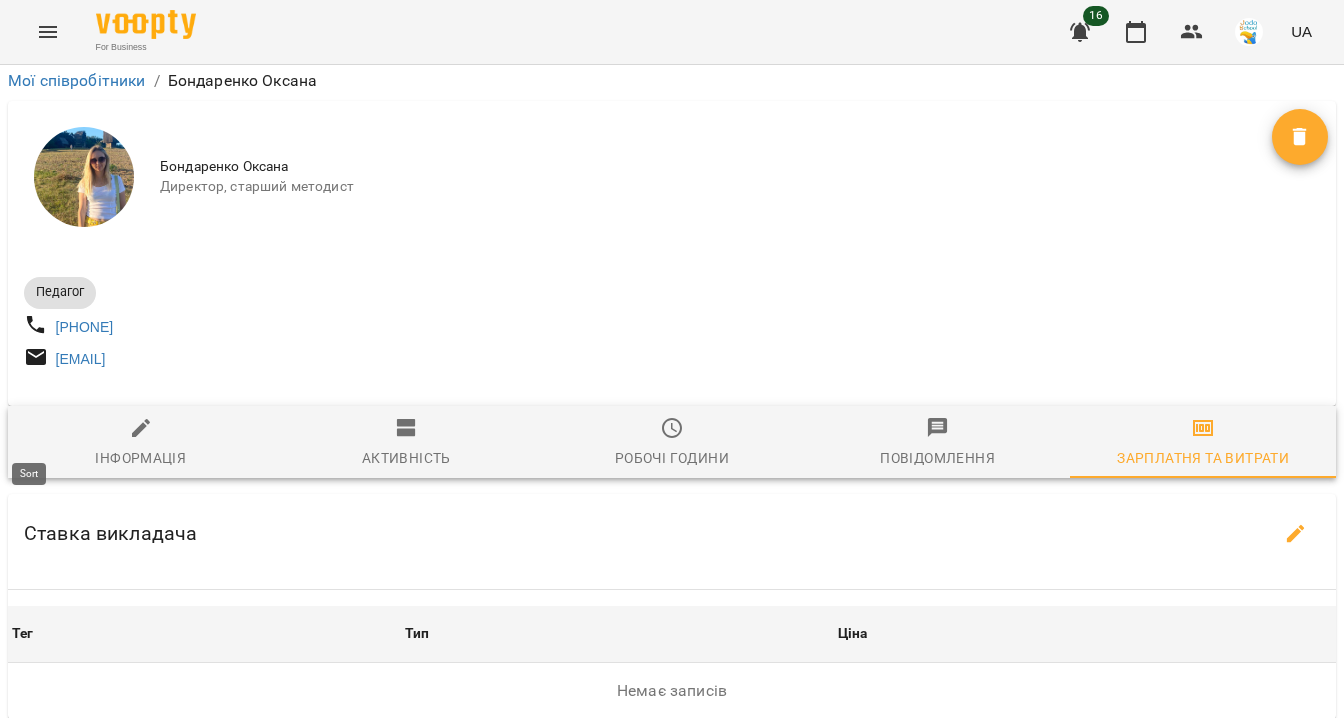click on "Призначення" at bounding box center [56, 907] 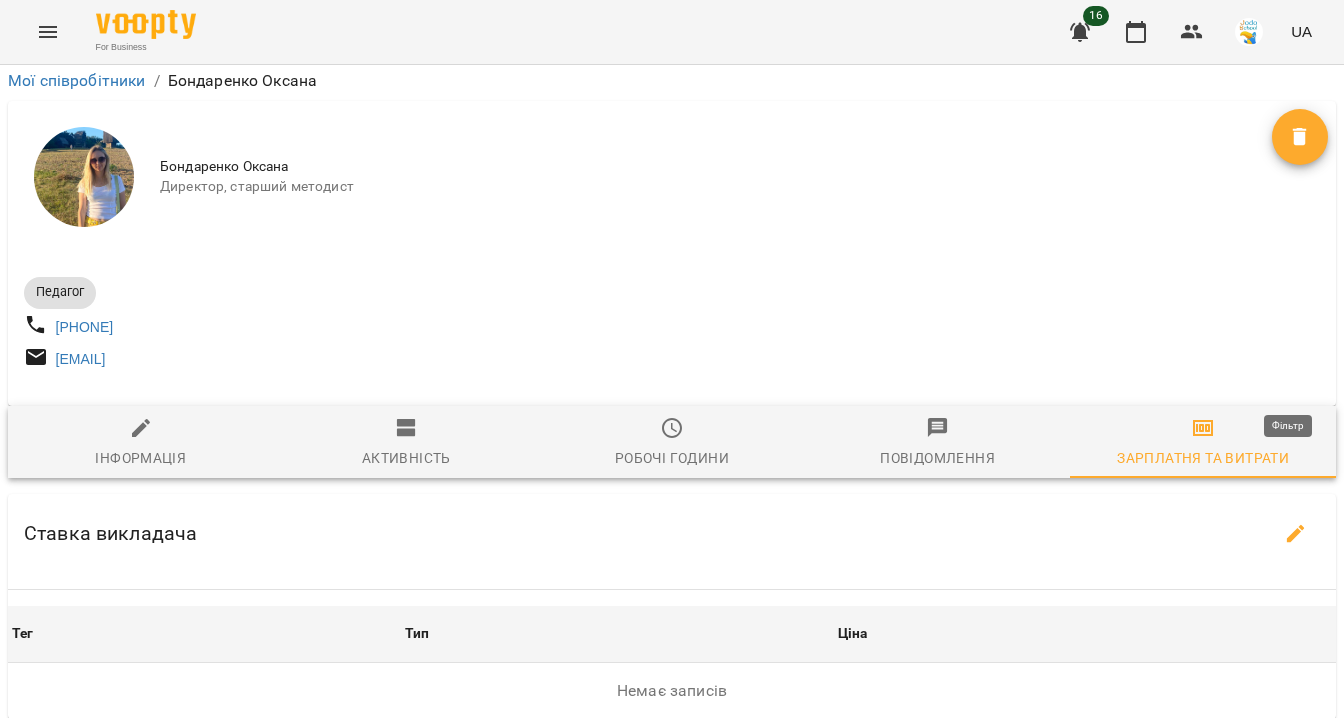 click 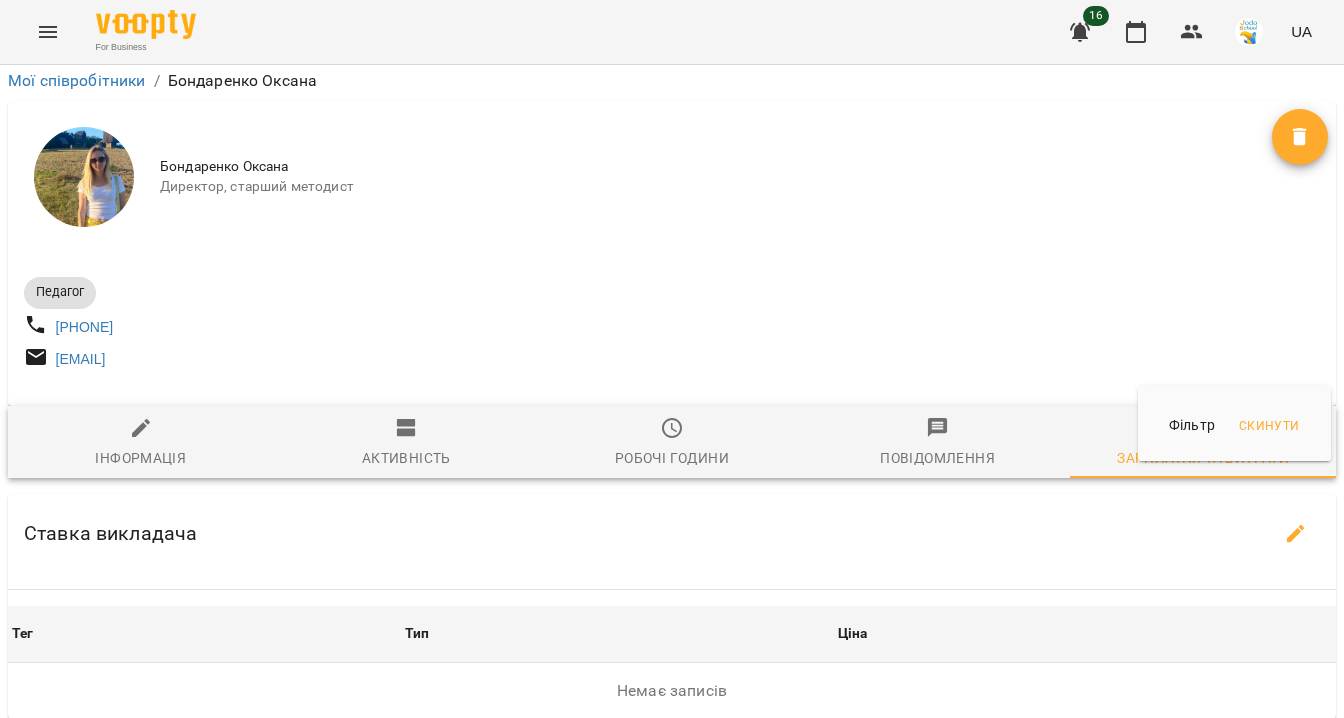 click at bounding box center (672, 359) 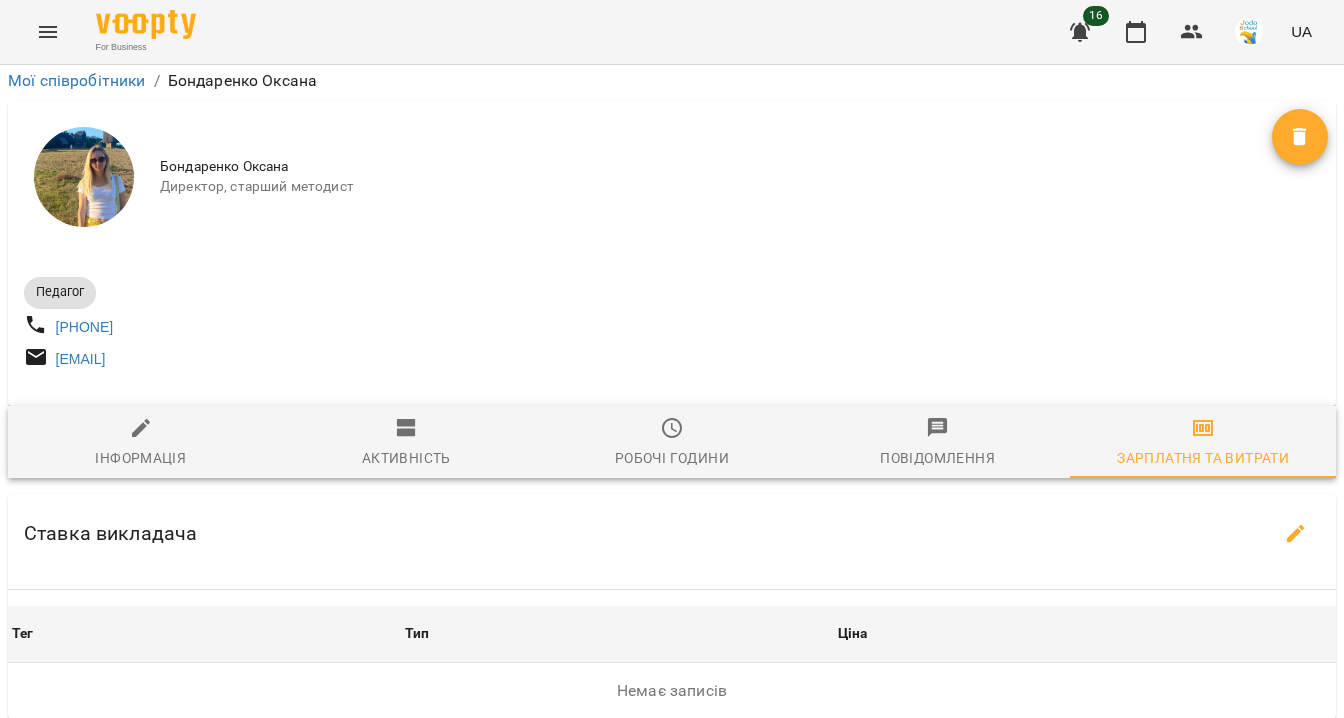 click 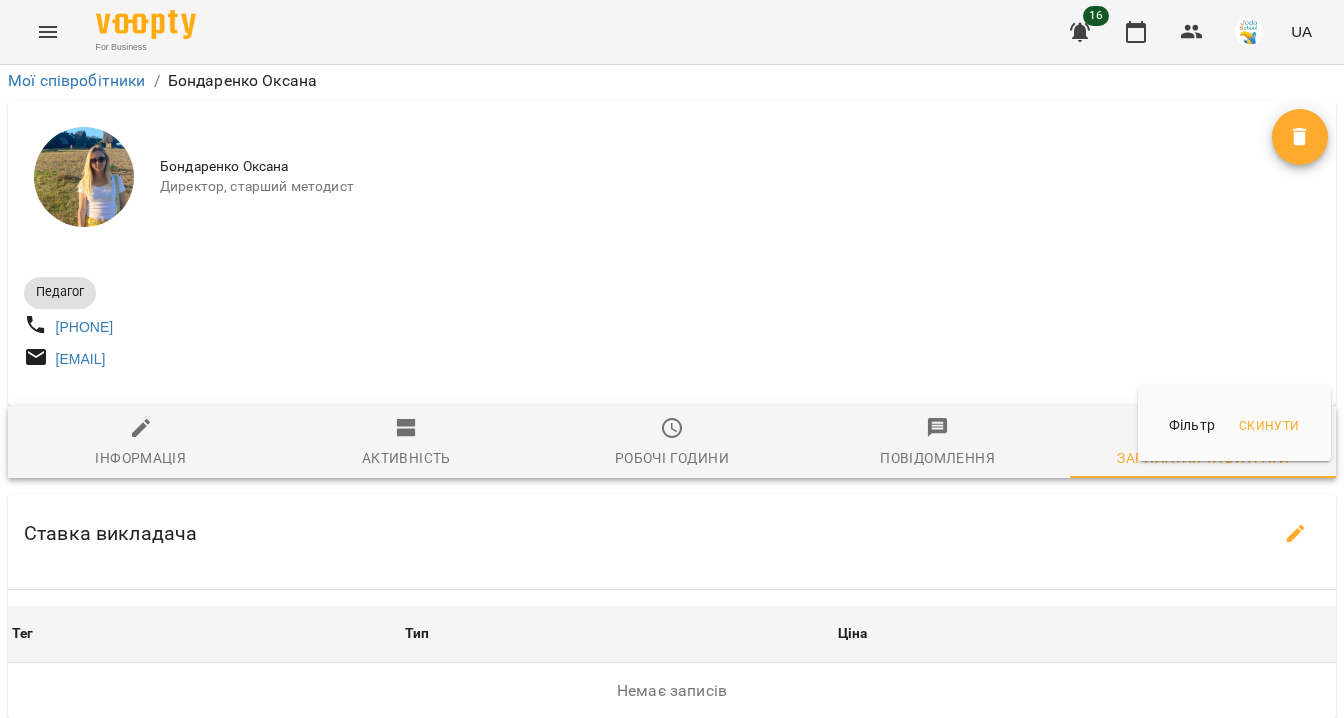 click on "Фільтр Скинути" at bounding box center [1234, 426] 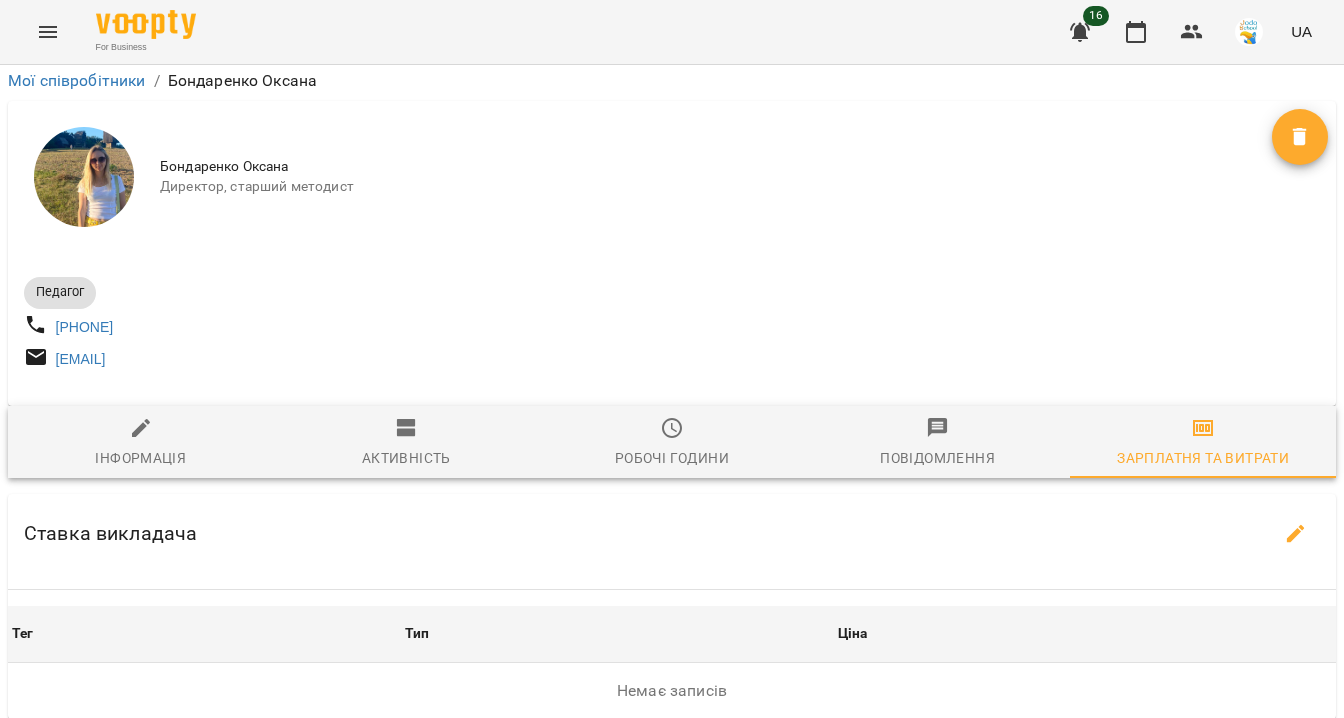 scroll, scrollTop: 0, scrollLeft: 0, axis: both 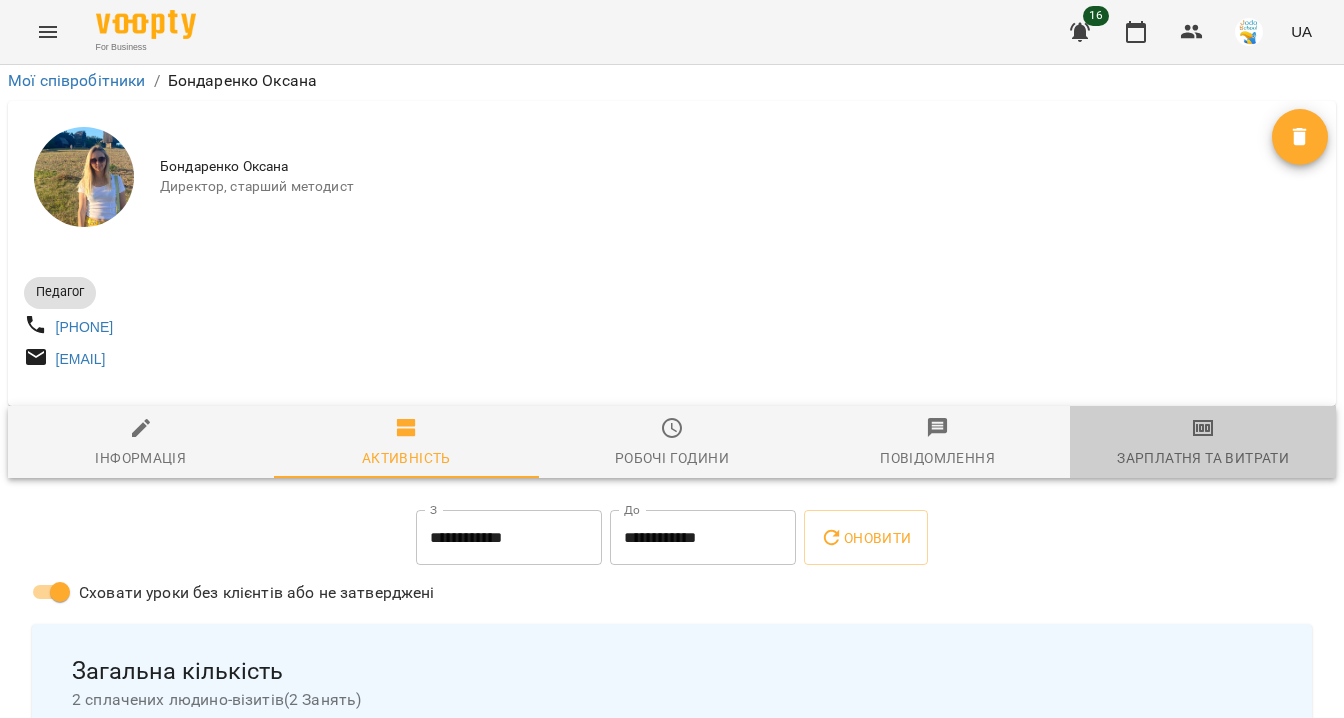 click on "Зарплатня та Витрати" at bounding box center (1203, 458) 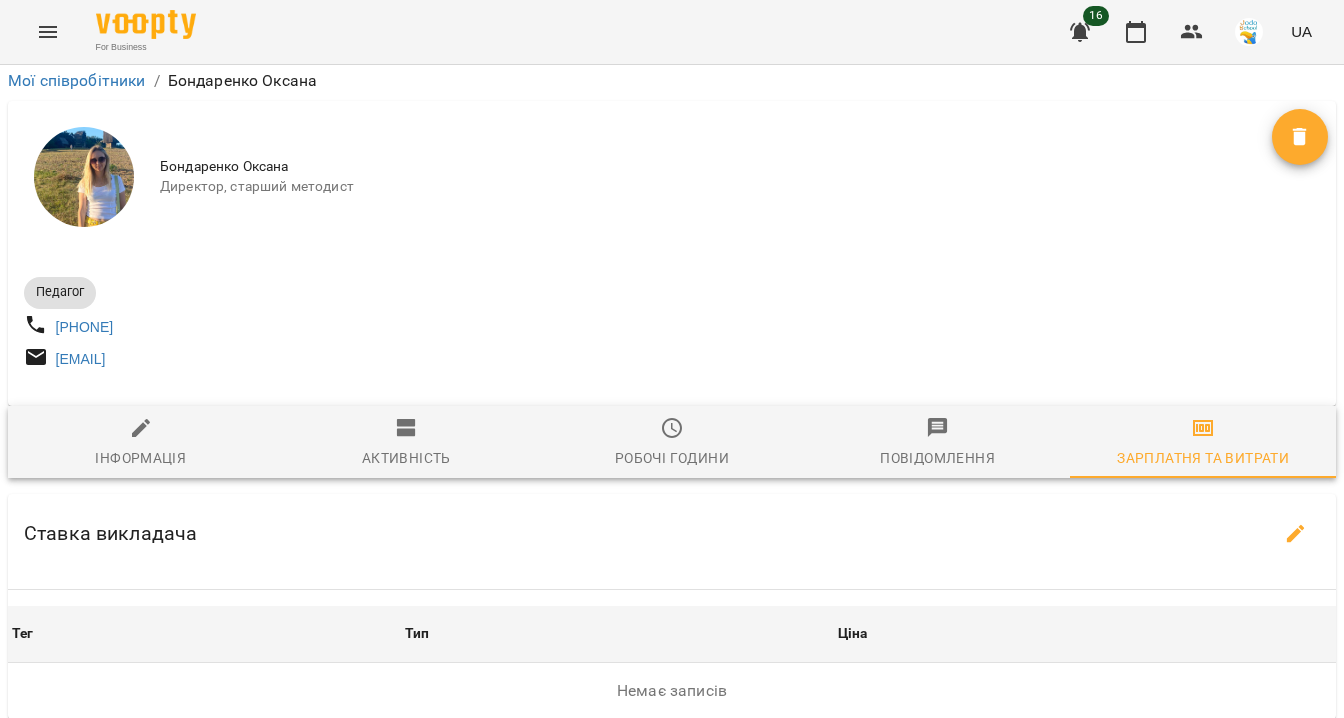 scroll, scrollTop: 482, scrollLeft: 0, axis: vertical 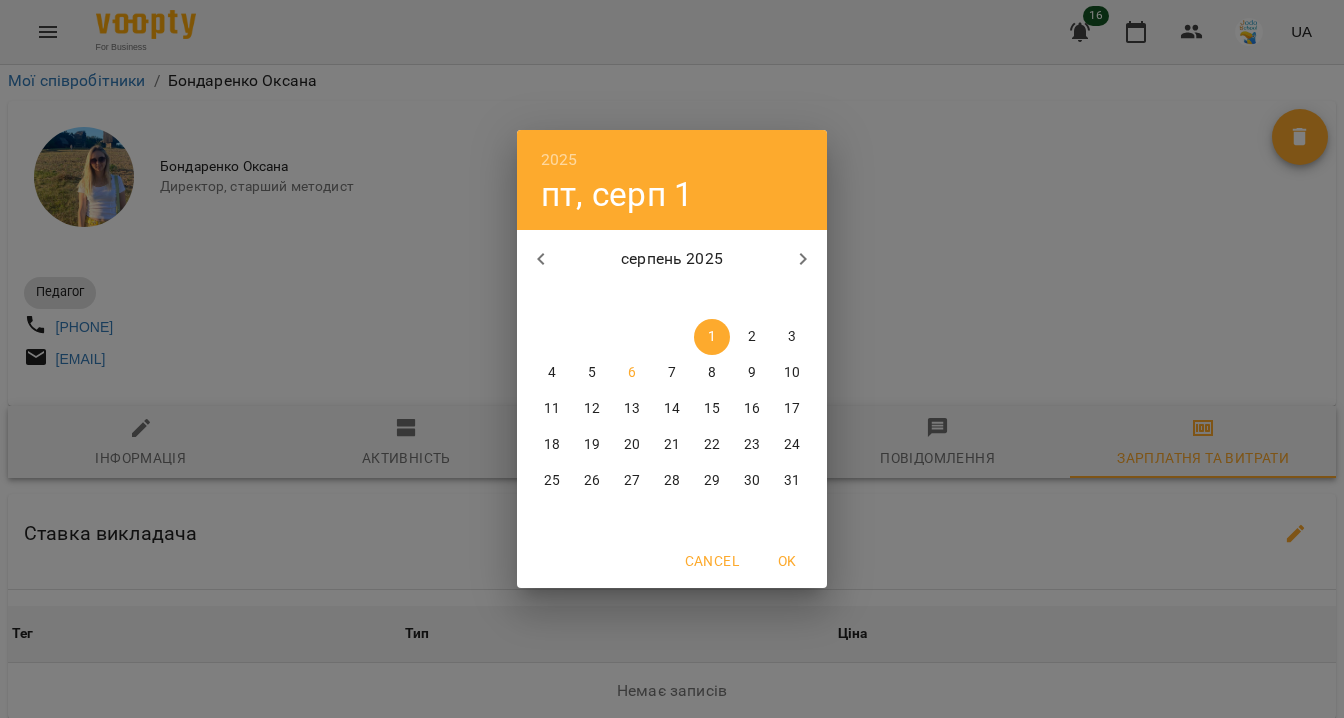 click on "6" at bounding box center (632, 373) 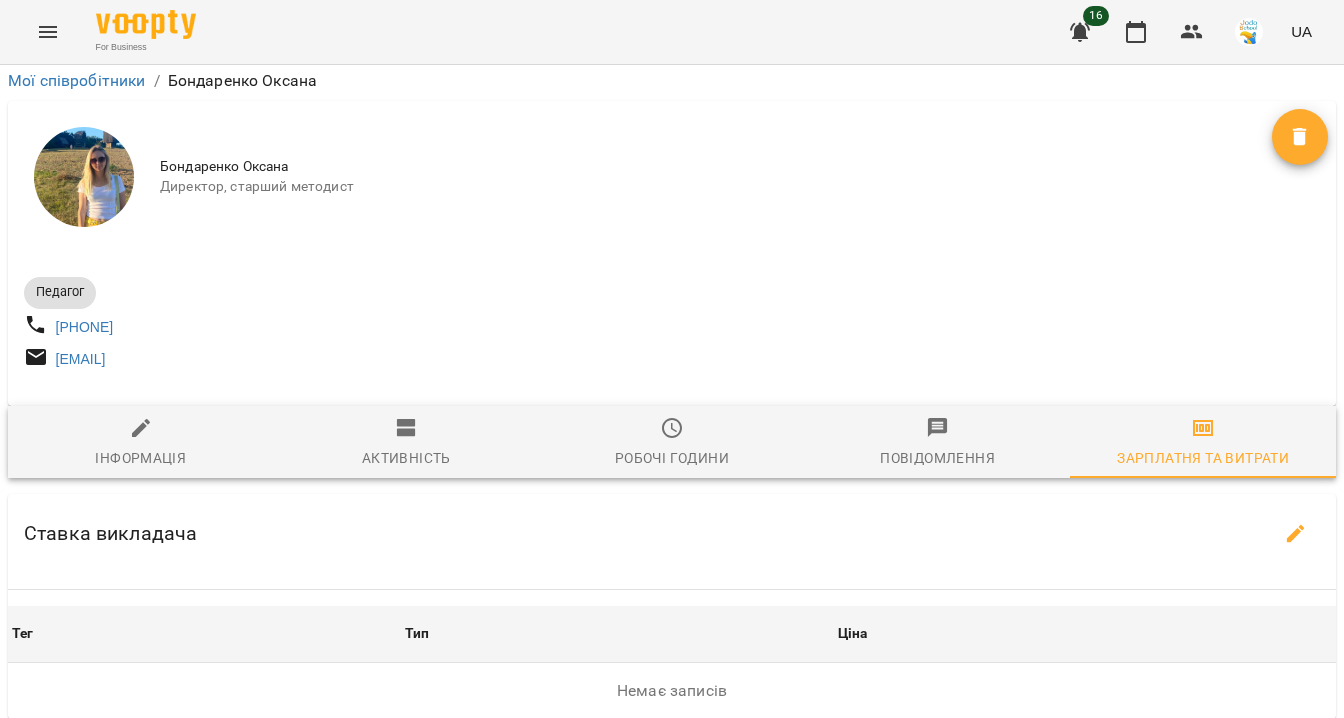 click on "**********" at bounding box center [703, 779] 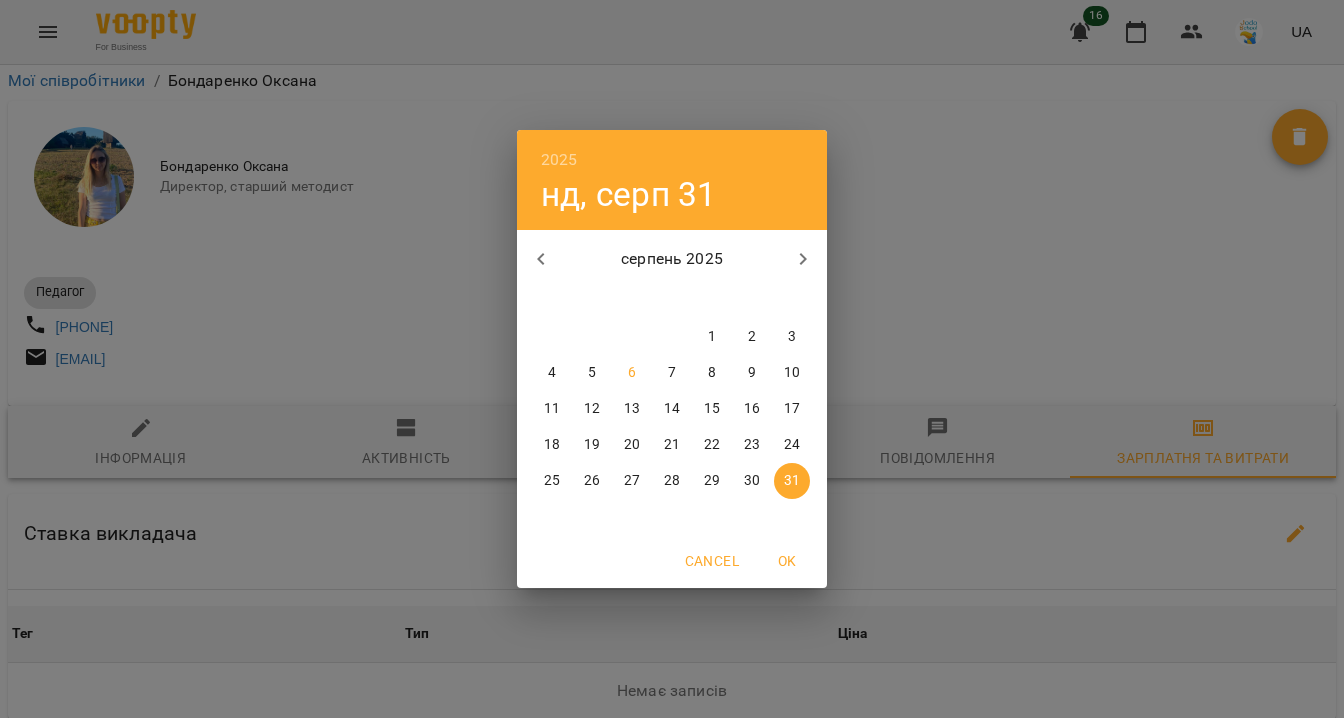 click on "8" at bounding box center (712, 373) 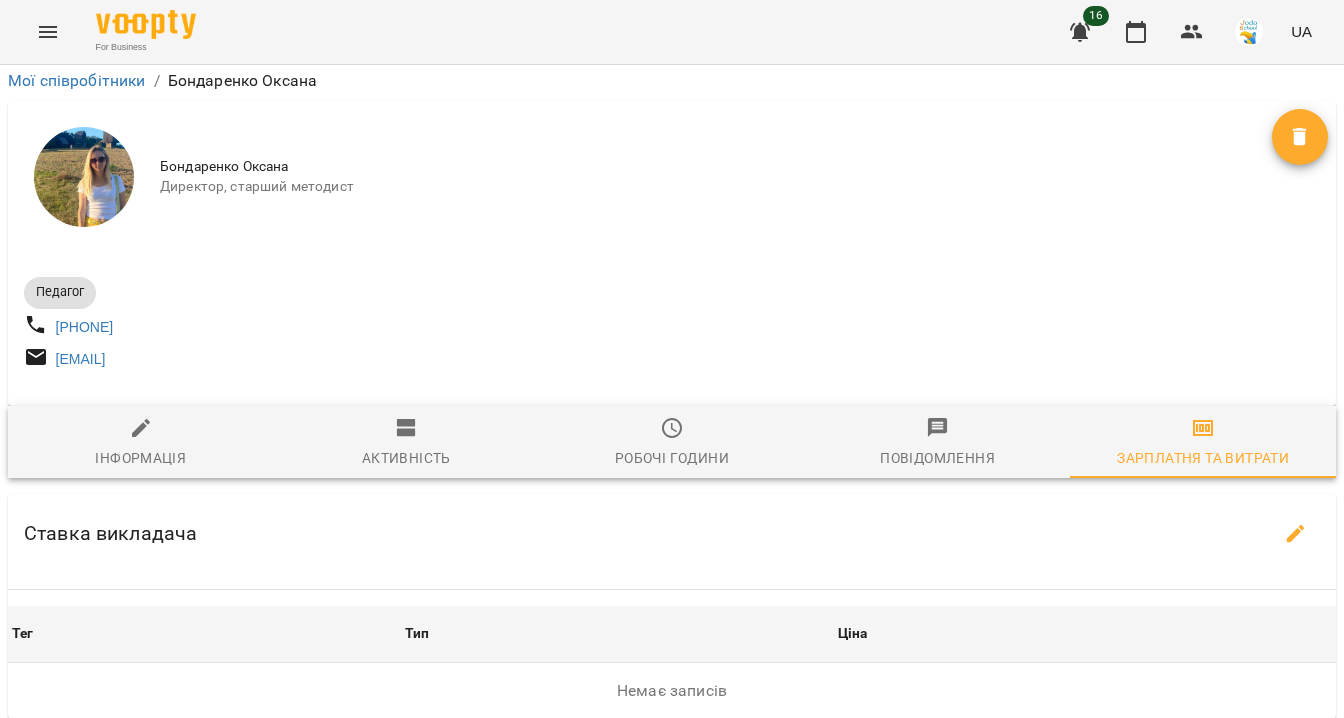 click on "Оновити" at bounding box center [865, 779] 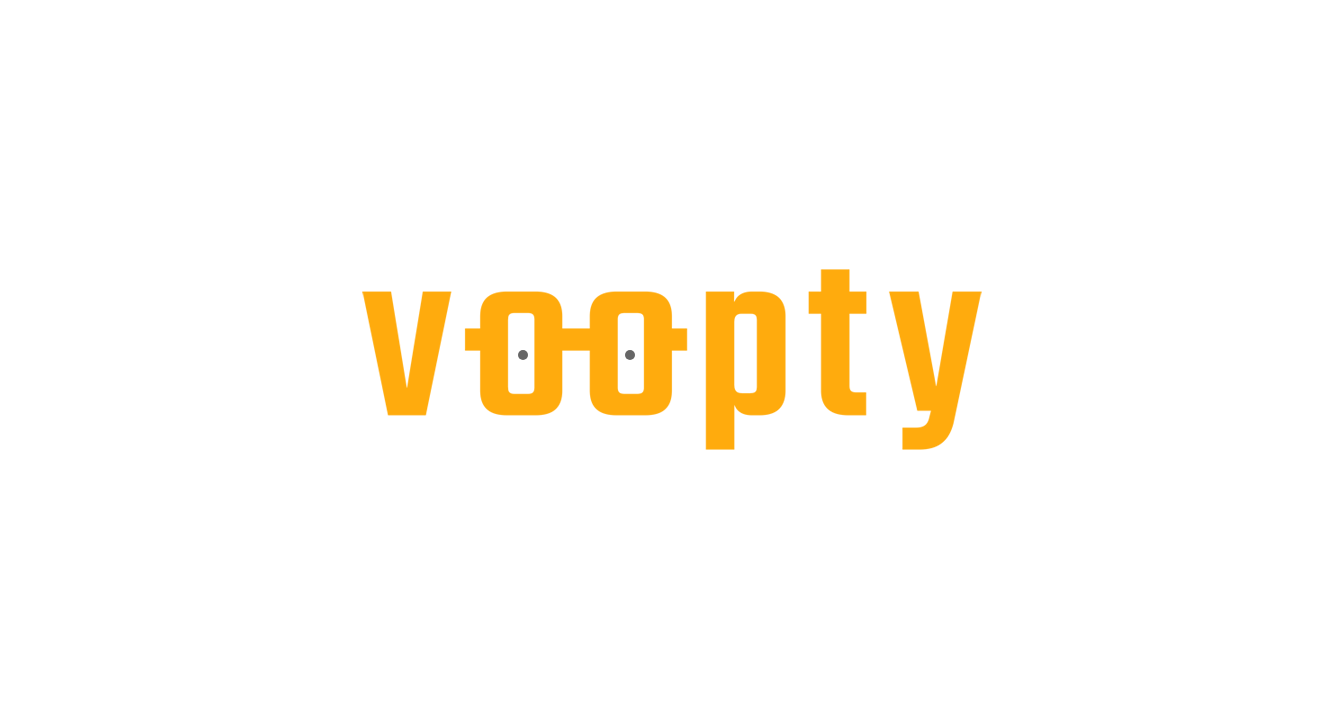 scroll, scrollTop: 0, scrollLeft: 0, axis: both 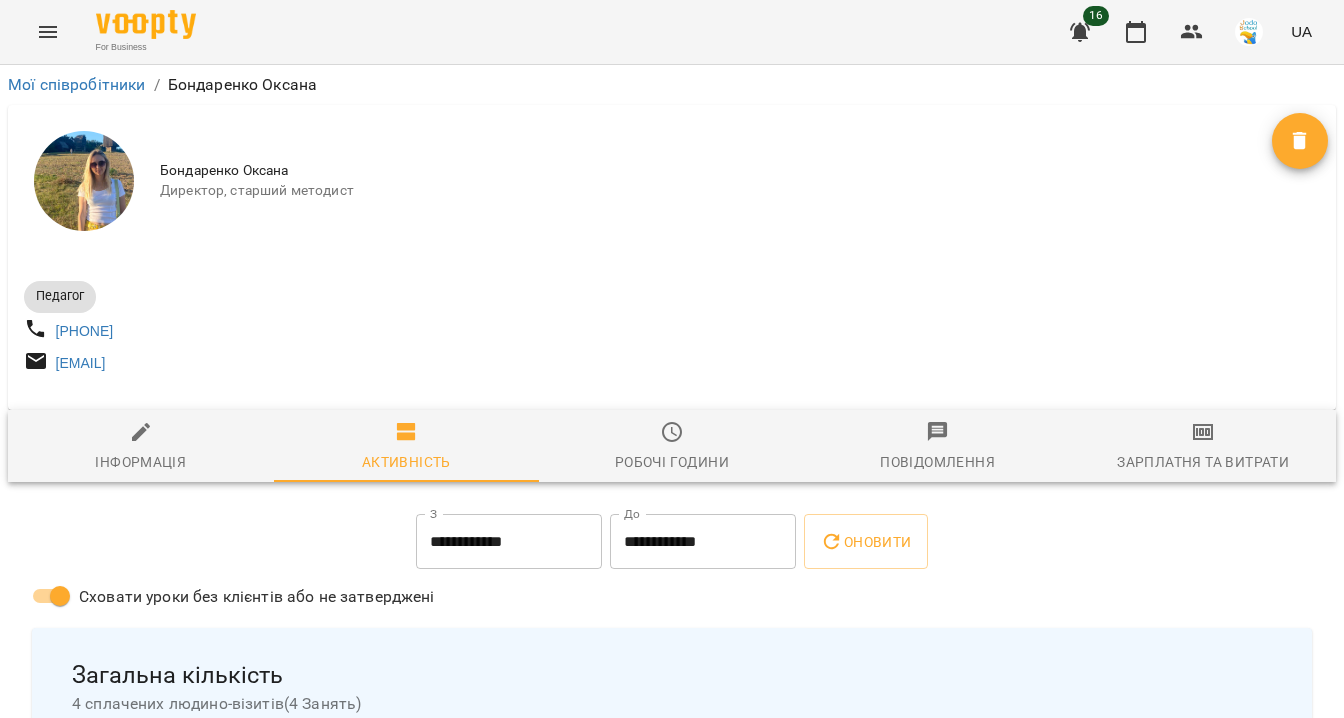 click 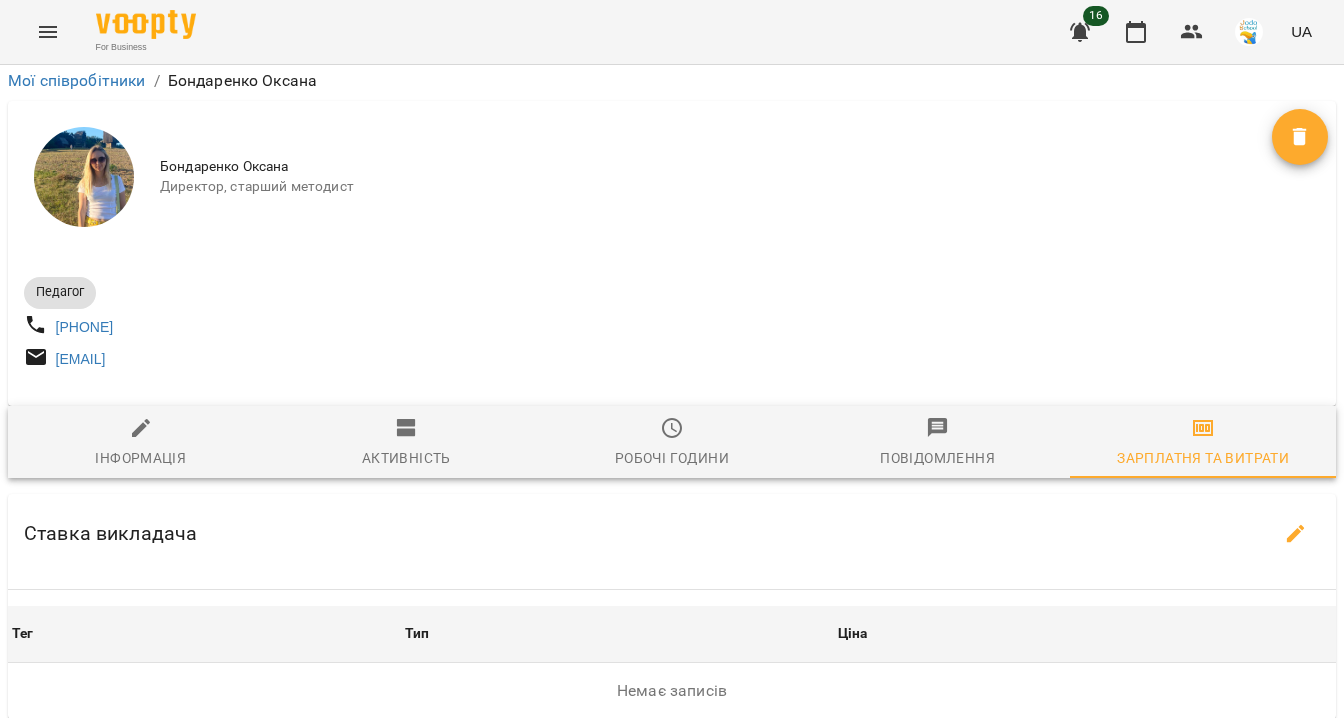 scroll, scrollTop: 482, scrollLeft: 0, axis: vertical 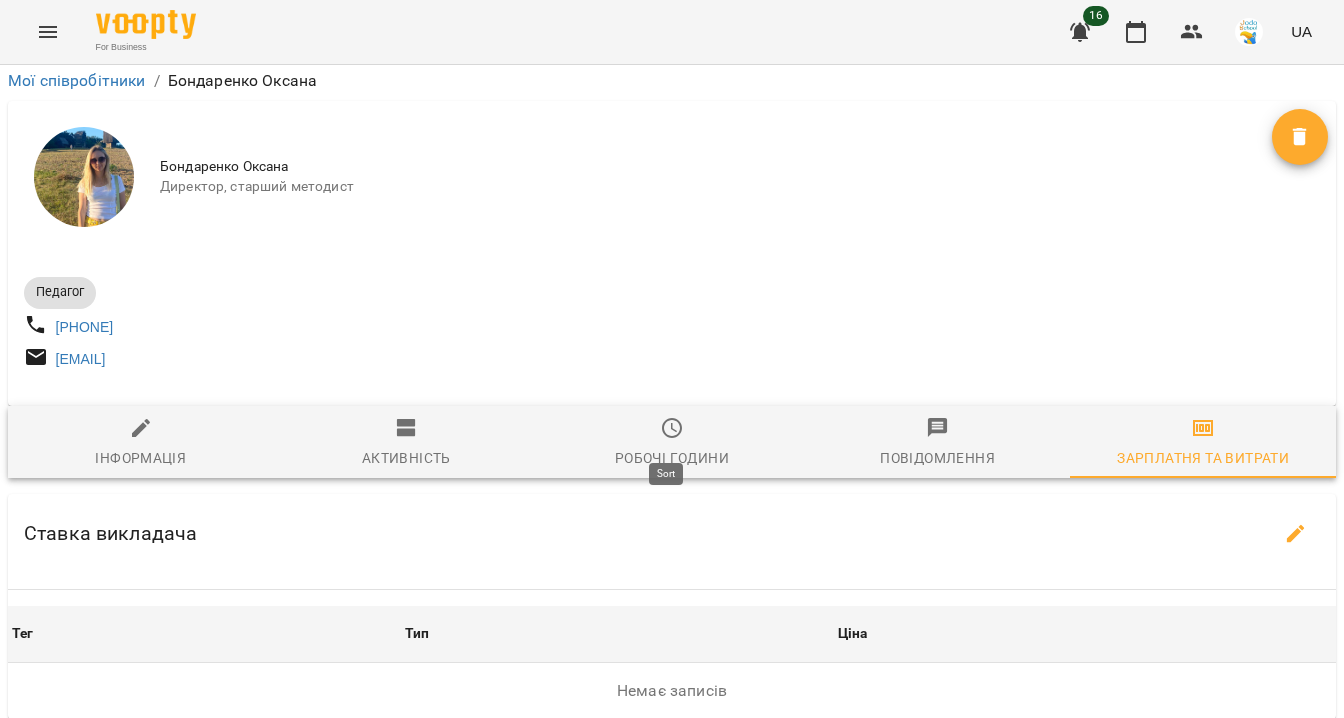 click on "Нотатка" at bounding box center [676, 907] 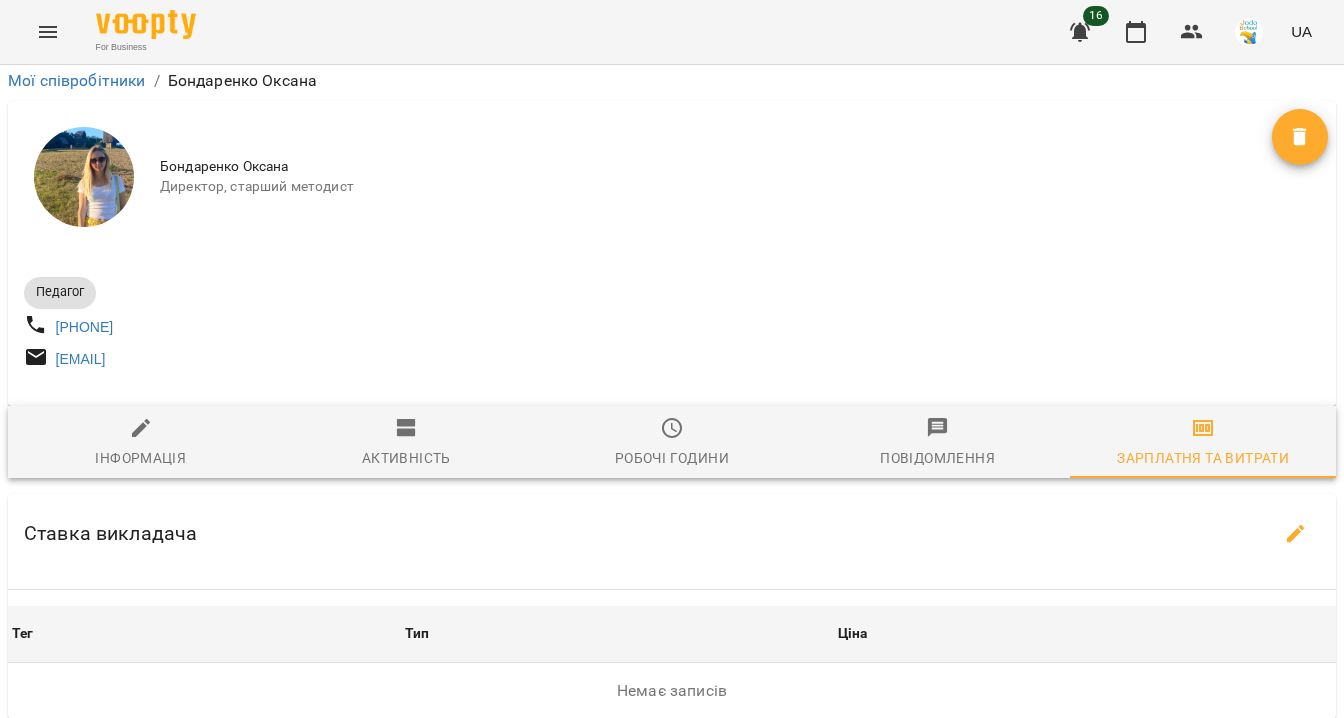 click on "Сума" at bounding box center (1112, 907) 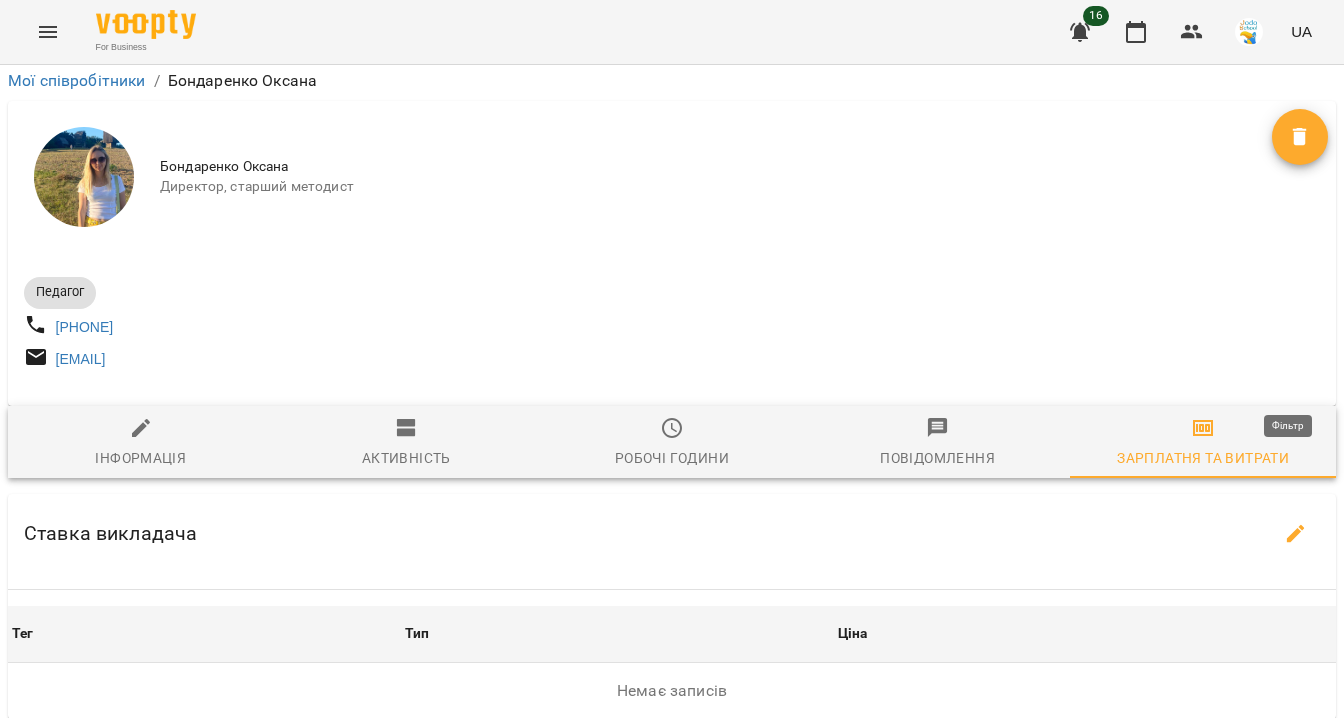 click 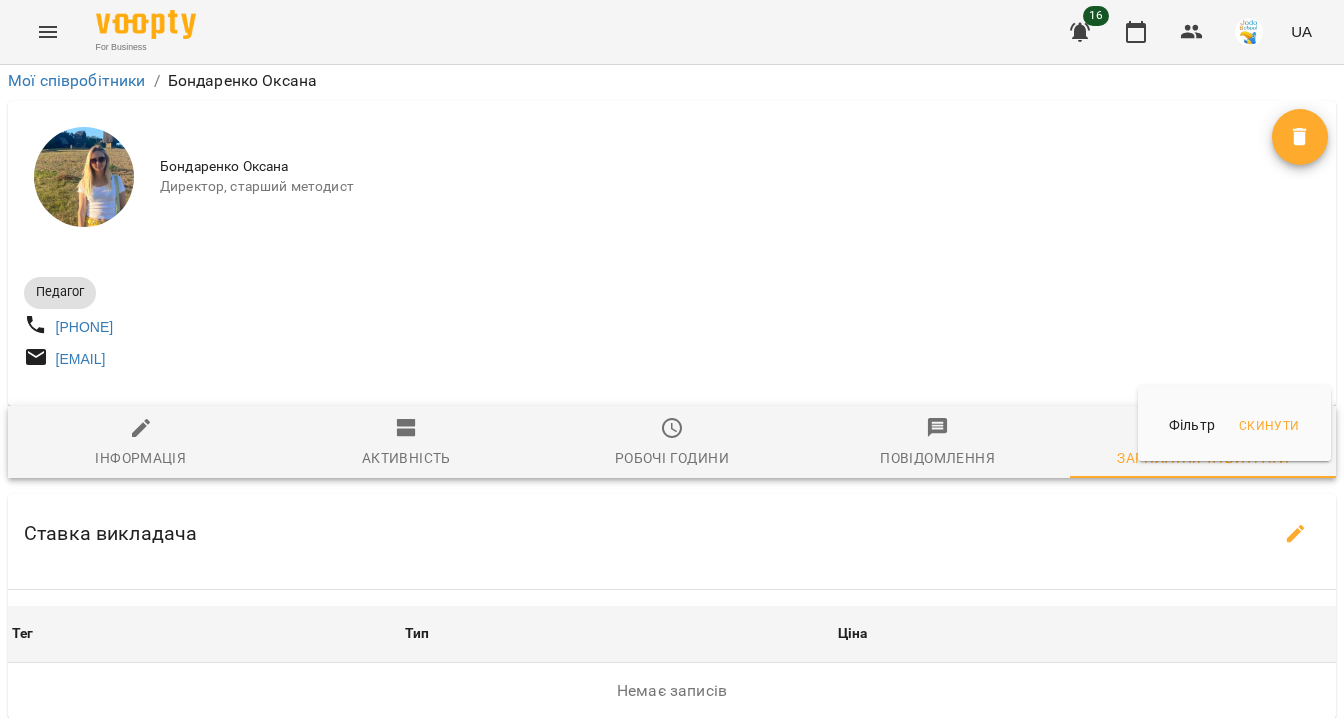 click at bounding box center (672, 359) 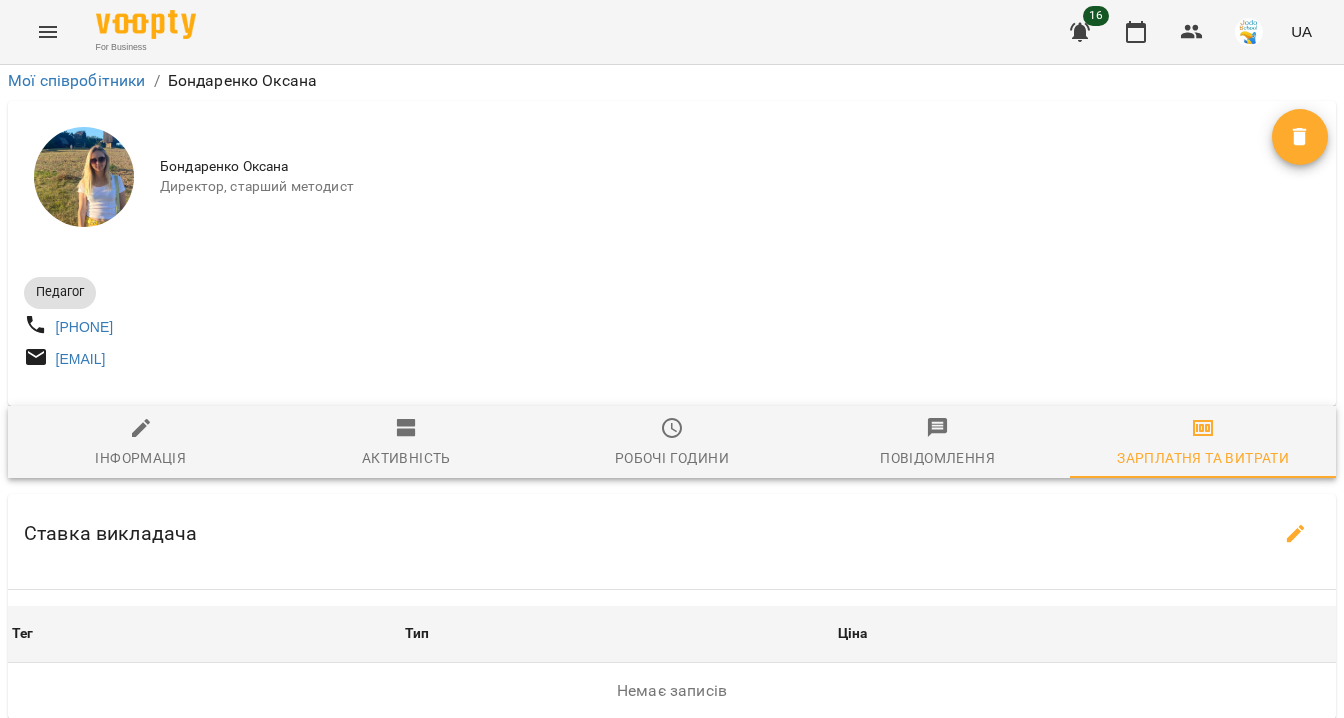 scroll, scrollTop: 482, scrollLeft: 0, axis: vertical 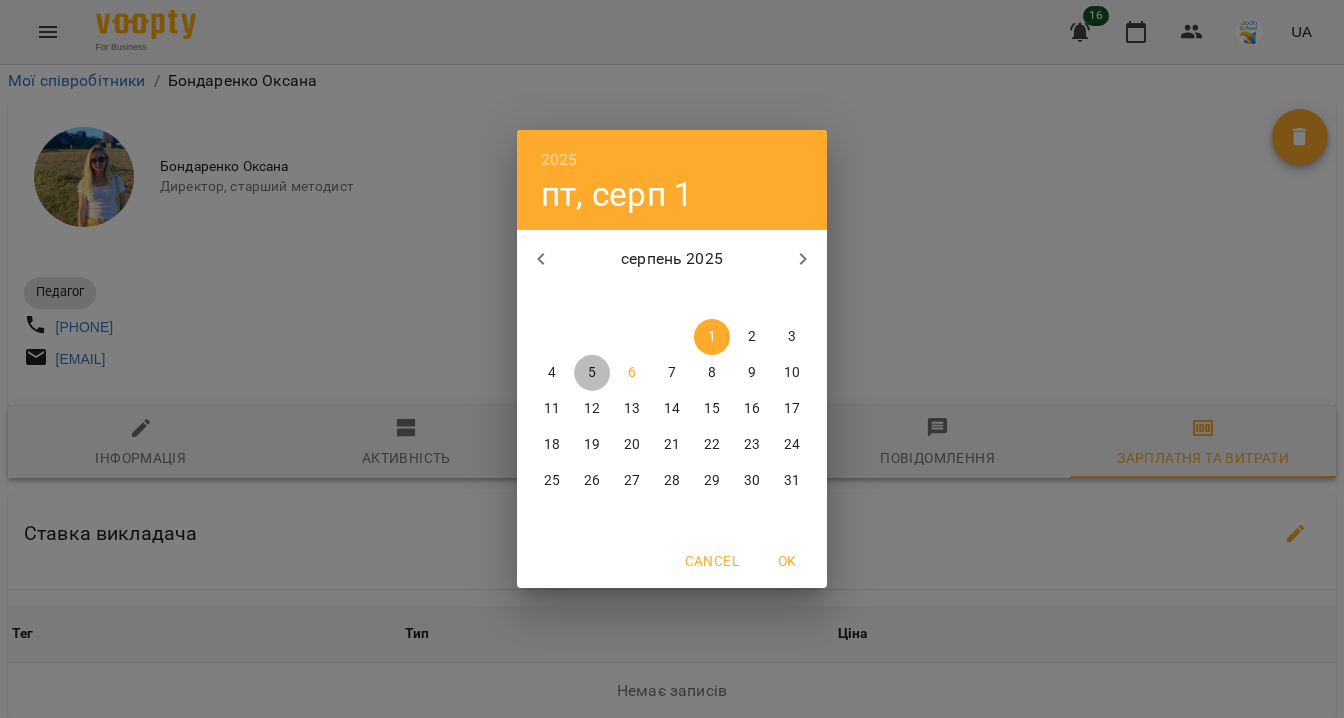 click on "5" at bounding box center [592, 373] 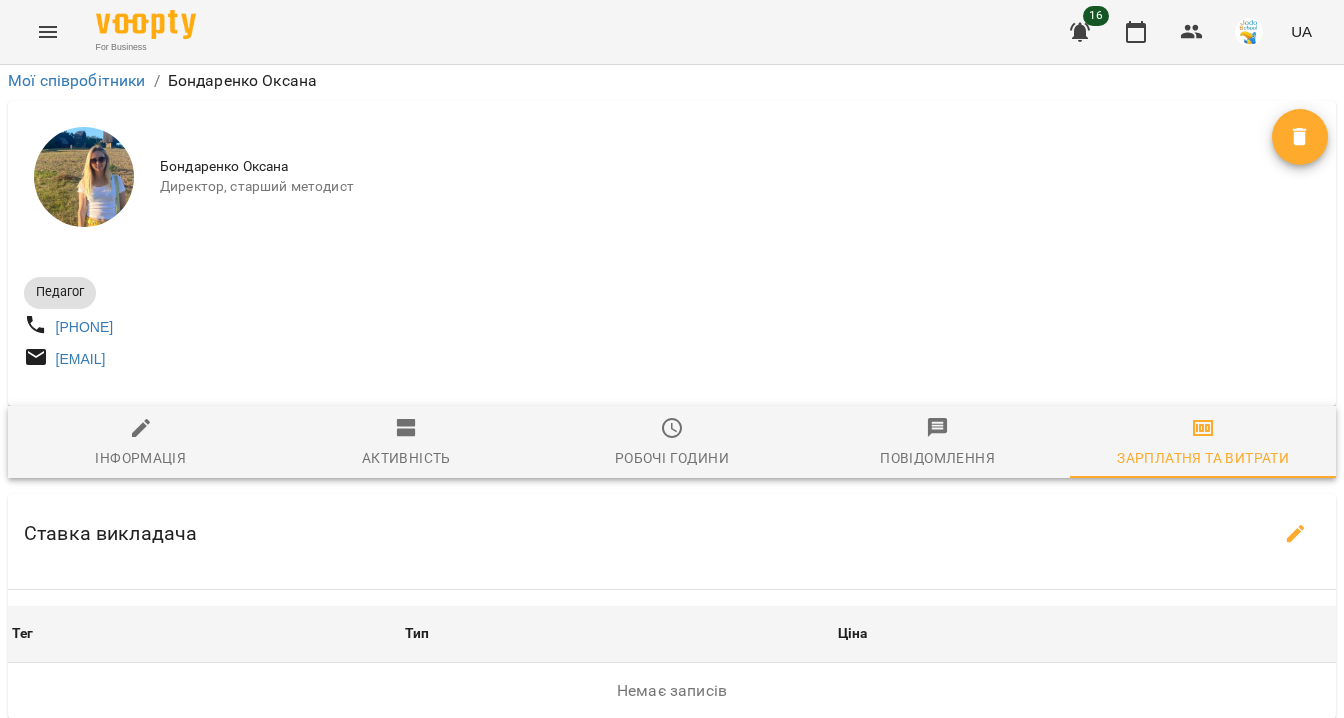 click on "**********" at bounding box center [703, 779] 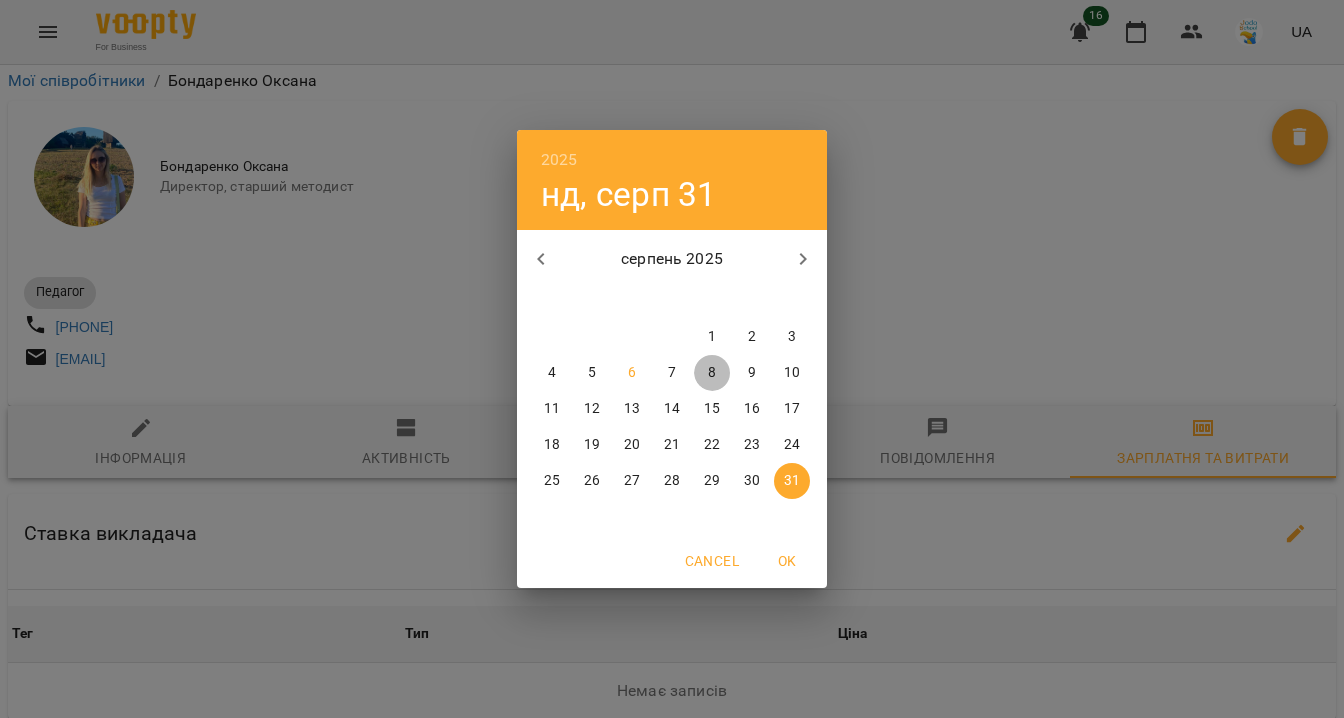 click on "8" at bounding box center [712, 373] 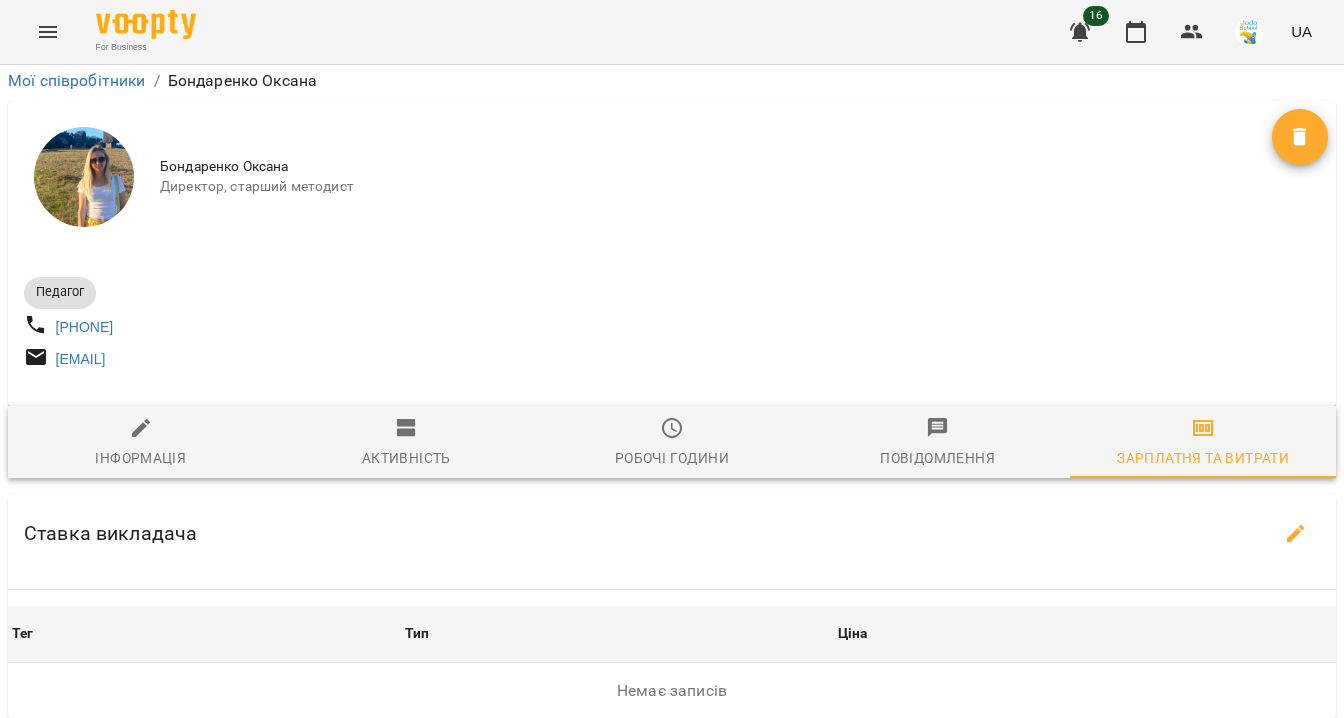 click on "Оновити" at bounding box center (865, 779) 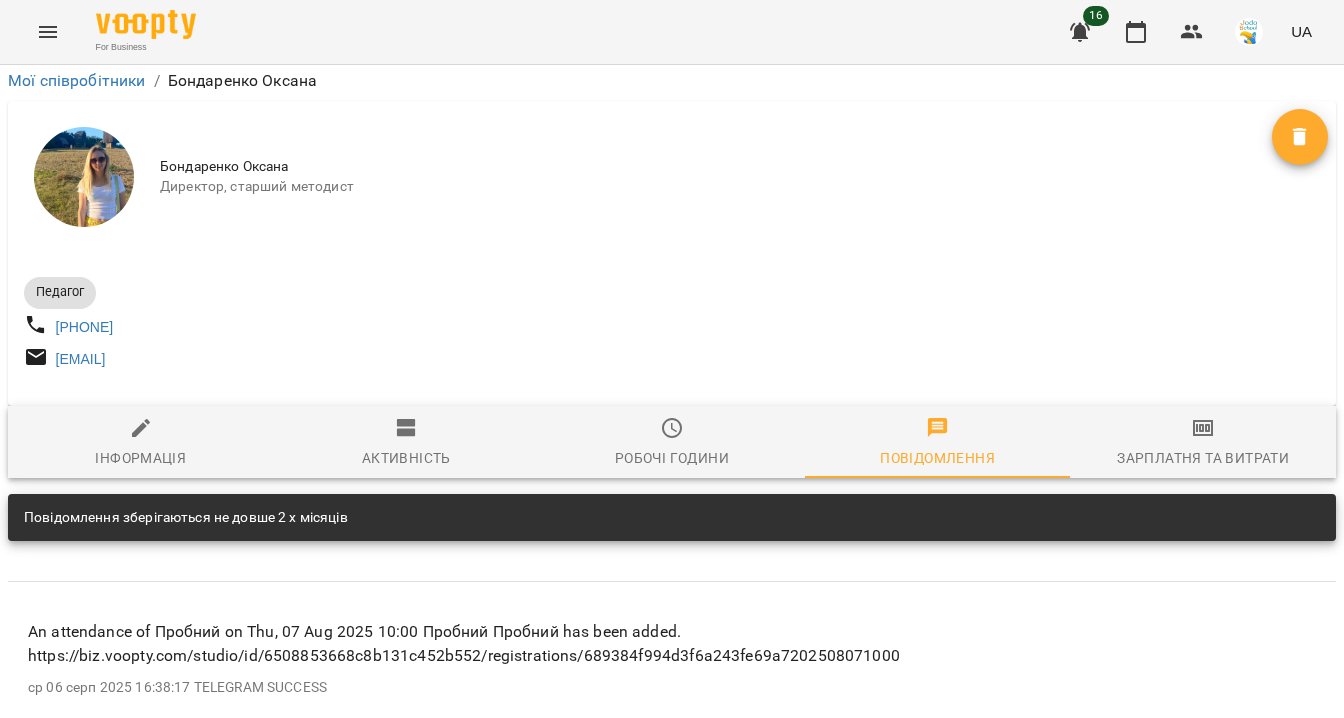 click 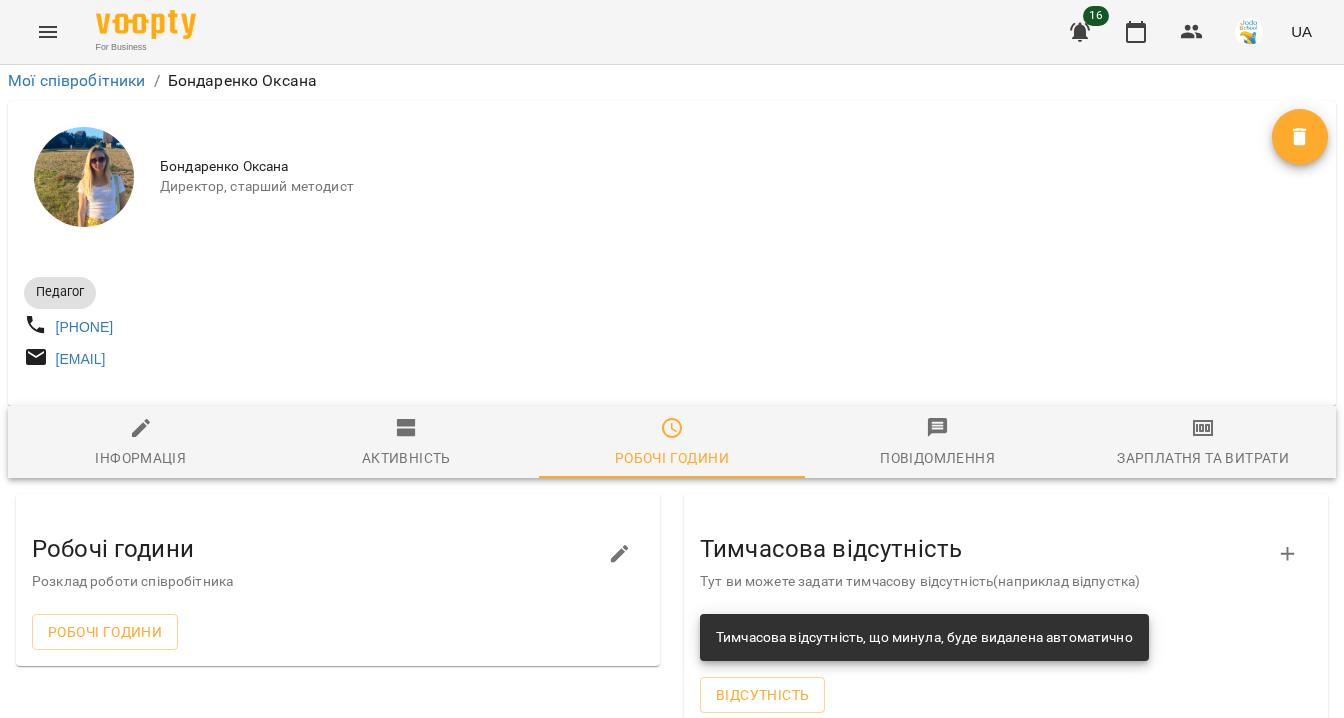 click 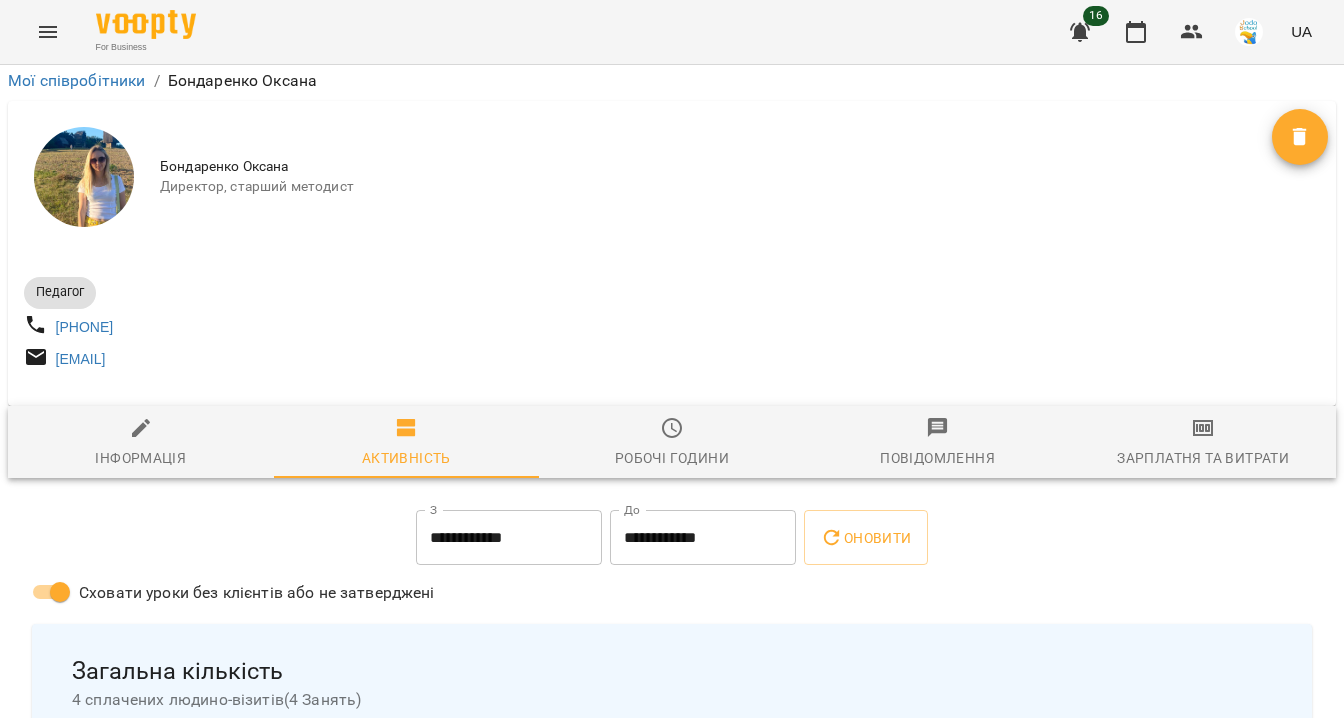scroll, scrollTop: 377, scrollLeft: 0, axis: vertical 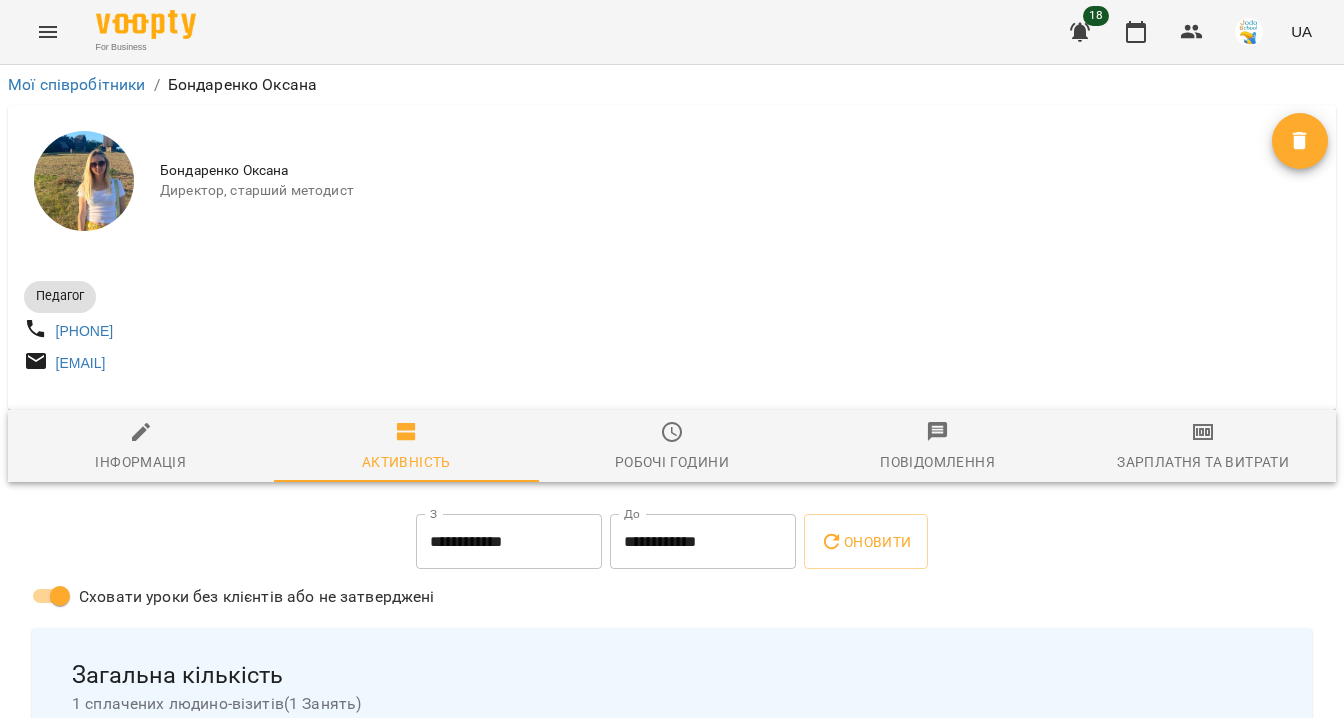 click on "Зарплатня та Витрати" at bounding box center (1203, 462) 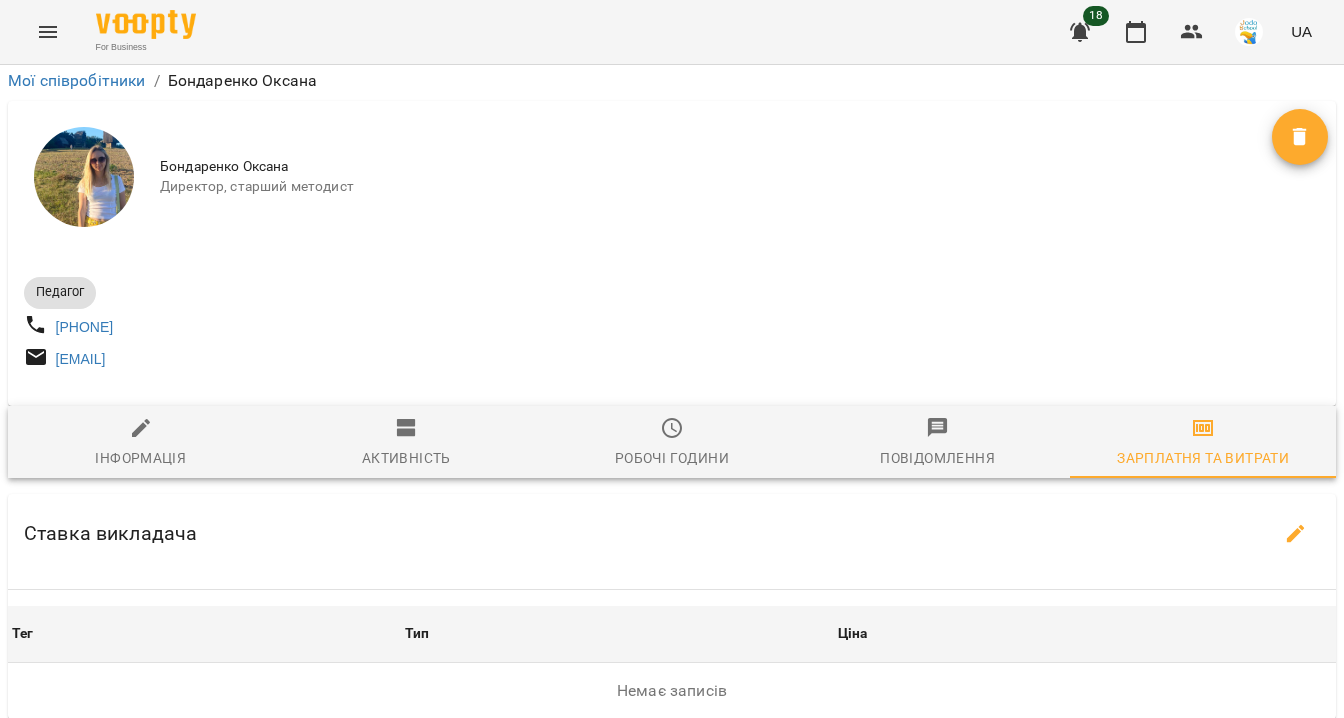 scroll, scrollTop: 476, scrollLeft: 0, axis: vertical 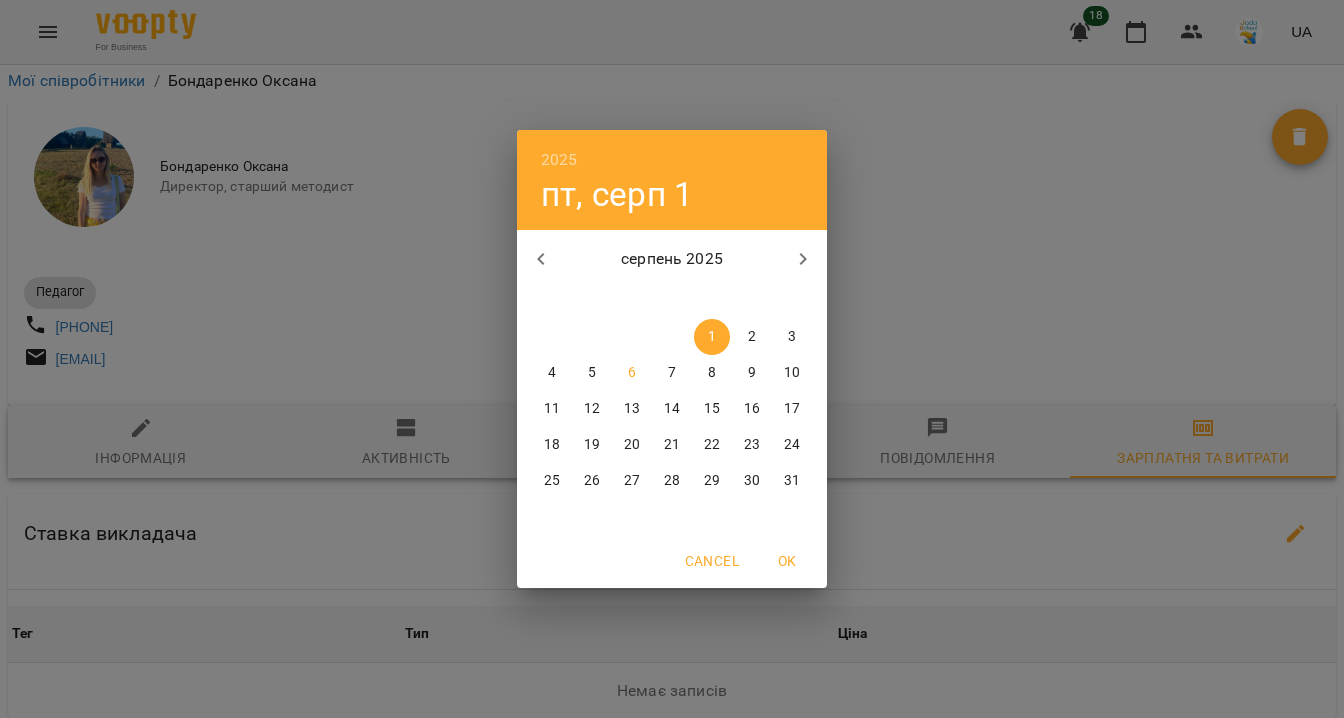 click on "6" at bounding box center (632, 373) 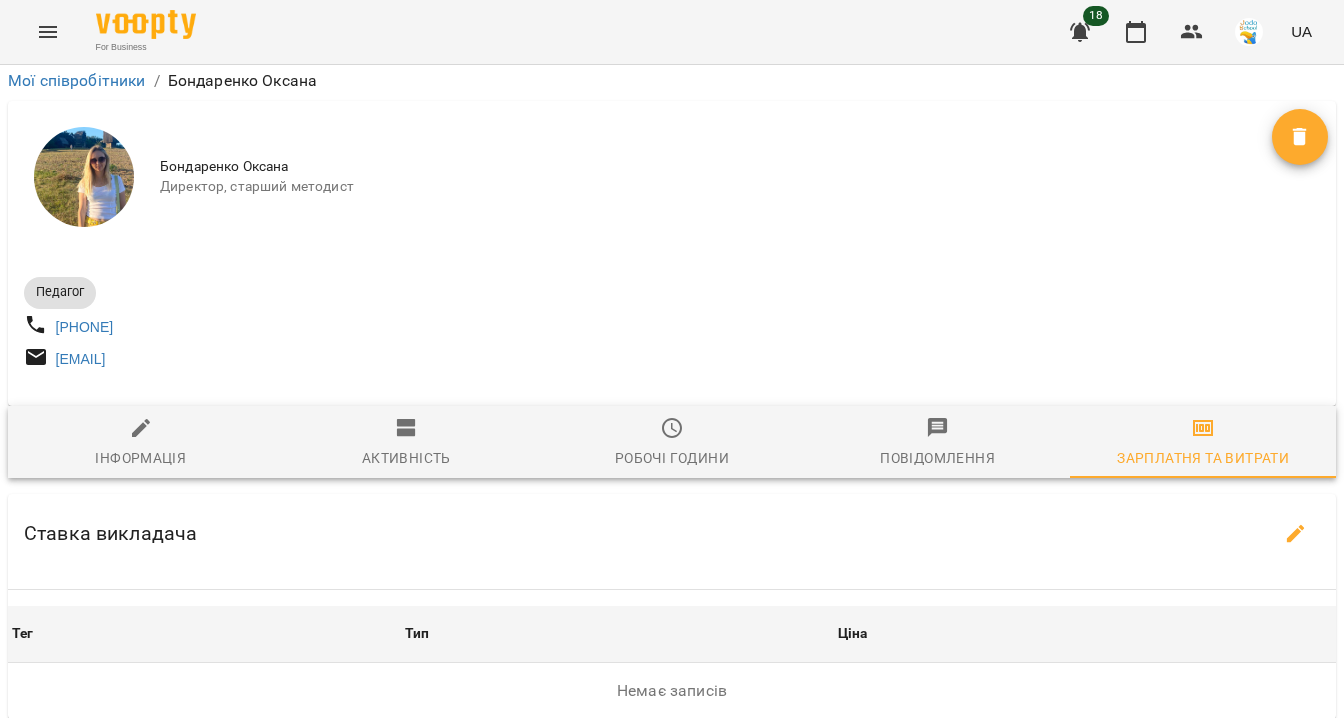 click on "**********" at bounding box center (703, 779) 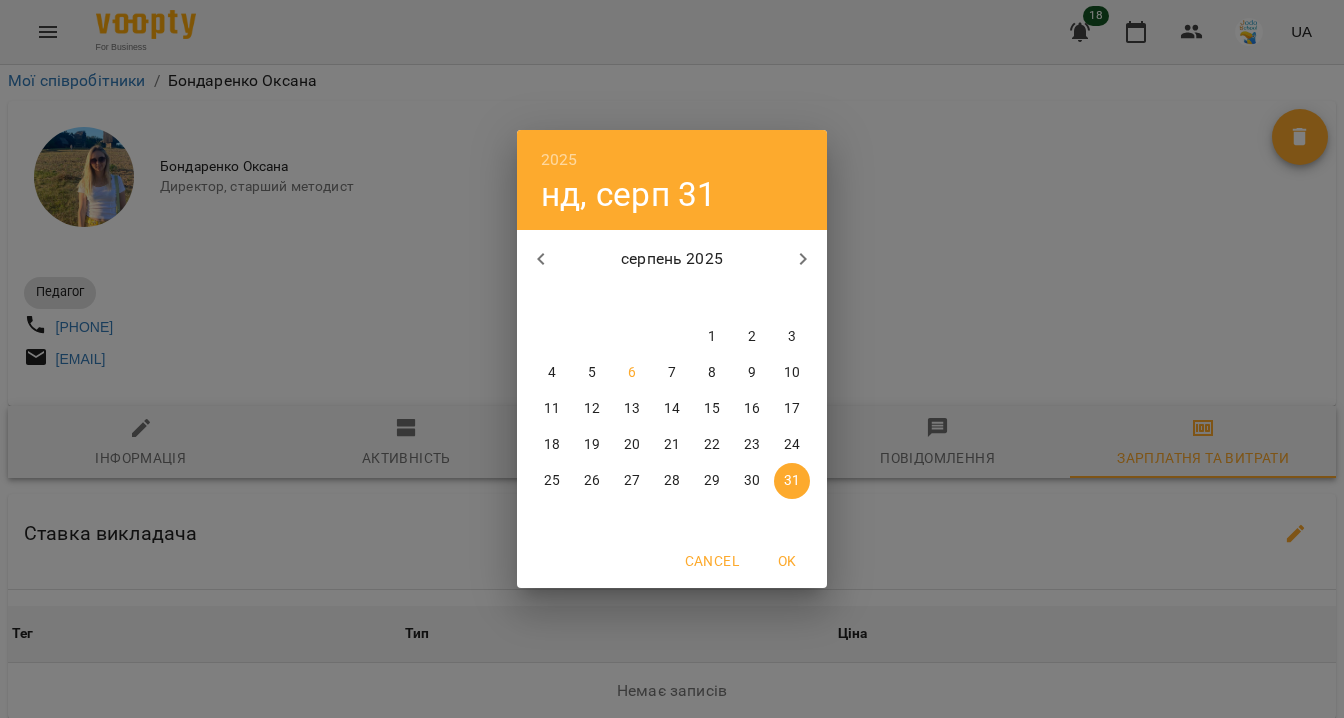 click on "6" at bounding box center (632, 373) 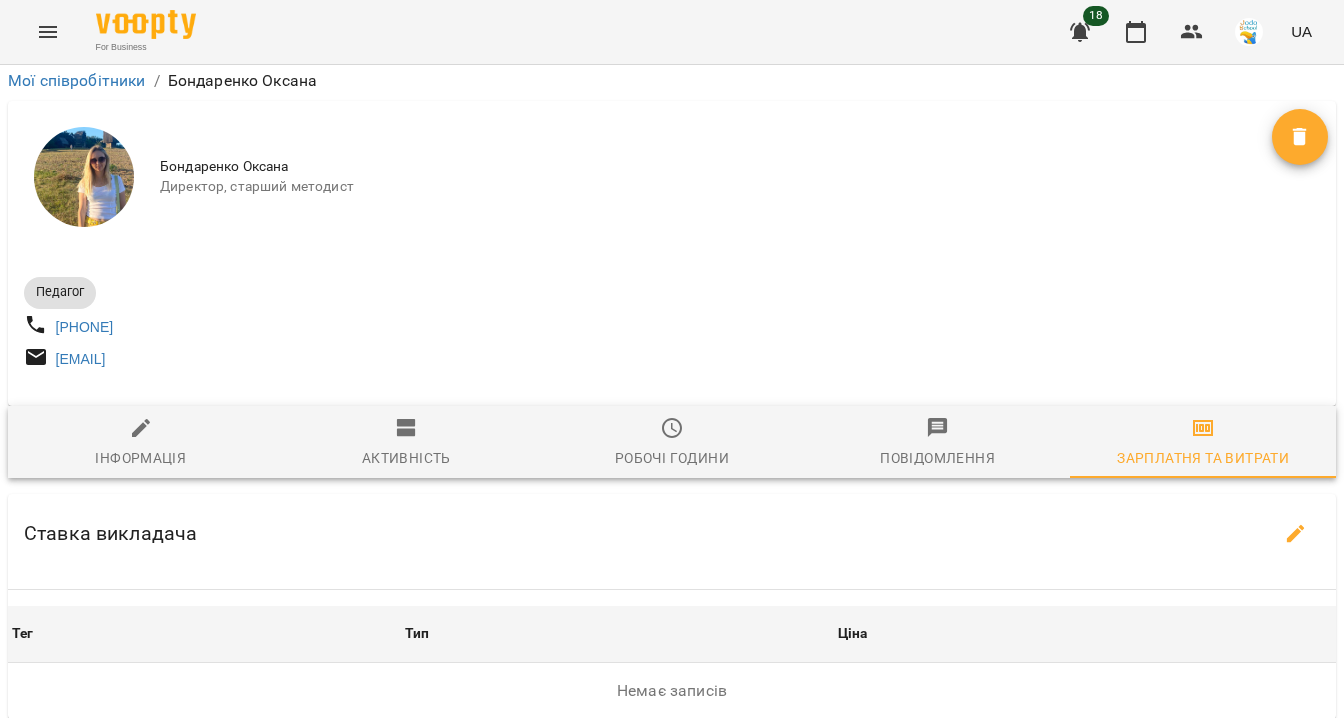 click on "Оновити" at bounding box center (865, 779) 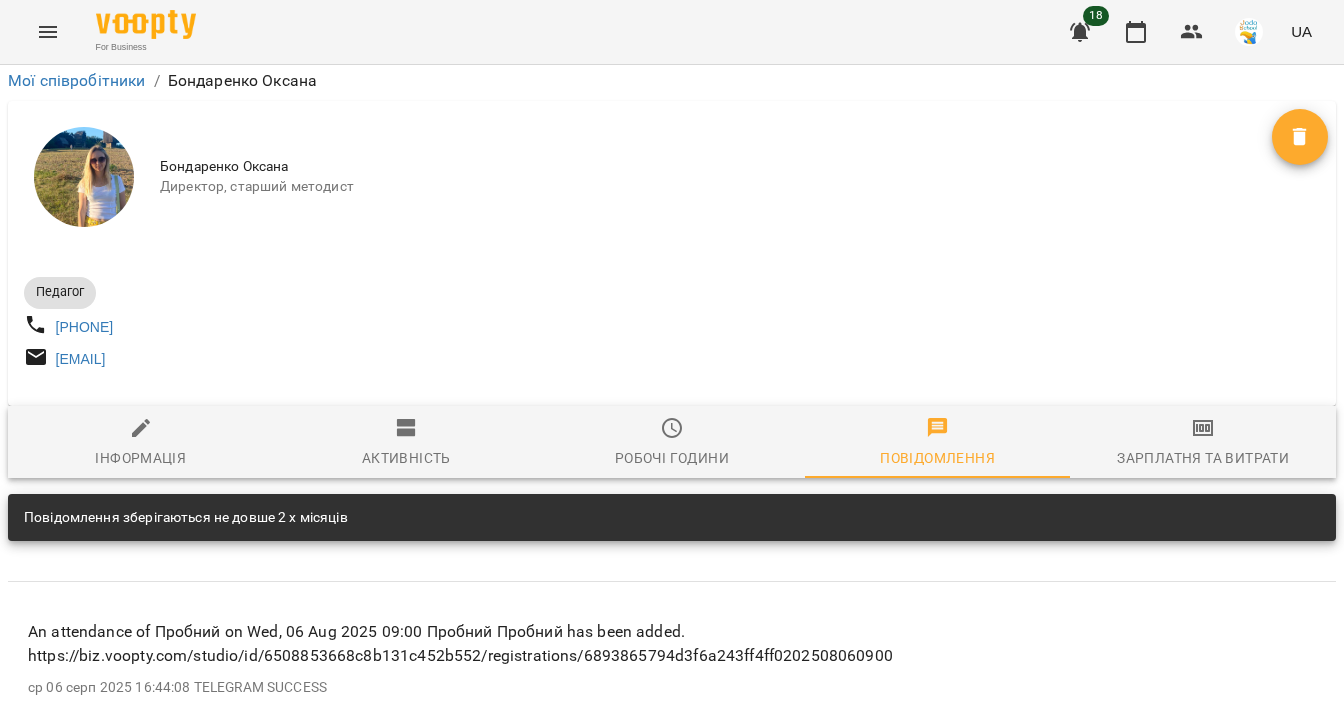 click on "Робочі години" at bounding box center (672, 443) 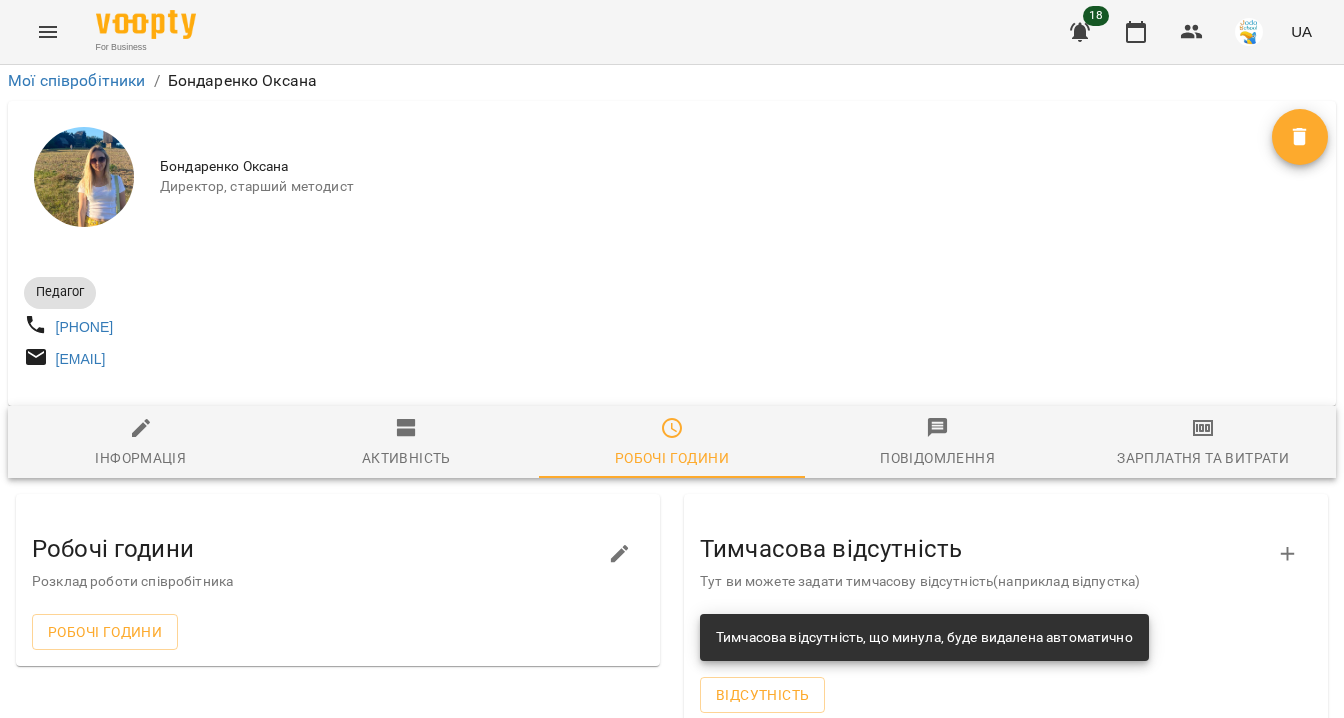 scroll, scrollTop: 267, scrollLeft: 0, axis: vertical 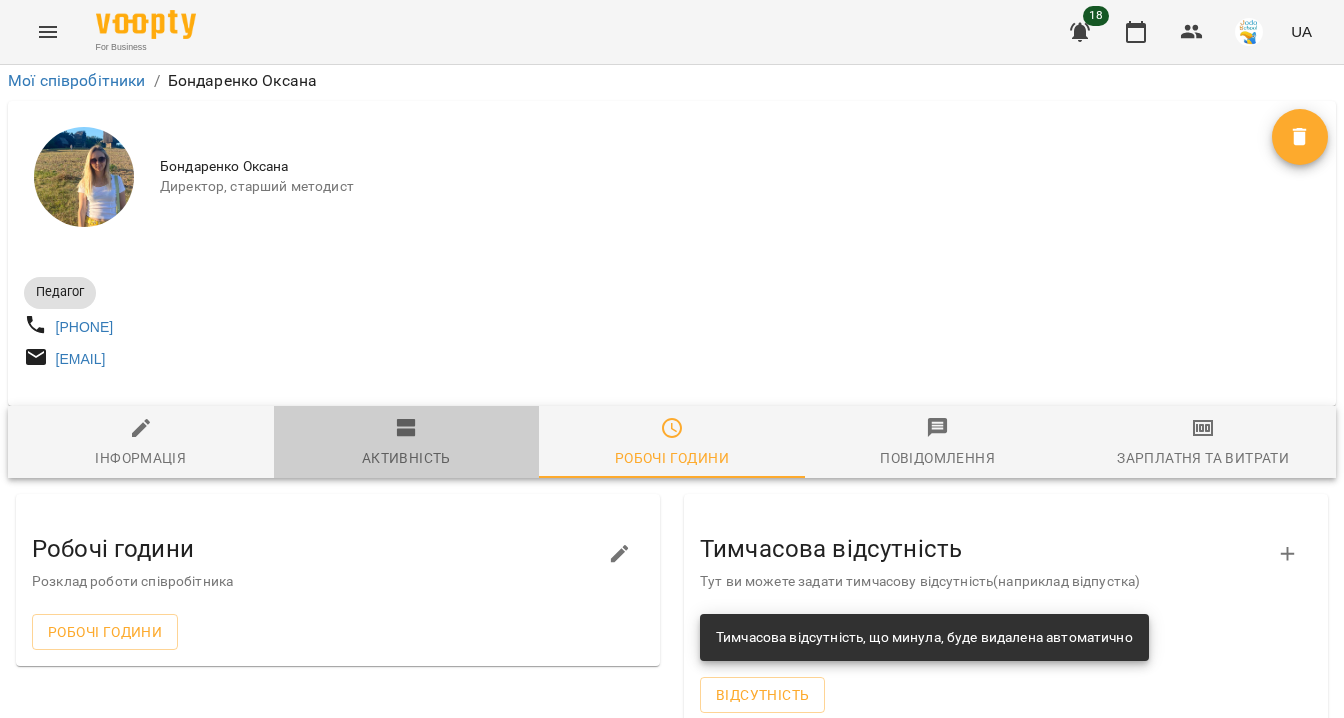 click on "Активність" at bounding box center [407, 443] 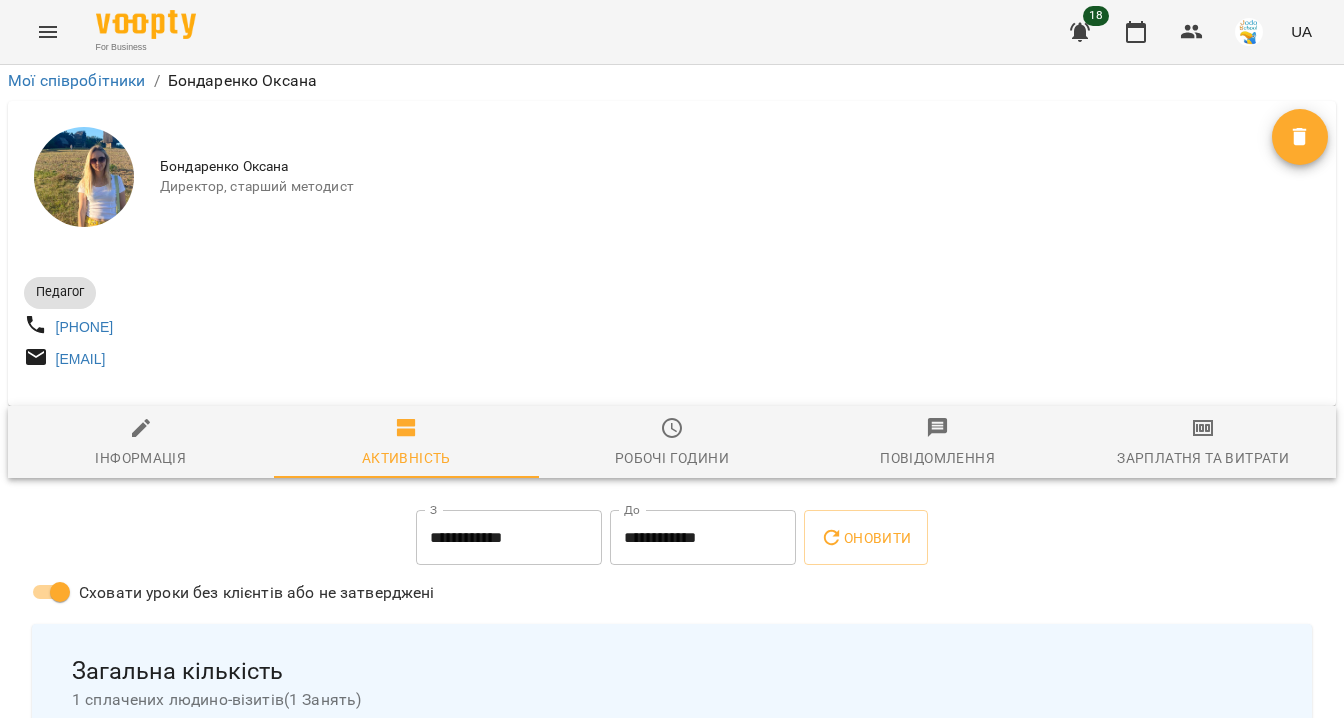 scroll, scrollTop: 392, scrollLeft: 0, axis: vertical 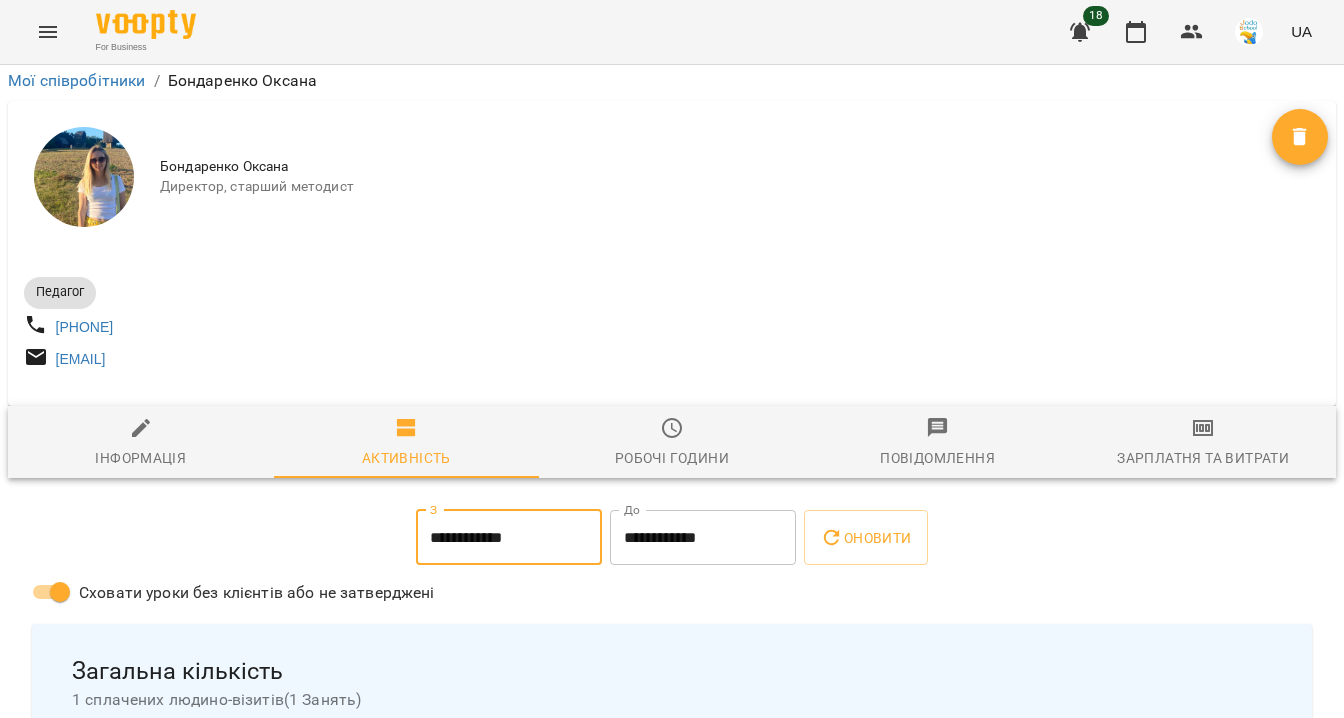 click on "**********" at bounding box center [509, 538] 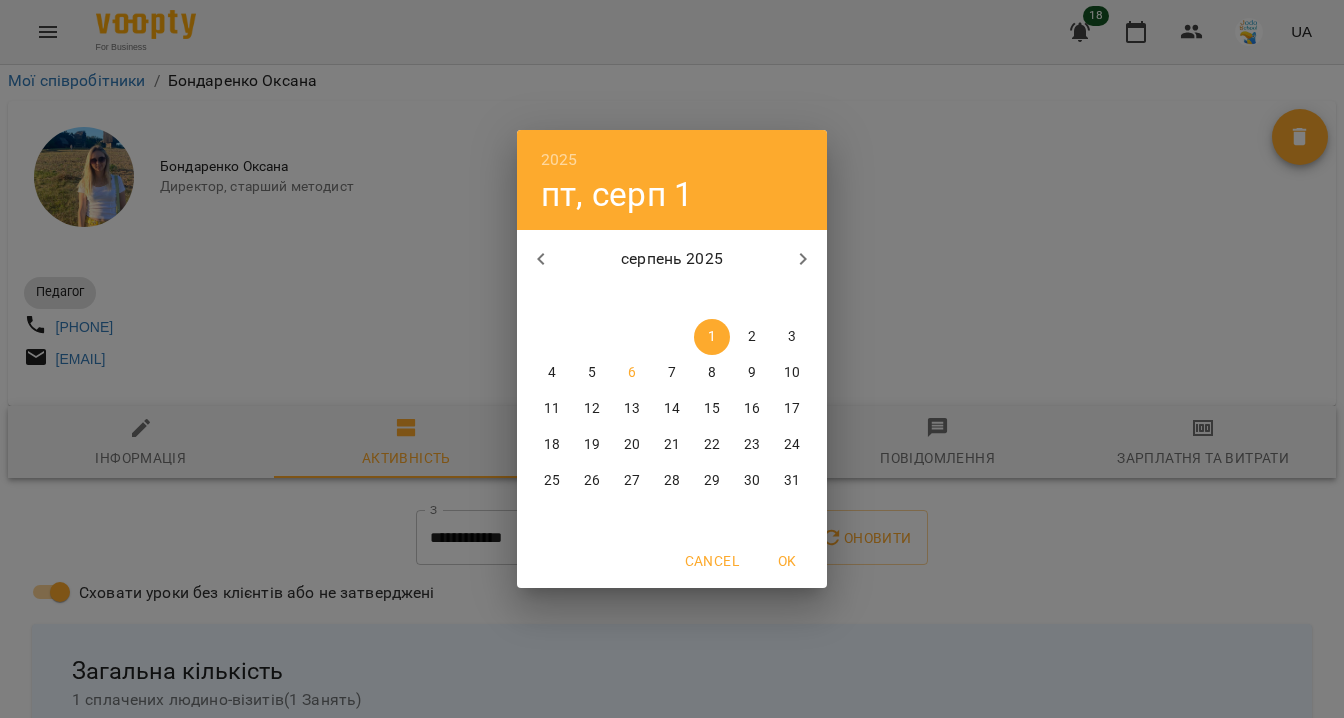 click on "6" at bounding box center [632, 373] 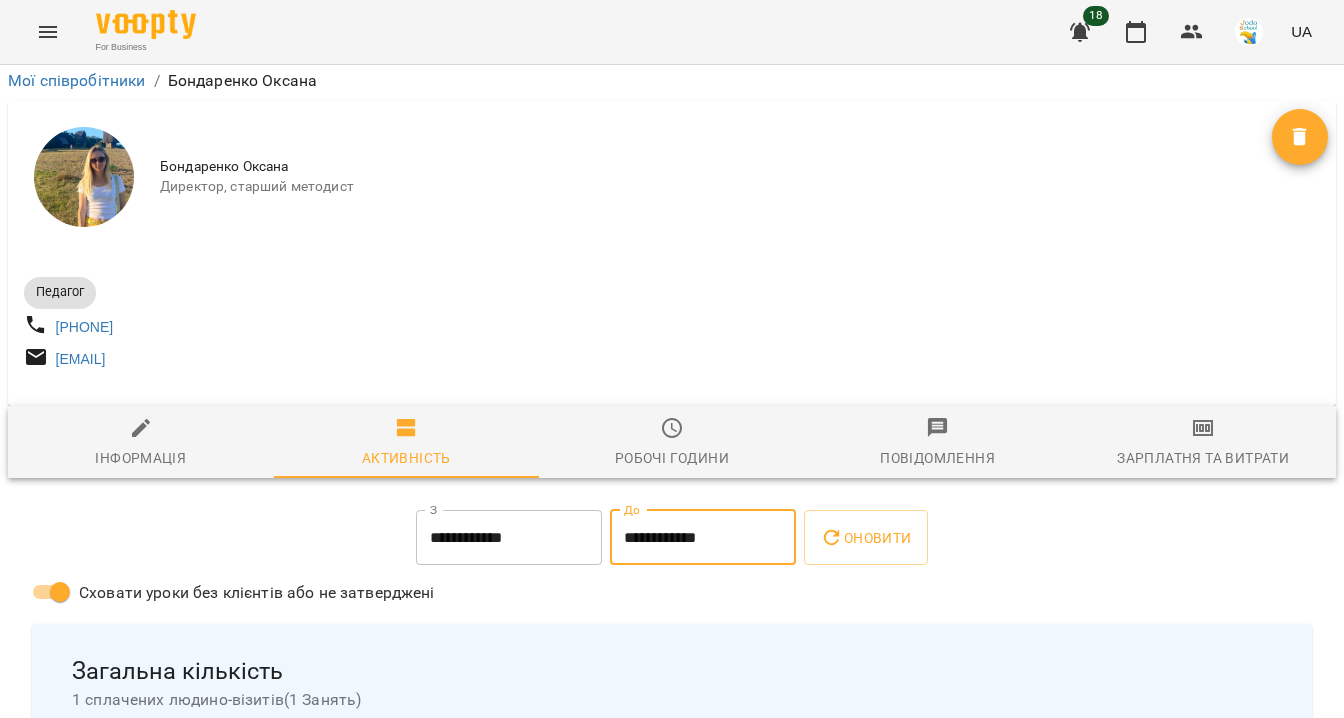 click on "**********" at bounding box center [703, 538] 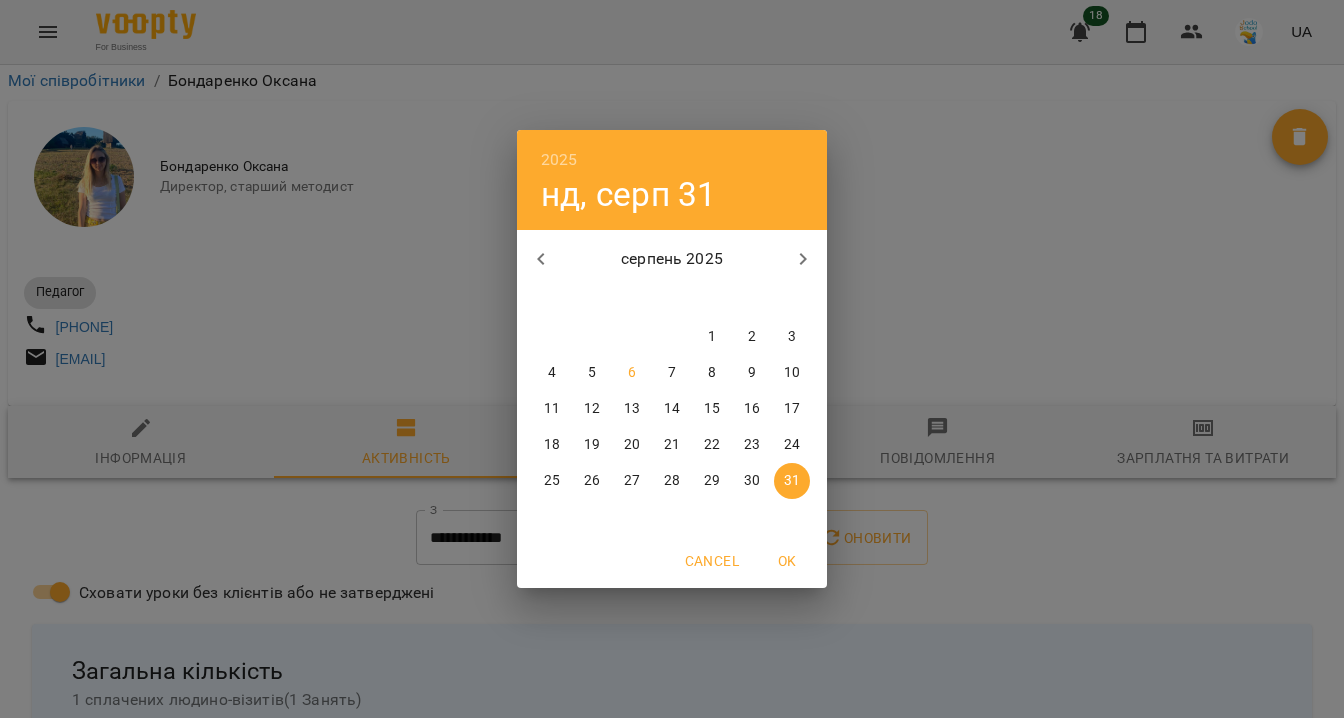 click on "6" at bounding box center (632, 373) 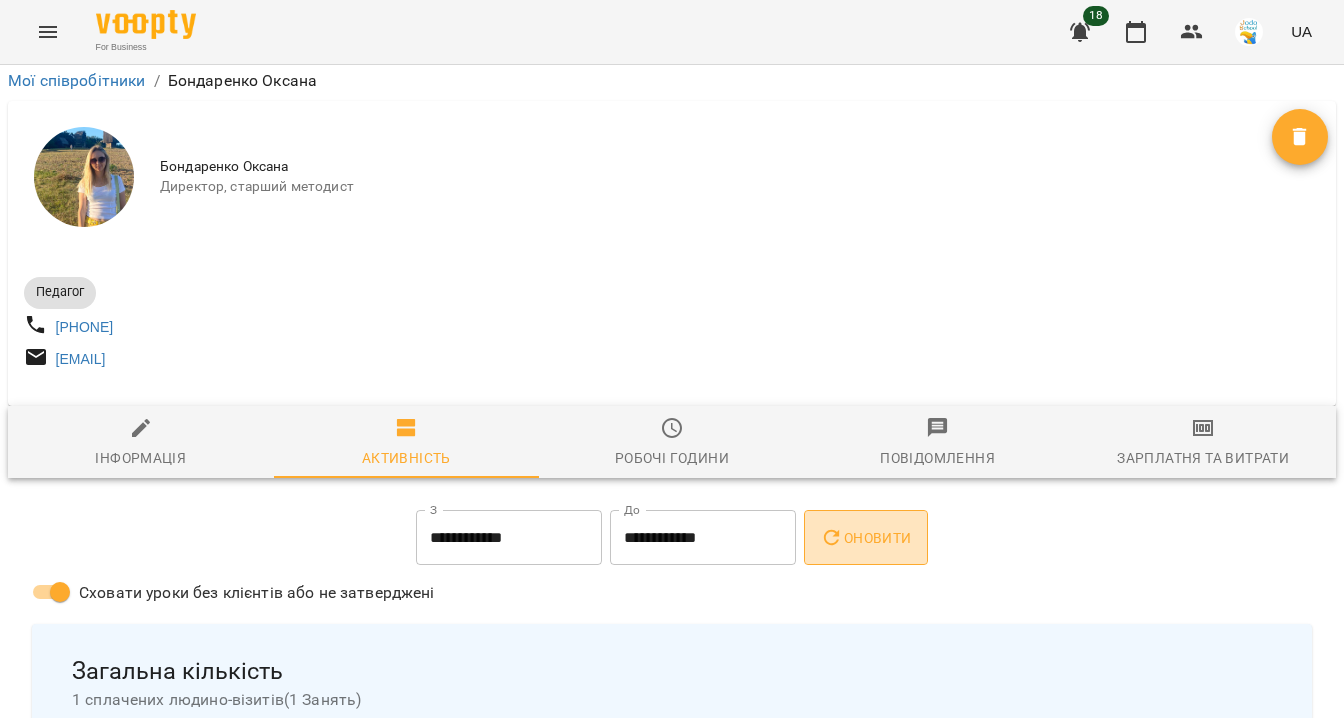 click on "Оновити" at bounding box center (865, 538) 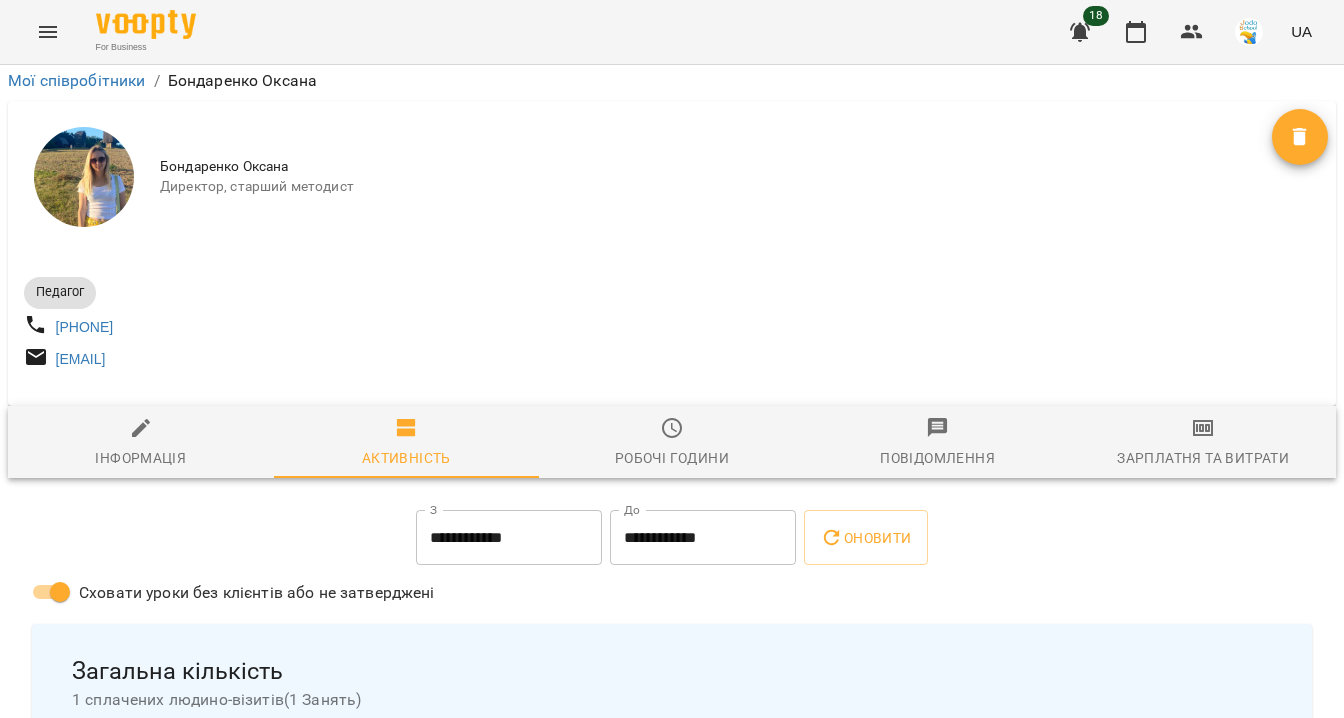 scroll, scrollTop: 428, scrollLeft: 0, axis: vertical 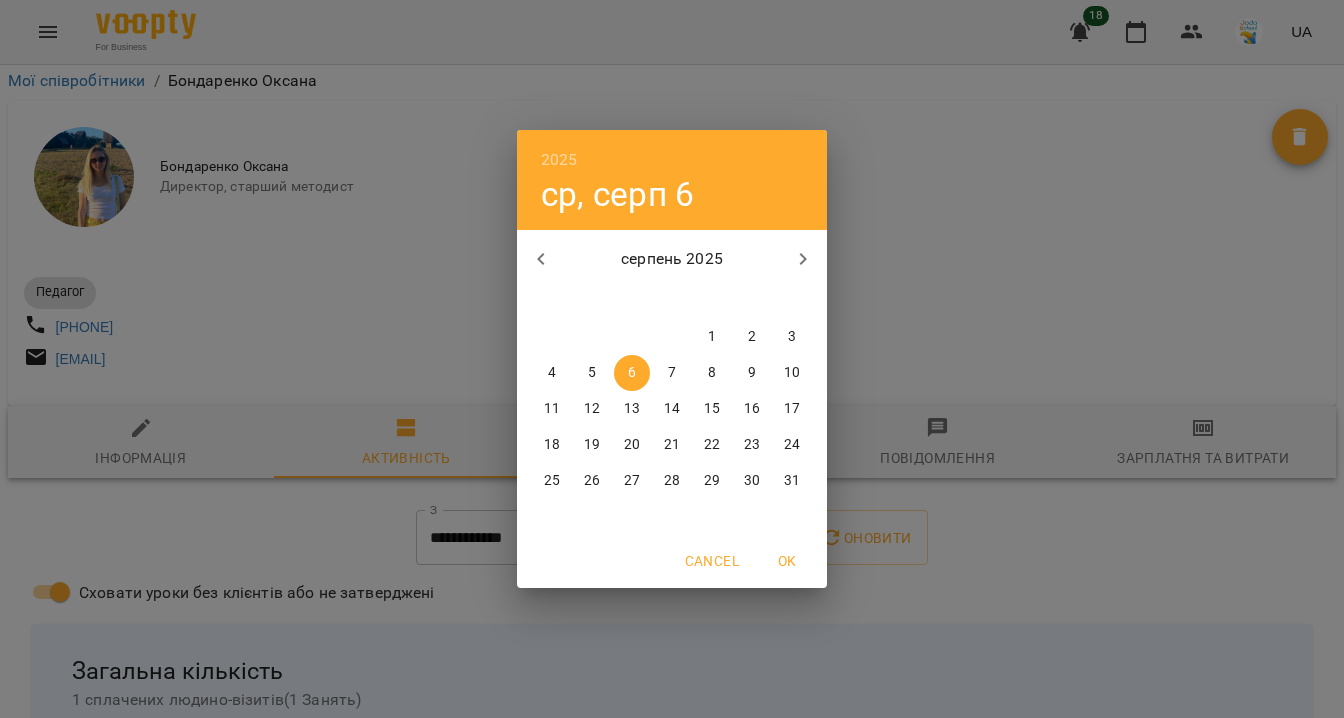 click on "6" at bounding box center [632, 373] 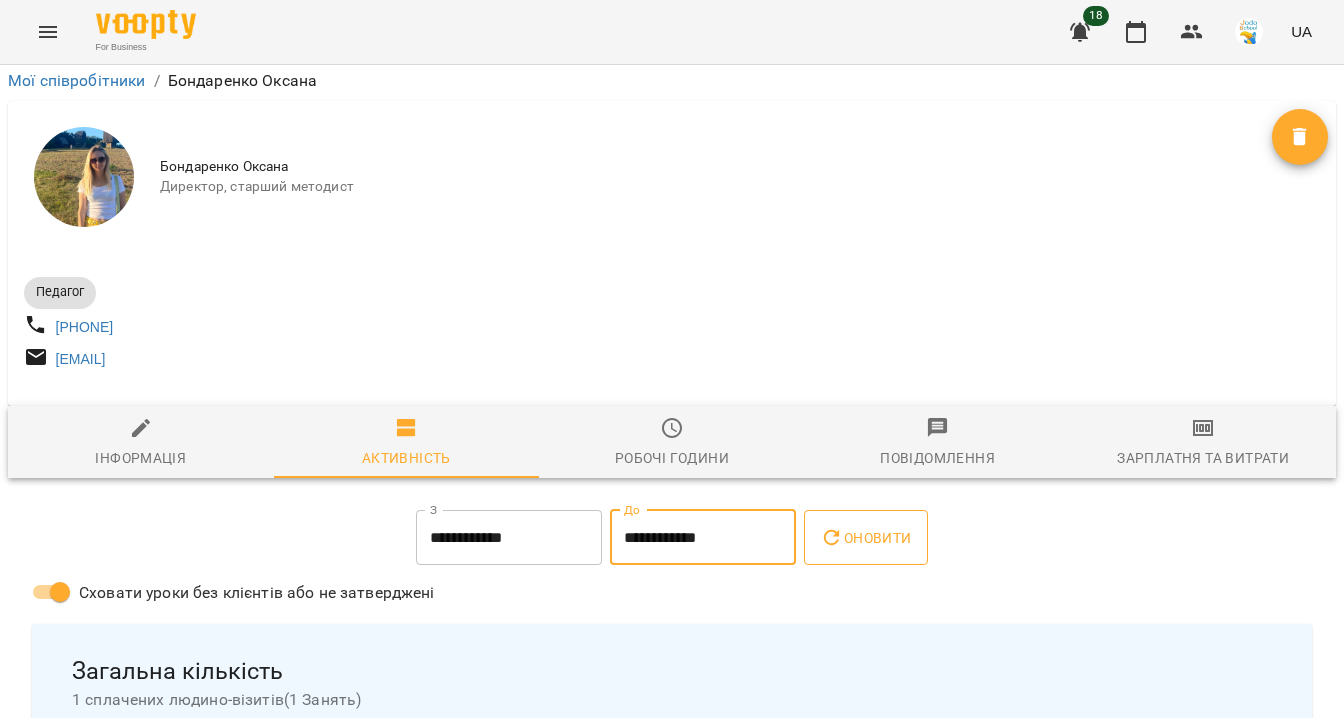 click on "Оновити" at bounding box center (865, 538) 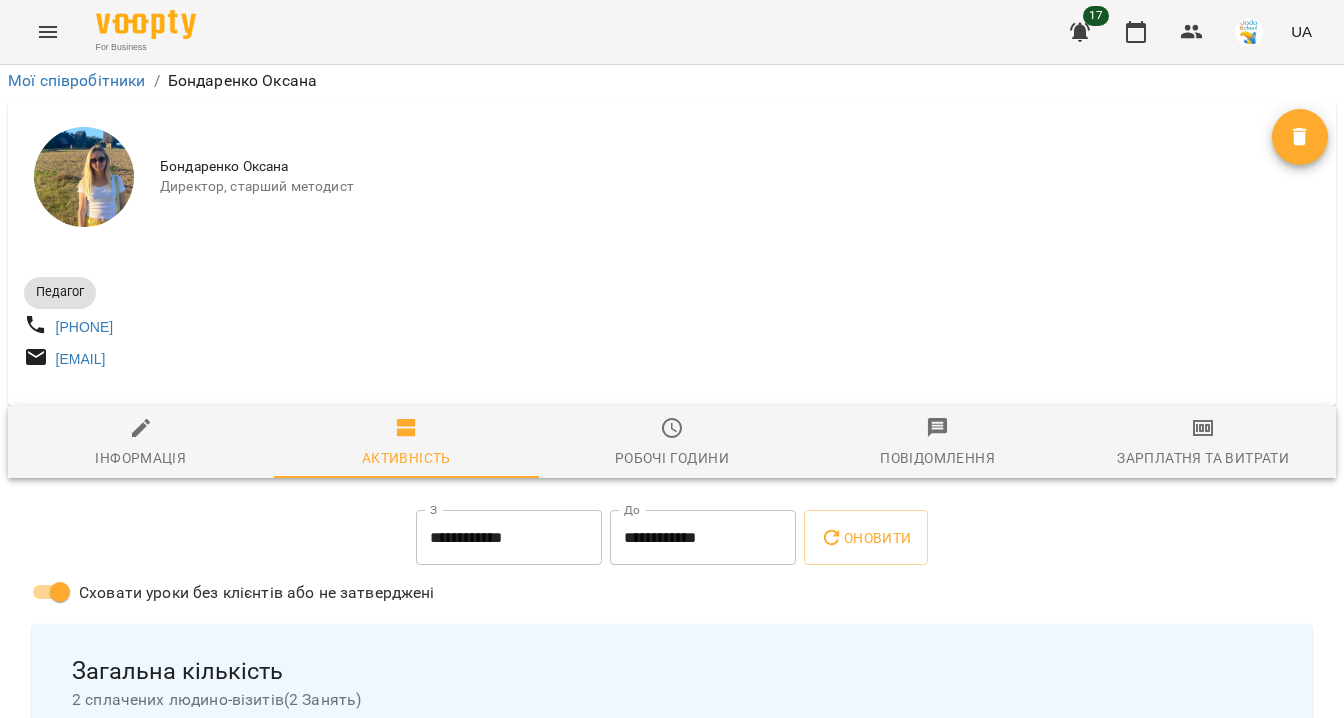 scroll, scrollTop: 199, scrollLeft: 0, axis: vertical 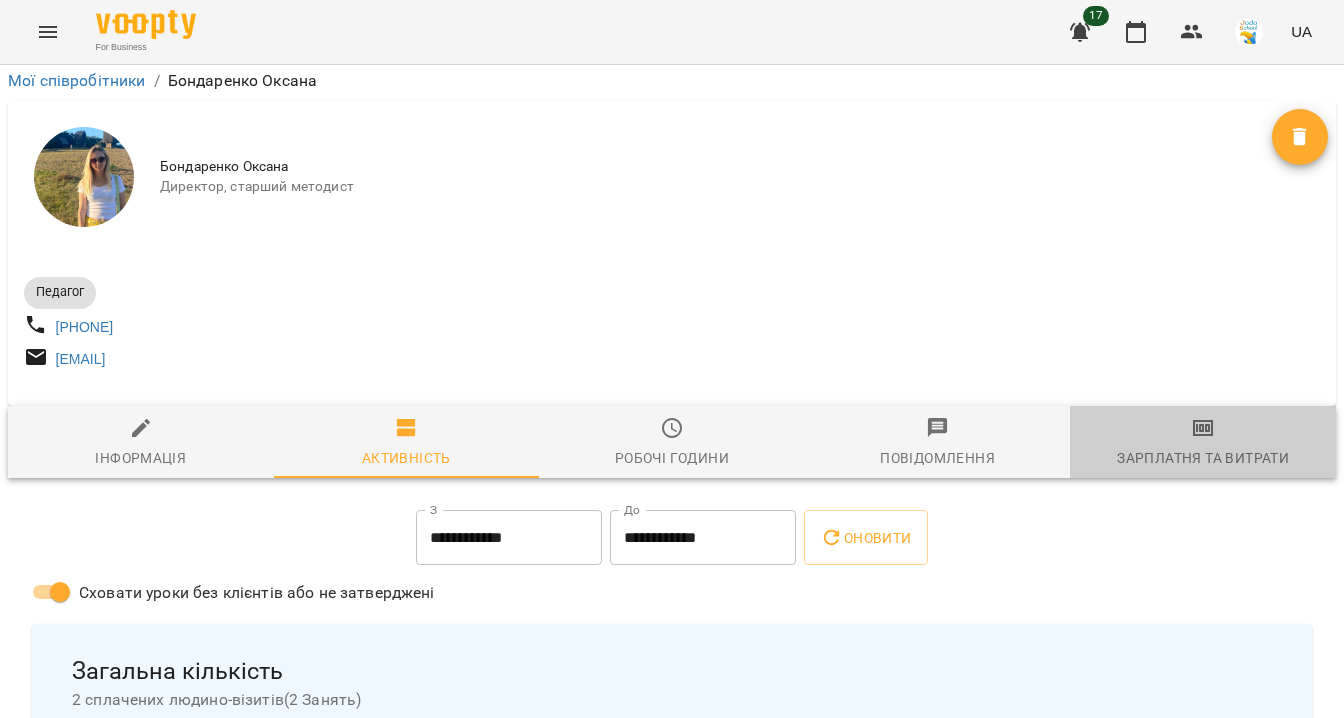 click on "Зарплатня та Витрати" at bounding box center [1203, 458] 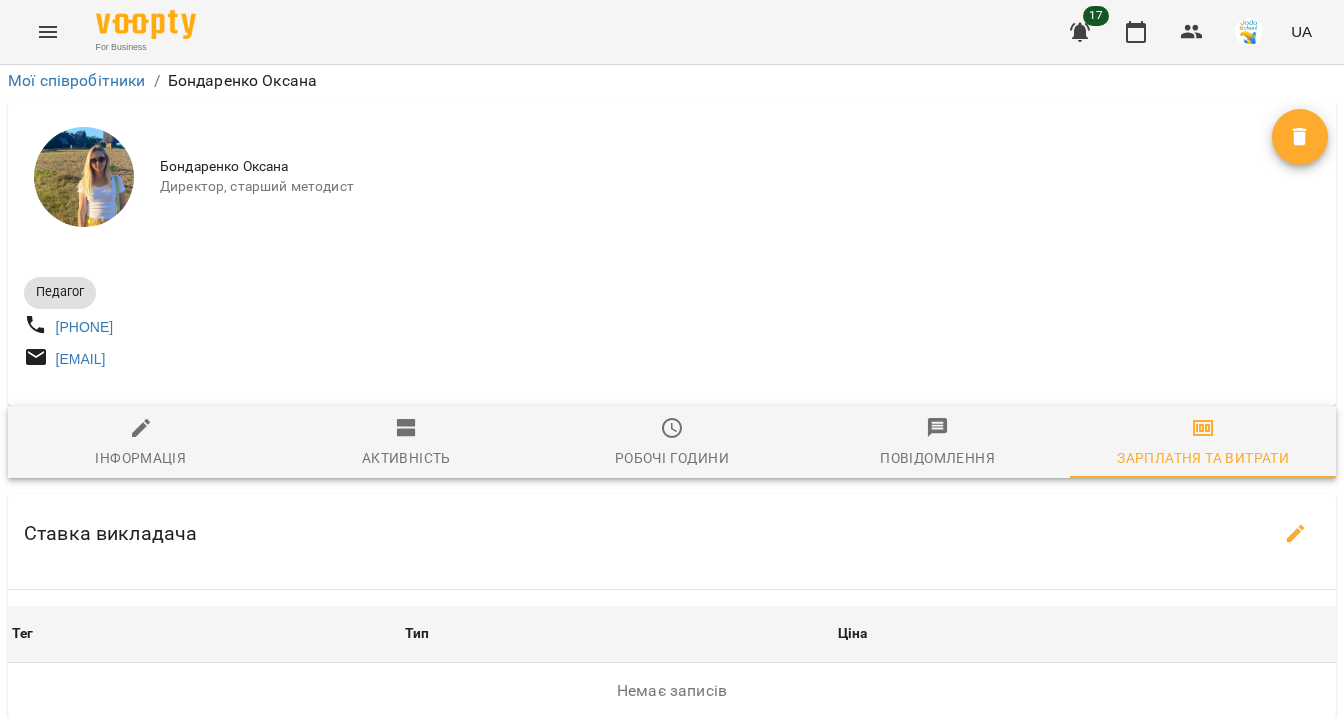 scroll, scrollTop: 482, scrollLeft: 0, axis: vertical 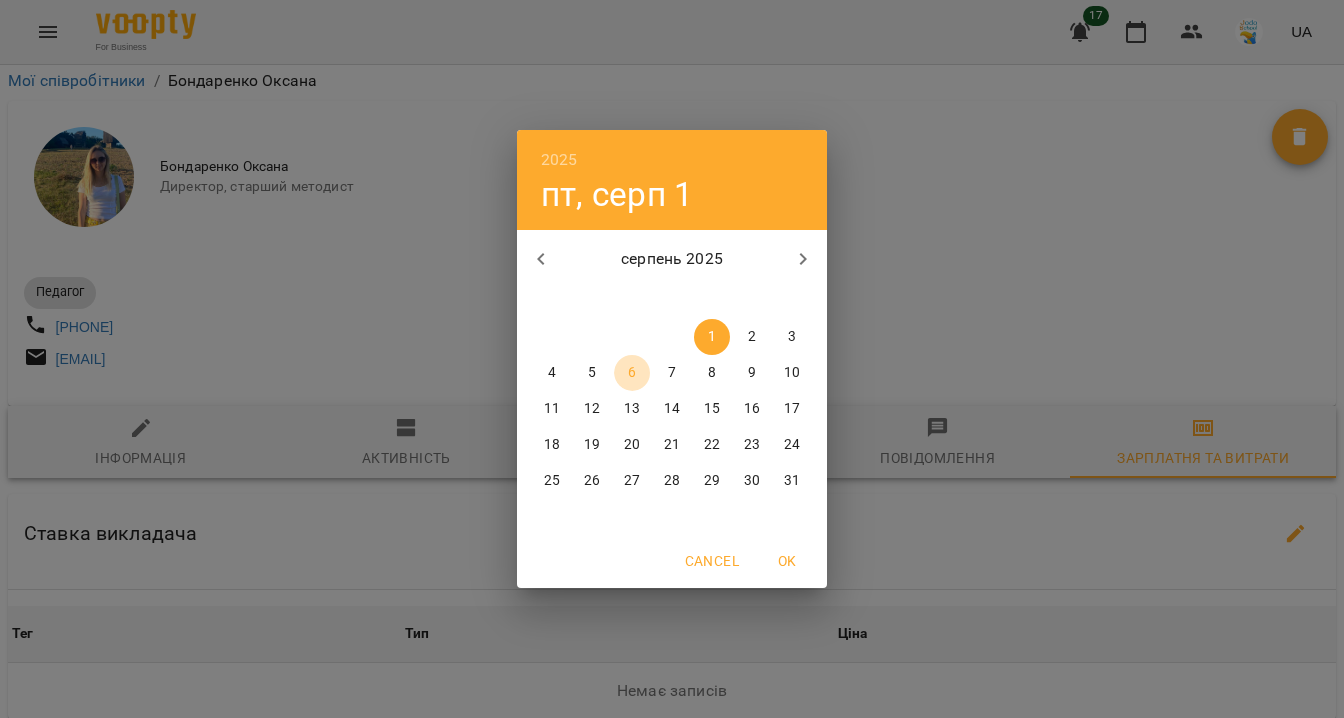 click on "6" at bounding box center [632, 373] 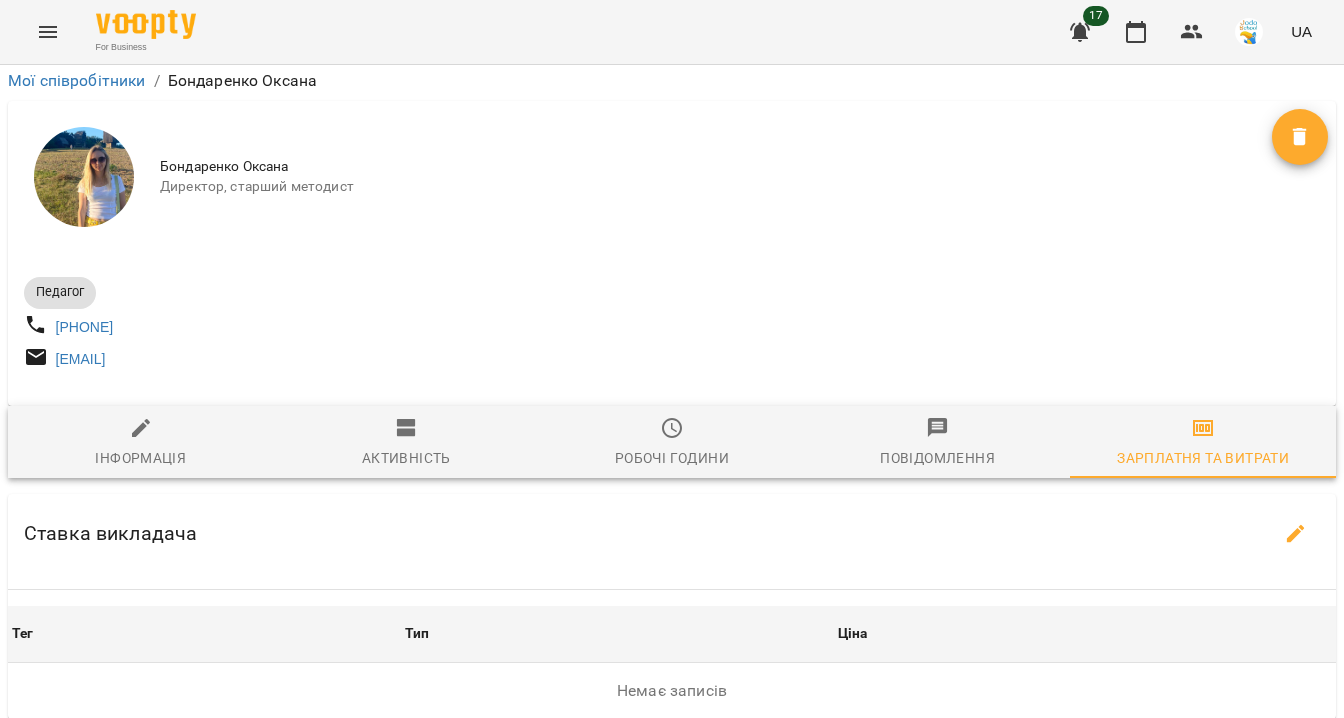 click on "**********" at bounding box center (703, 779) 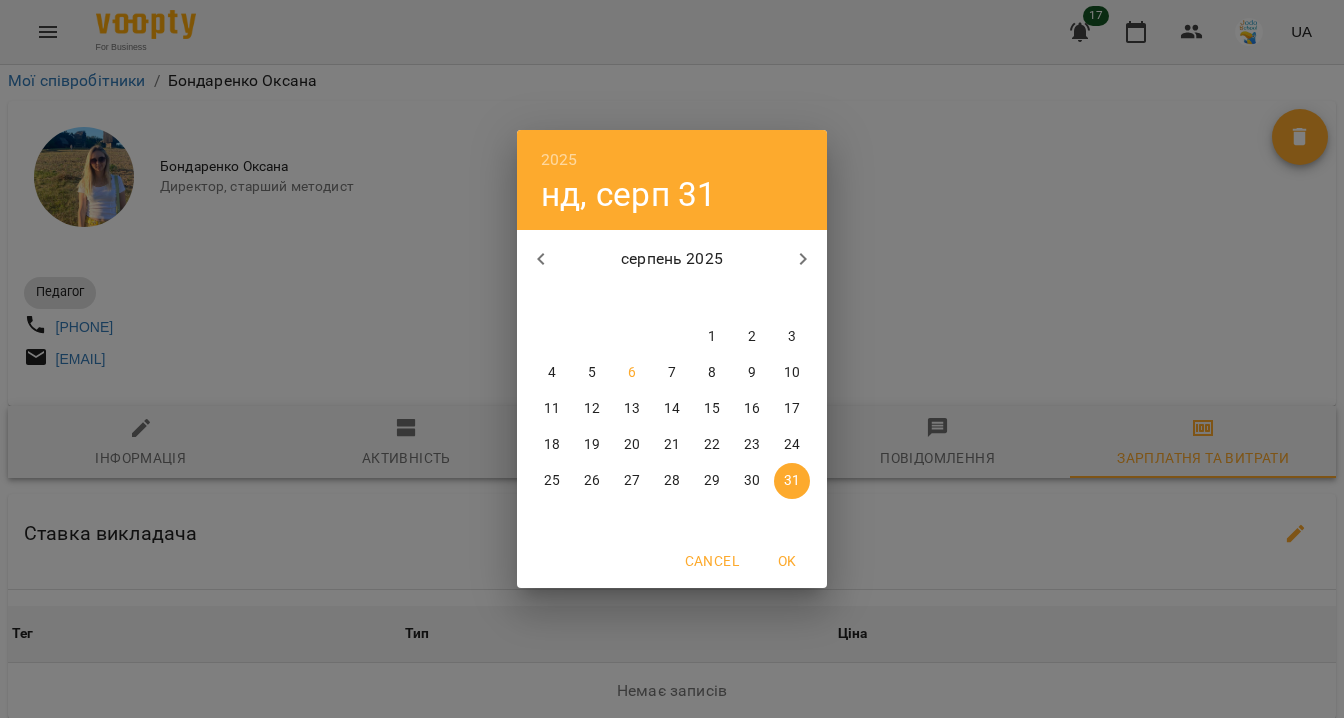 click on "7" at bounding box center [672, 373] 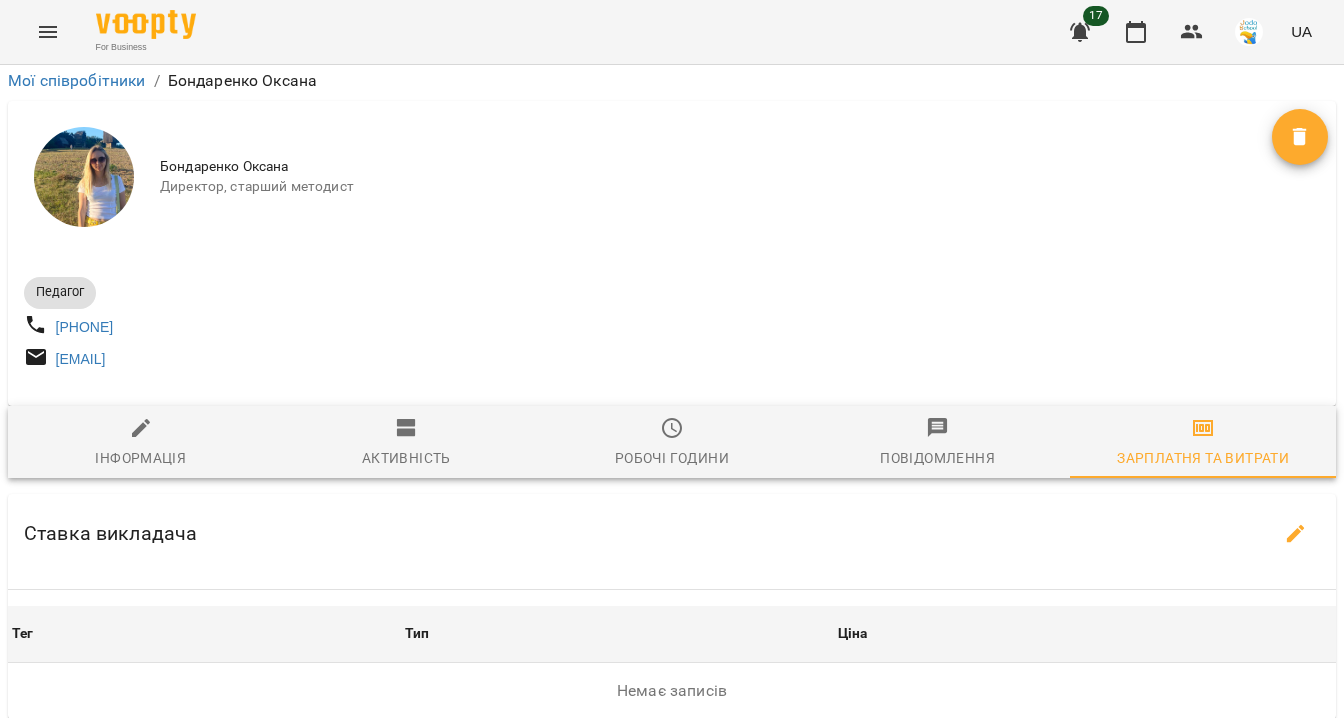 click on "Оновити" at bounding box center (865, 779) 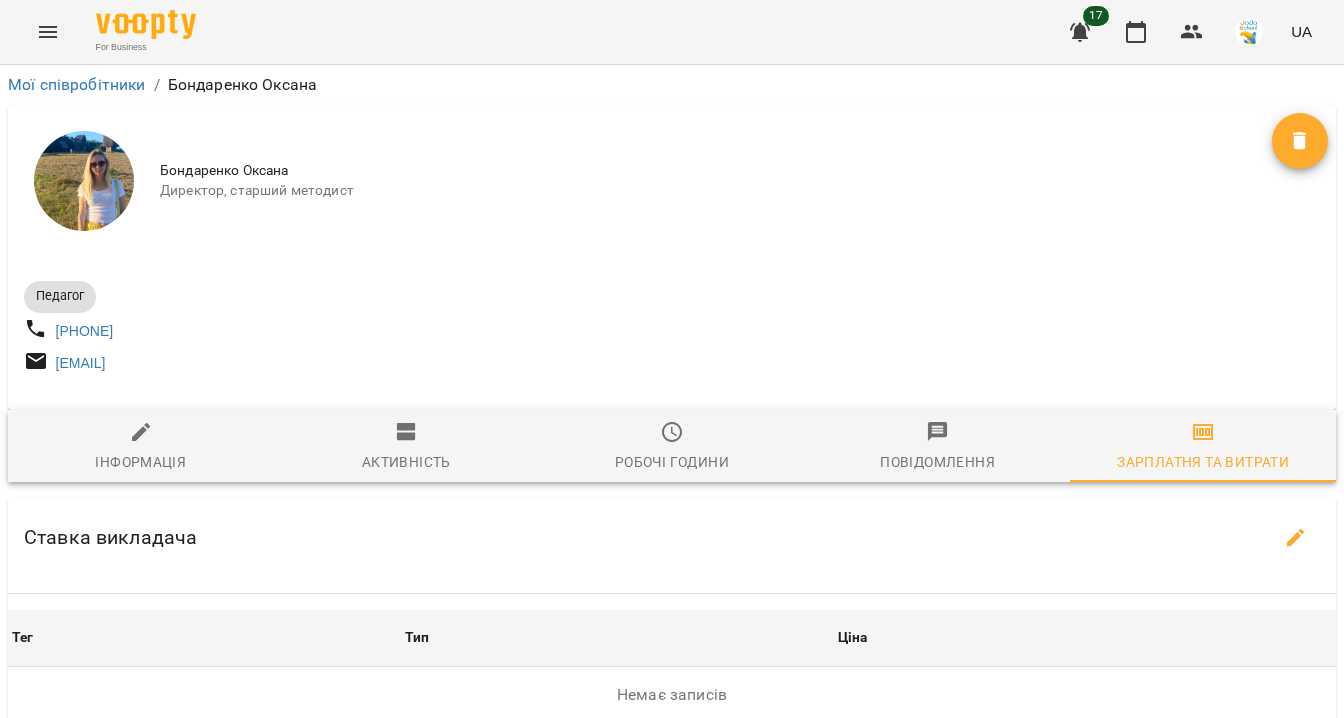 click on "Зарплатня та Витрати" at bounding box center [1203, 447] 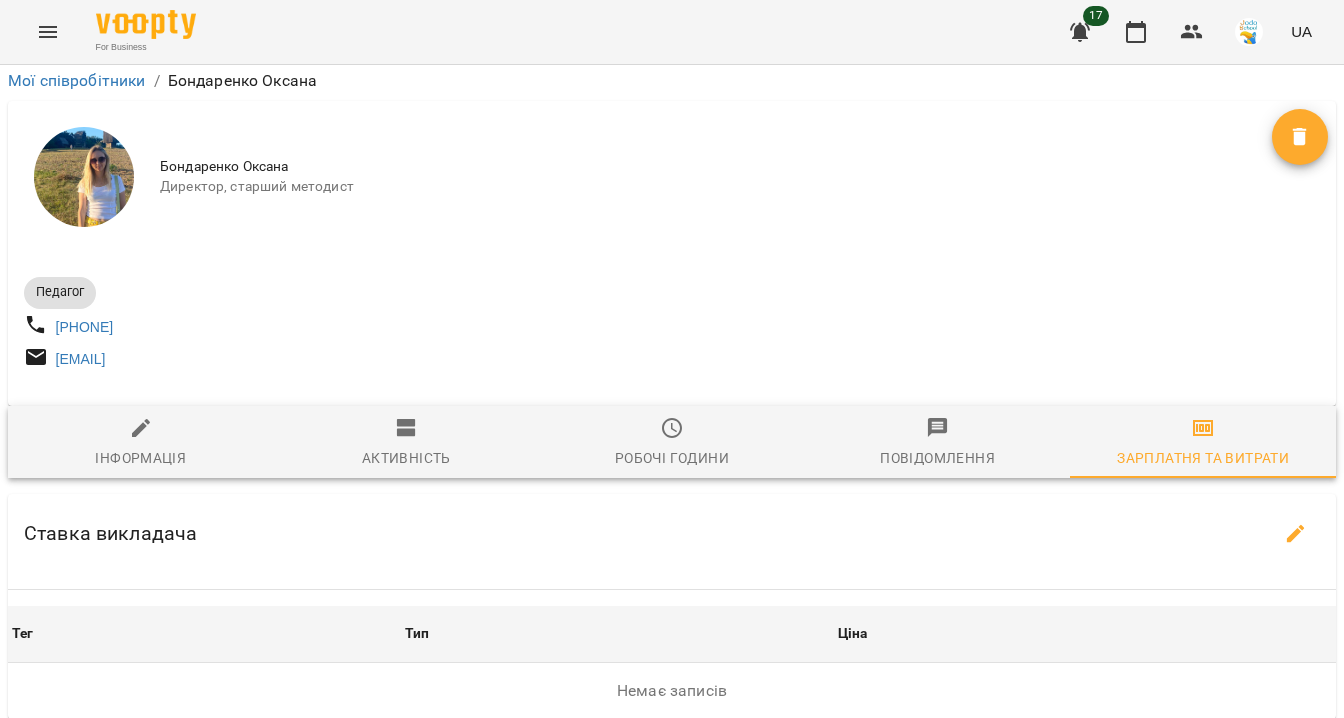 scroll, scrollTop: 293, scrollLeft: 0, axis: vertical 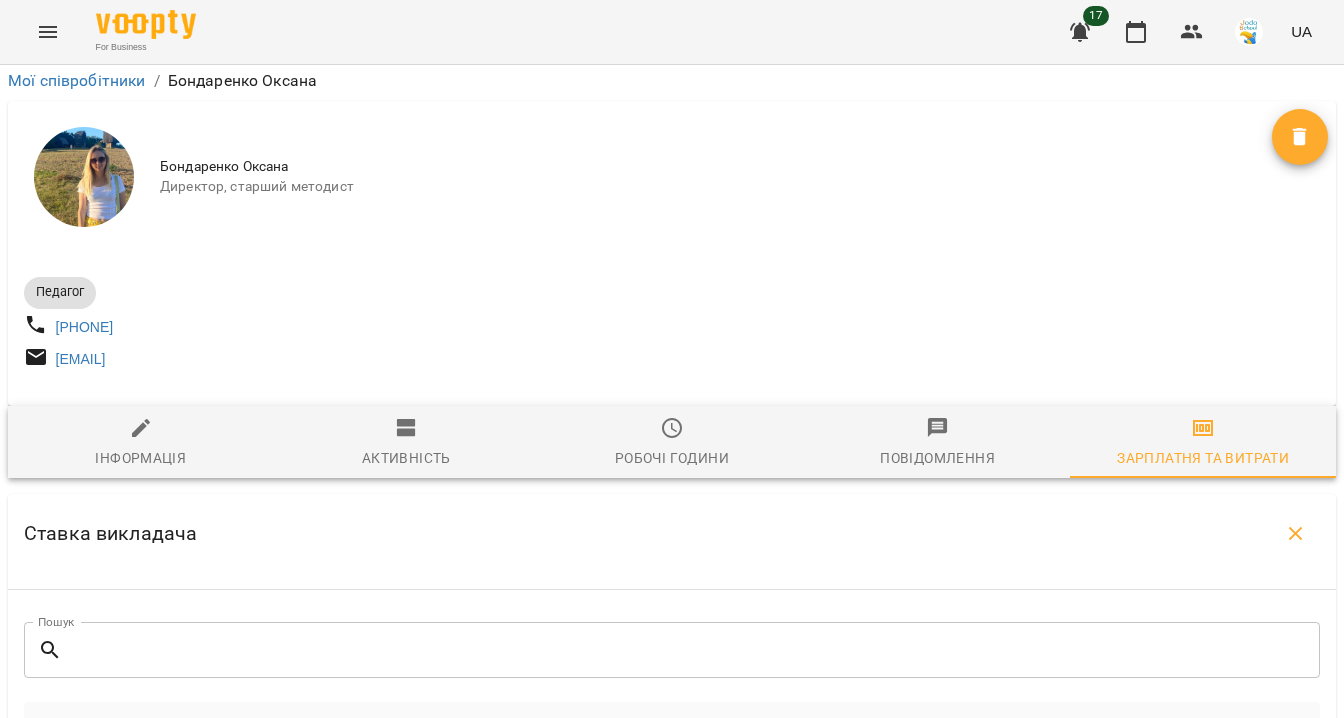 click at bounding box center (511, 975) 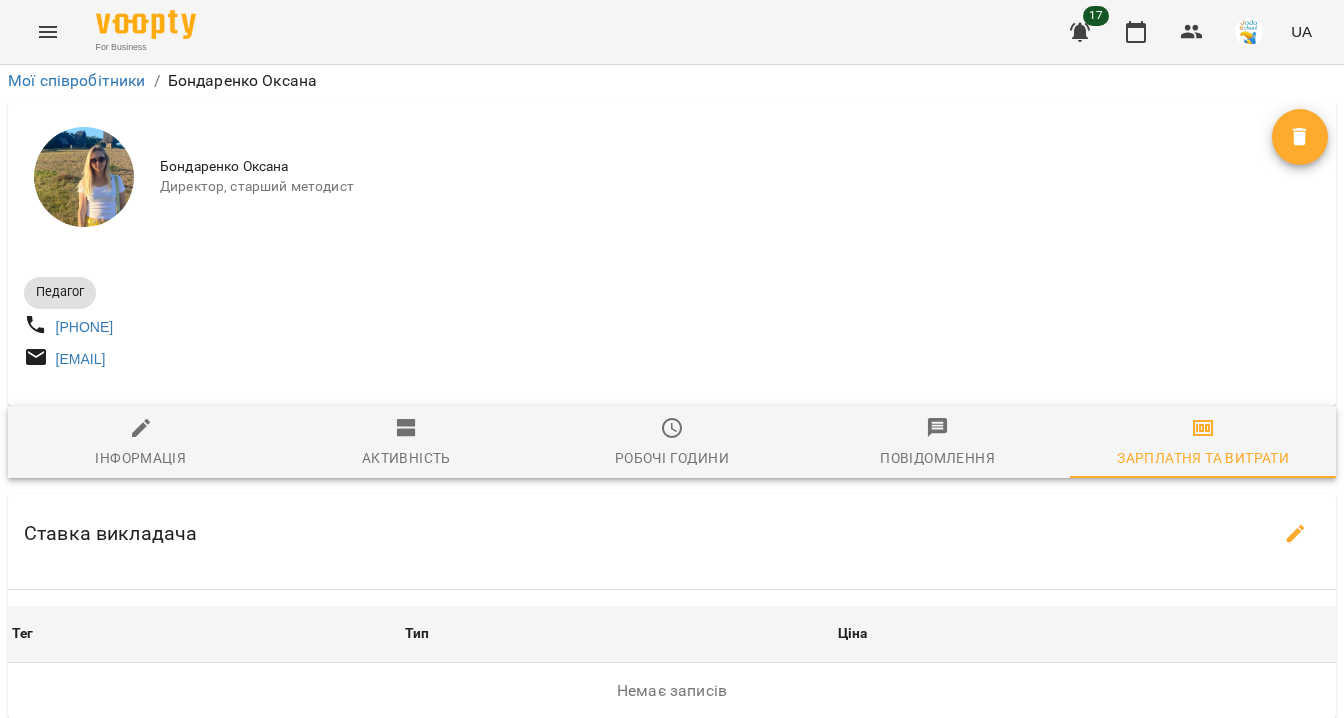scroll, scrollTop: 156, scrollLeft: 0, axis: vertical 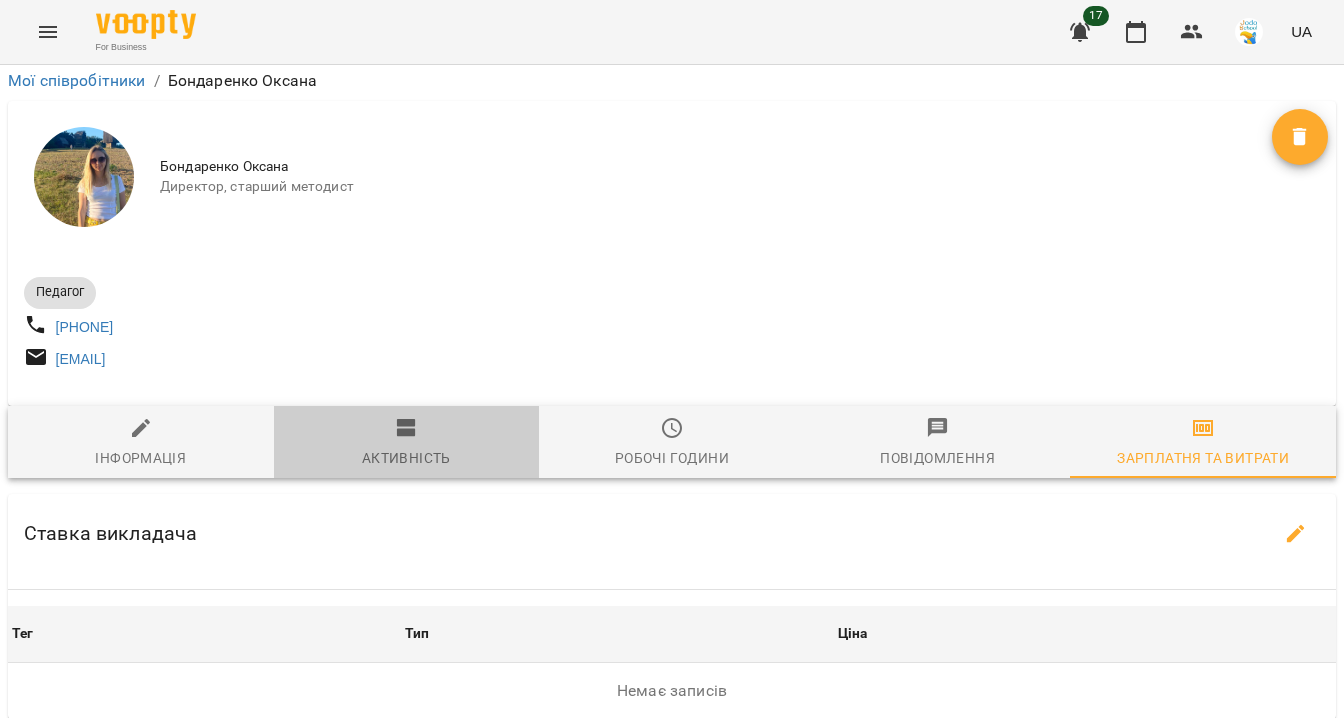 click on "Активність" at bounding box center (406, 458) 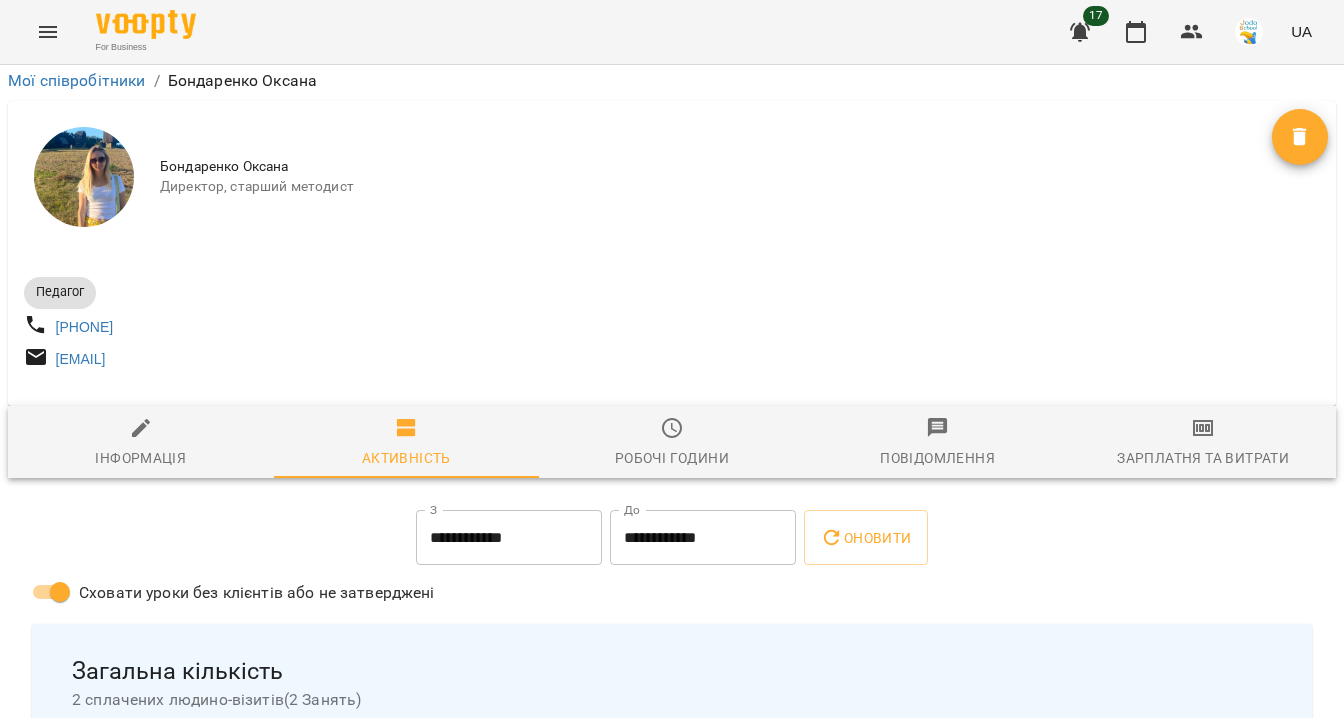 scroll, scrollTop: 433, scrollLeft: 0, axis: vertical 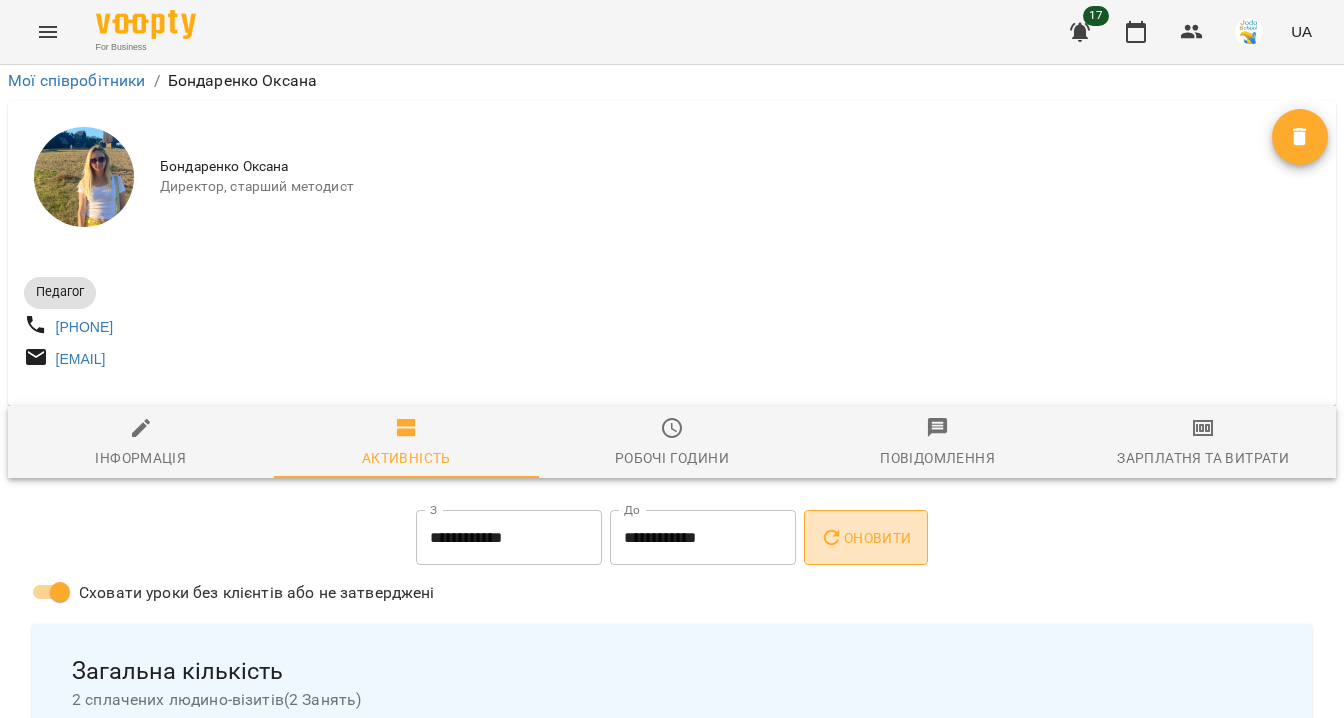 click on "Оновити" at bounding box center [865, 538] 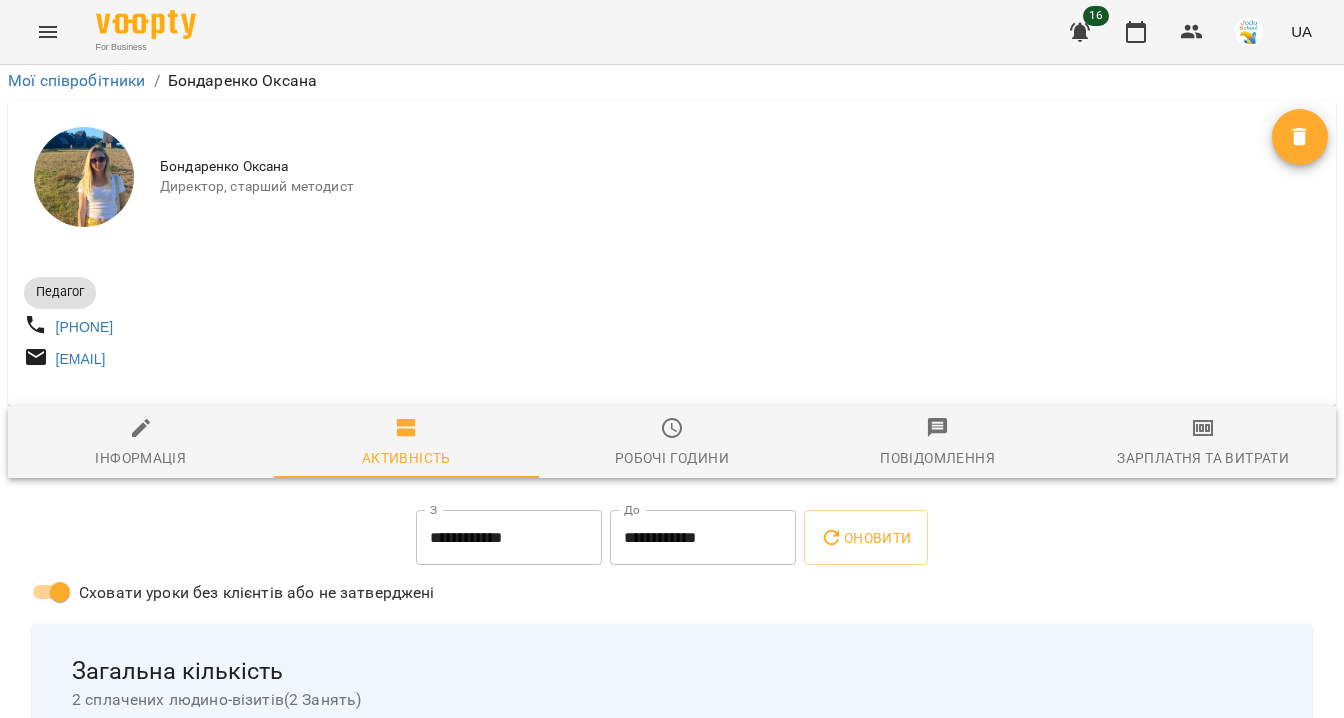 scroll, scrollTop: 0, scrollLeft: 0, axis: both 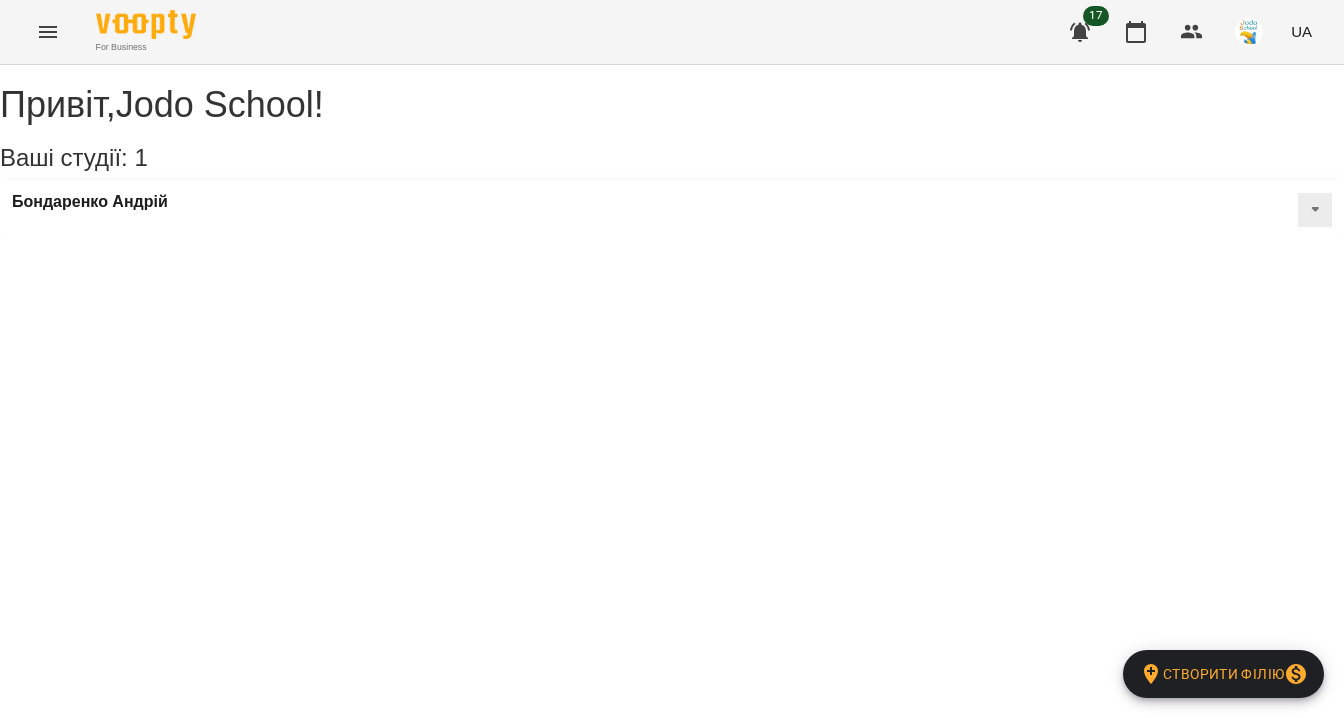 click 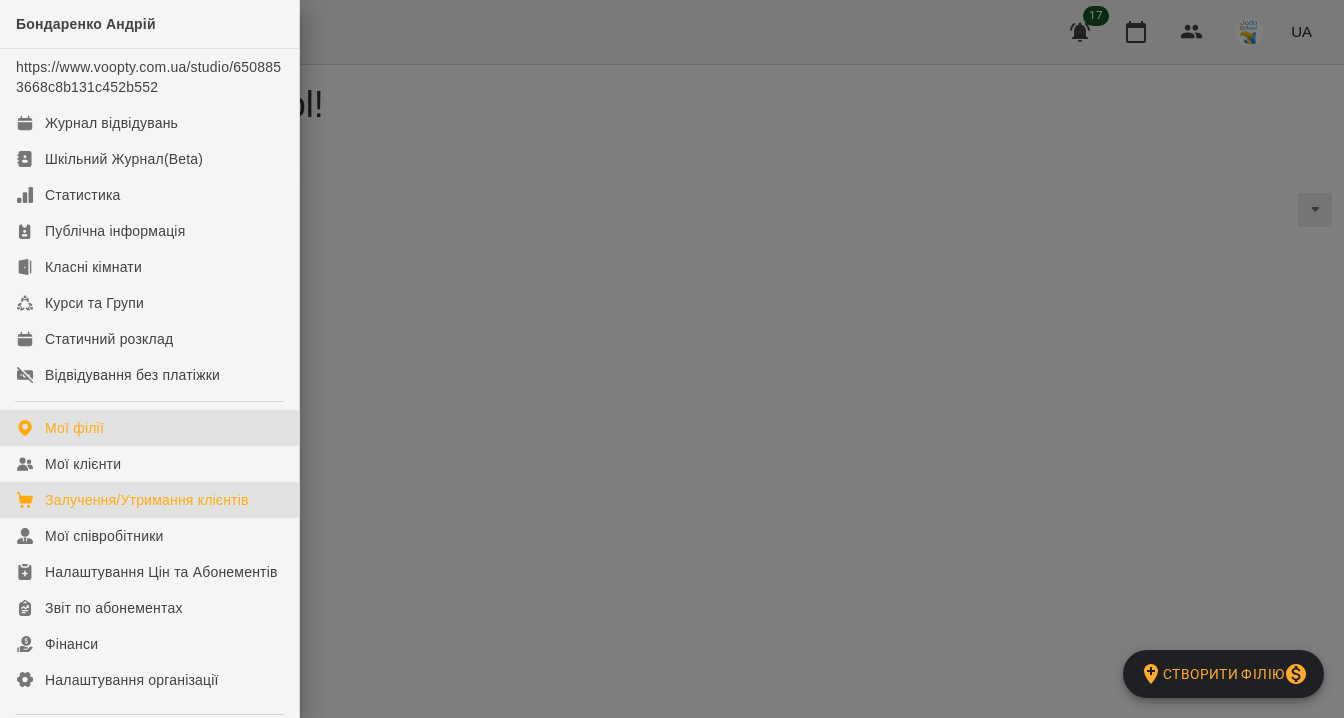 click on "Залучення/Утримання клієнтів" at bounding box center (147, 500) 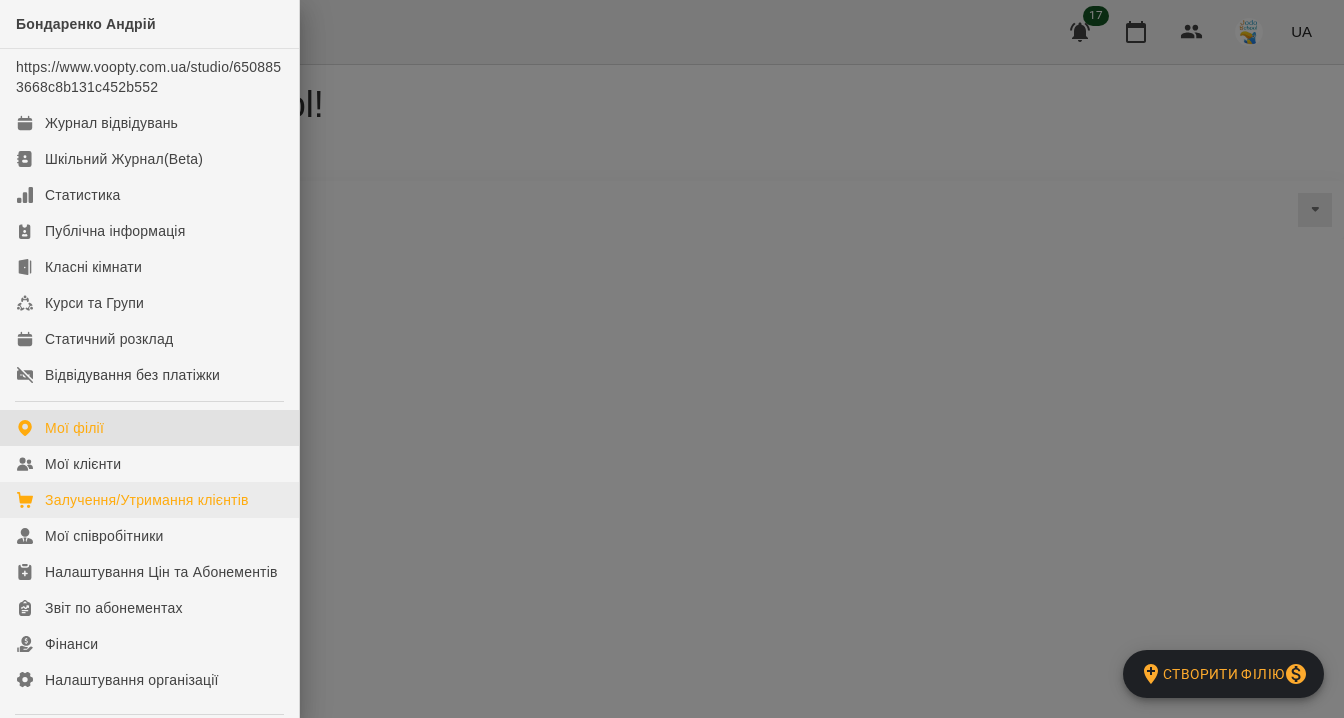 select on "**********" 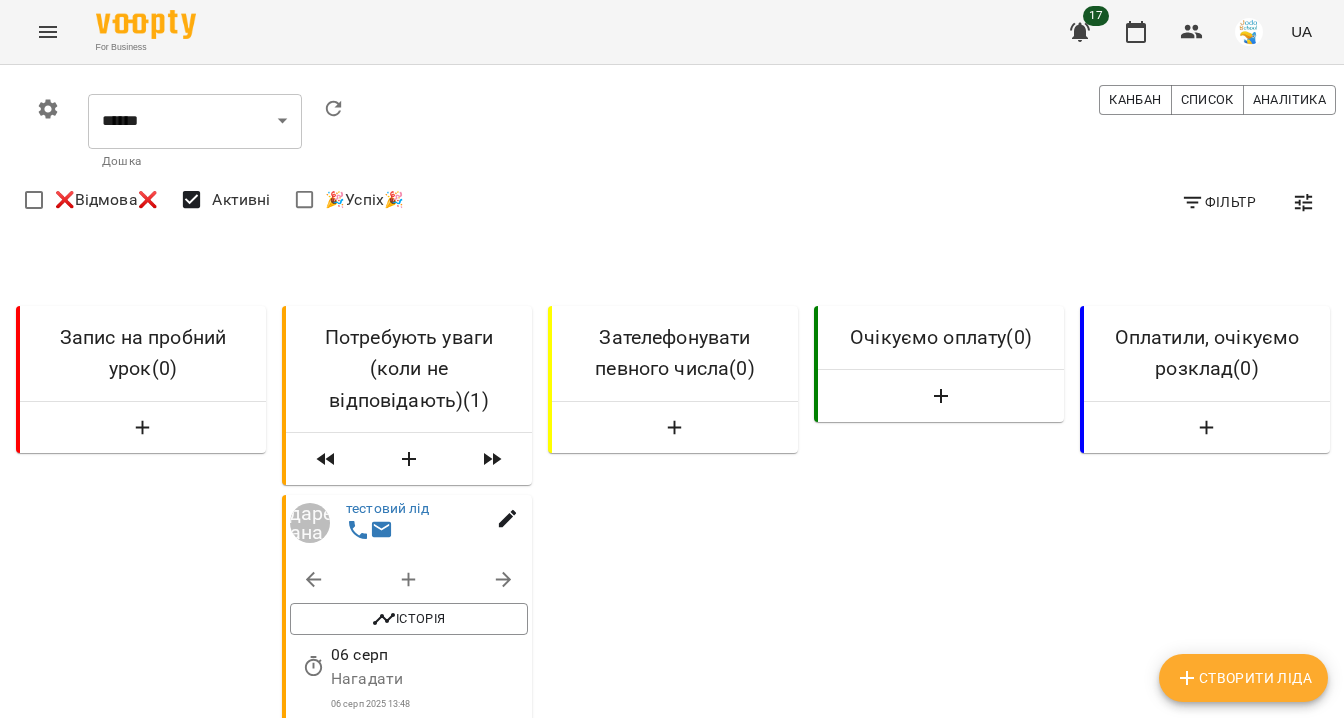 scroll, scrollTop: 22, scrollLeft: 0, axis: vertical 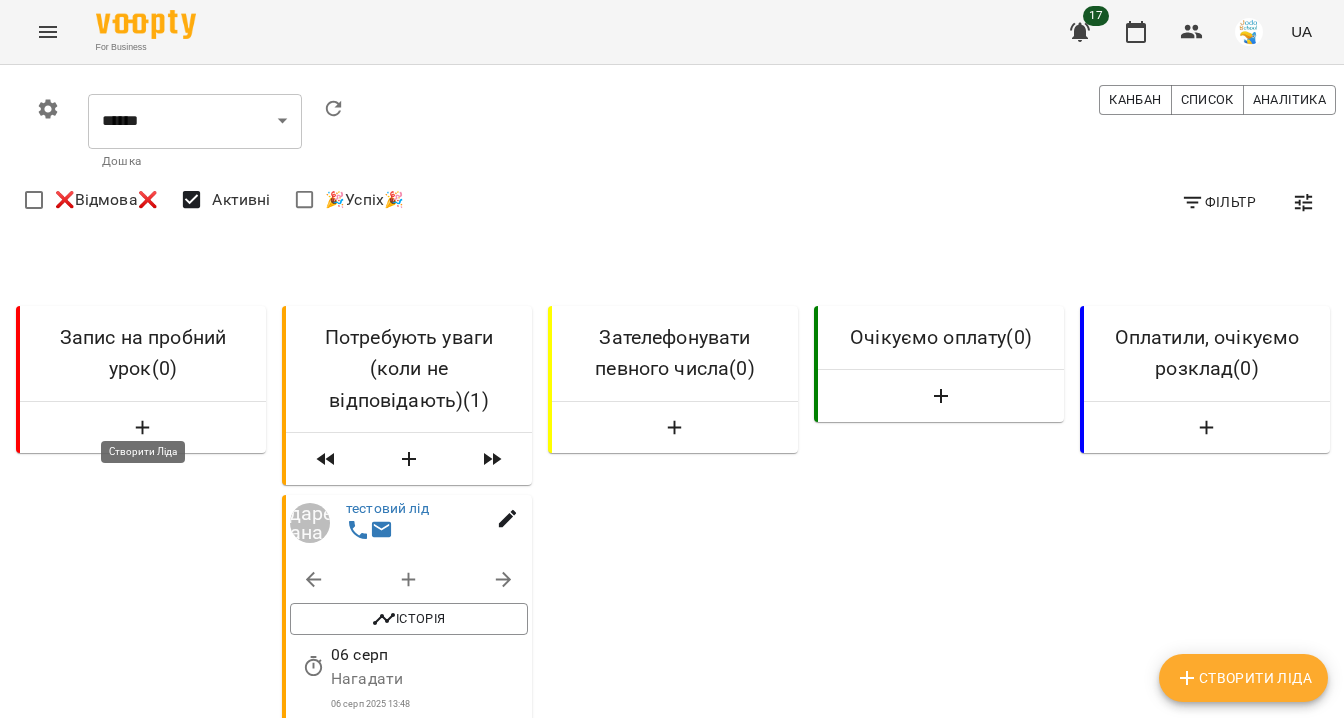 click at bounding box center (143, 428) 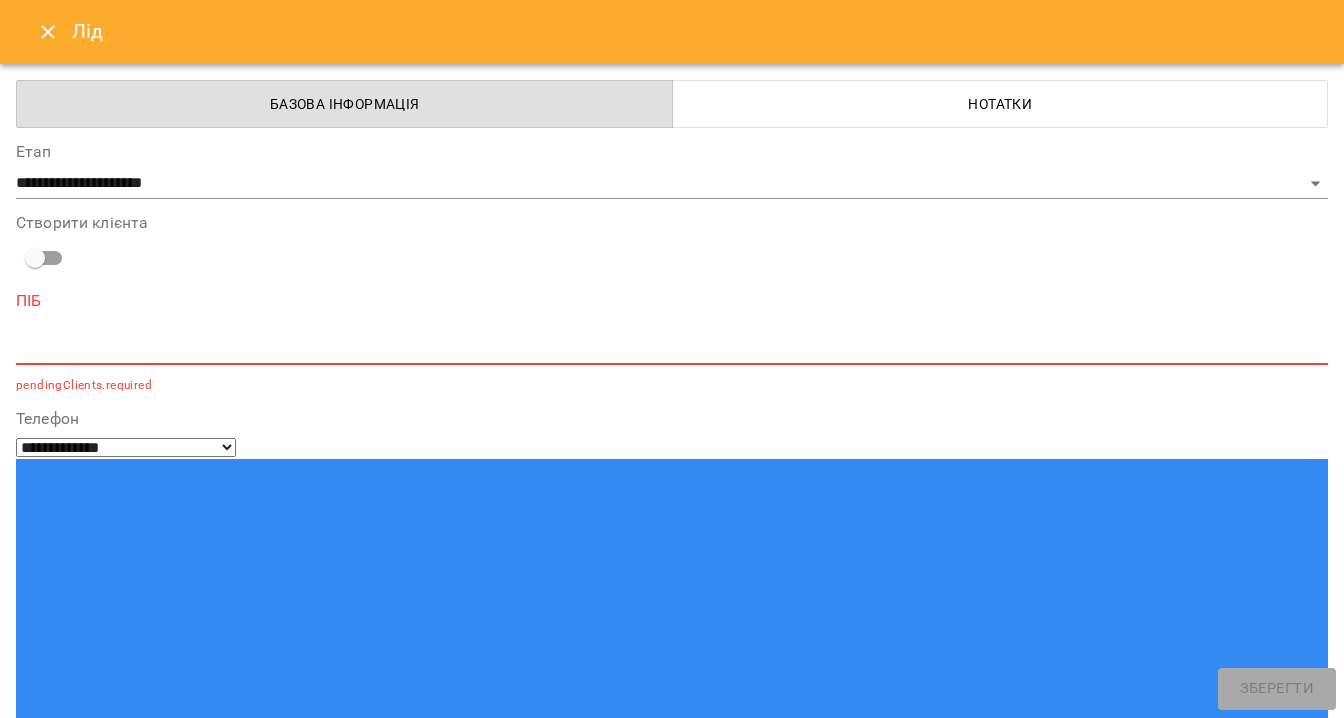 click at bounding box center (672, 348) 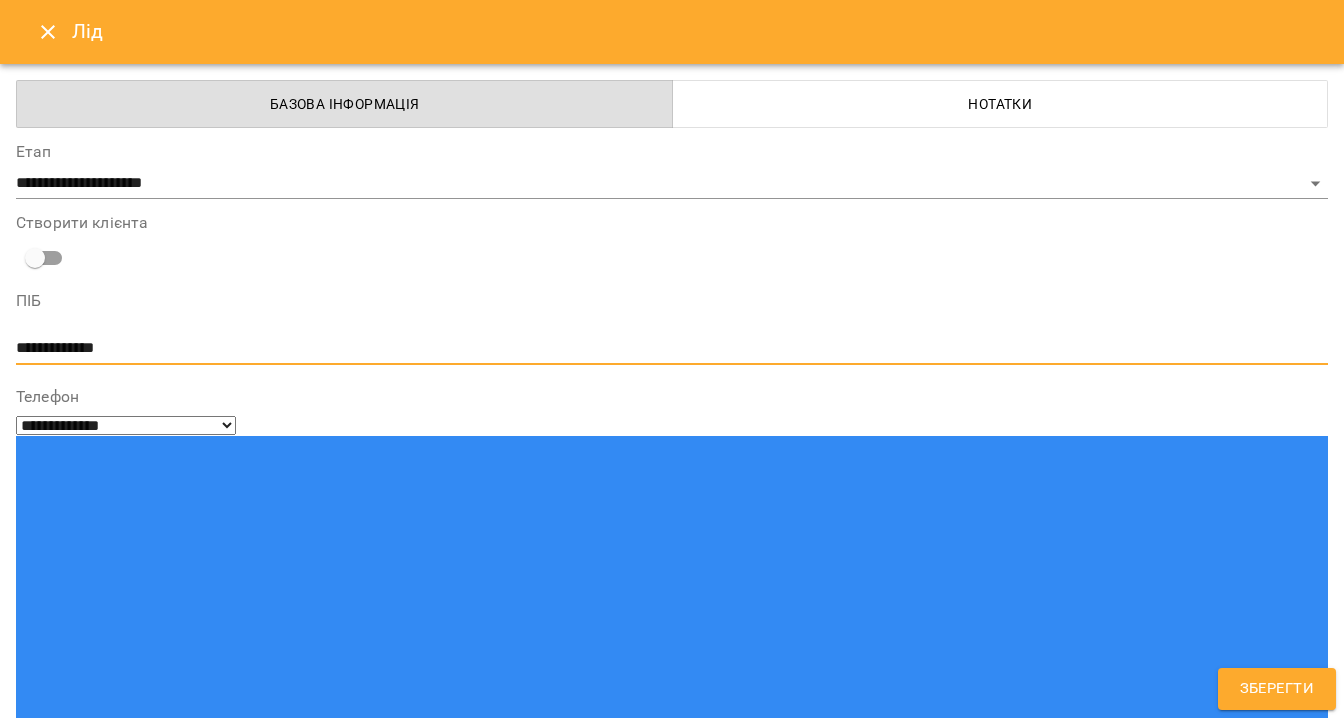 type on "**********" 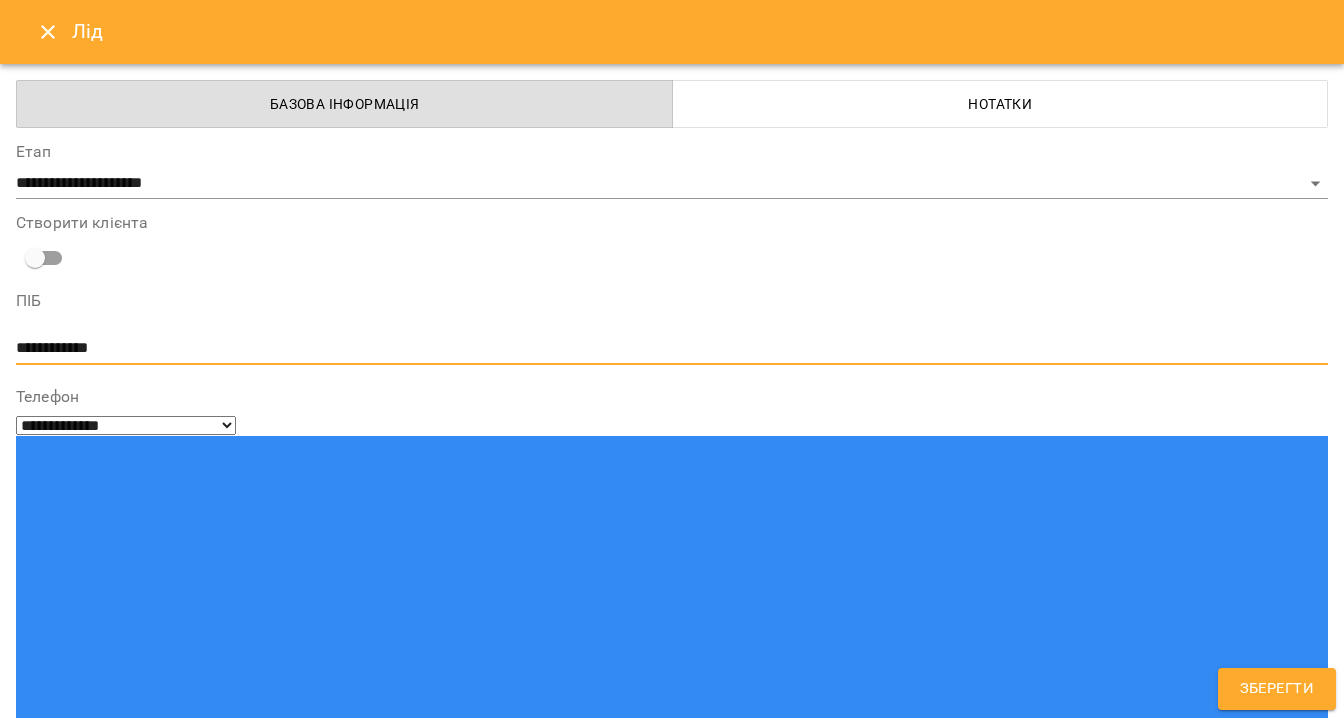 click at bounding box center [99, 1326] 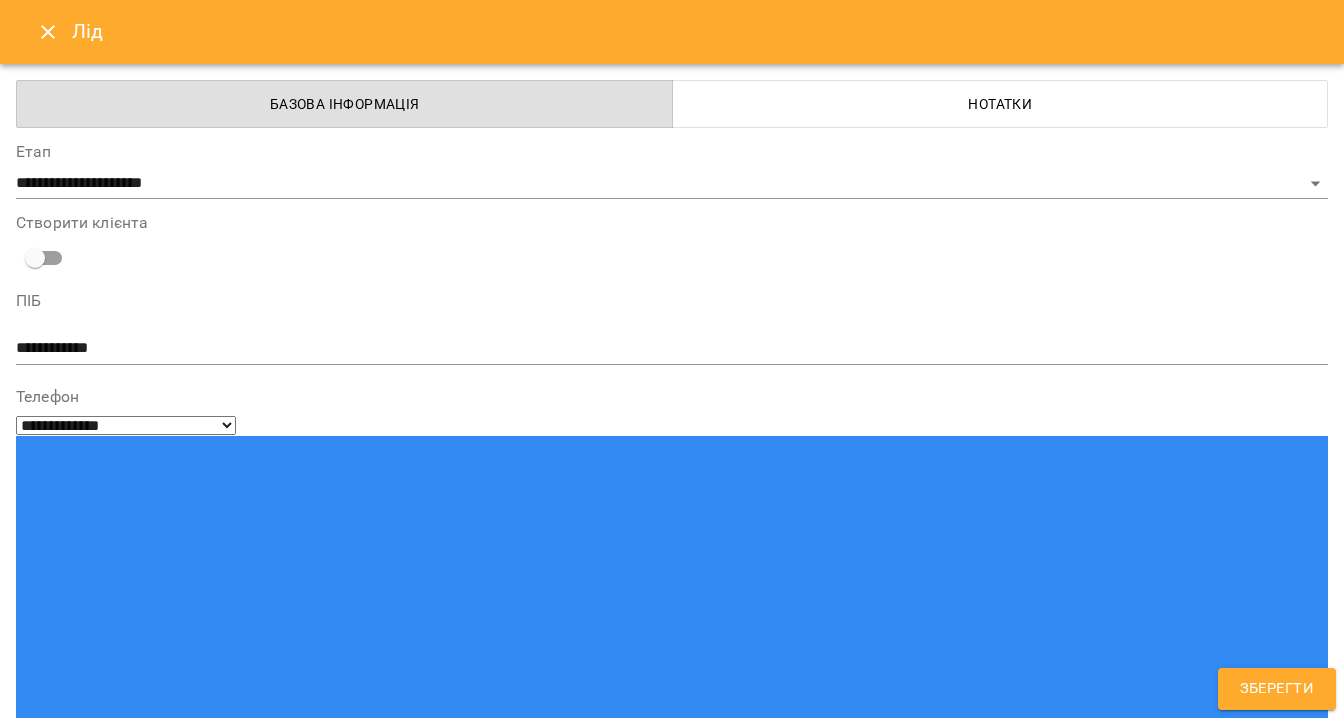 type on "**********" 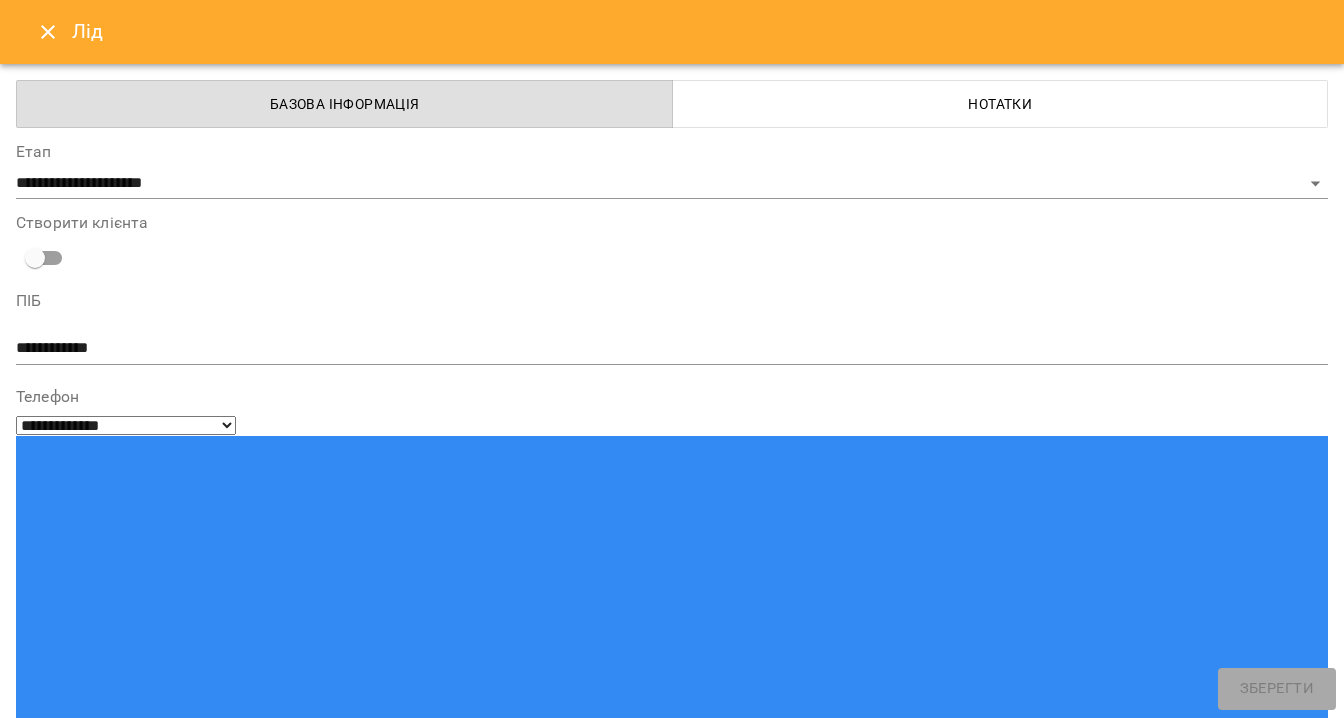 type on "**********" 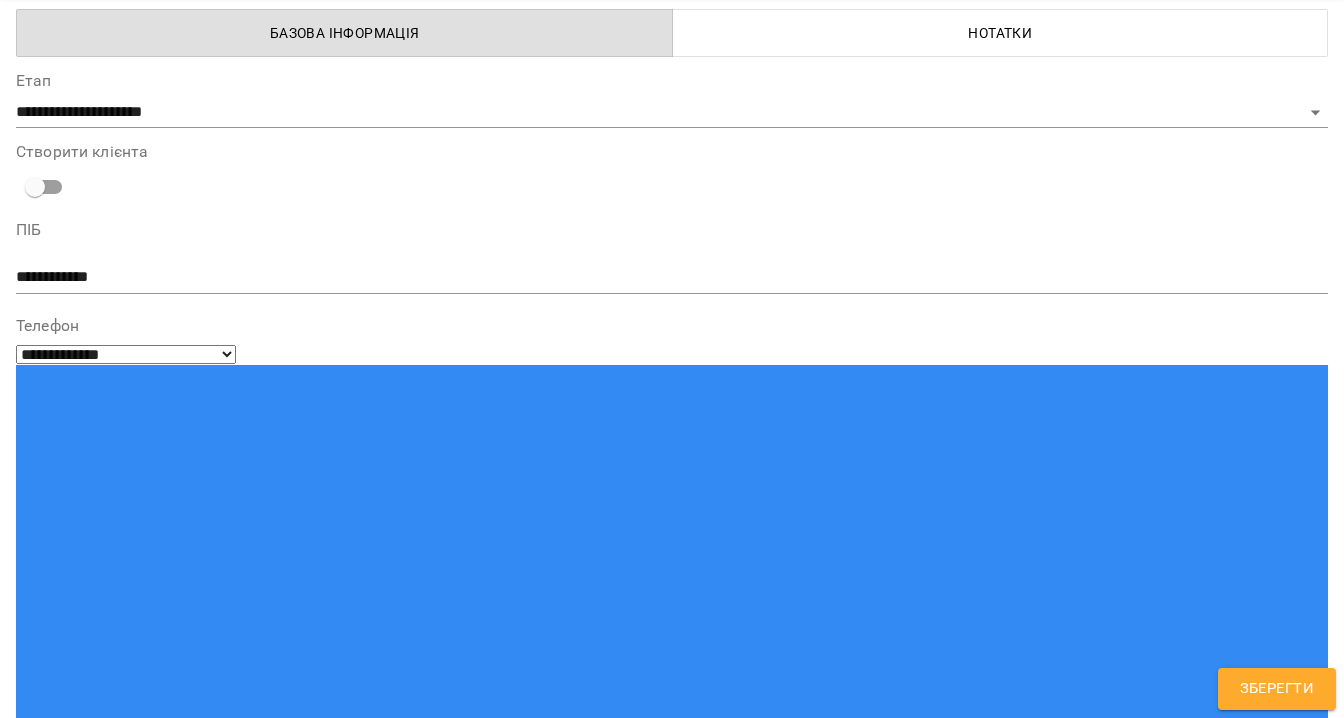 scroll, scrollTop: 108, scrollLeft: 0, axis: vertical 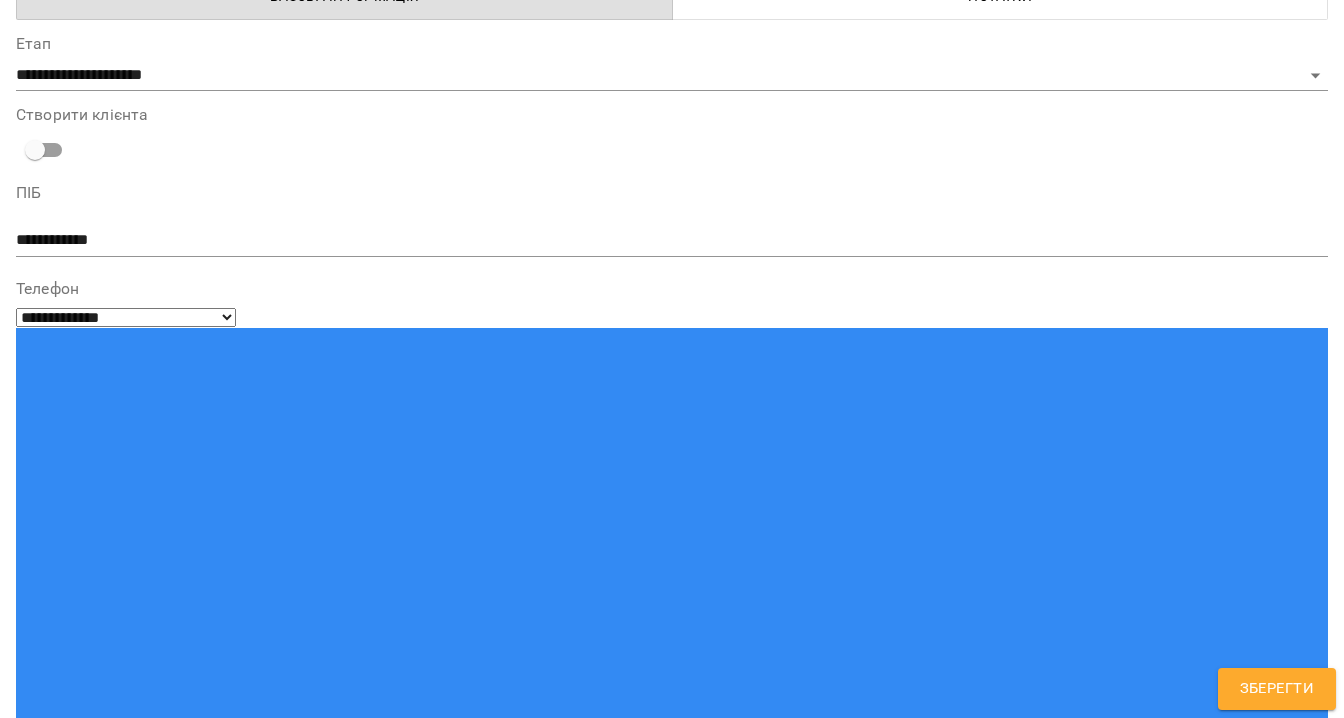 type 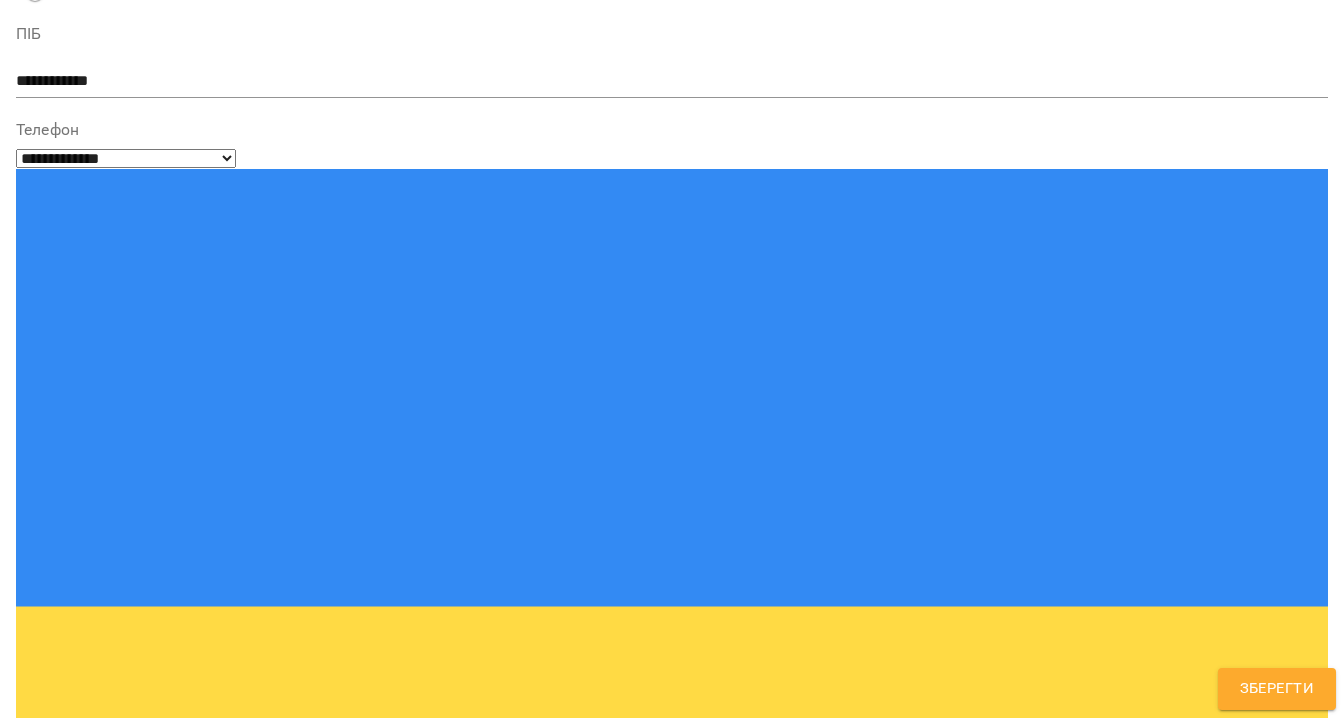 scroll, scrollTop: 281, scrollLeft: 0, axis: vertical 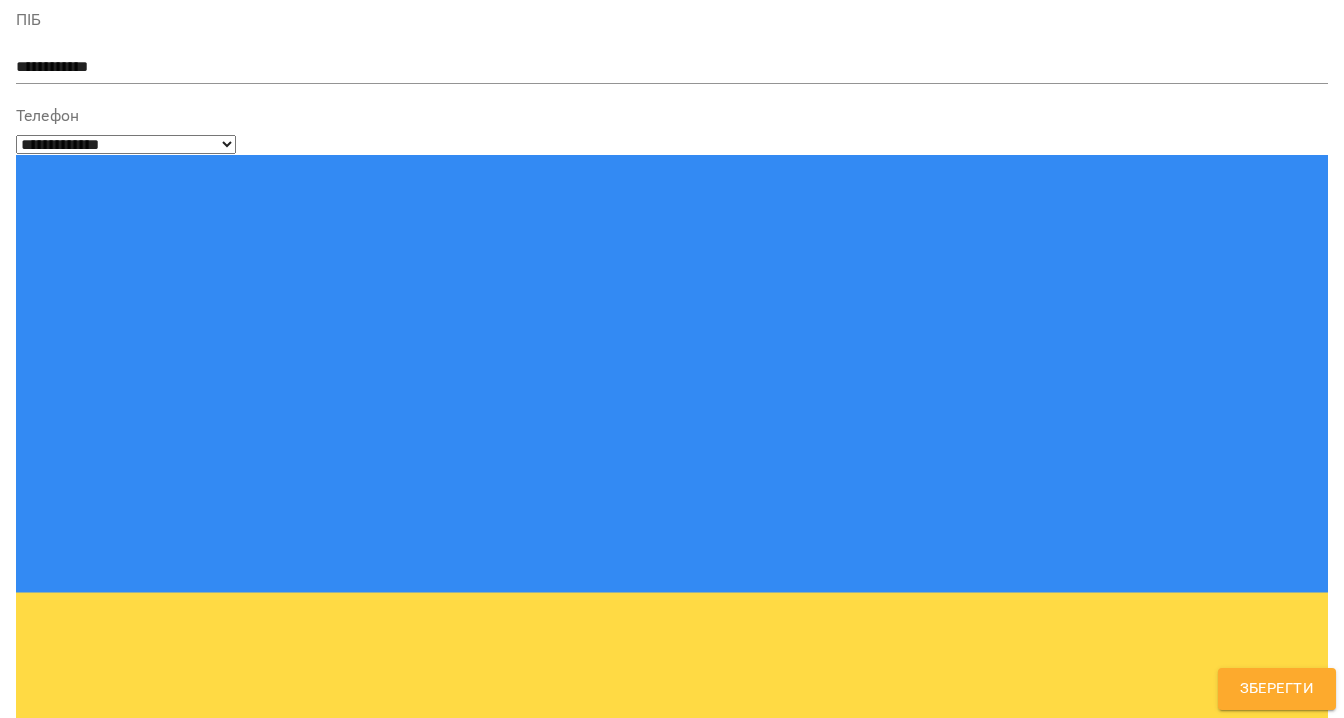 click on "індив" at bounding box center [635, 1268] 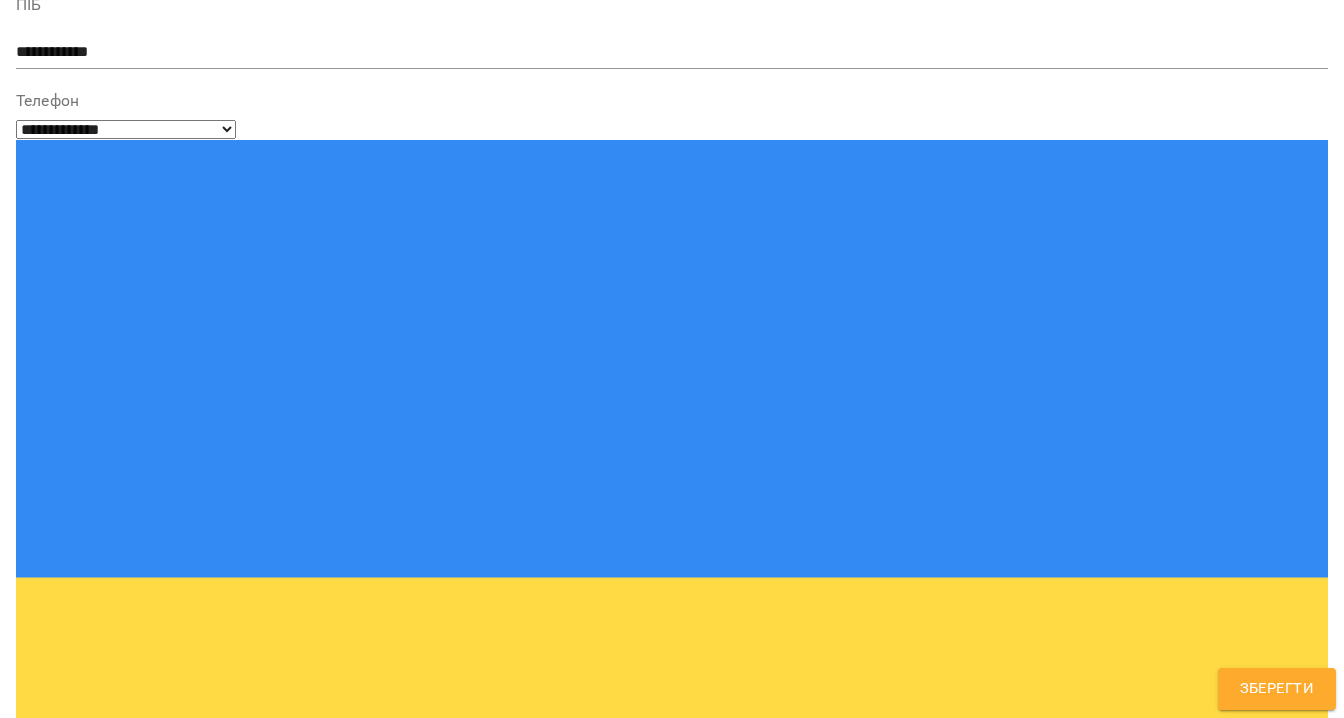 scroll, scrollTop: 309, scrollLeft: 0, axis: vertical 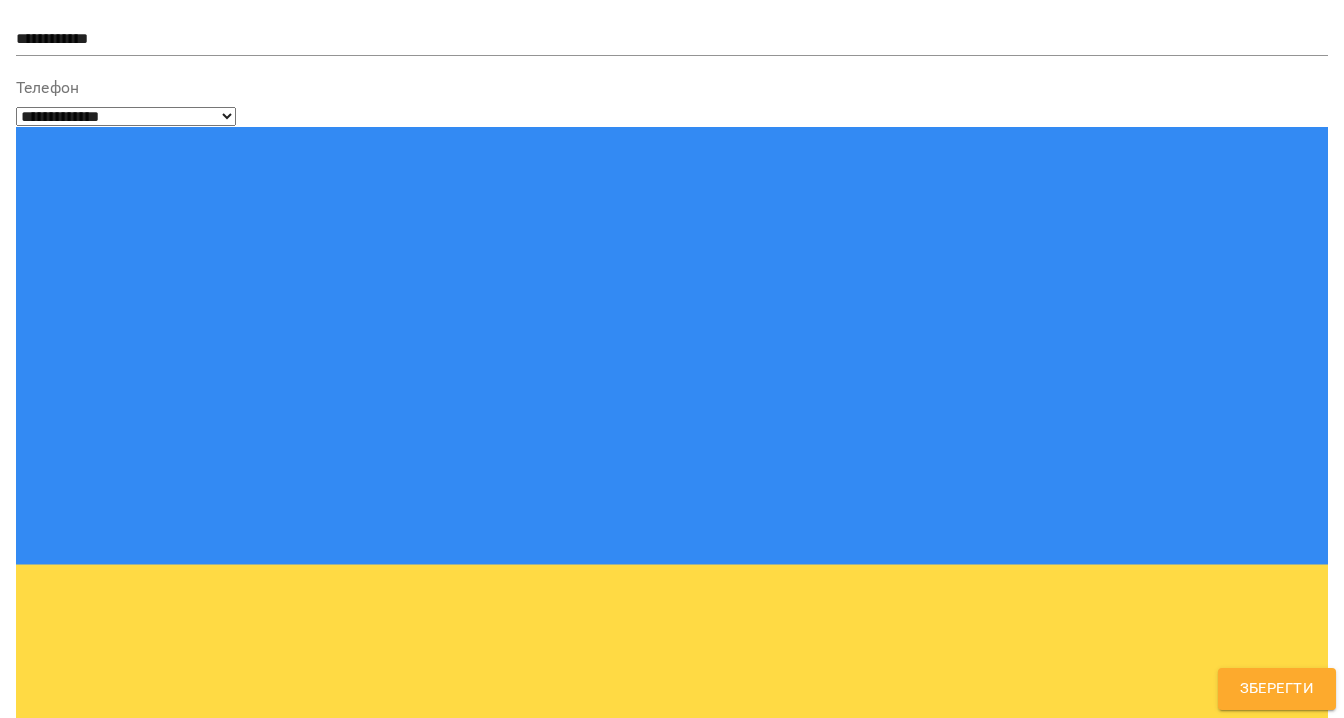 click on "**********" at bounding box center (672, 1417) 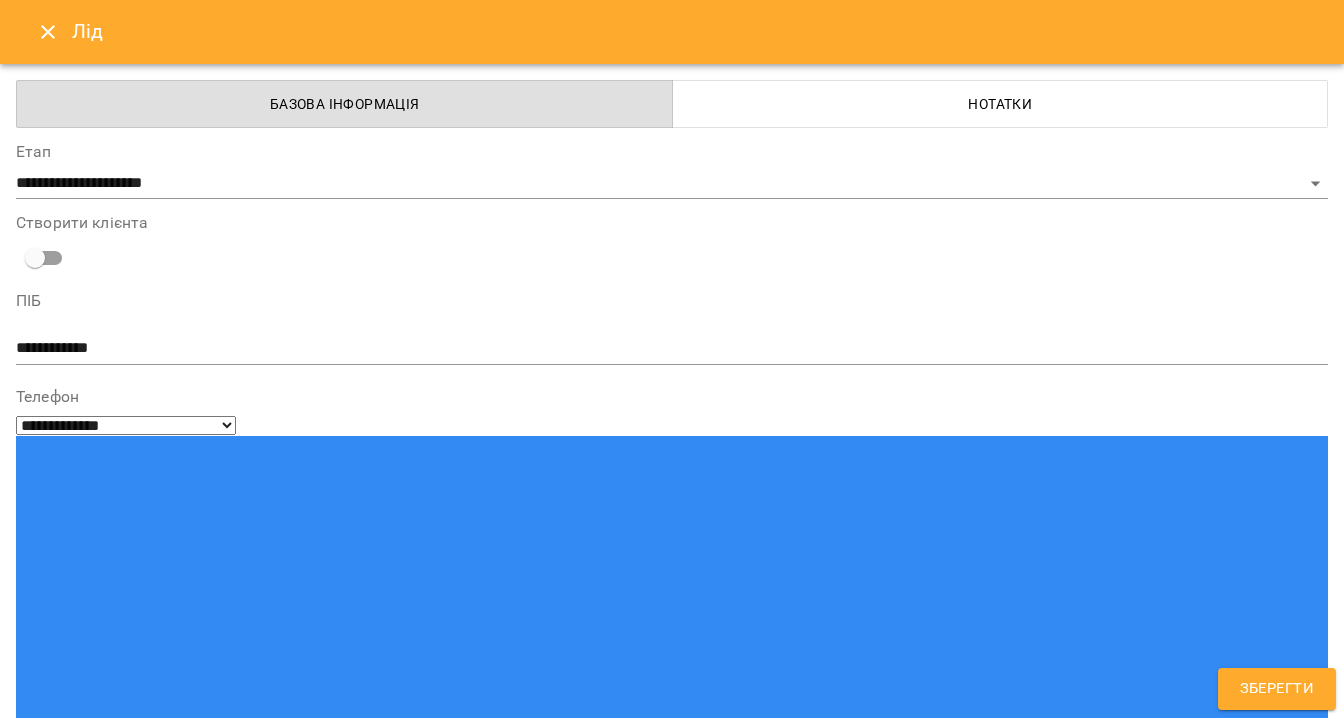 type on "**********" 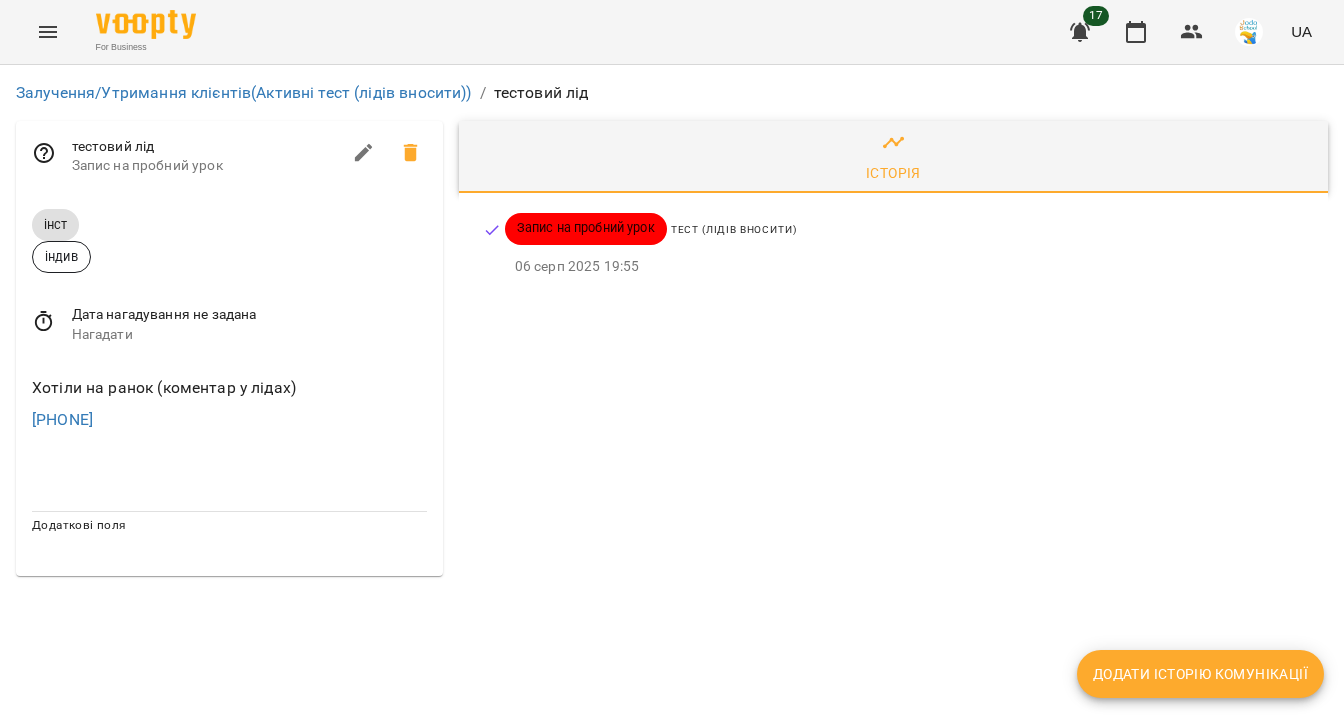 scroll, scrollTop: 0, scrollLeft: 0, axis: both 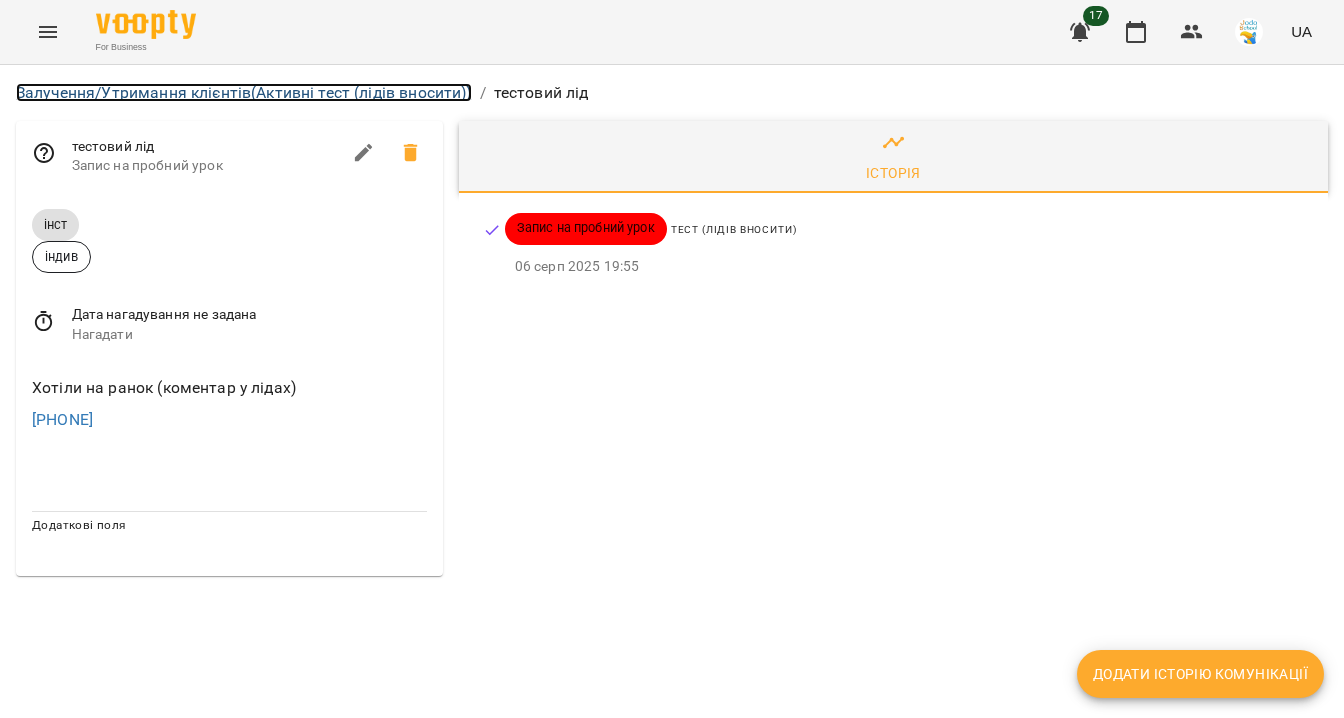 click on "Залучення/Утримання клієнтів (Активні тест (лідів вносити))" at bounding box center [244, 92] 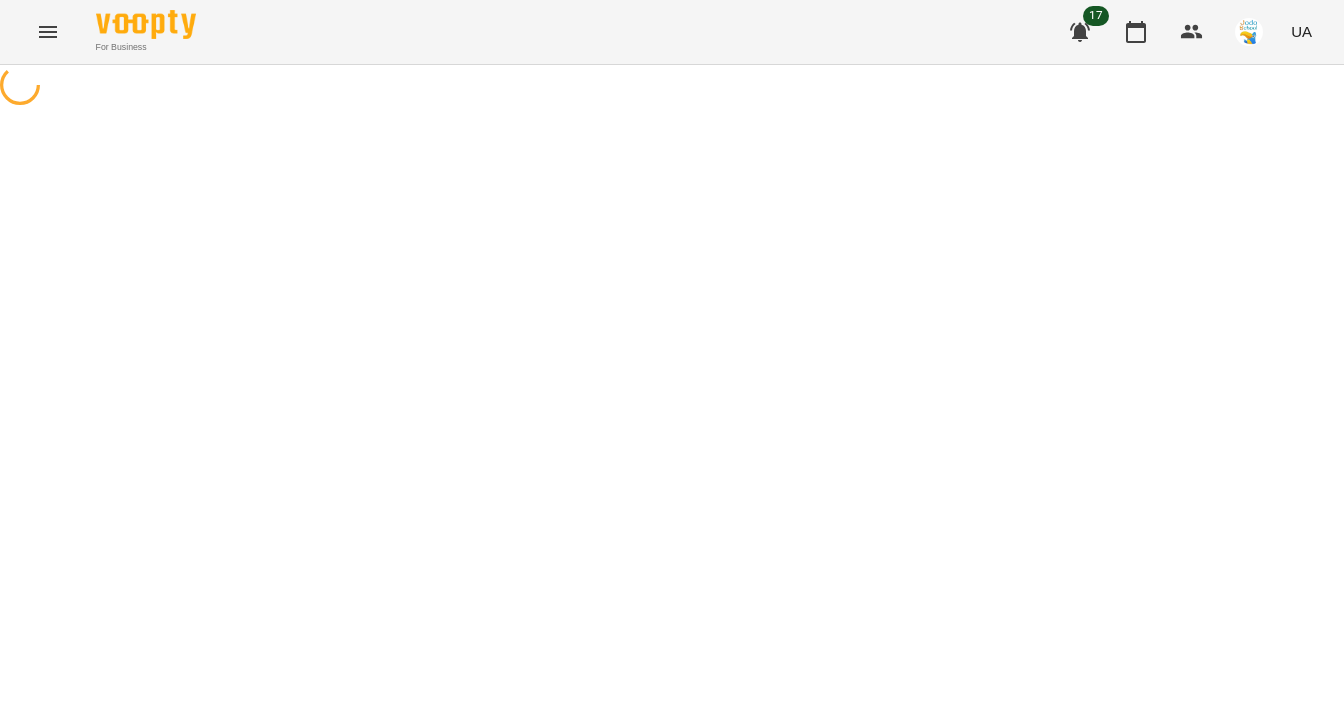 select on "**********" 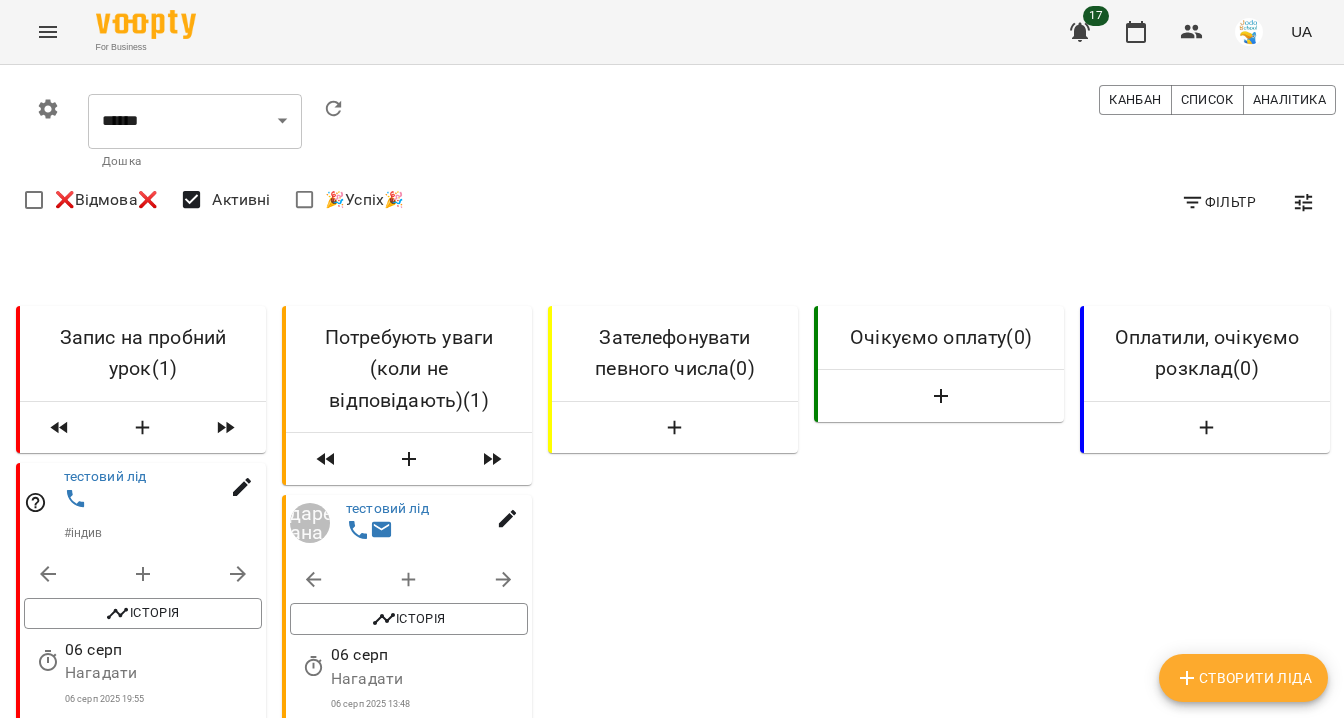 scroll, scrollTop: 162, scrollLeft: 0, axis: vertical 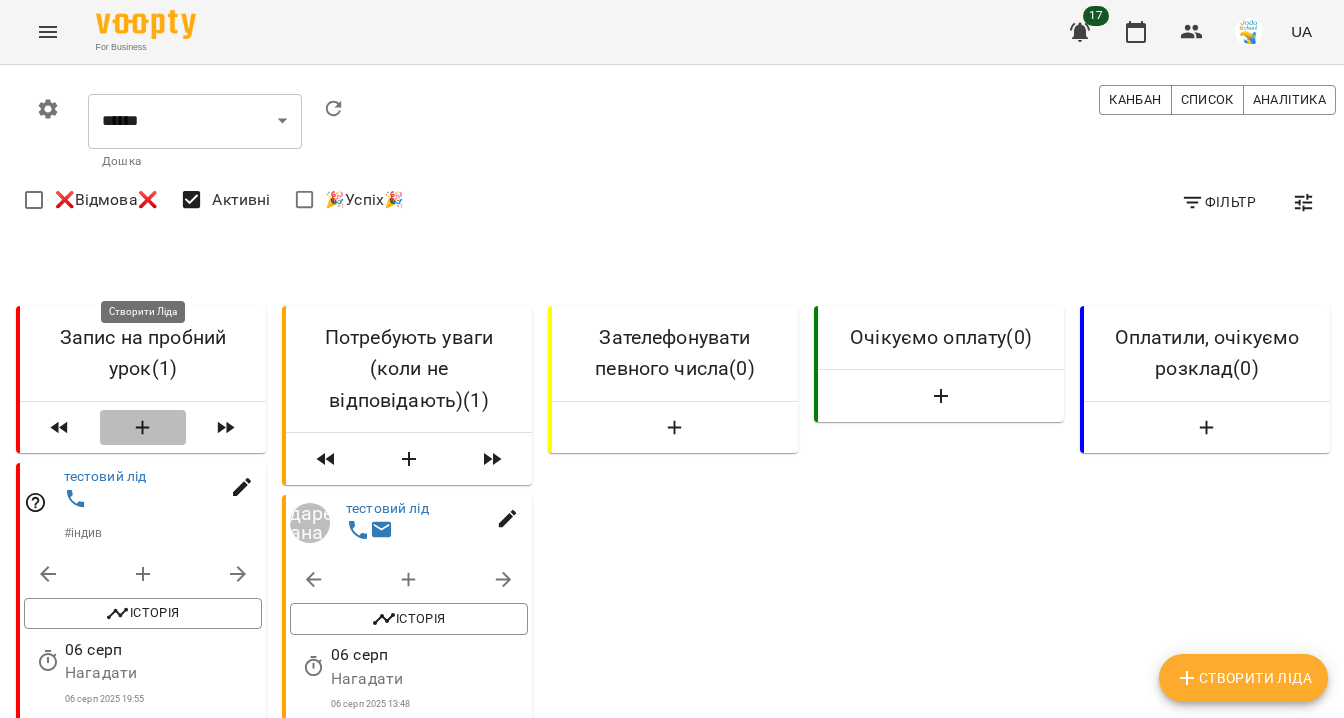 click 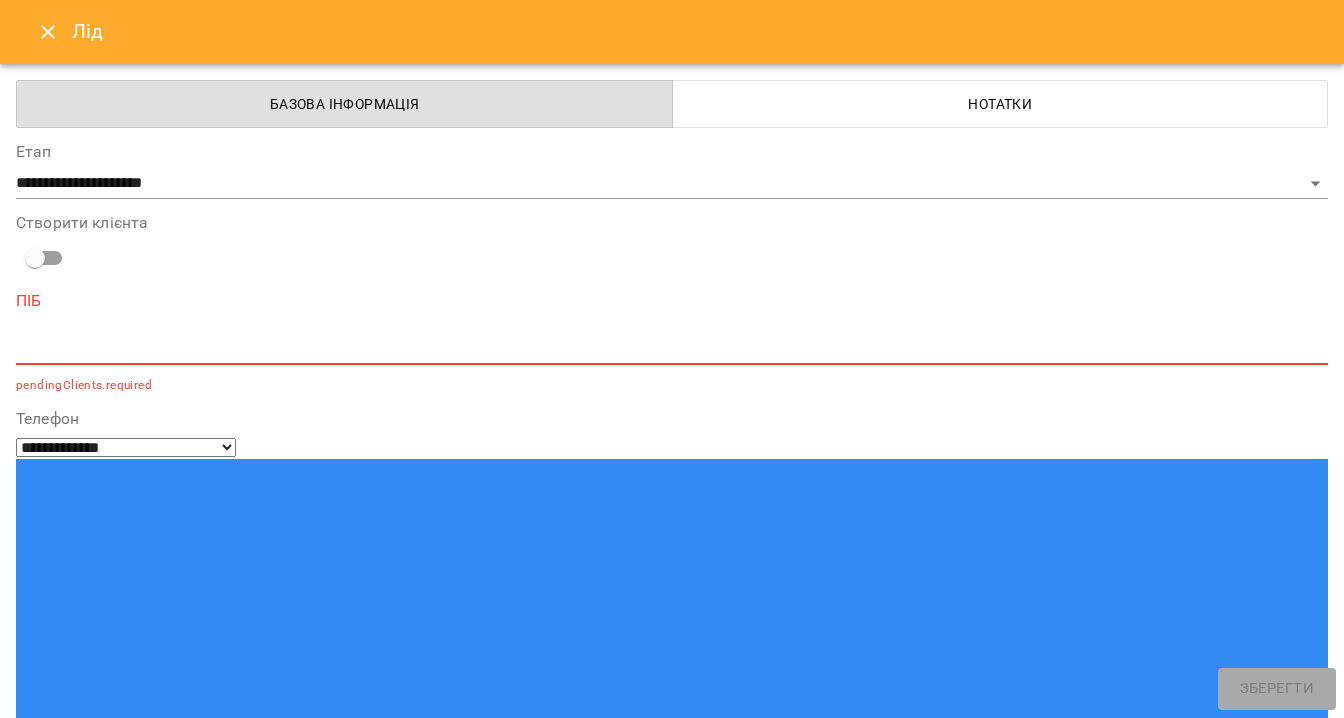 click at bounding box center [672, 348] 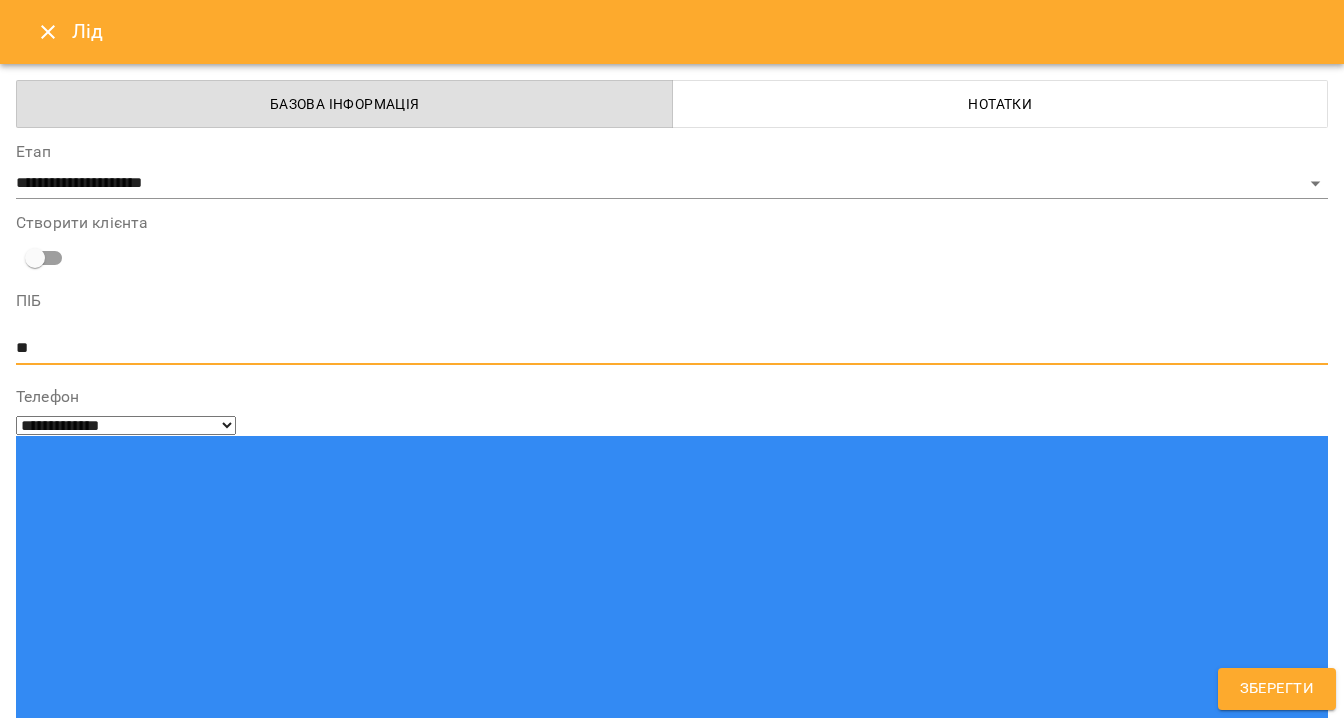 type on "*" 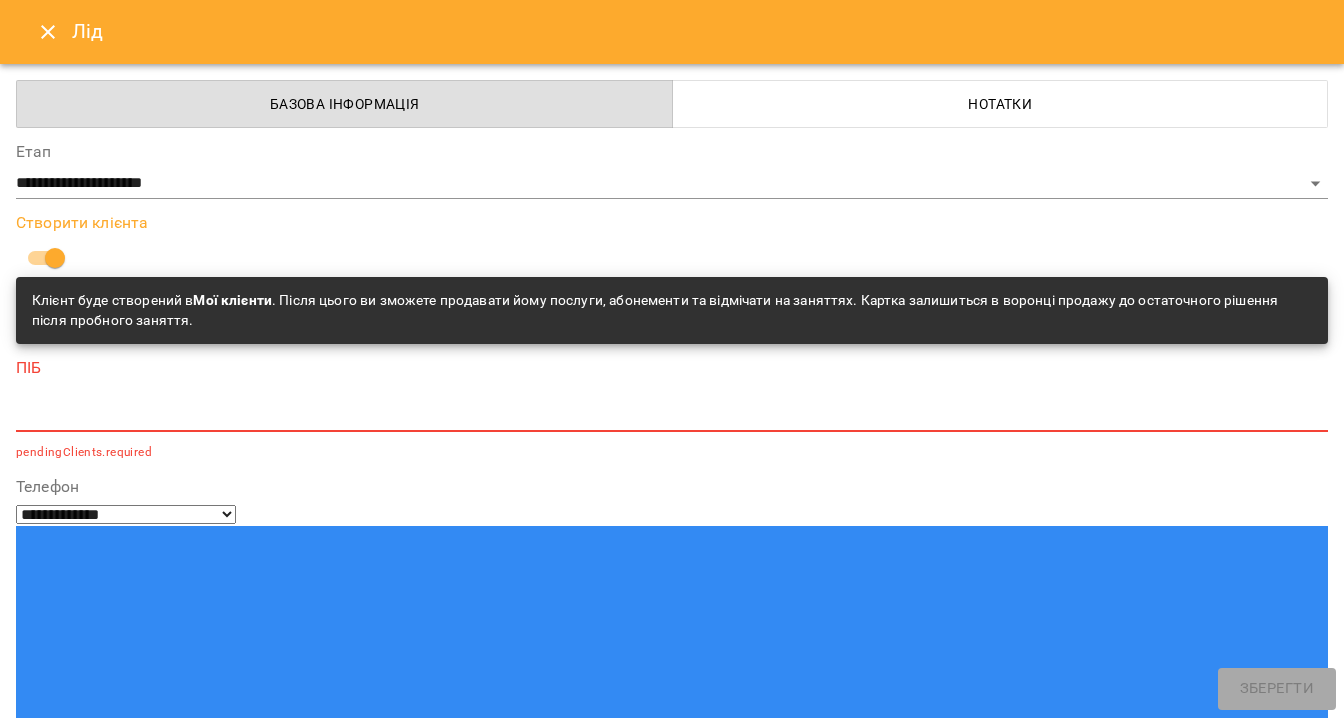 click at bounding box center [672, 415] 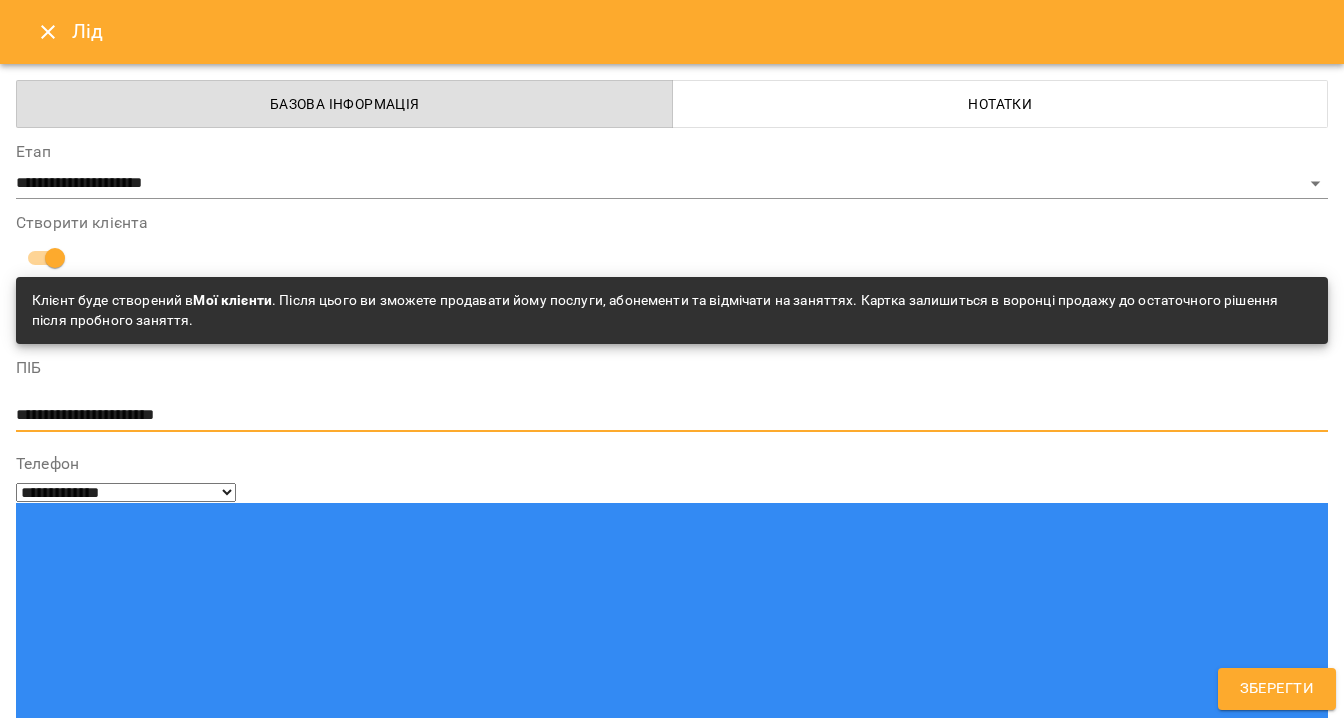 type on "**********" 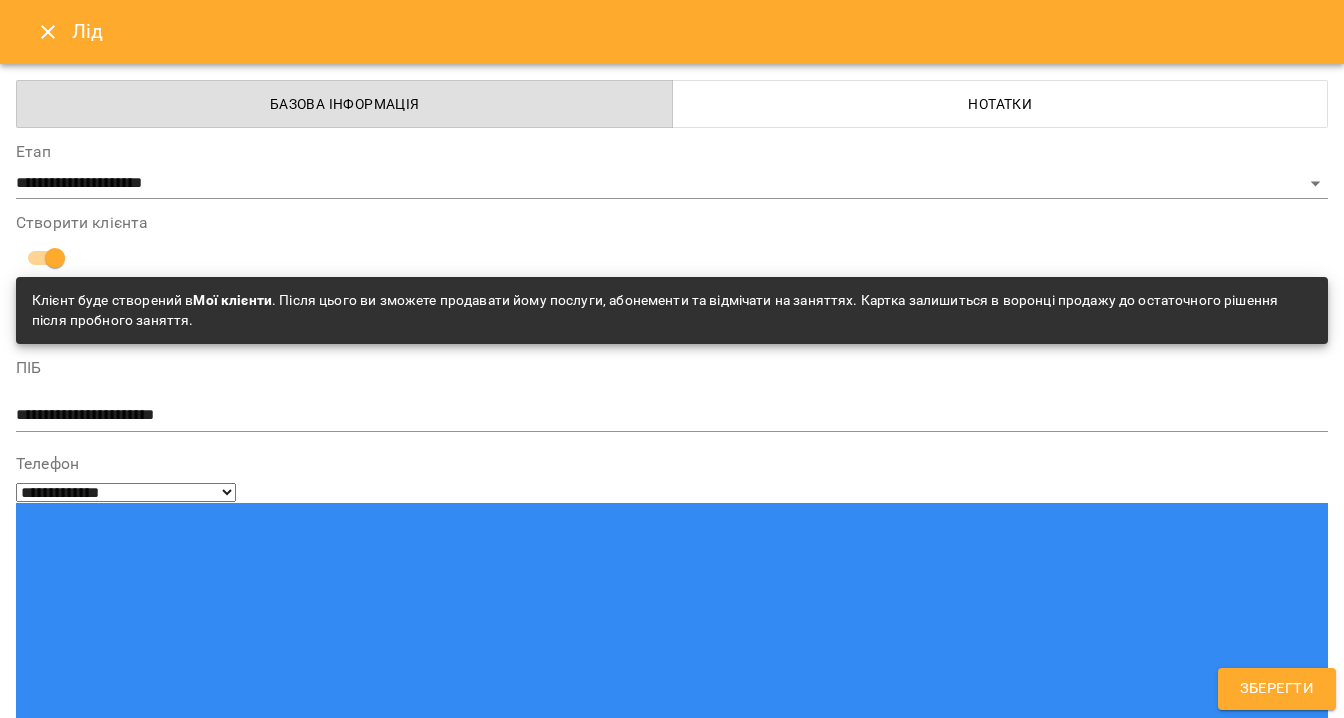 type on "**********" 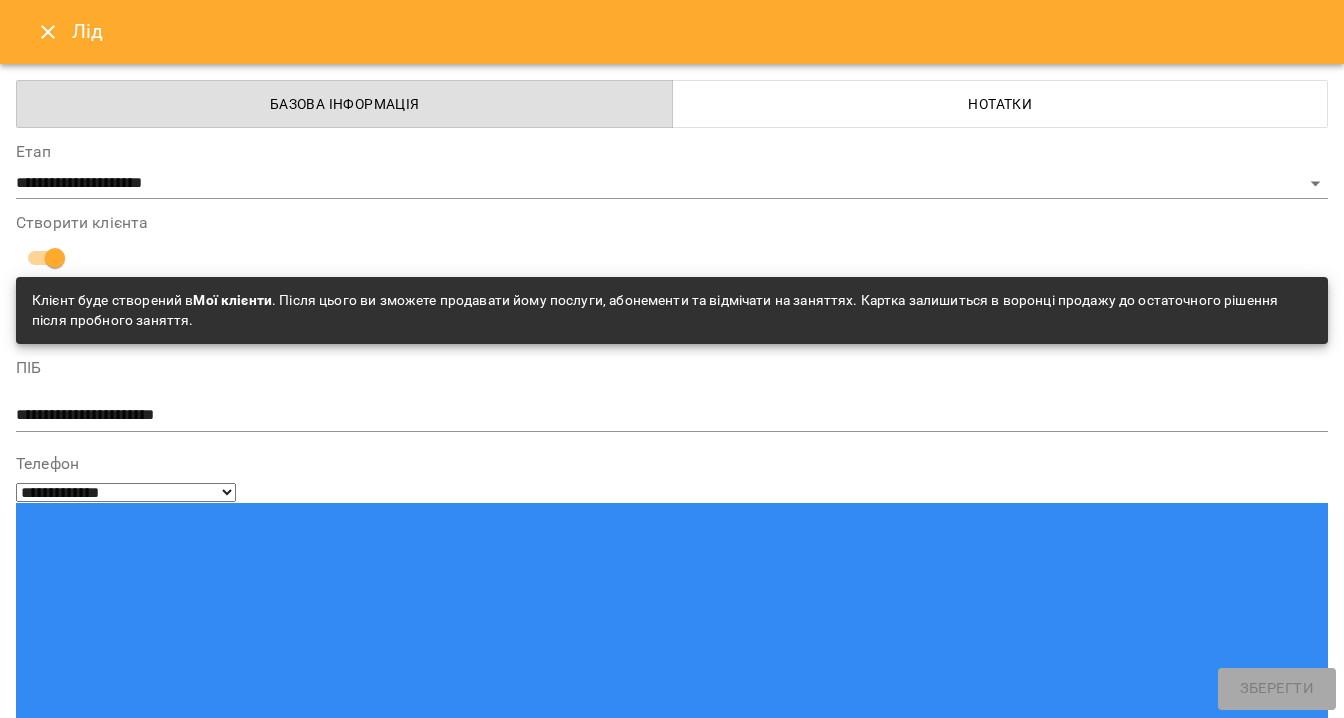 click on "**********" at bounding box center [99, 1393] 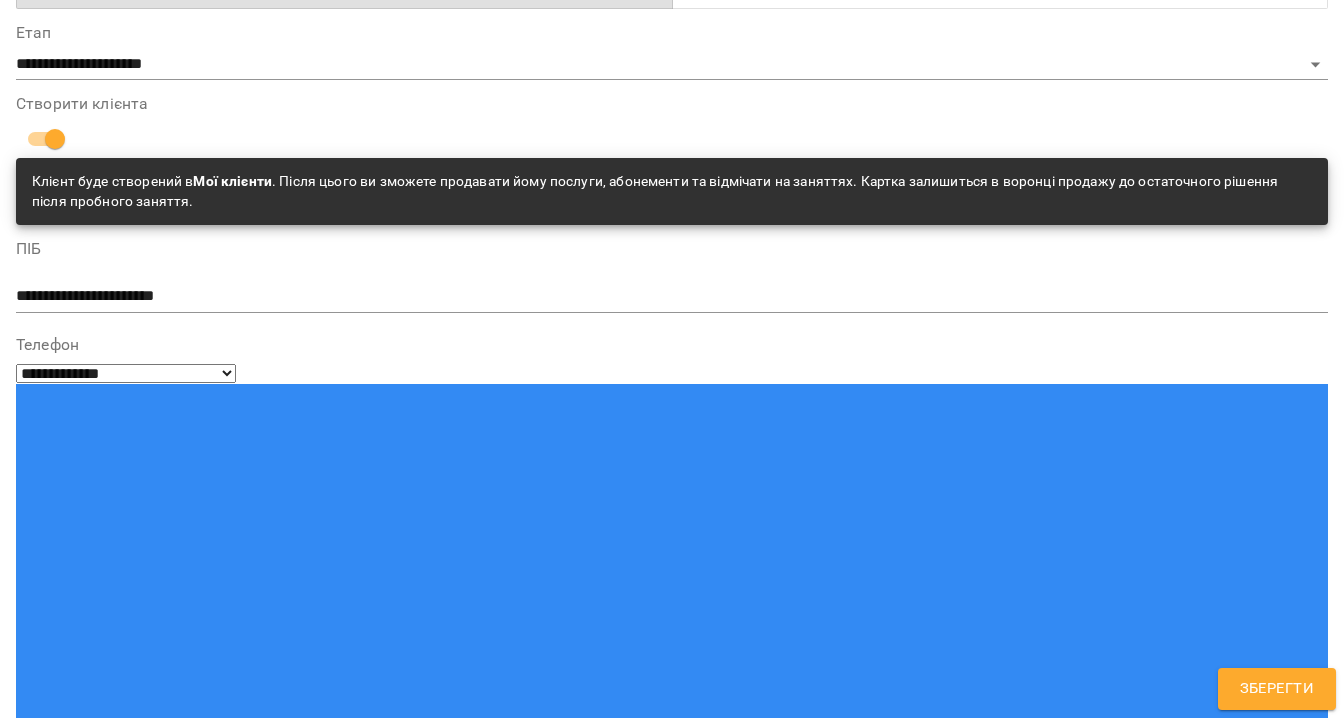 scroll, scrollTop: 154, scrollLeft: 0, axis: vertical 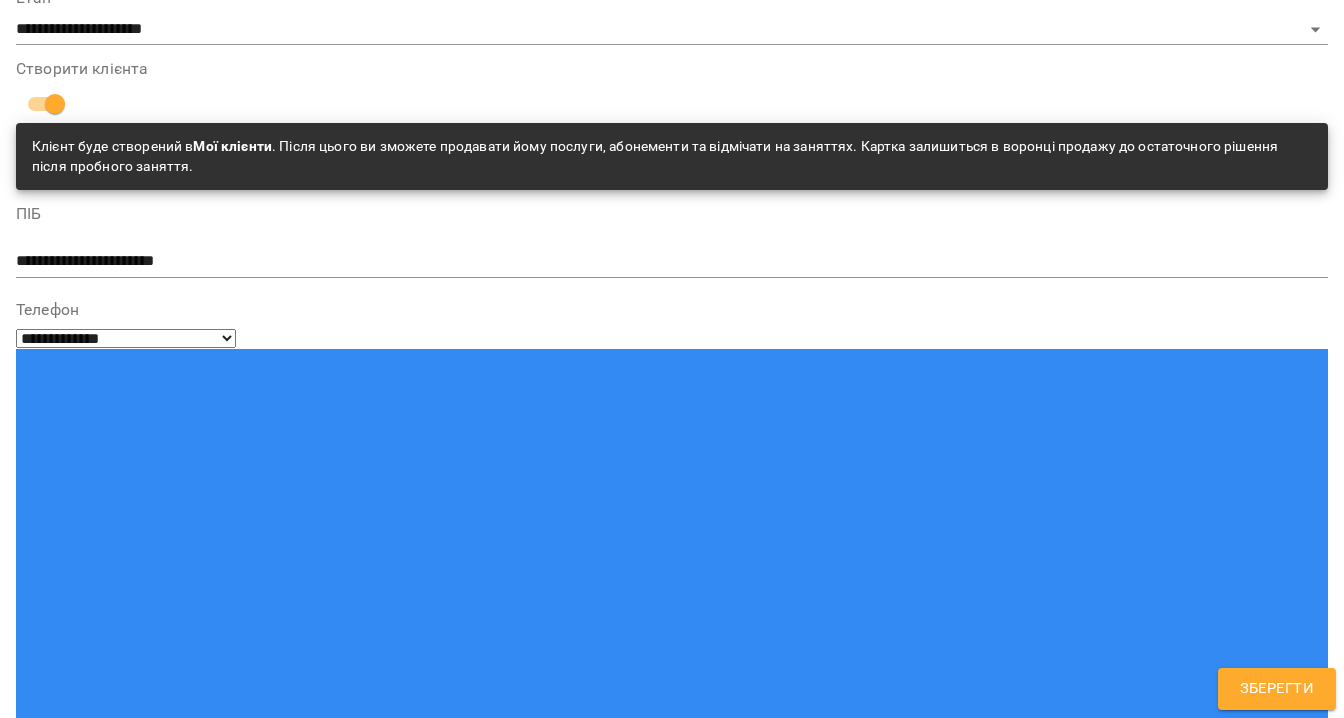 type 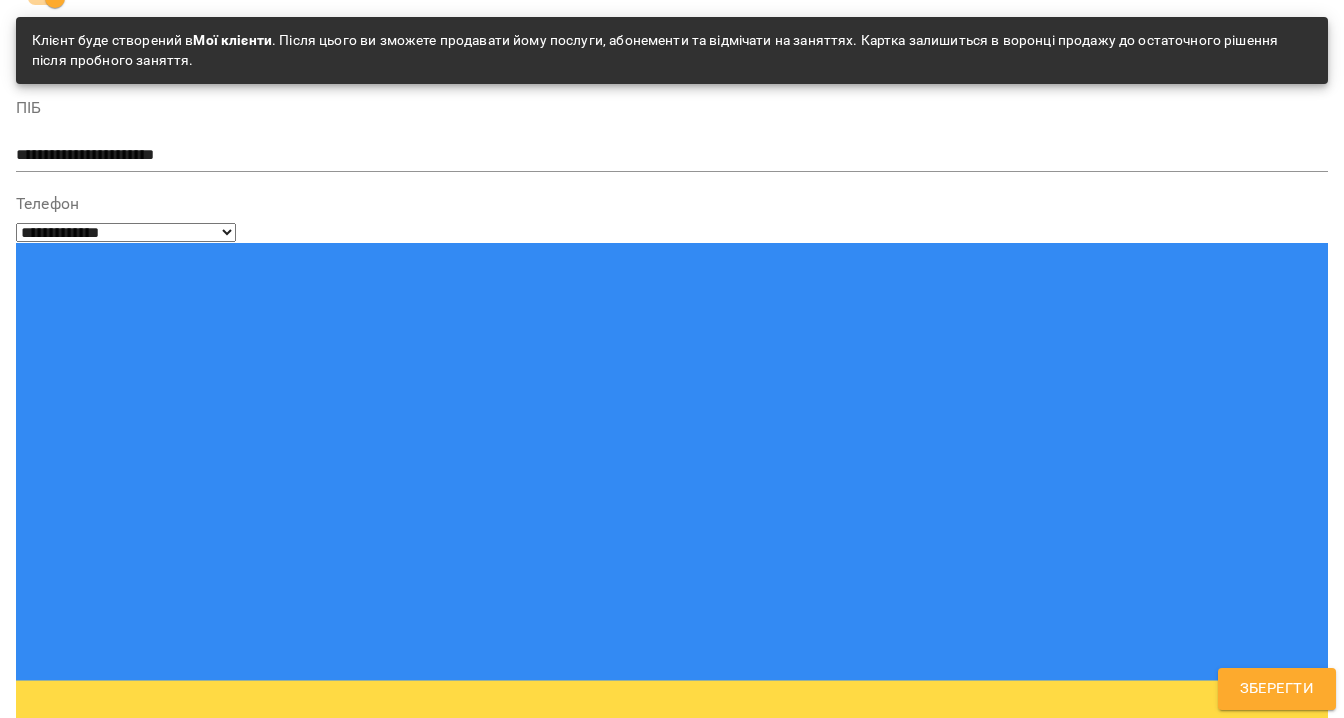 scroll, scrollTop: 305, scrollLeft: 0, axis: vertical 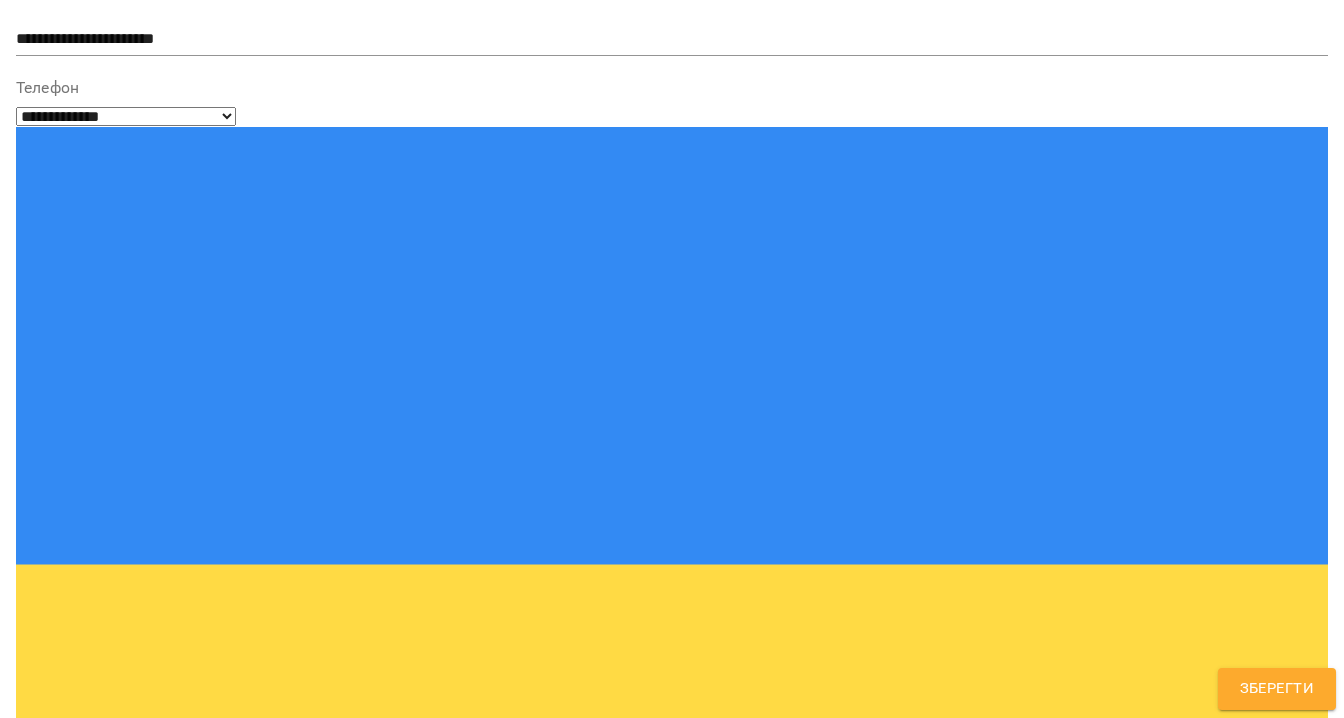 click on "**********" at bounding box center [672, 1418] 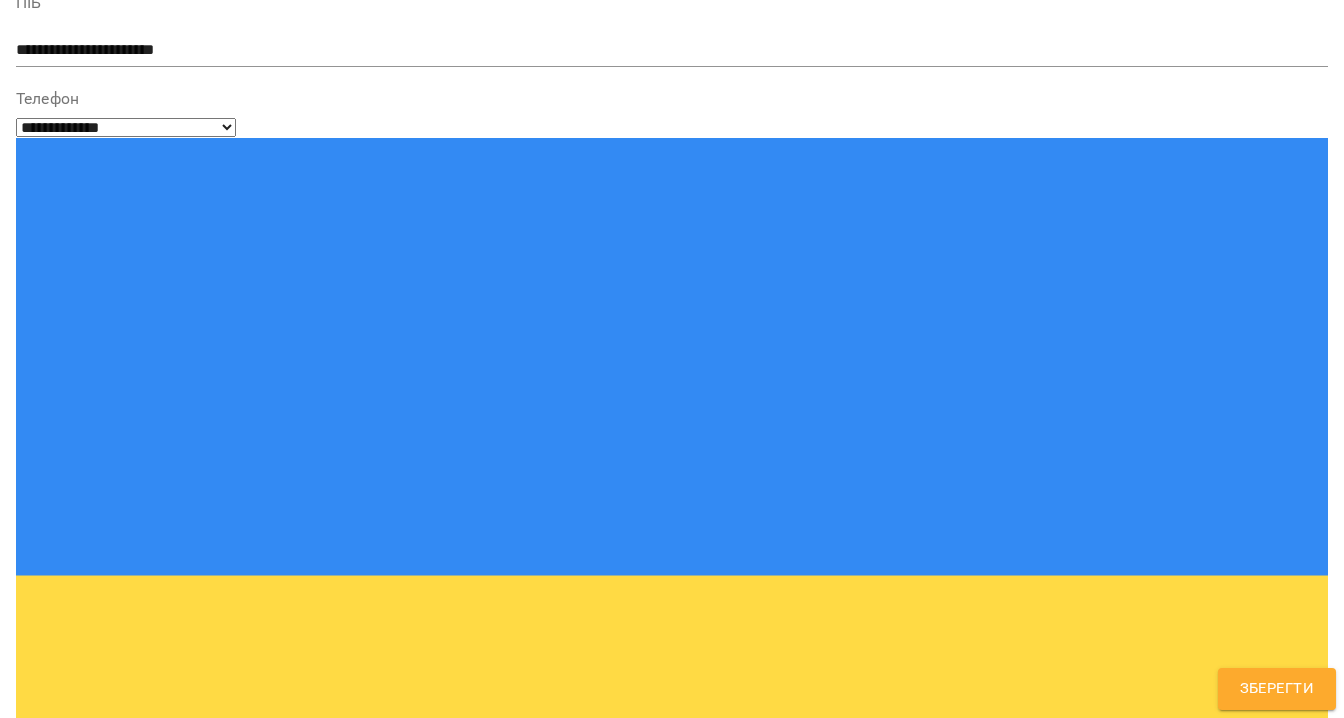 scroll, scrollTop: 376, scrollLeft: 0, axis: vertical 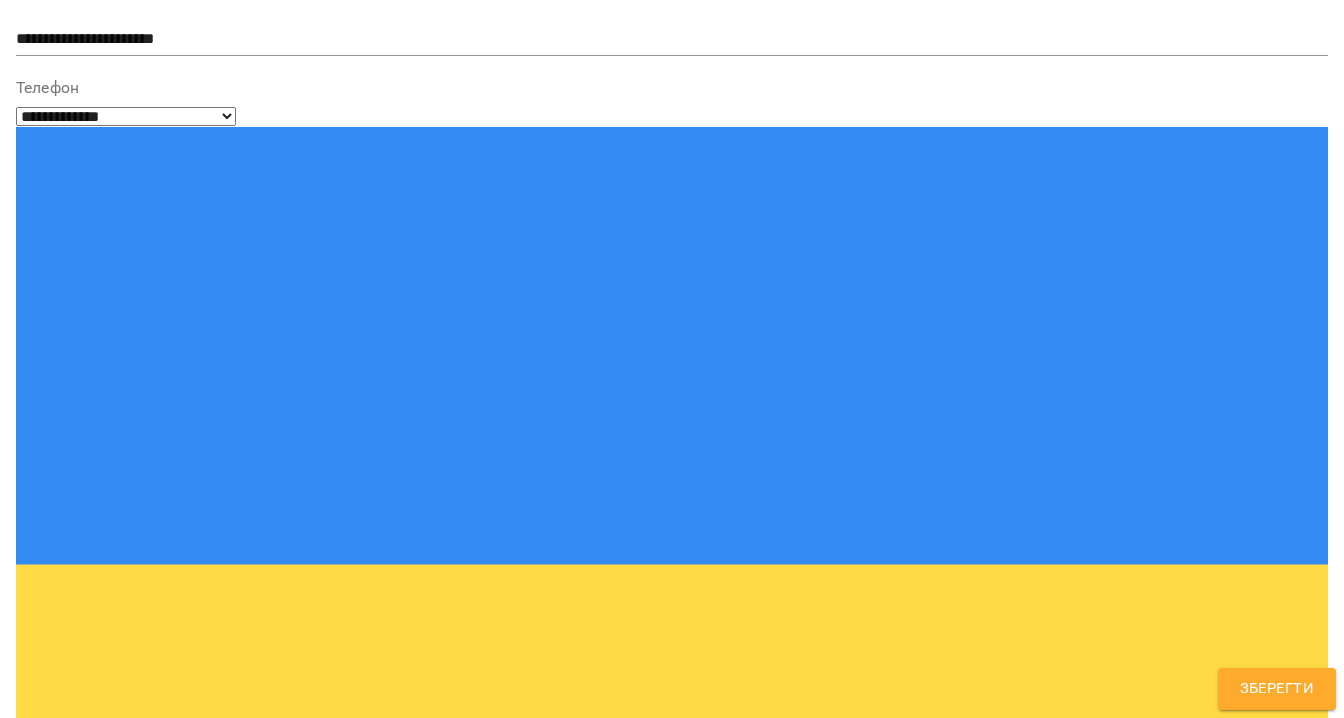 type on "*" 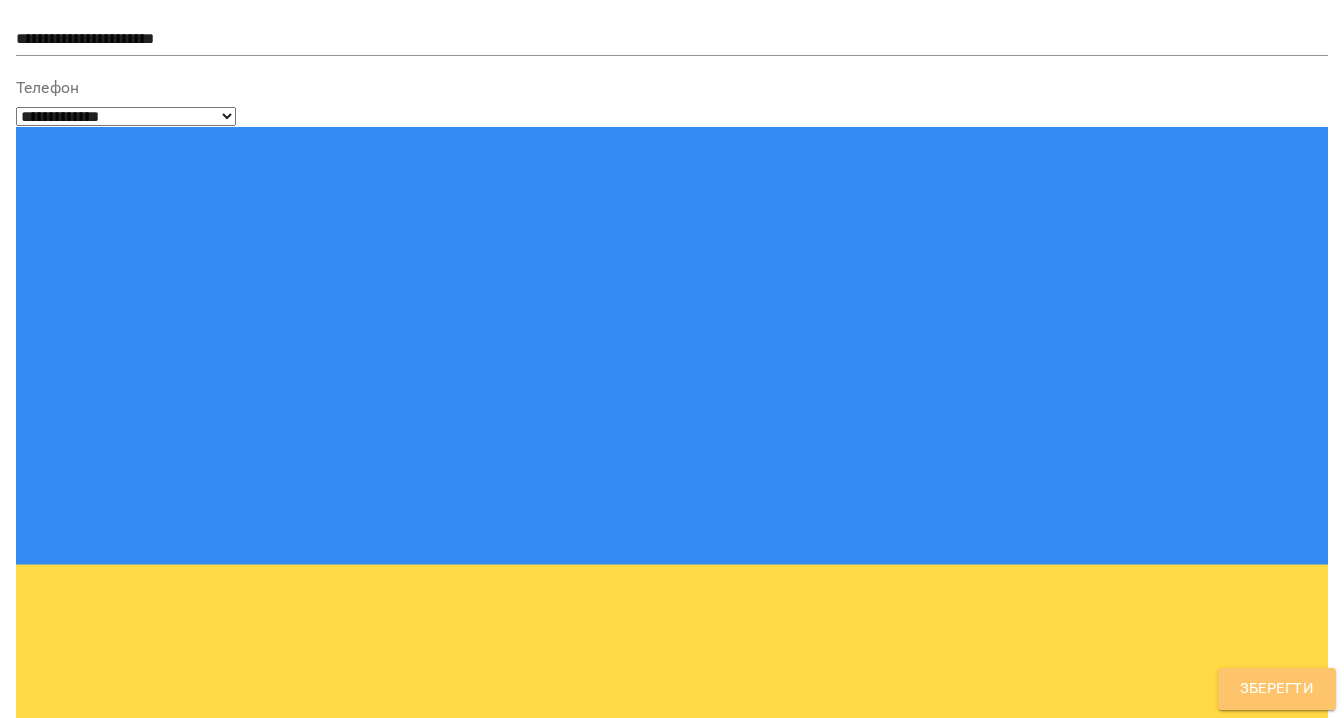 click on "Зберегти" at bounding box center [1277, 689] 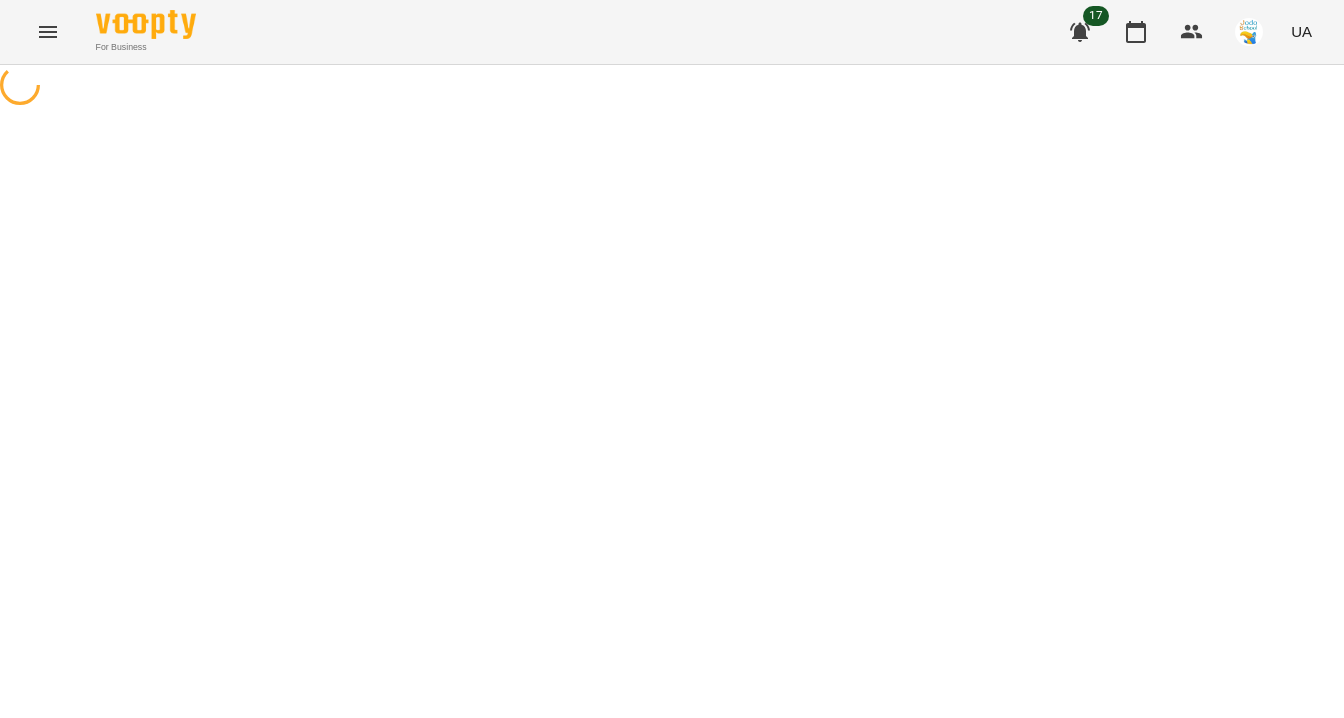 scroll, scrollTop: 0, scrollLeft: 0, axis: both 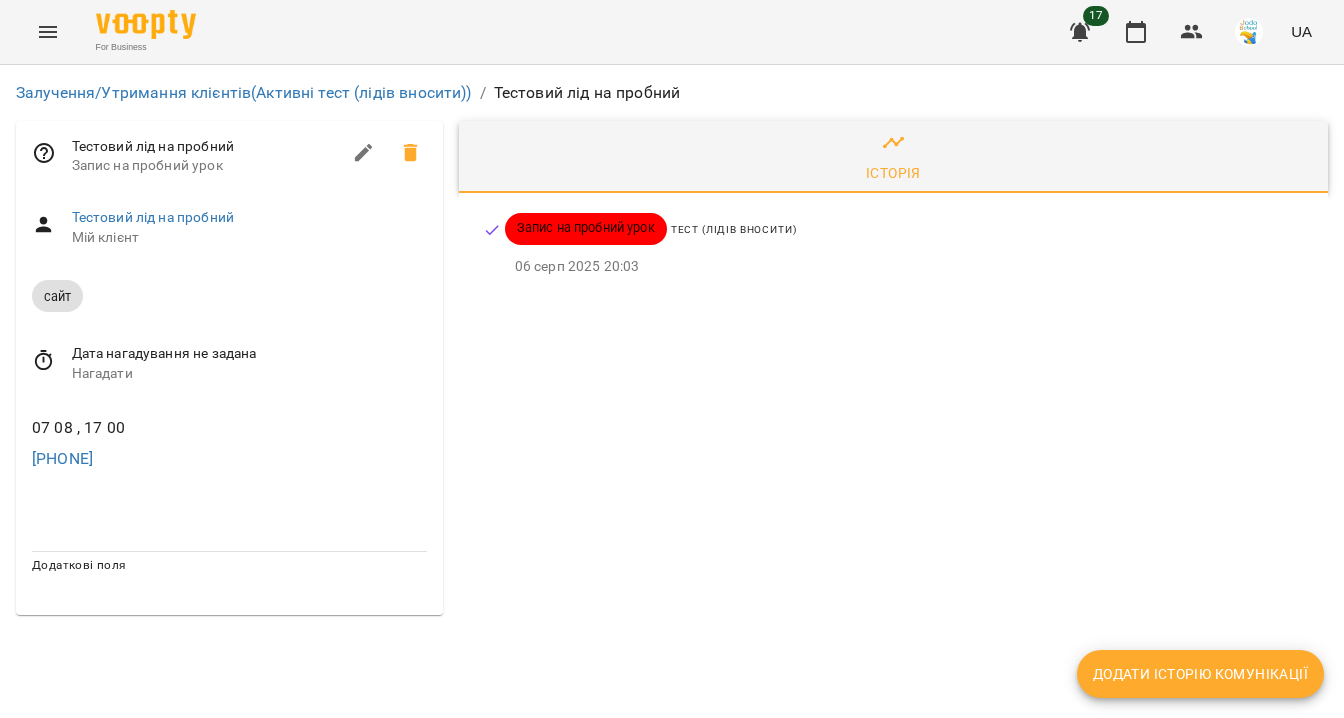 click on "Дата нагадування не задана" at bounding box center [249, 354] 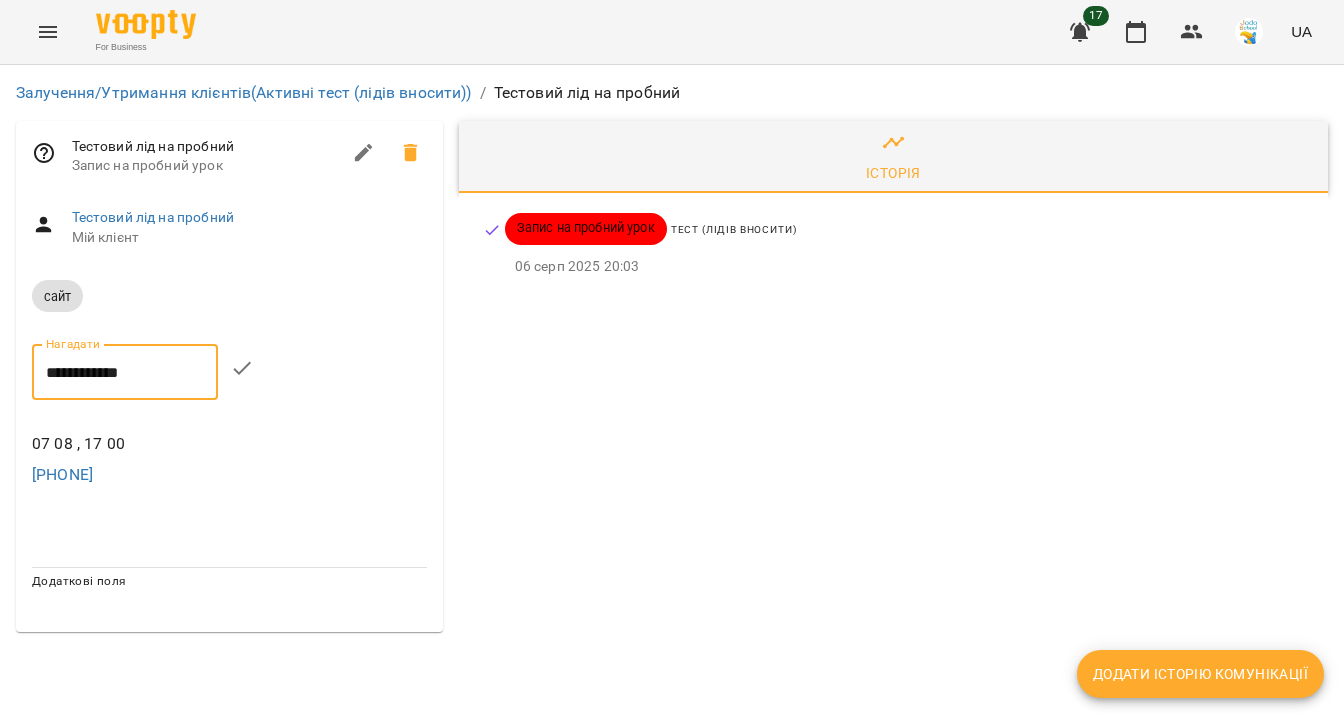 click on "**********" at bounding box center (125, 372) 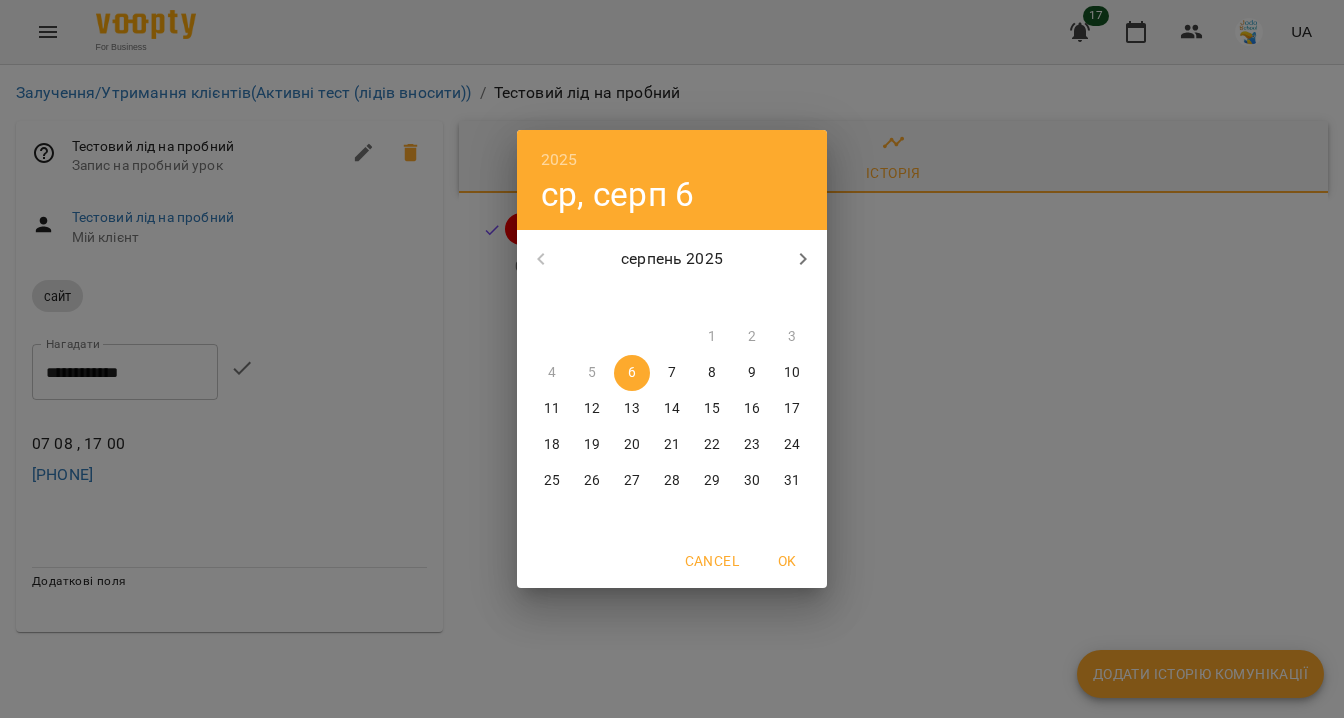 click on "7" at bounding box center [672, 373] 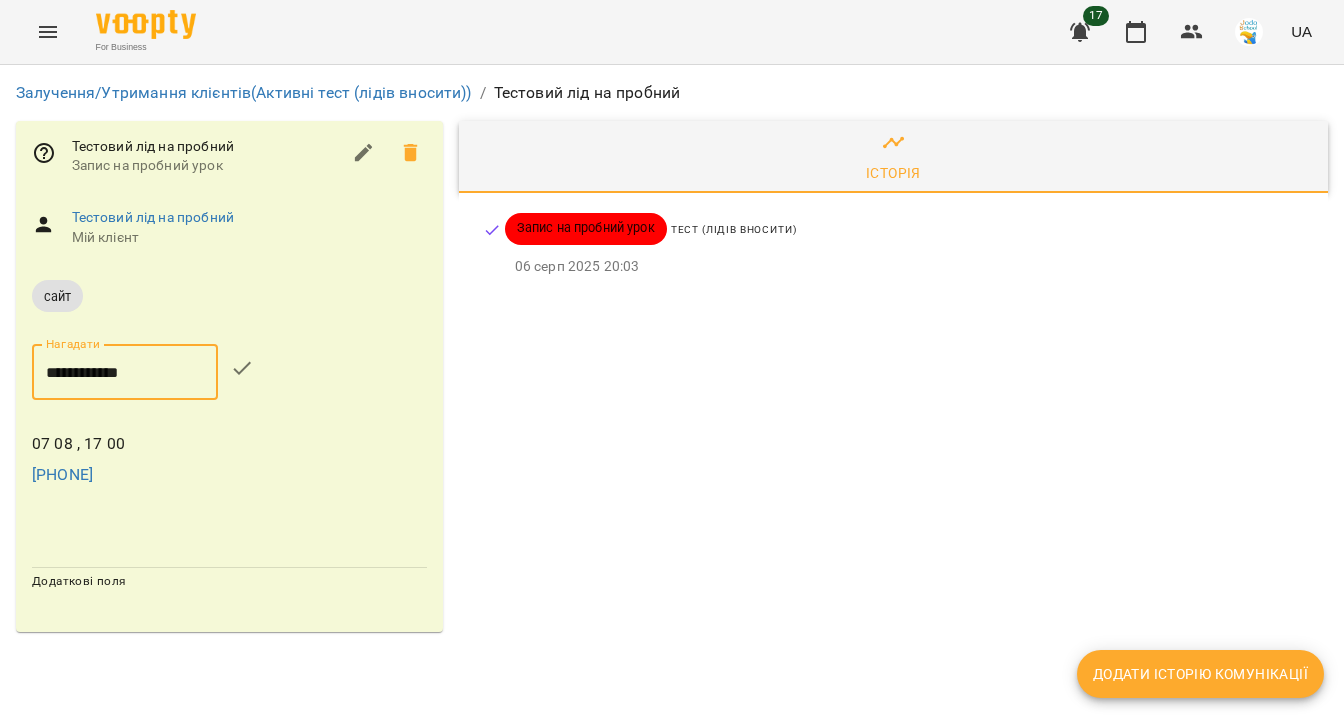 click on "**********" at bounding box center (125, 372) 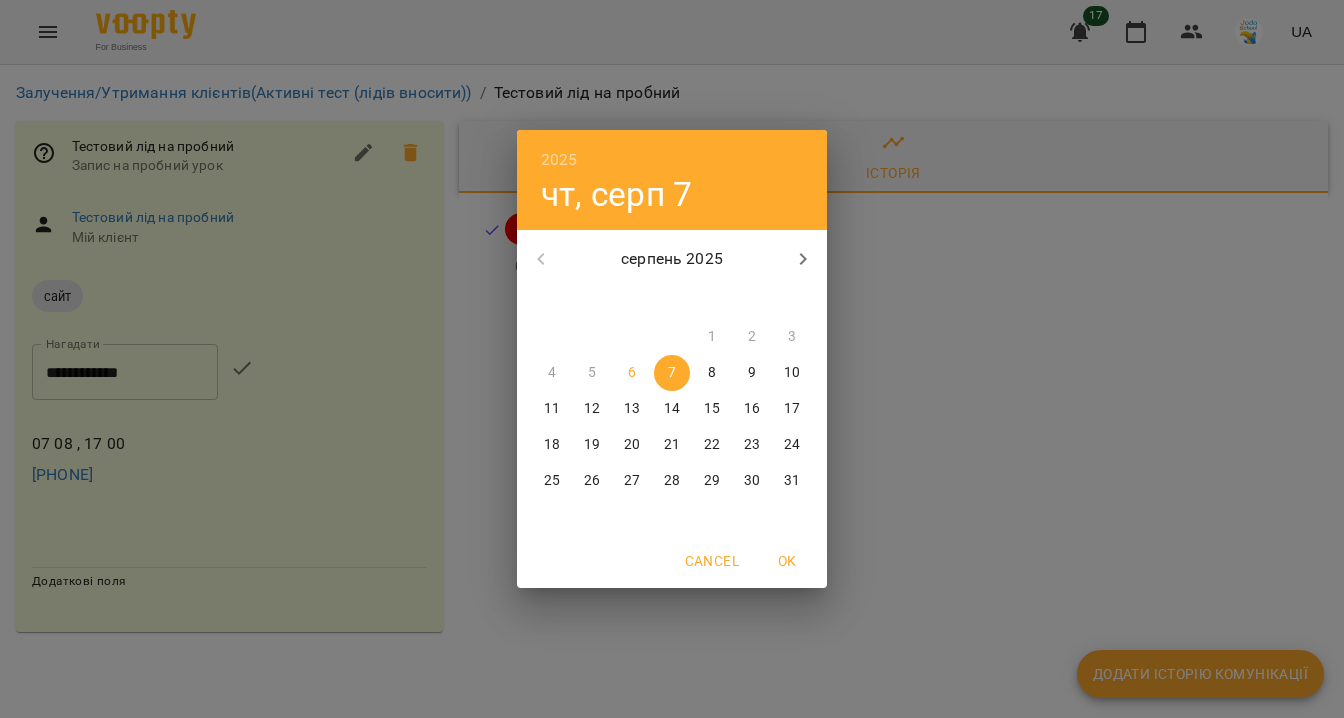 click on "OK" at bounding box center (787, 561) 